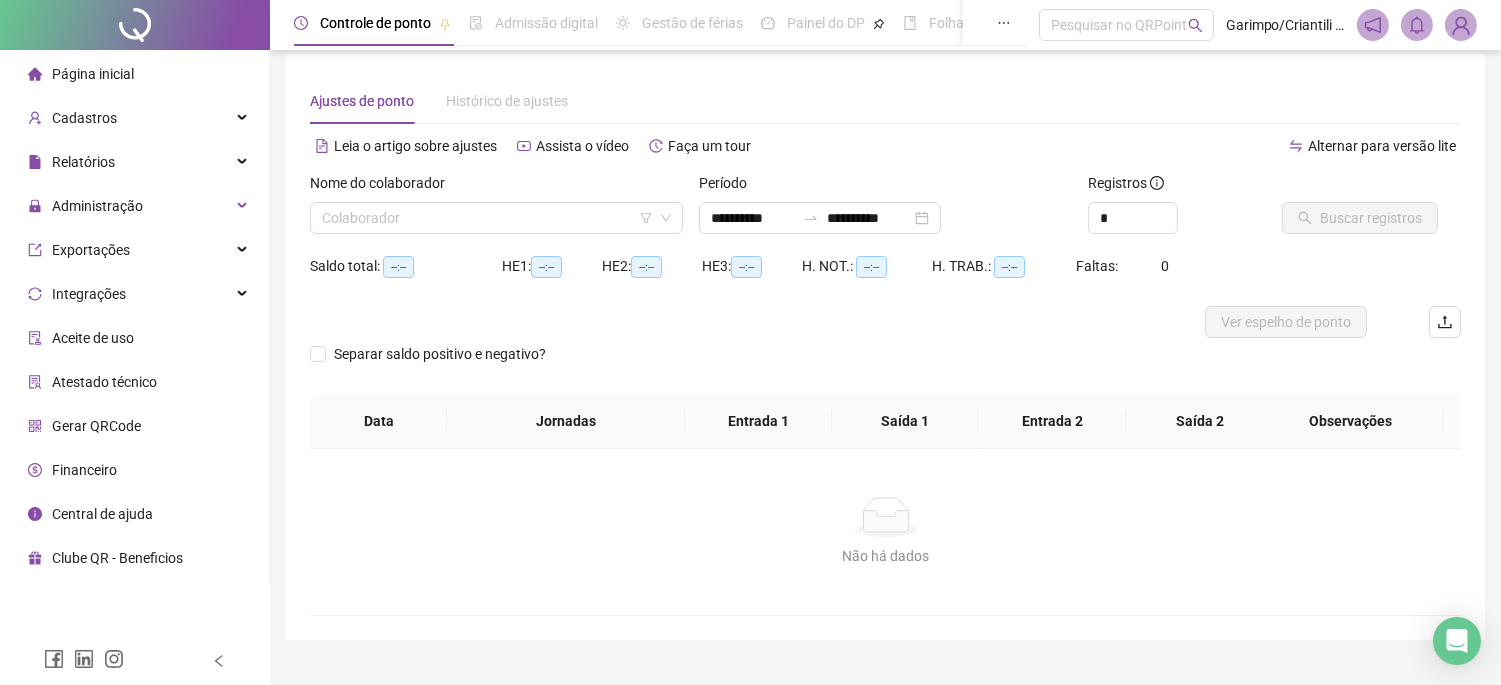 scroll, scrollTop: 0, scrollLeft: 0, axis: both 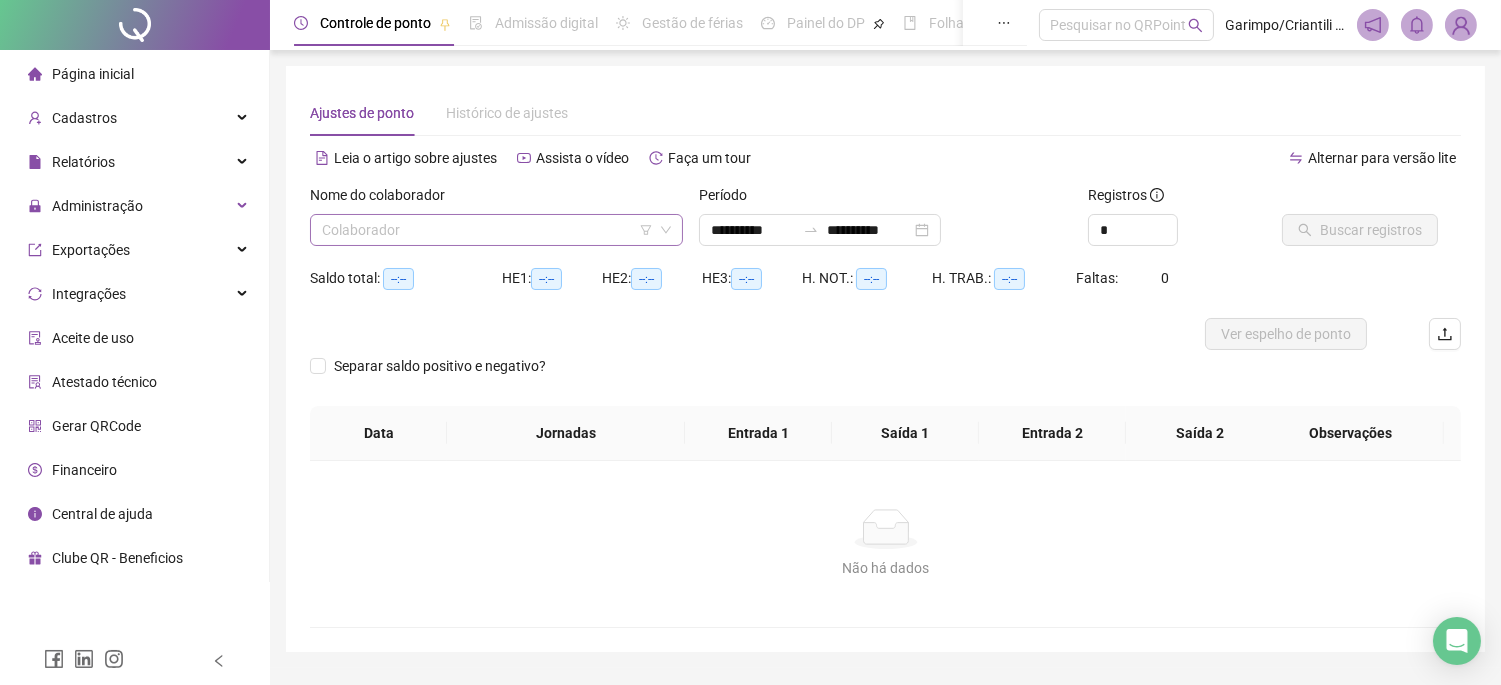 click at bounding box center (487, 230) 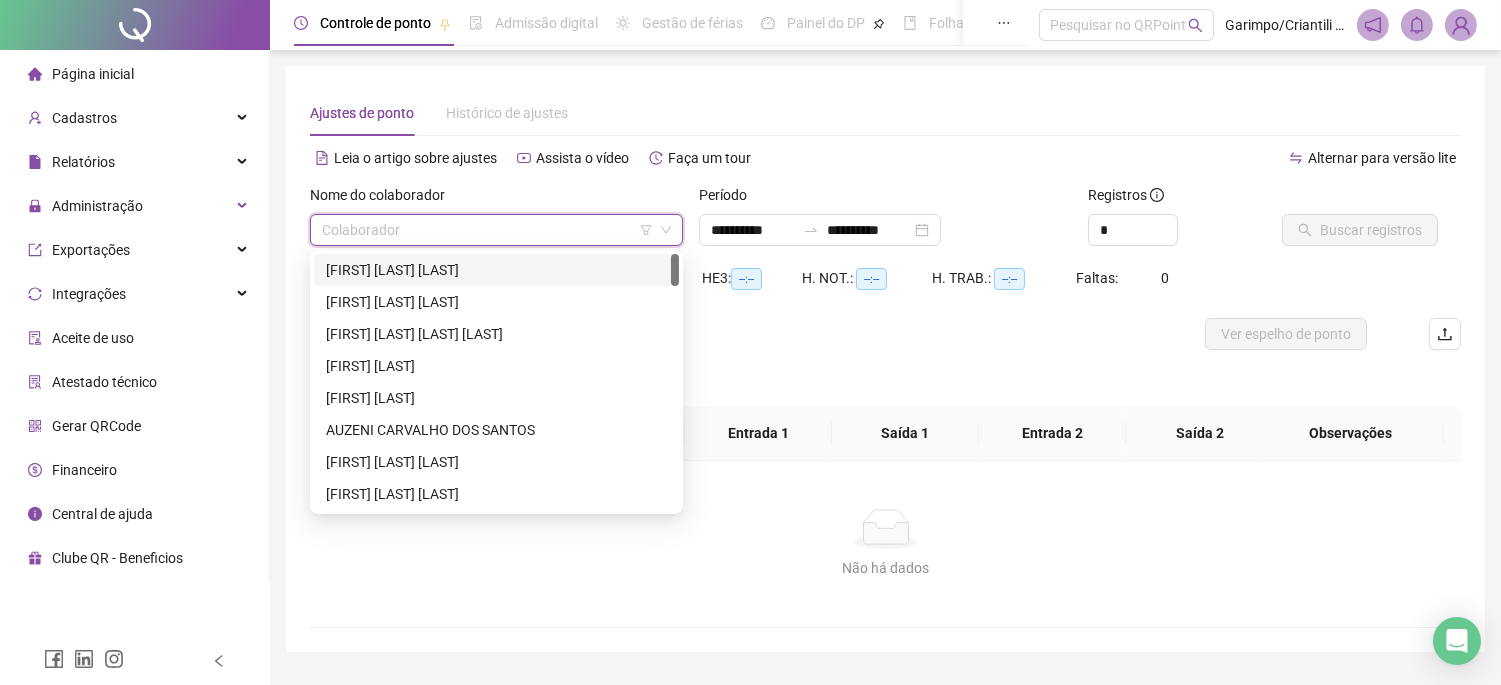 click 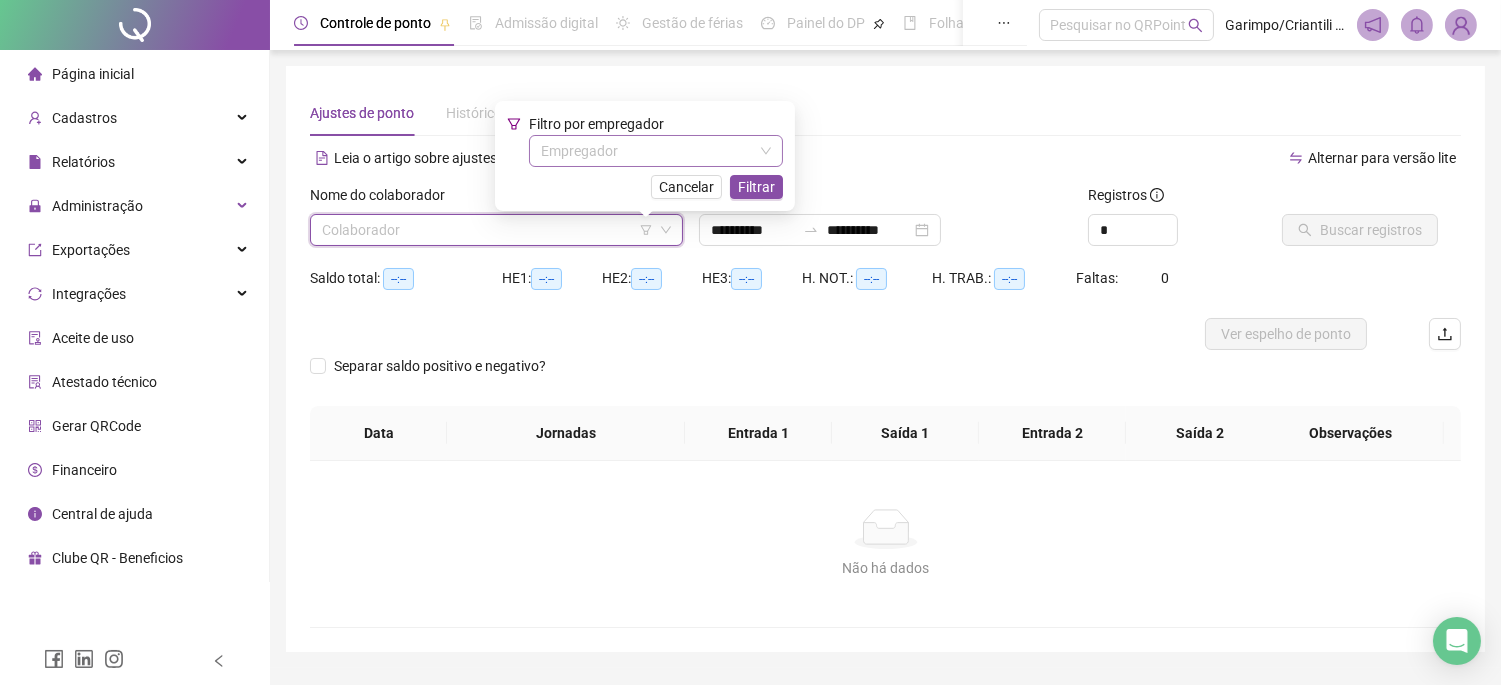 click at bounding box center (647, 151) 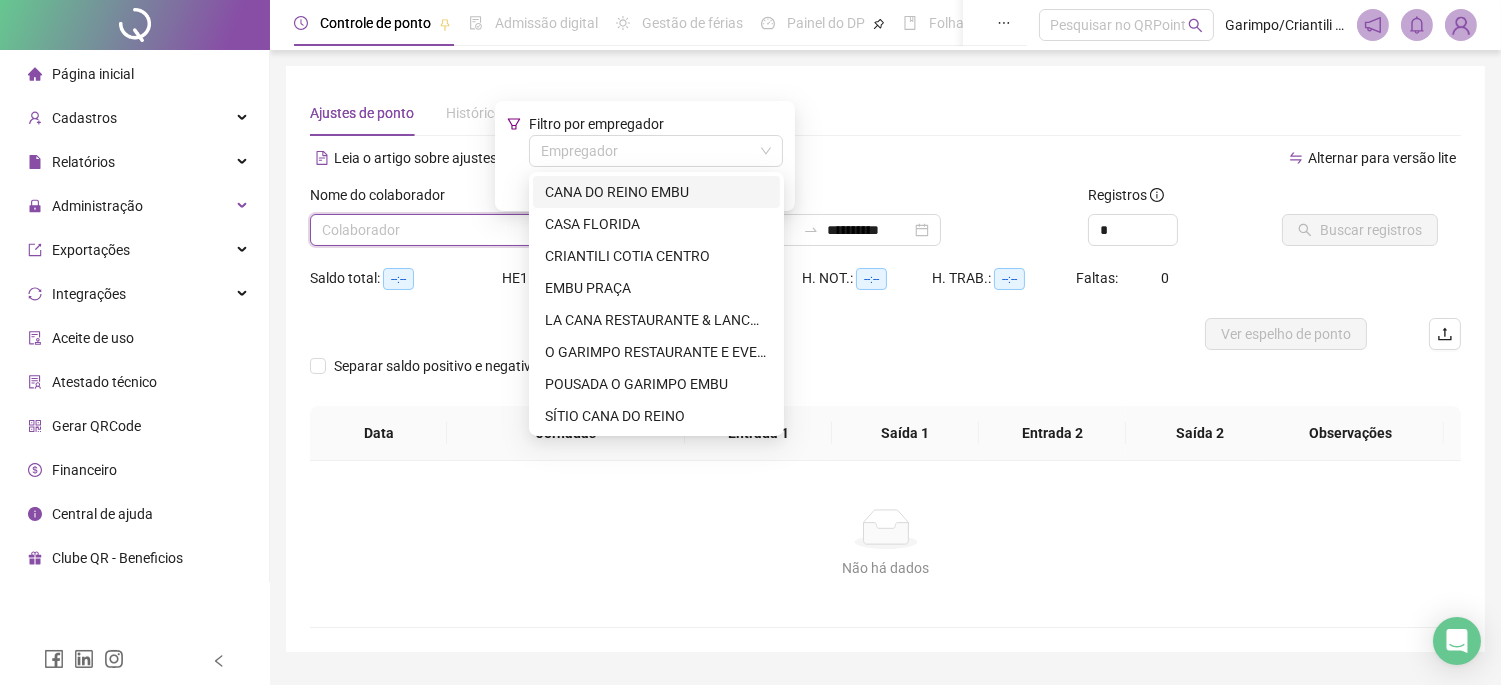 click on "CANA DO REINO EMBU" at bounding box center (656, 192) 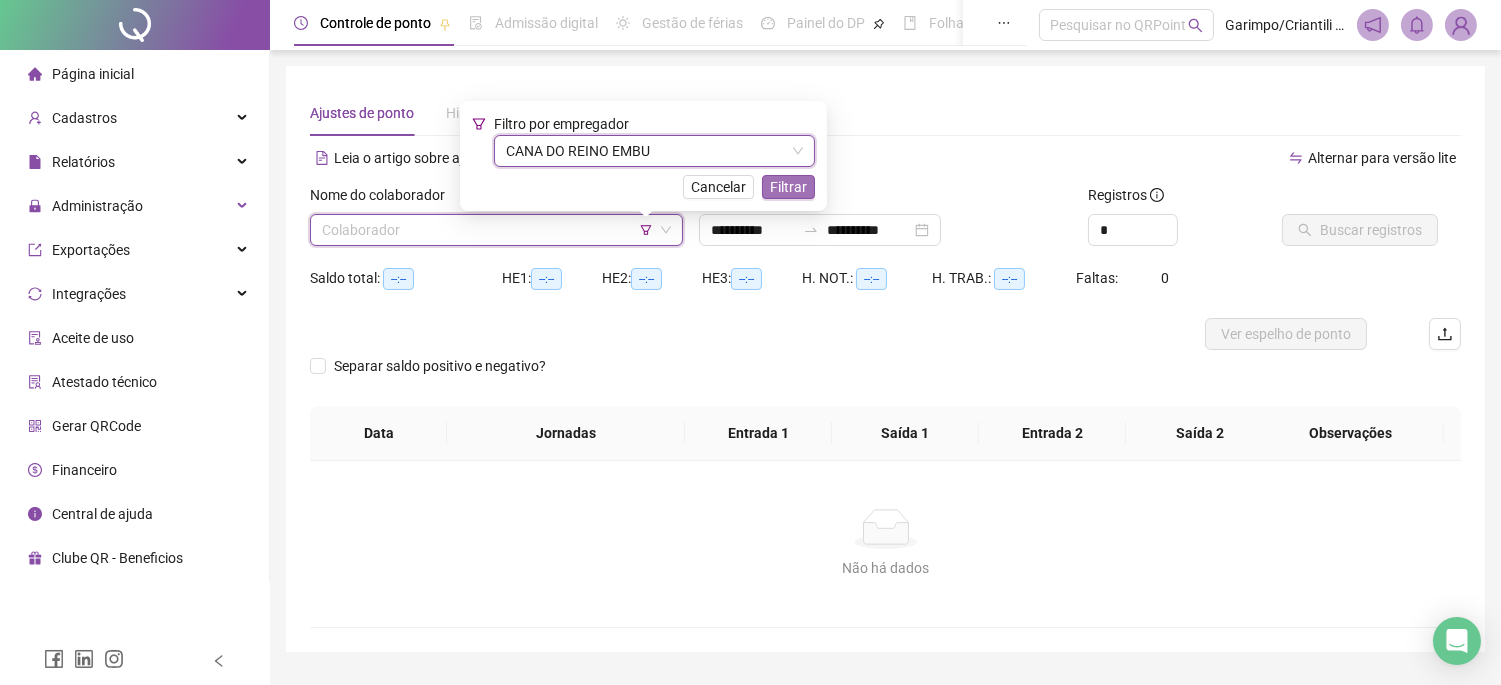 click on "Filtrar" at bounding box center [788, 187] 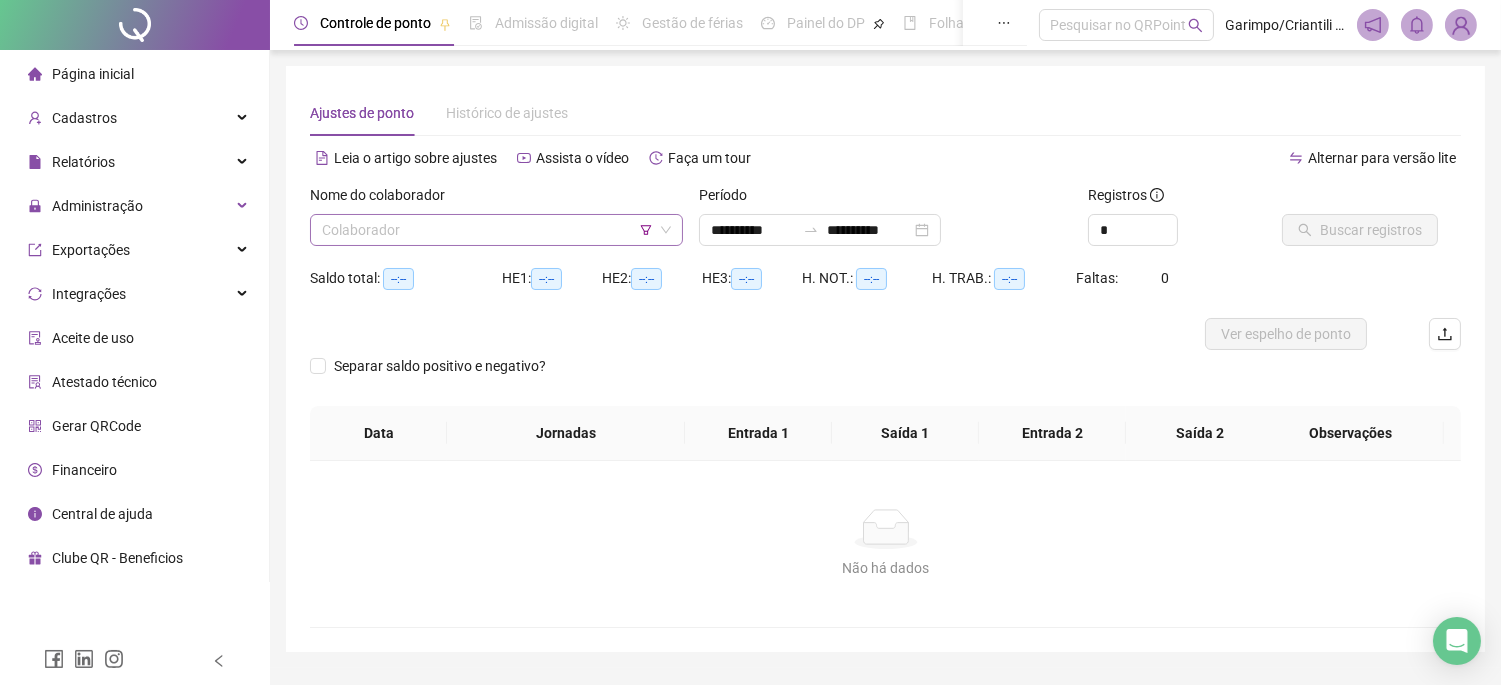click at bounding box center [487, 230] 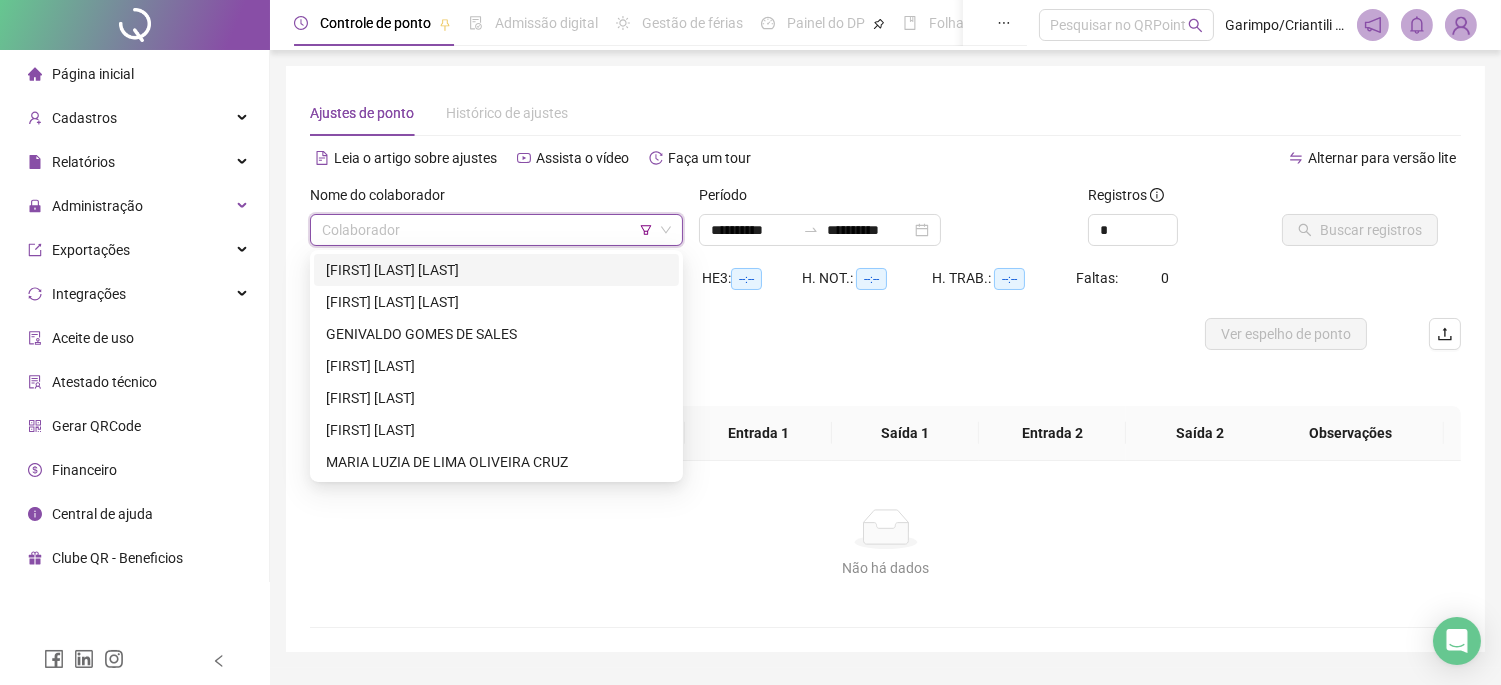 click on "[FIRST] [LAST] [LAST]" at bounding box center (496, 270) 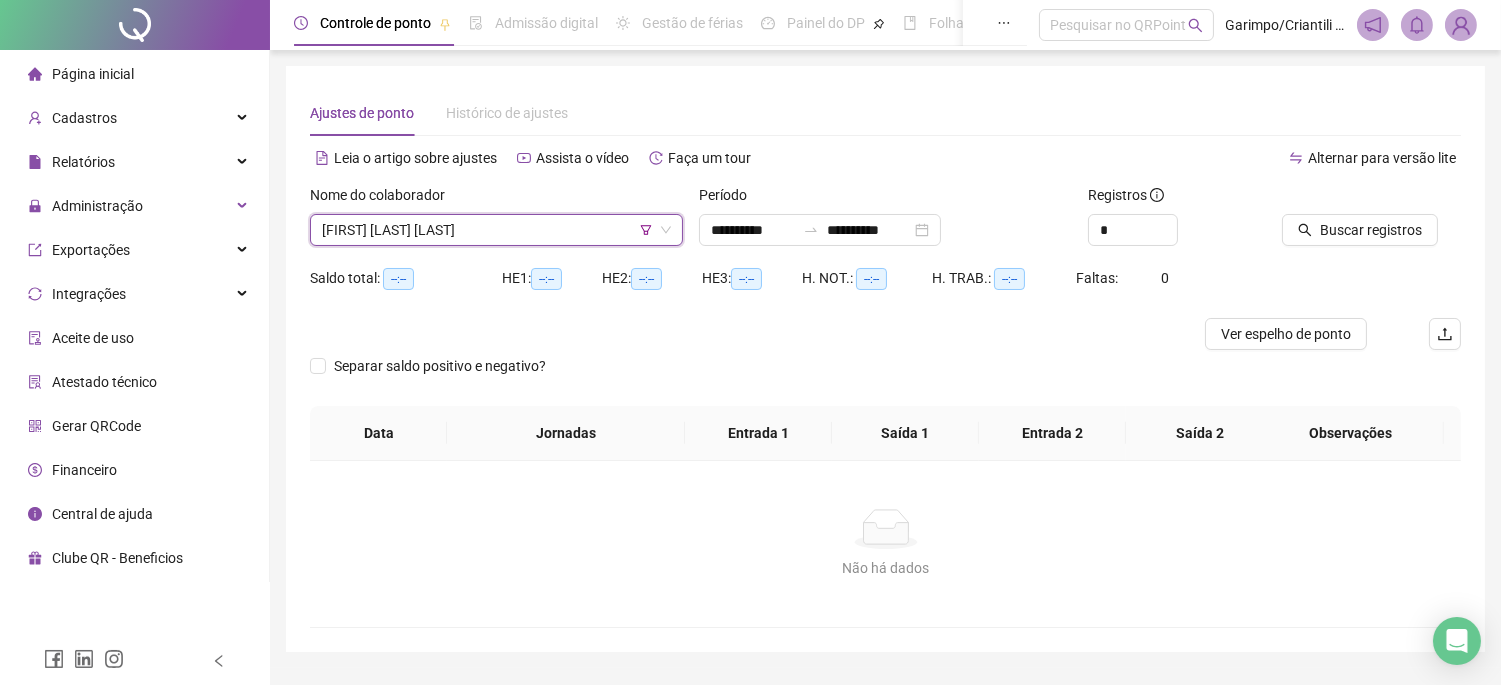 click on "Buscar registros" at bounding box center [1371, 223] 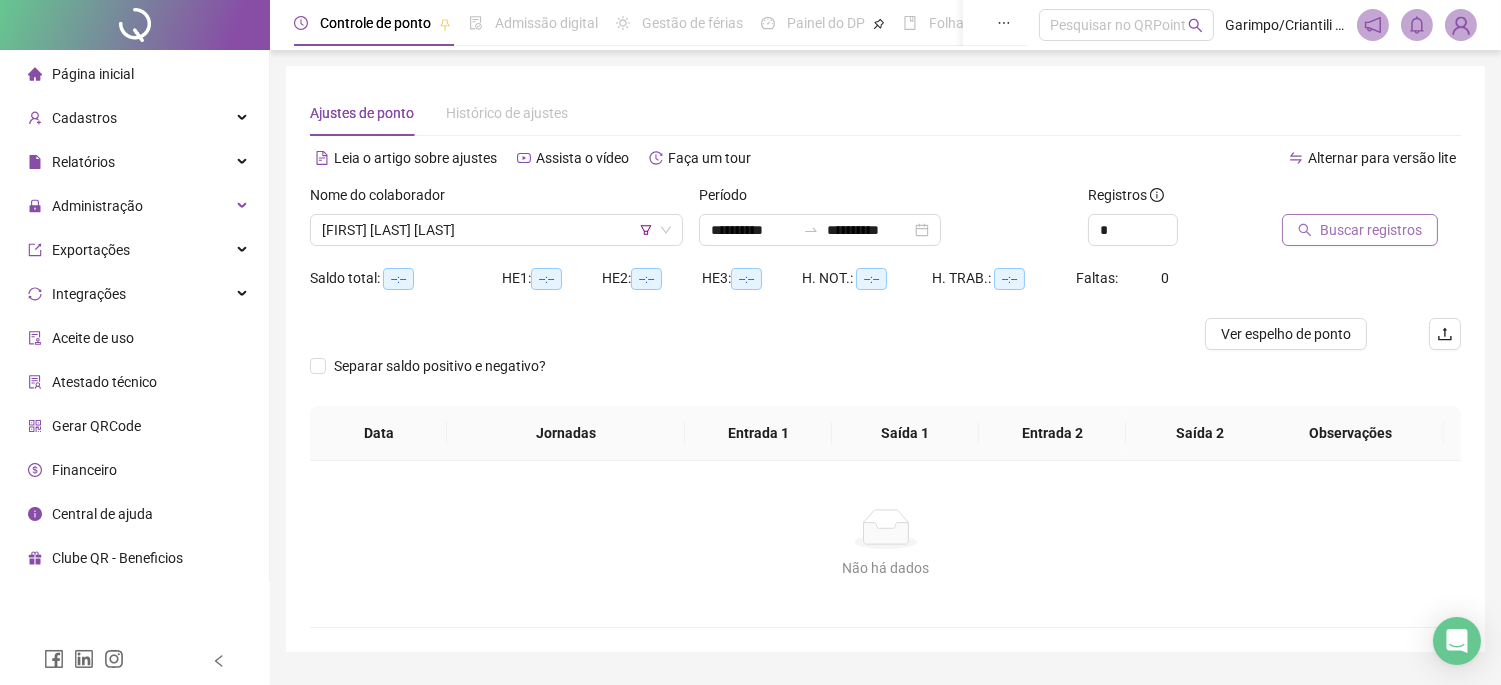 click on "Buscar registros" at bounding box center [1360, 230] 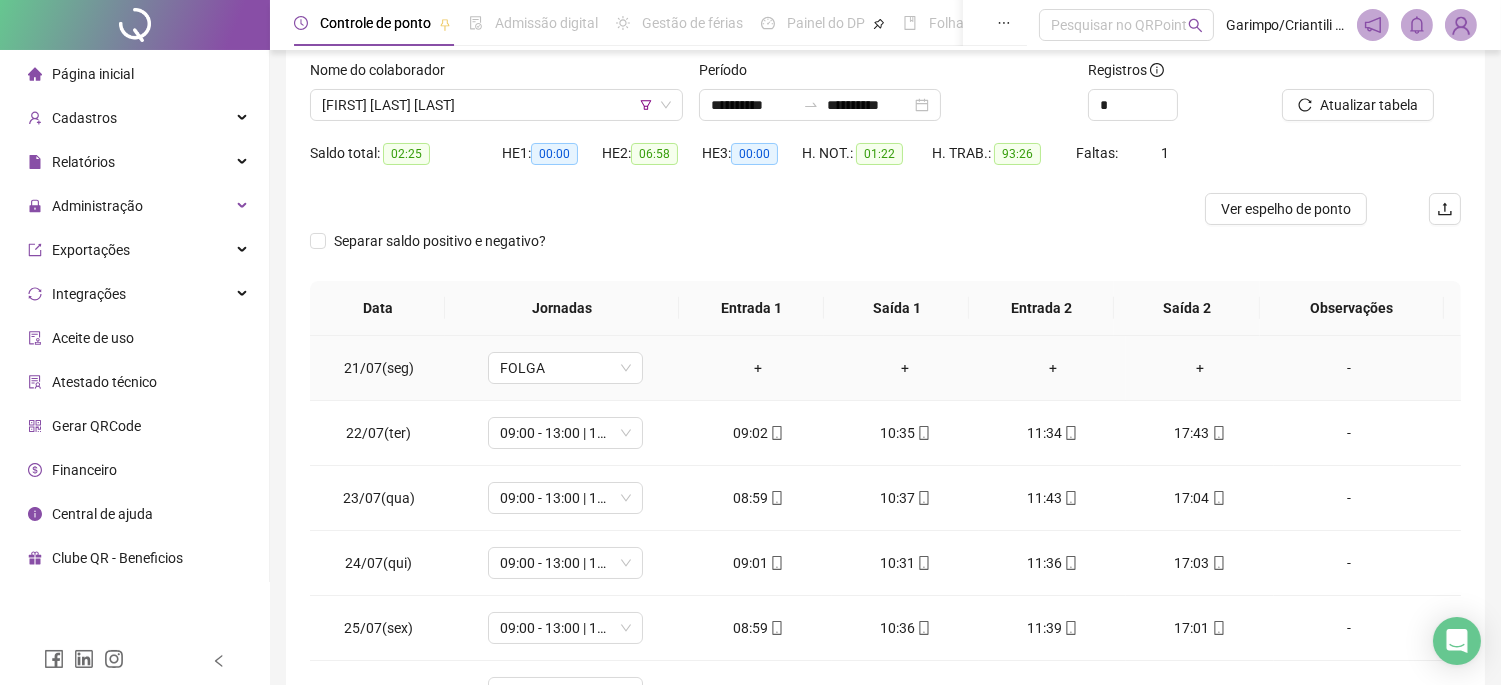 scroll, scrollTop: 312, scrollLeft: 0, axis: vertical 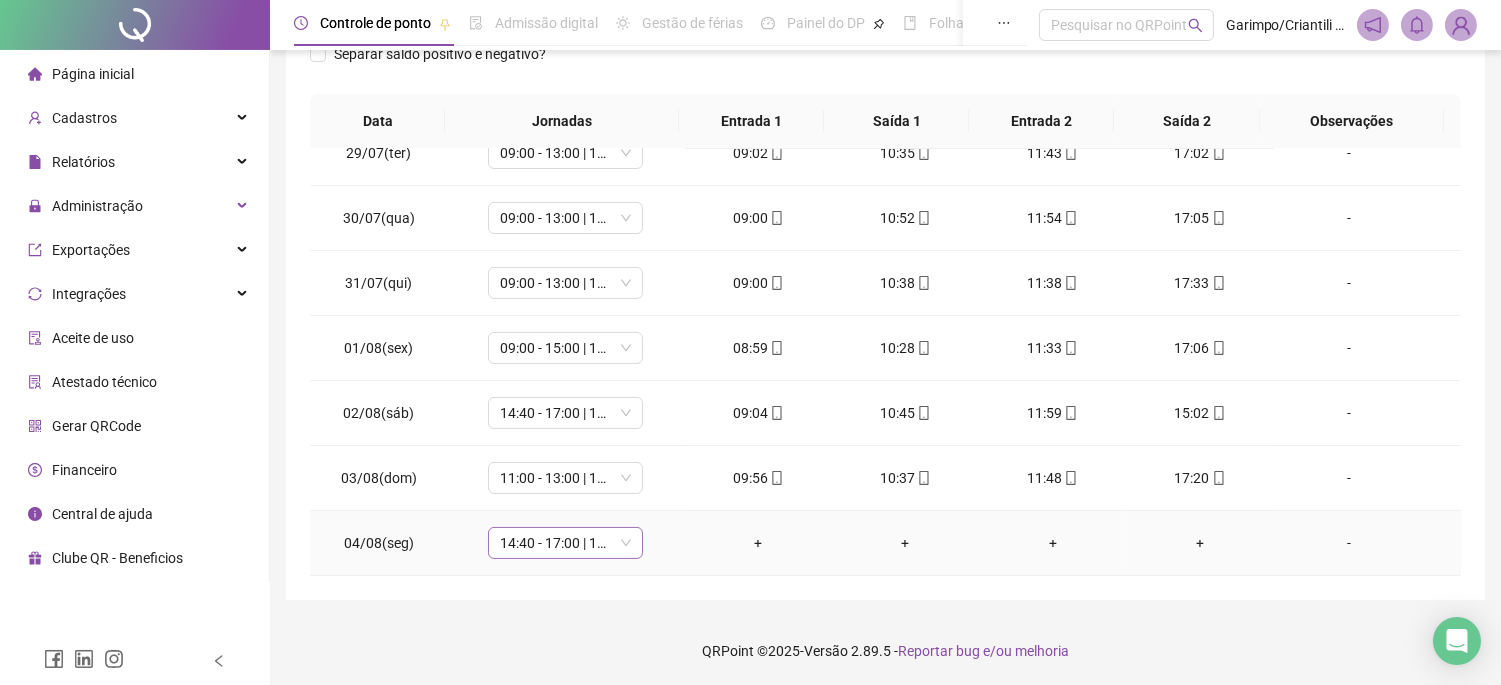 click on "14:40 - 17:00 | 18:00 - 23:00" at bounding box center (565, 543) 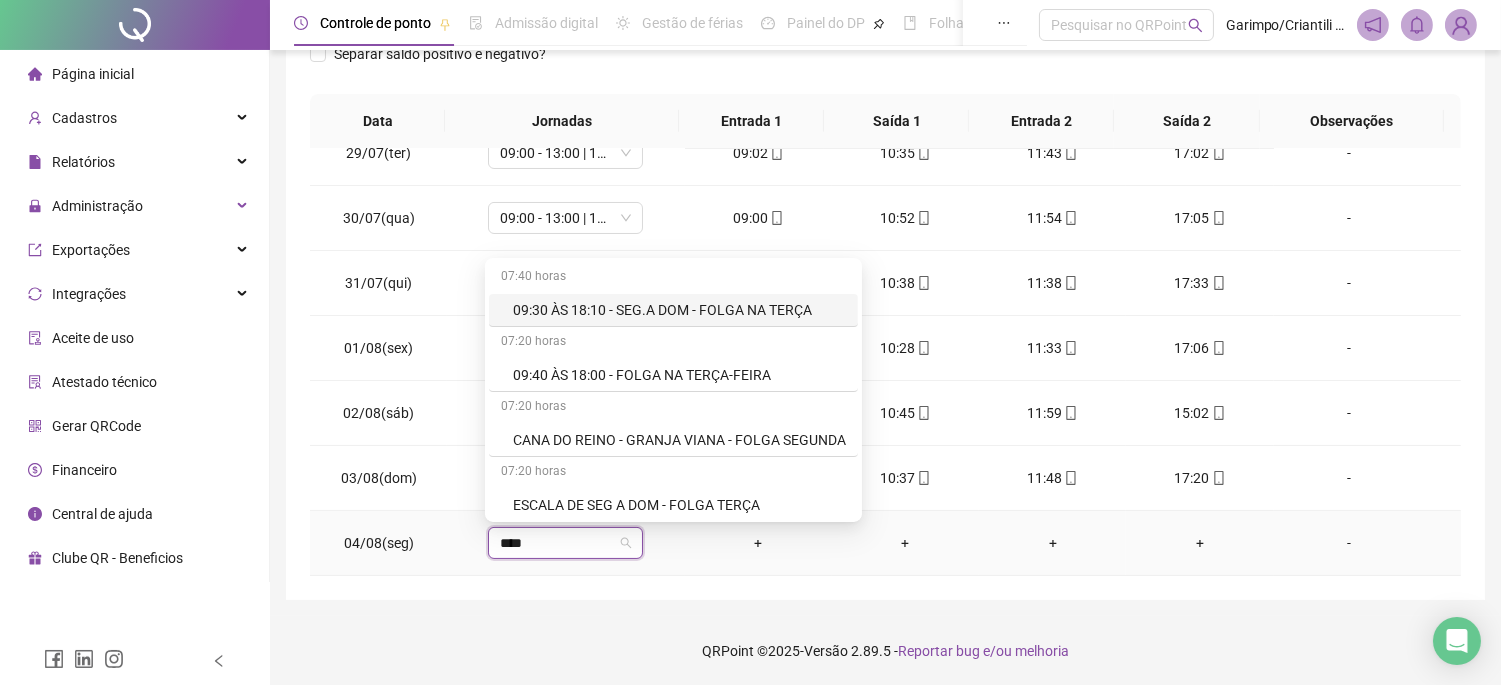 type on "*****" 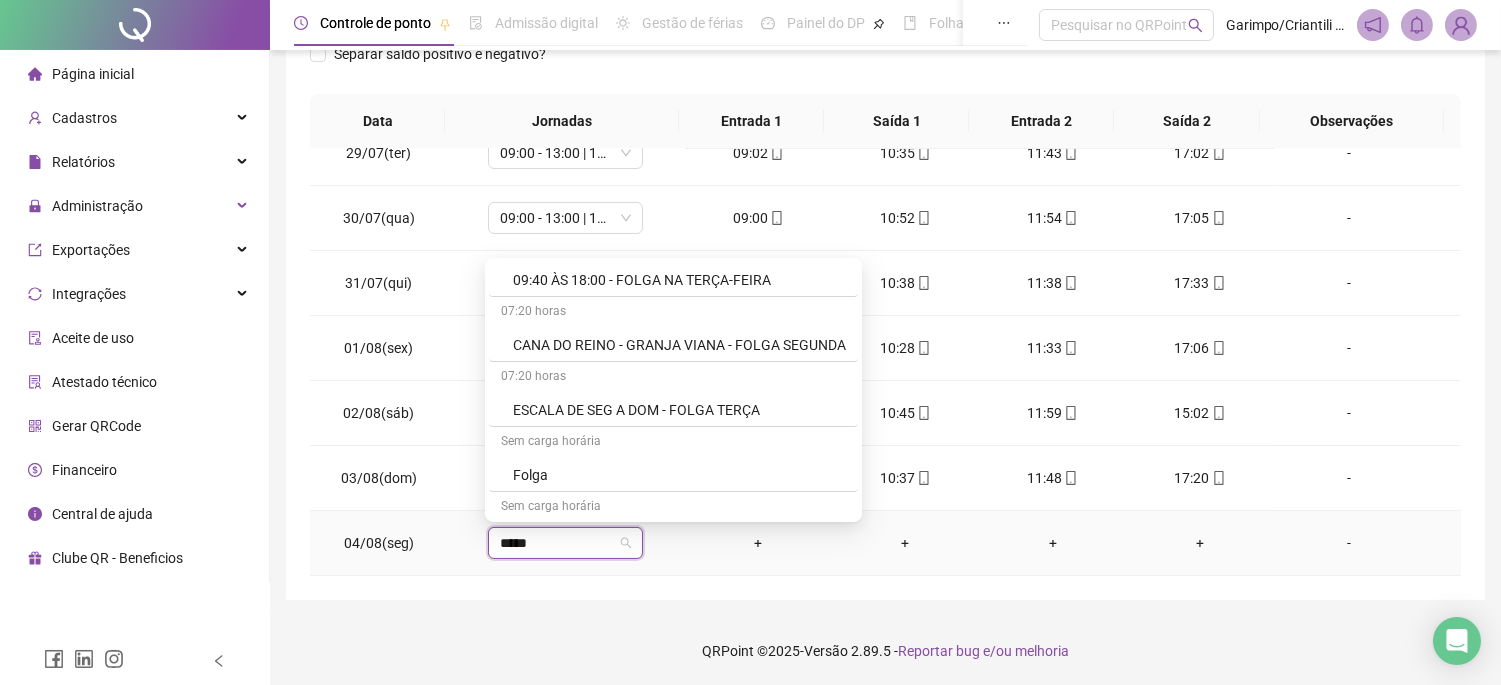 scroll, scrollTop: 222, scrollLeft: 0, axis: vertical 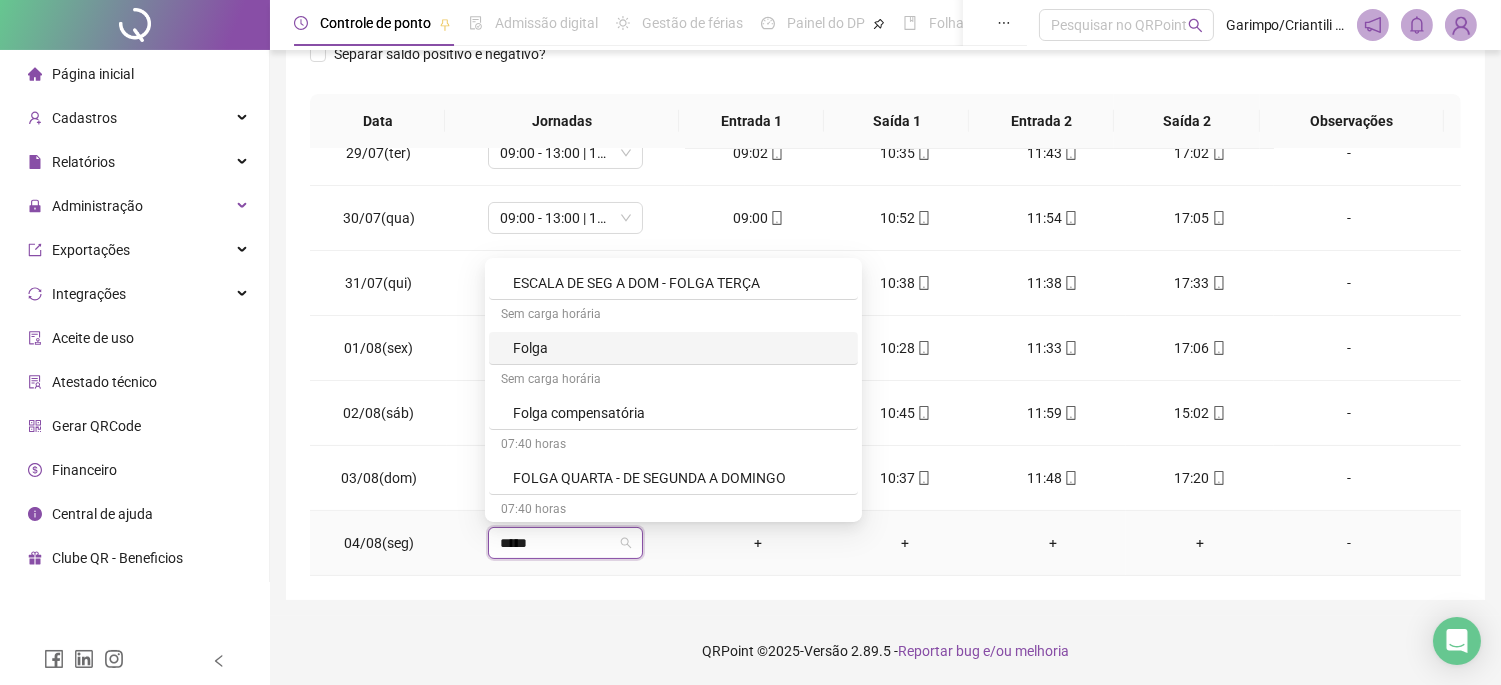 click on "Folga" at bounding box center (679, 348) 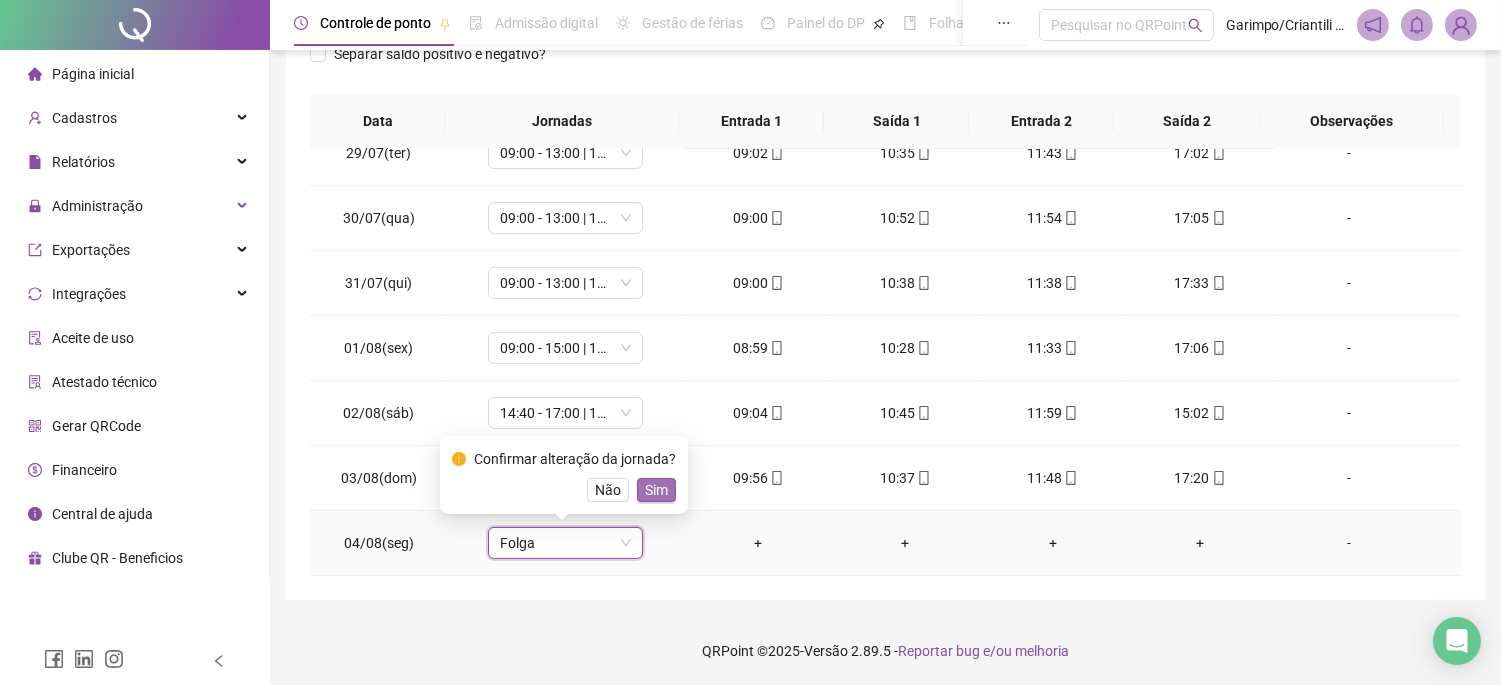 click on "Sim" at bounding box center (656, 490) 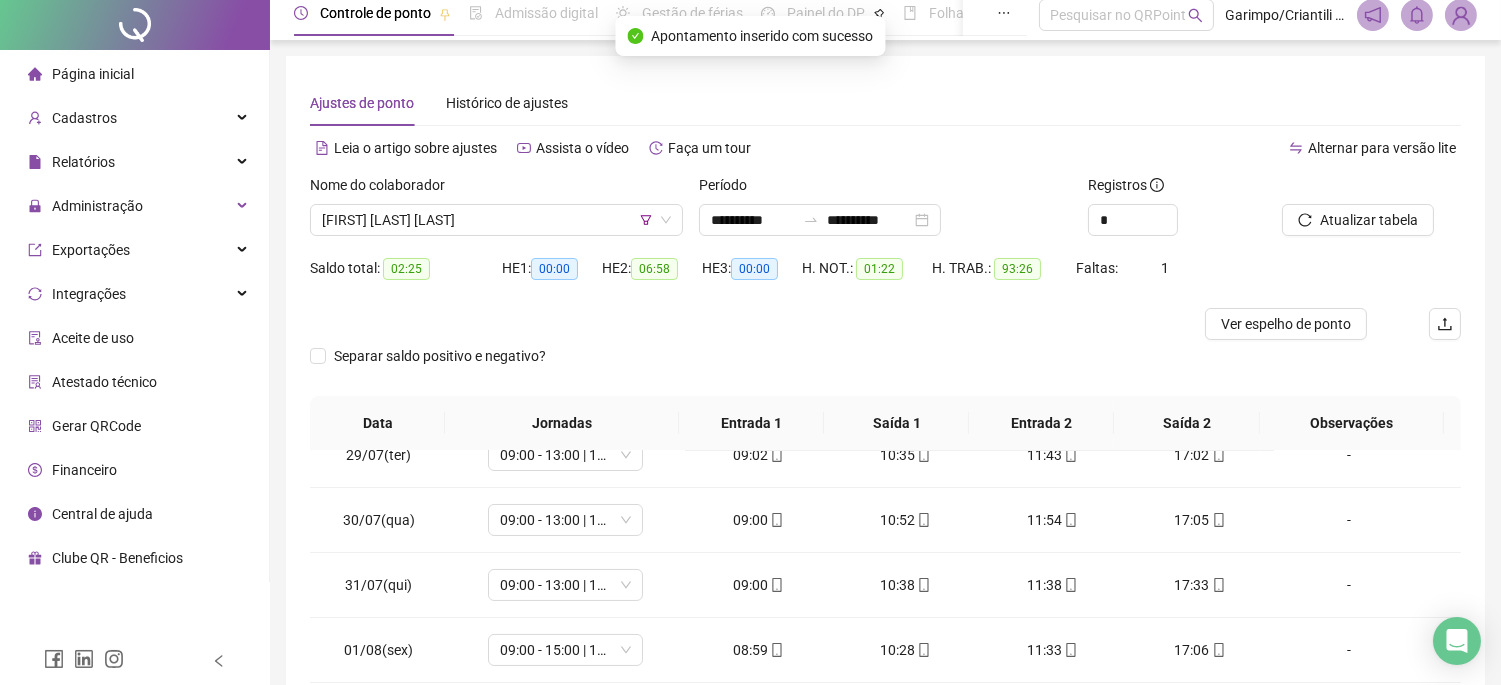 scroll, scrollTop: 0, scrollLeft: 0, axis: both 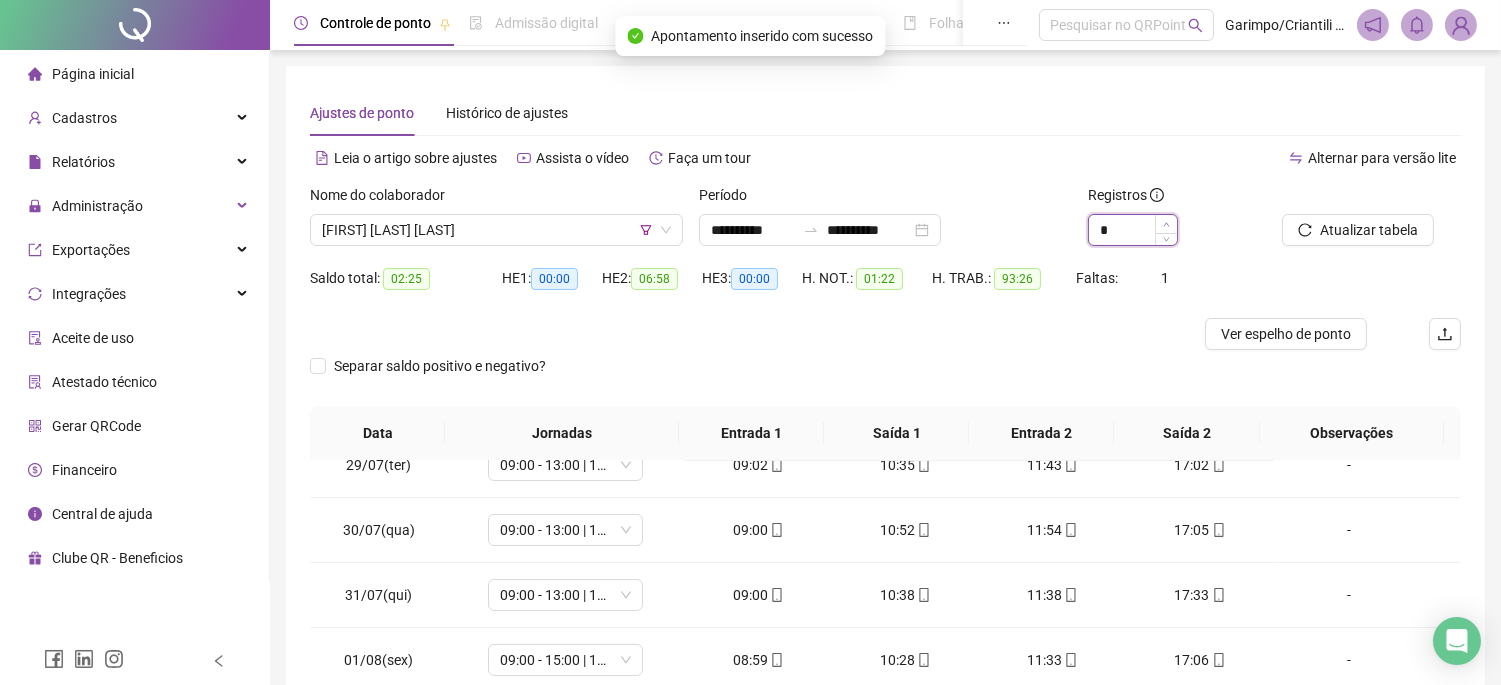 click at bounding box center [1166, 224] 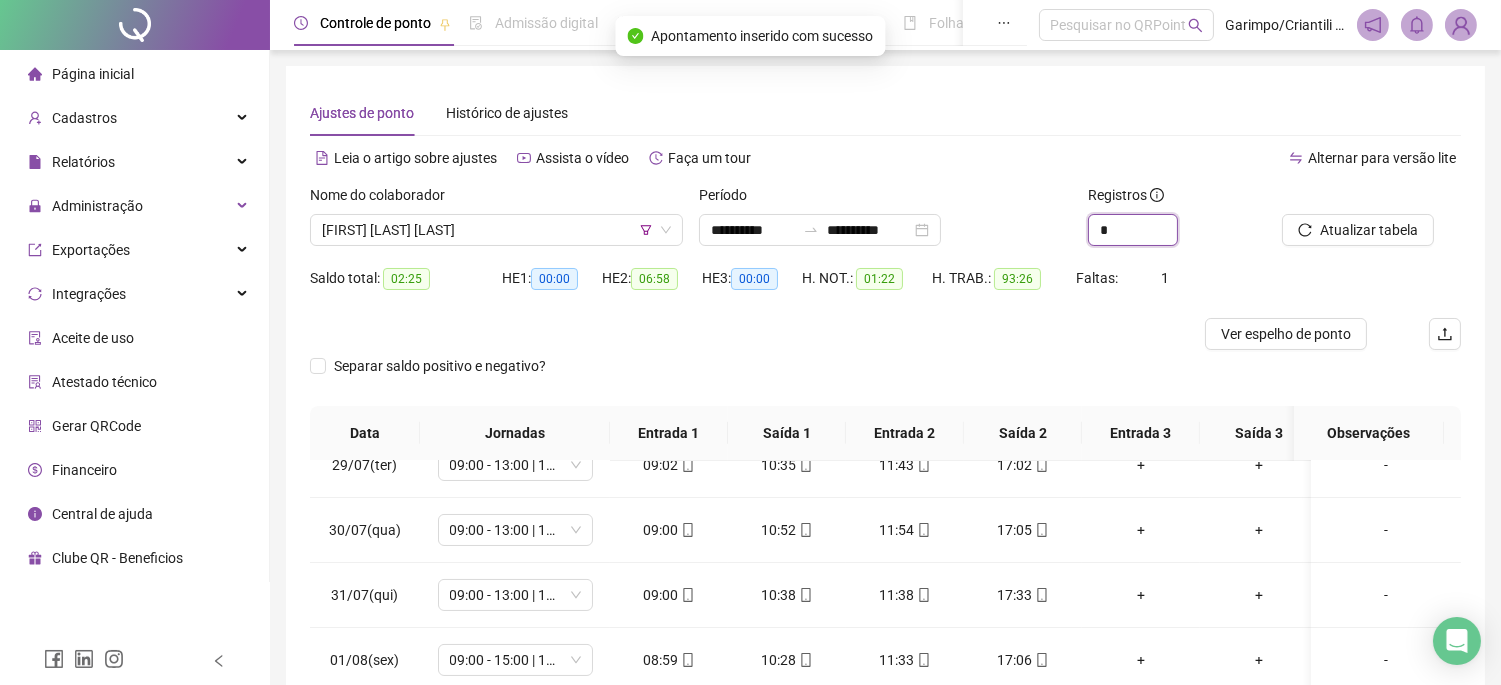 click at bounding box center [1177, 222] 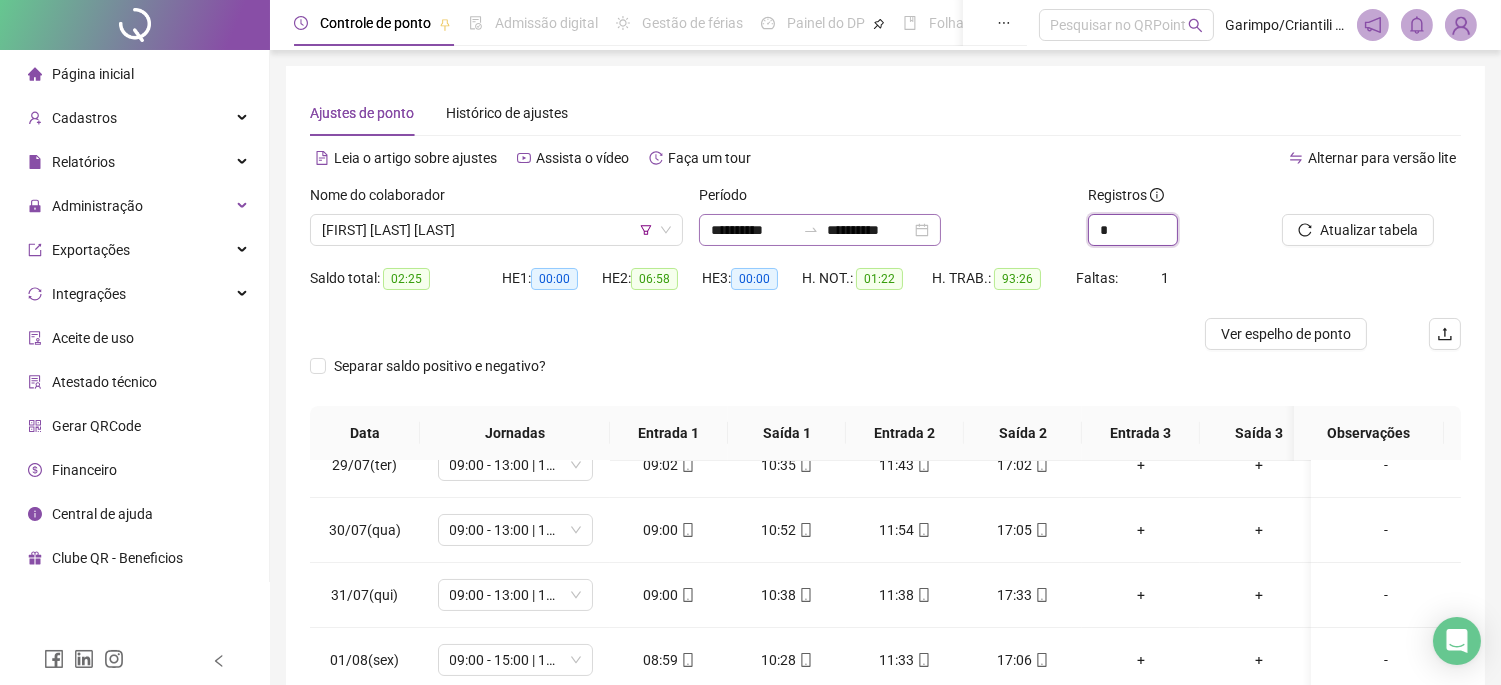 click on "**********" at bounding box center (820, 230) 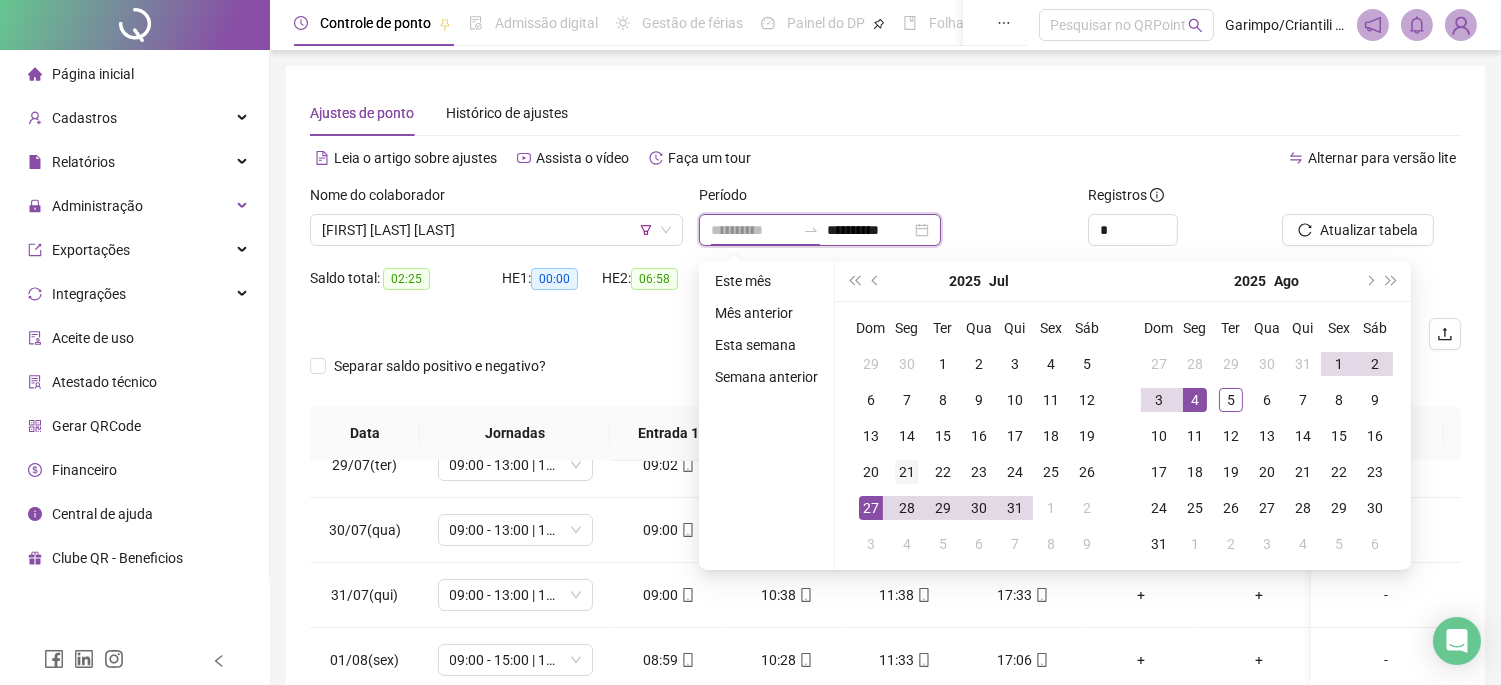type on "**********" 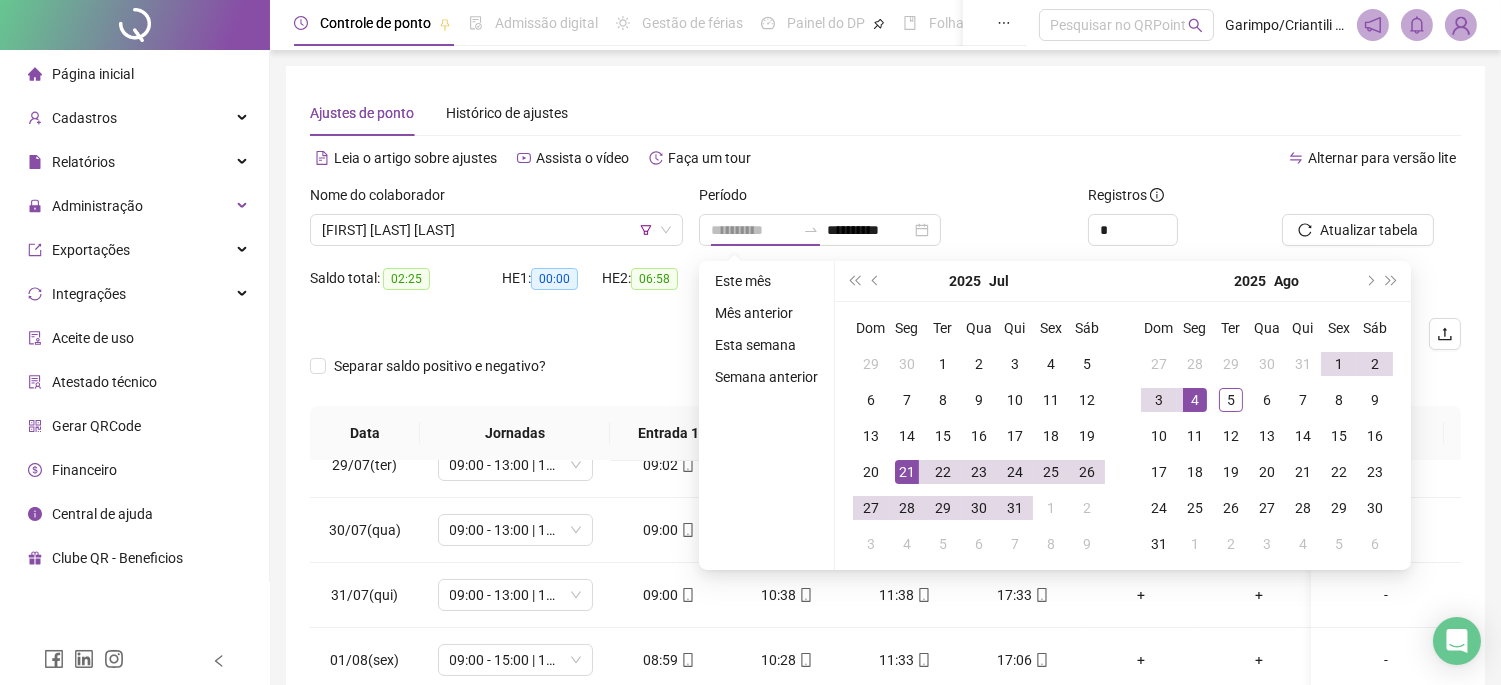 click on "21" at bounding box center [907, 472] 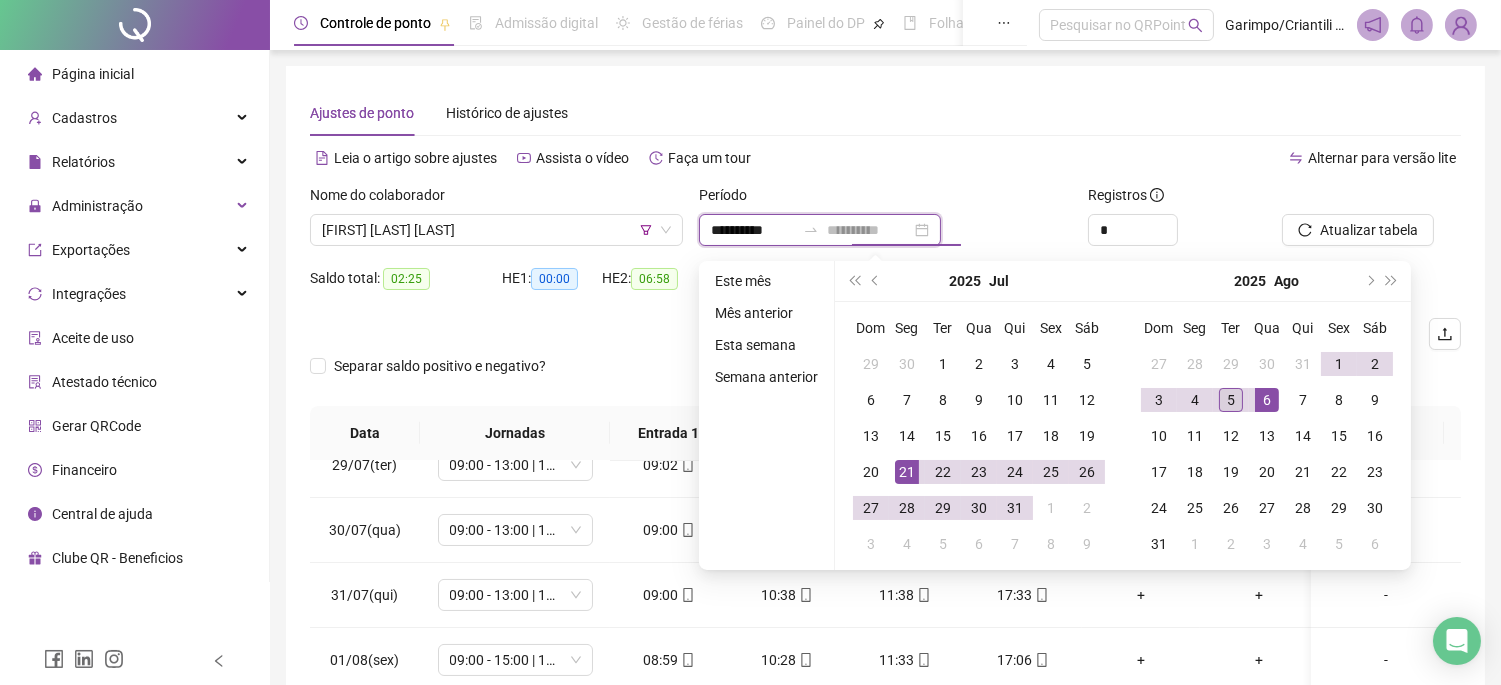 type on "**********" 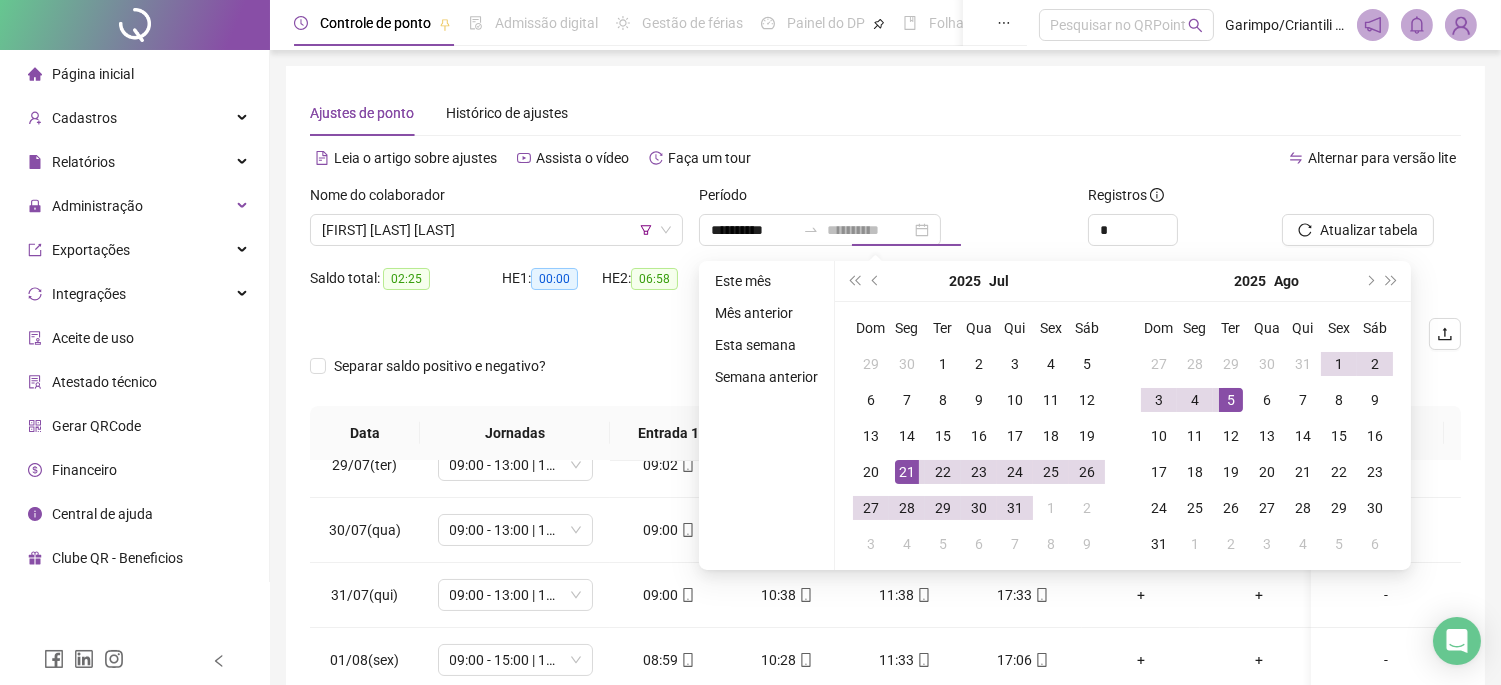 click on "5" at bounding box center [1231, 400] 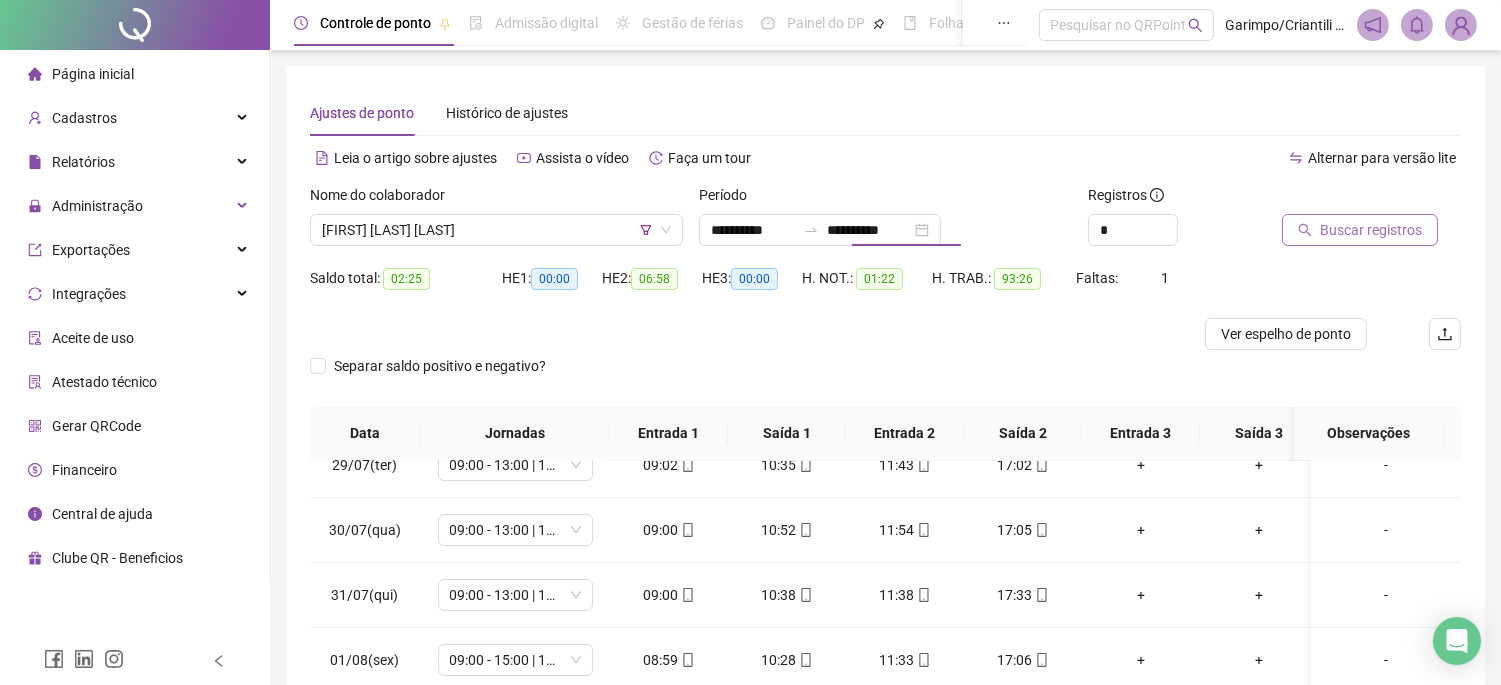 click on "Buscar registros" at bounding box center (1371, 230) 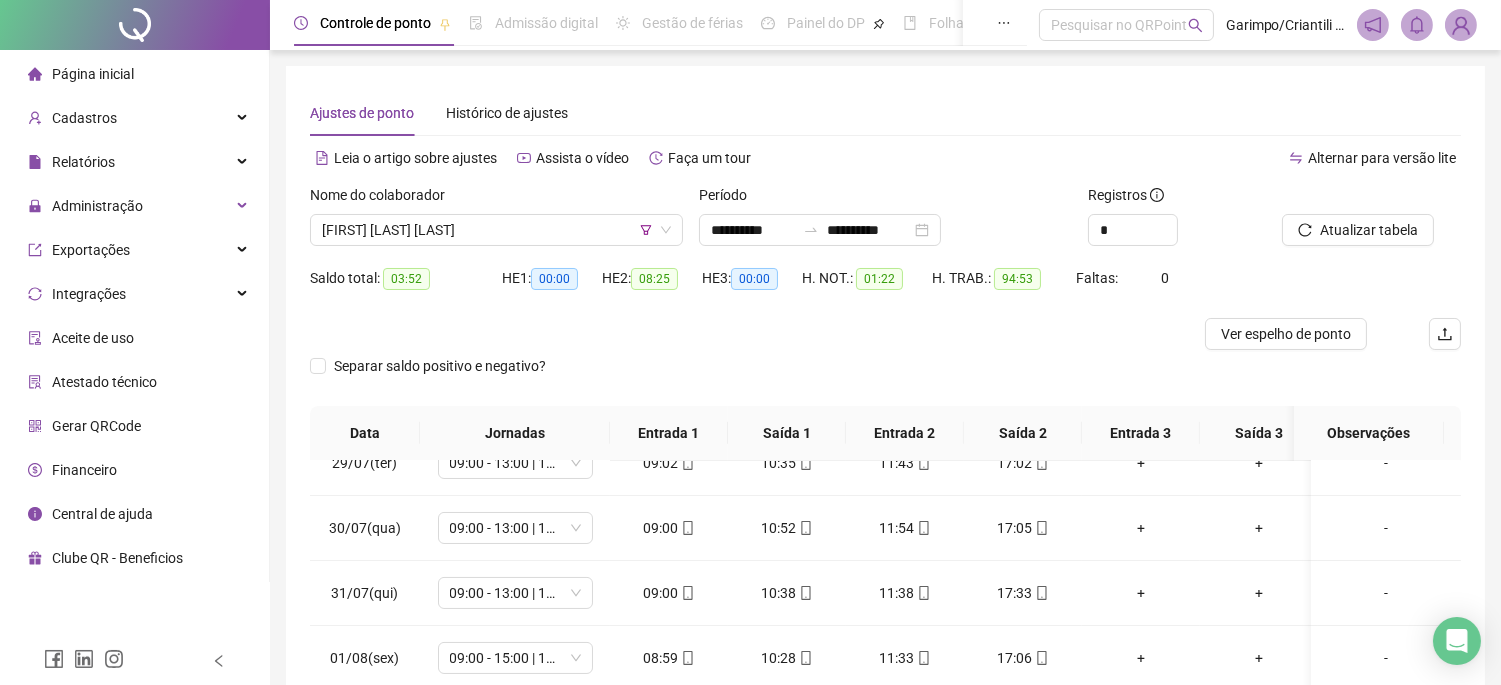 scroll, scrollTop: 312, scrollLeft: 0, axis: vertical 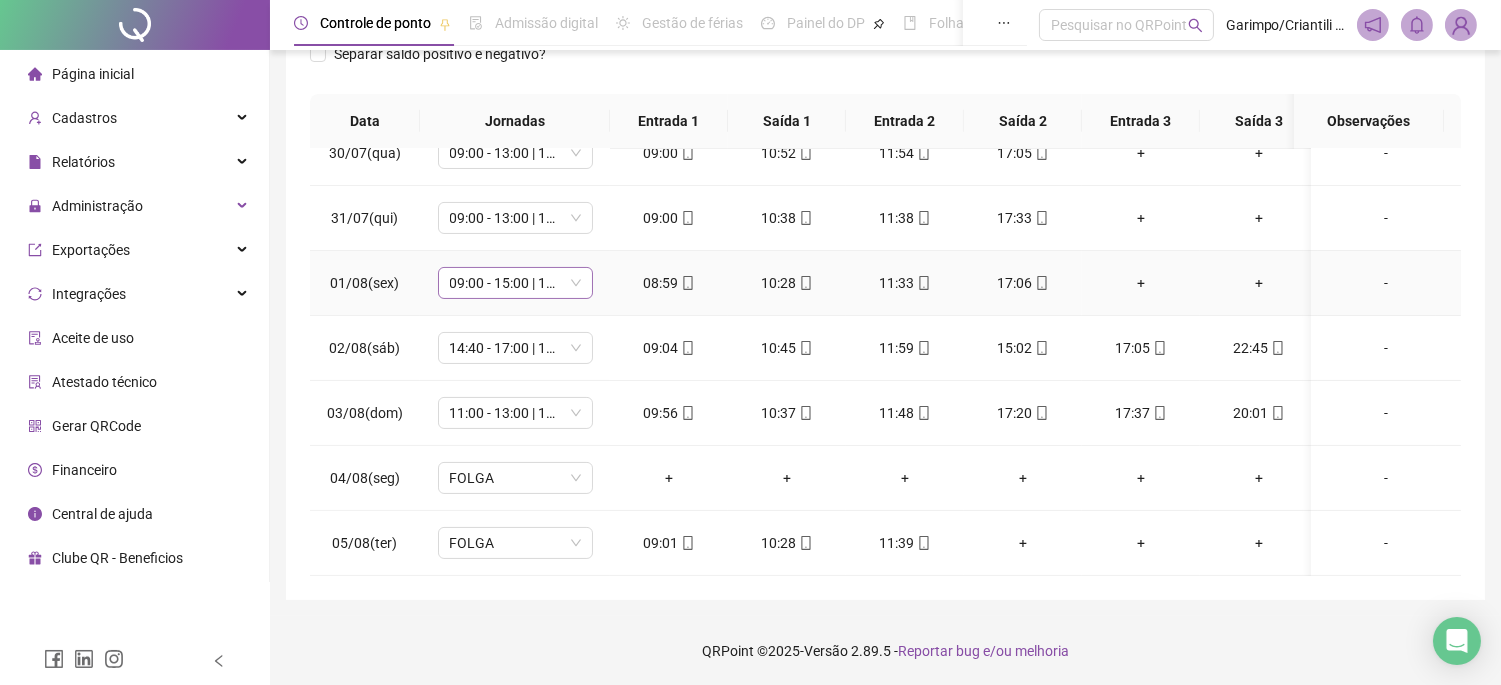 click on "09:00 - 15:00 | 18:00 - 23:00" at bounding box center (515, 283) 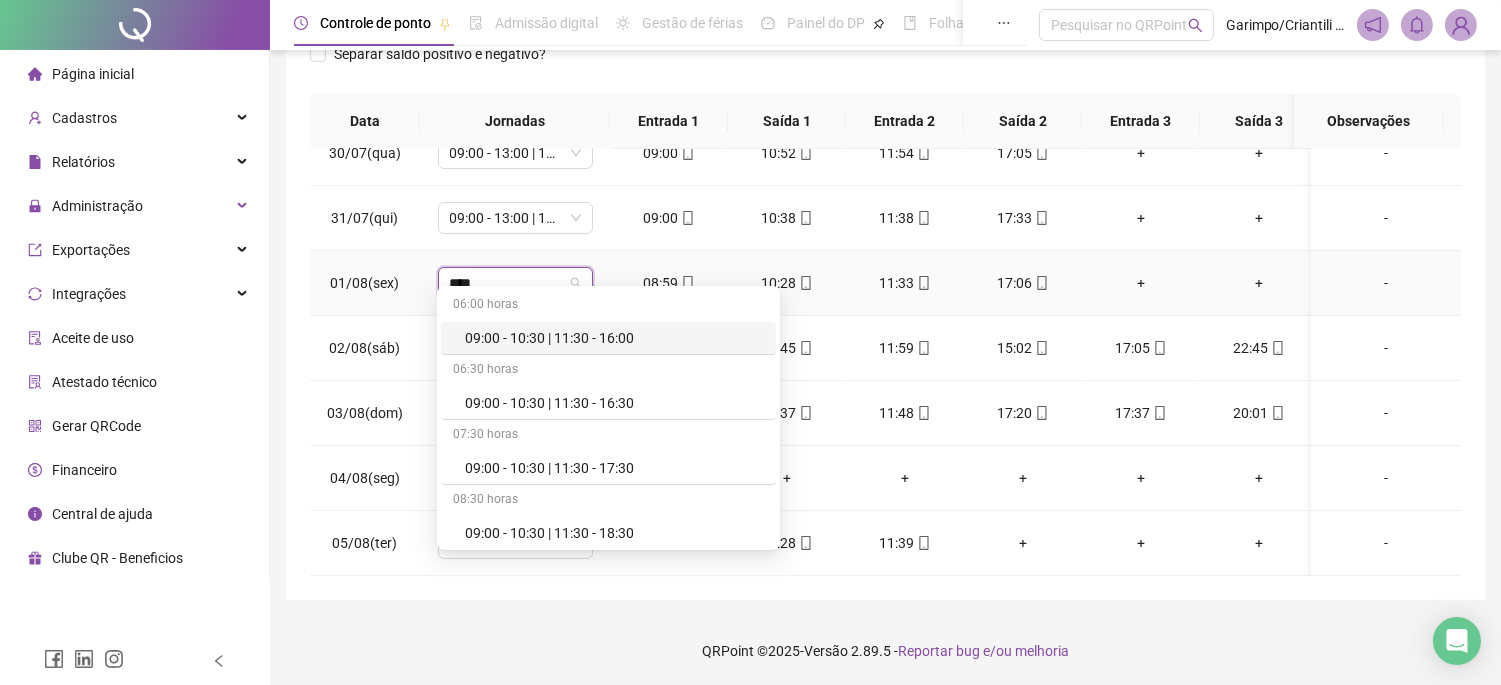 type on "*****" 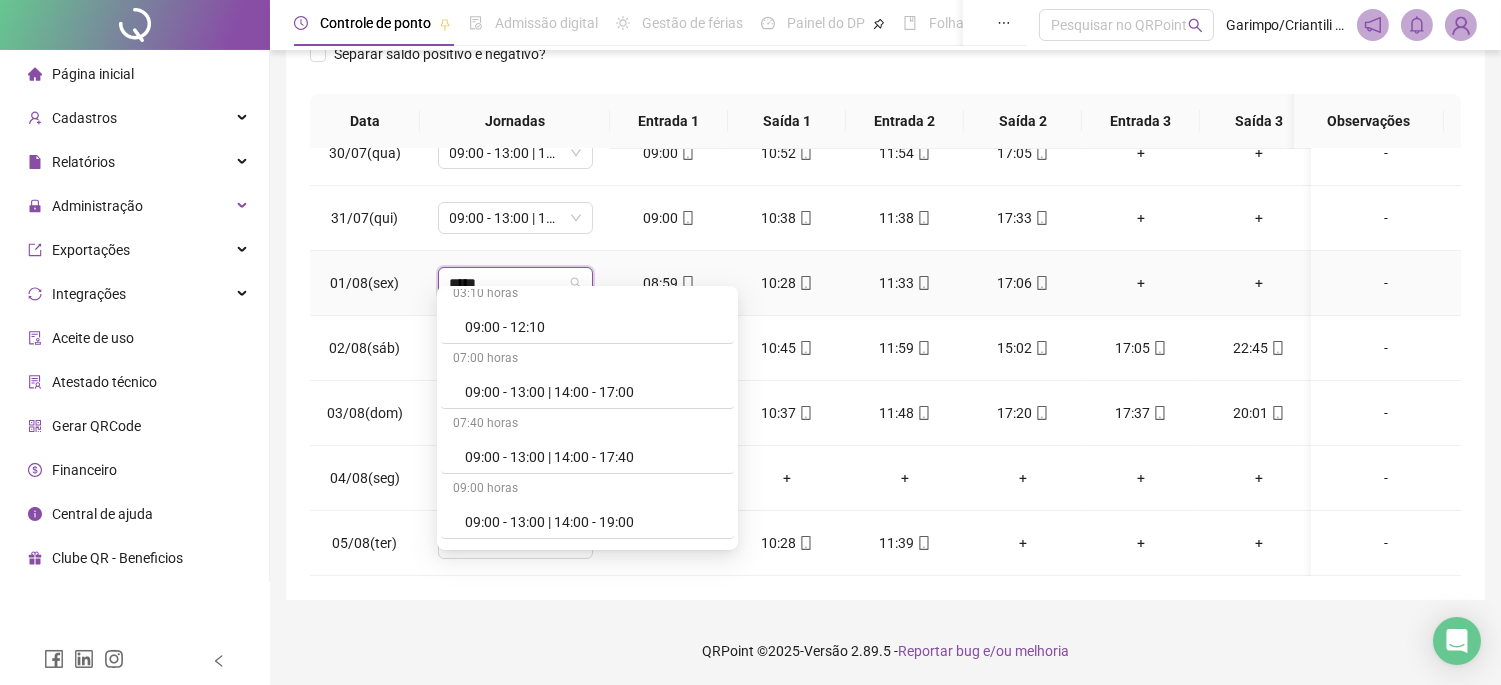 scroll, scrollTop: 888, scrollLeft: 0, axis: vertical 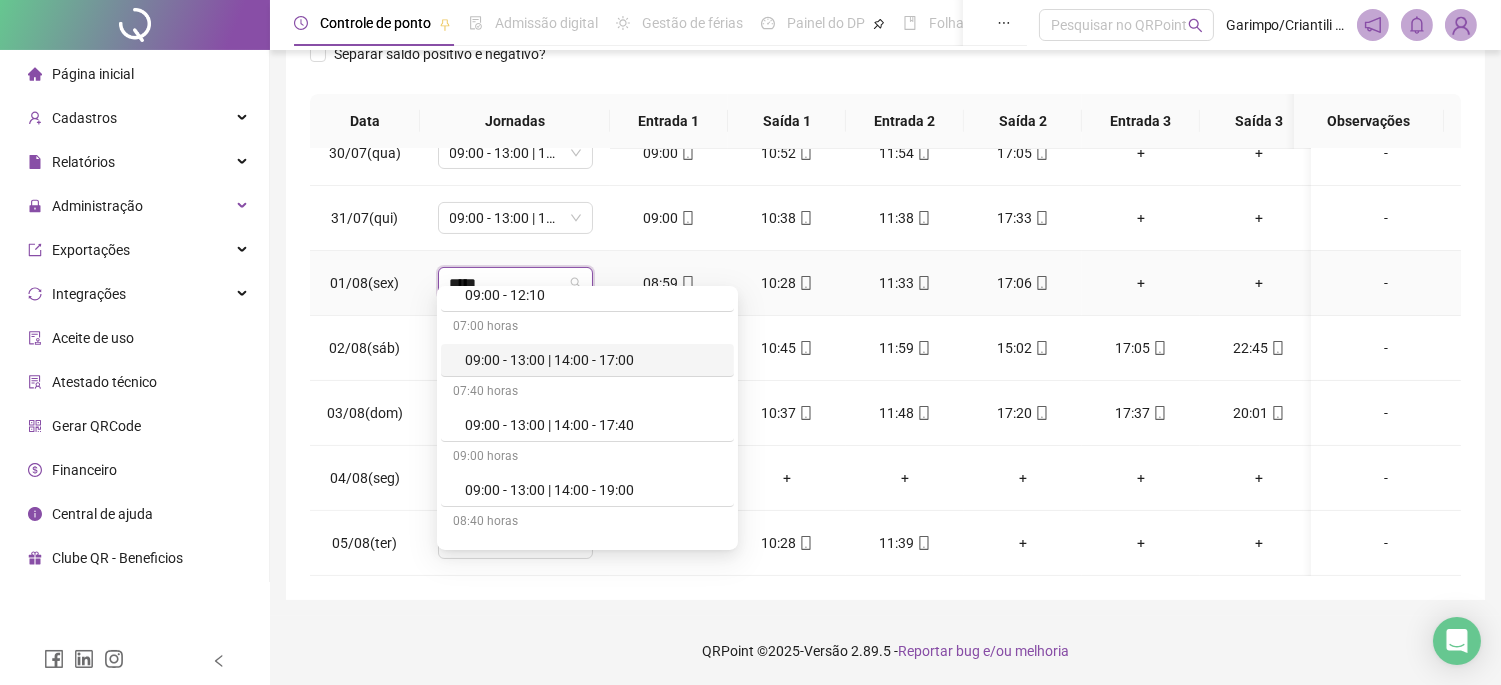 click on "09:00 - 13:00 | 14:00 - 17:00" at bounding box center (593, 360) 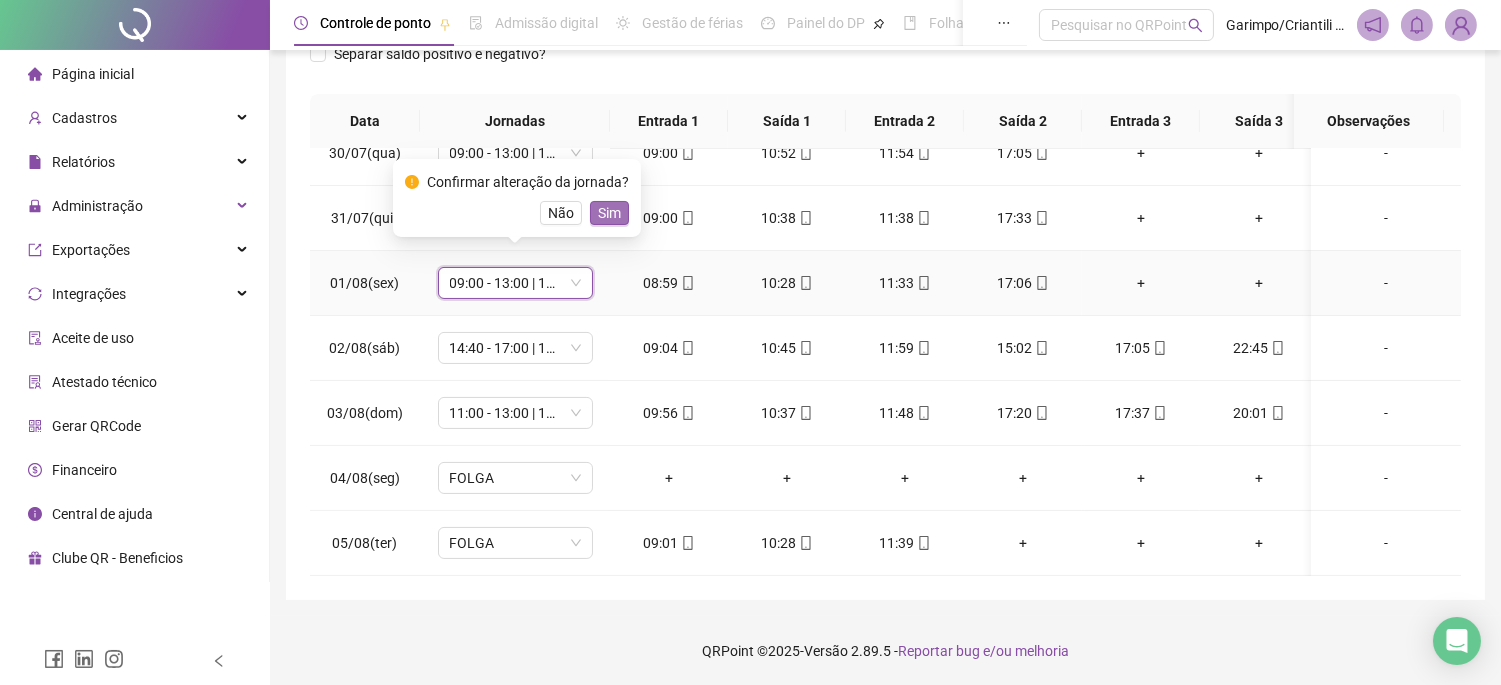 click on "Sim" at bounding box center [609, 213] 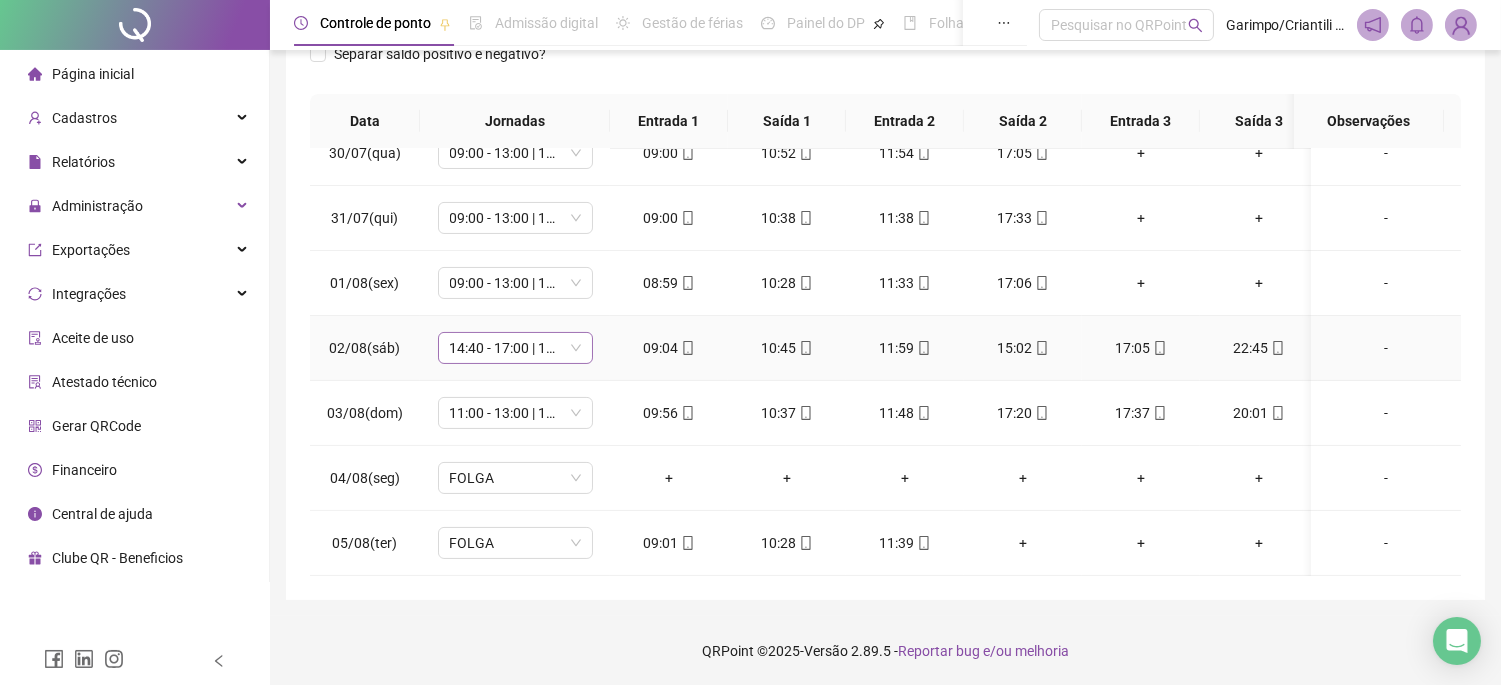 click on "14:40 - 17:00 | 18:00 - 23:00" at bounding box center (515, 348) 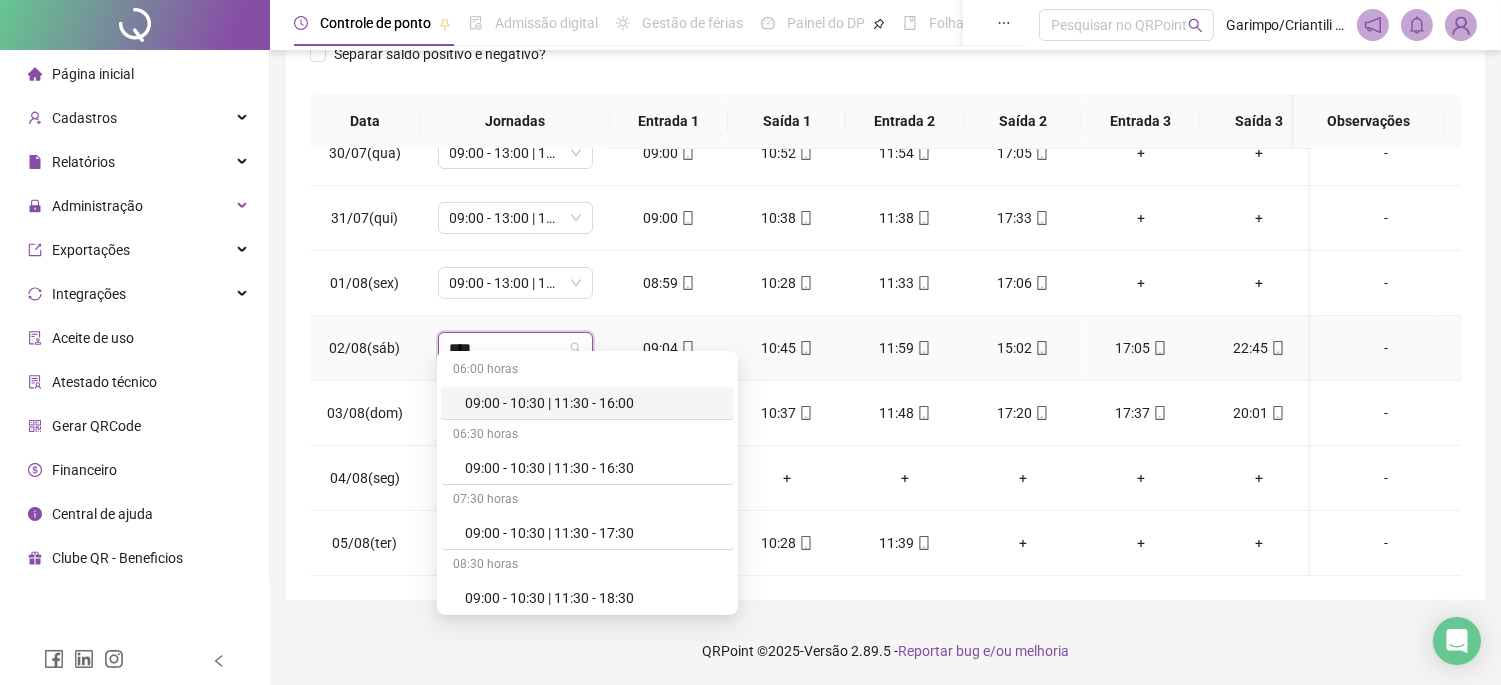 type on "*****" 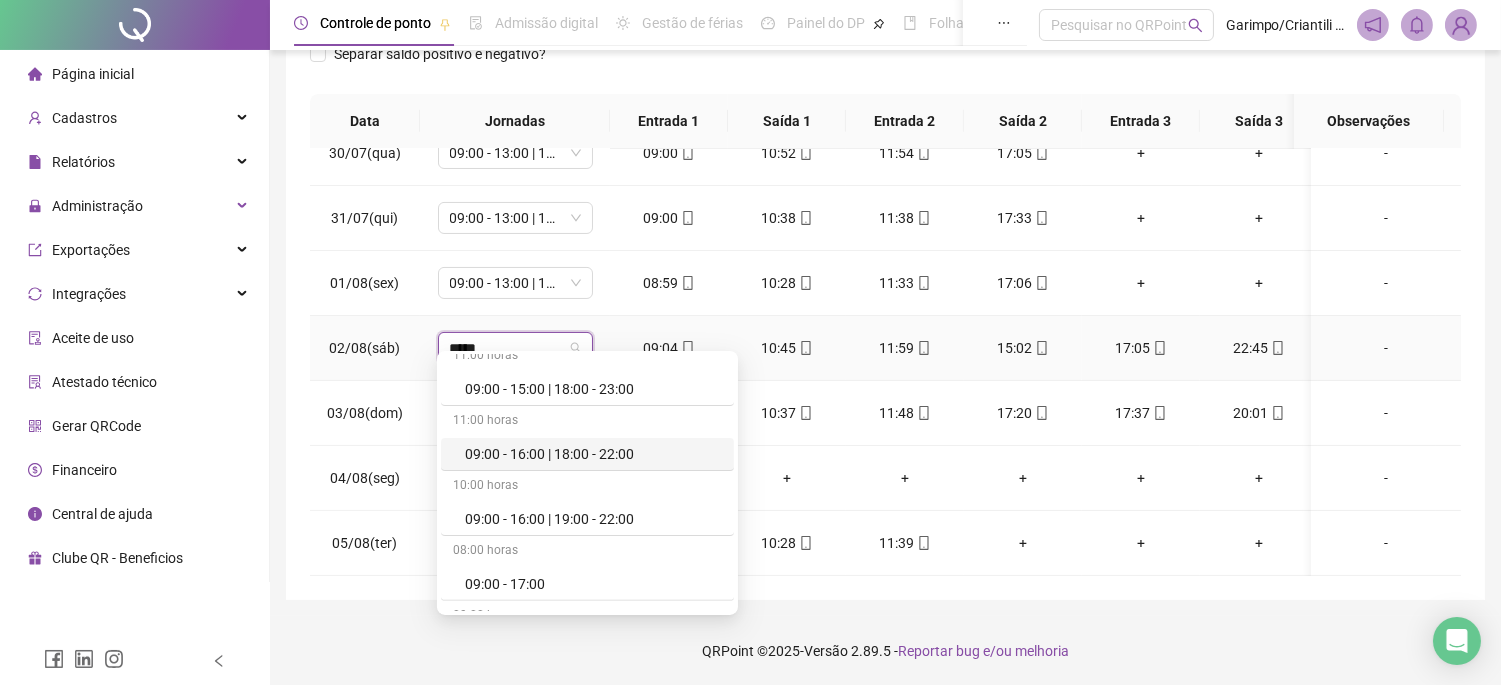 scroll, scrollTop: 1333, scrollLeft: 0, axis: vertical 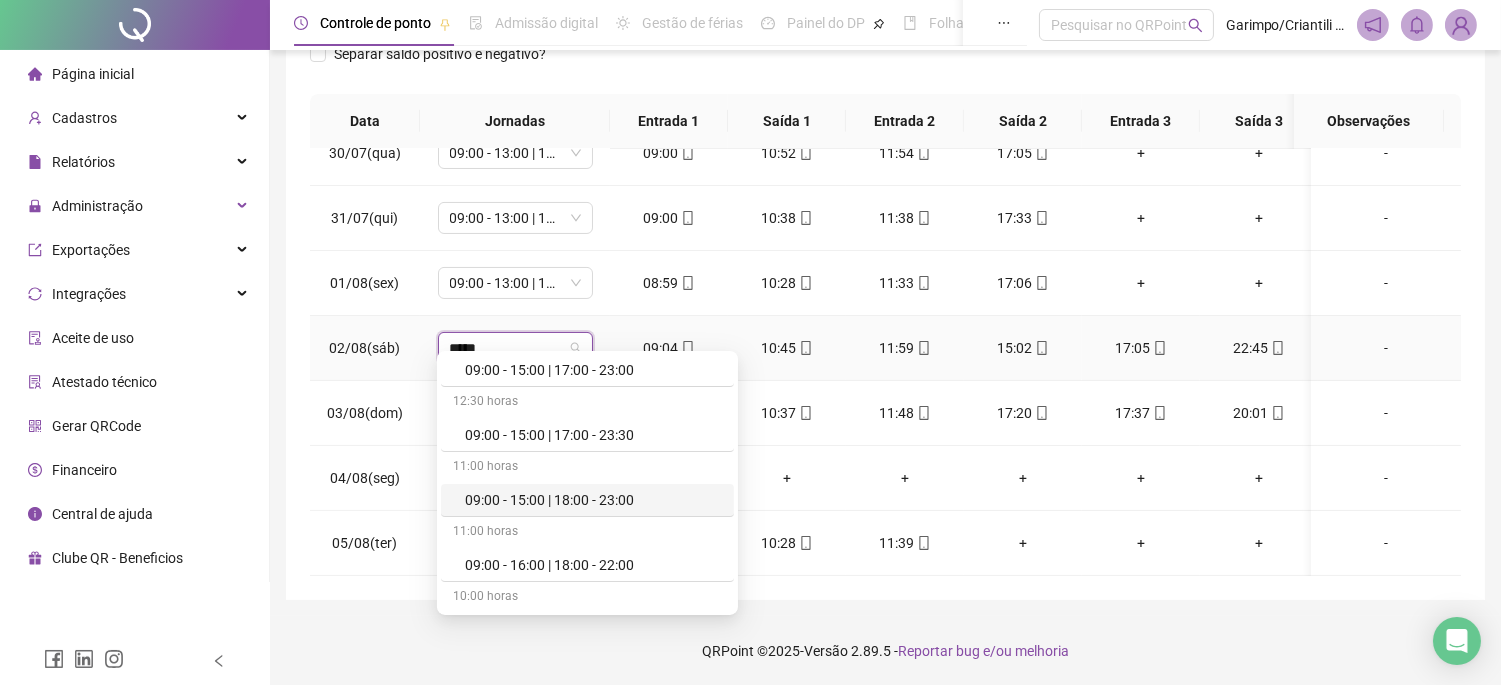 click on "09:00 - 15:00 | 18:00 - 23:00" at bounding box center [593, 500] 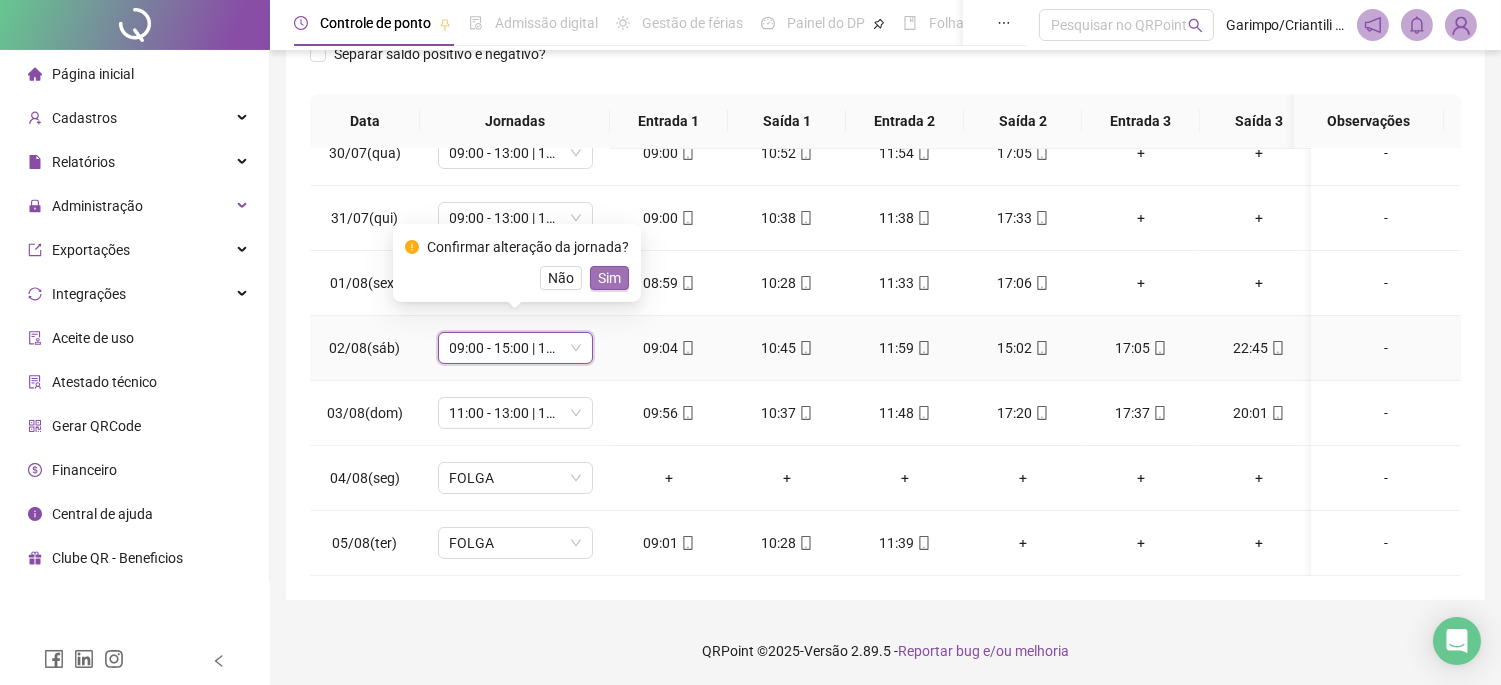 click on "Sim" at bounding box center (609, 278) 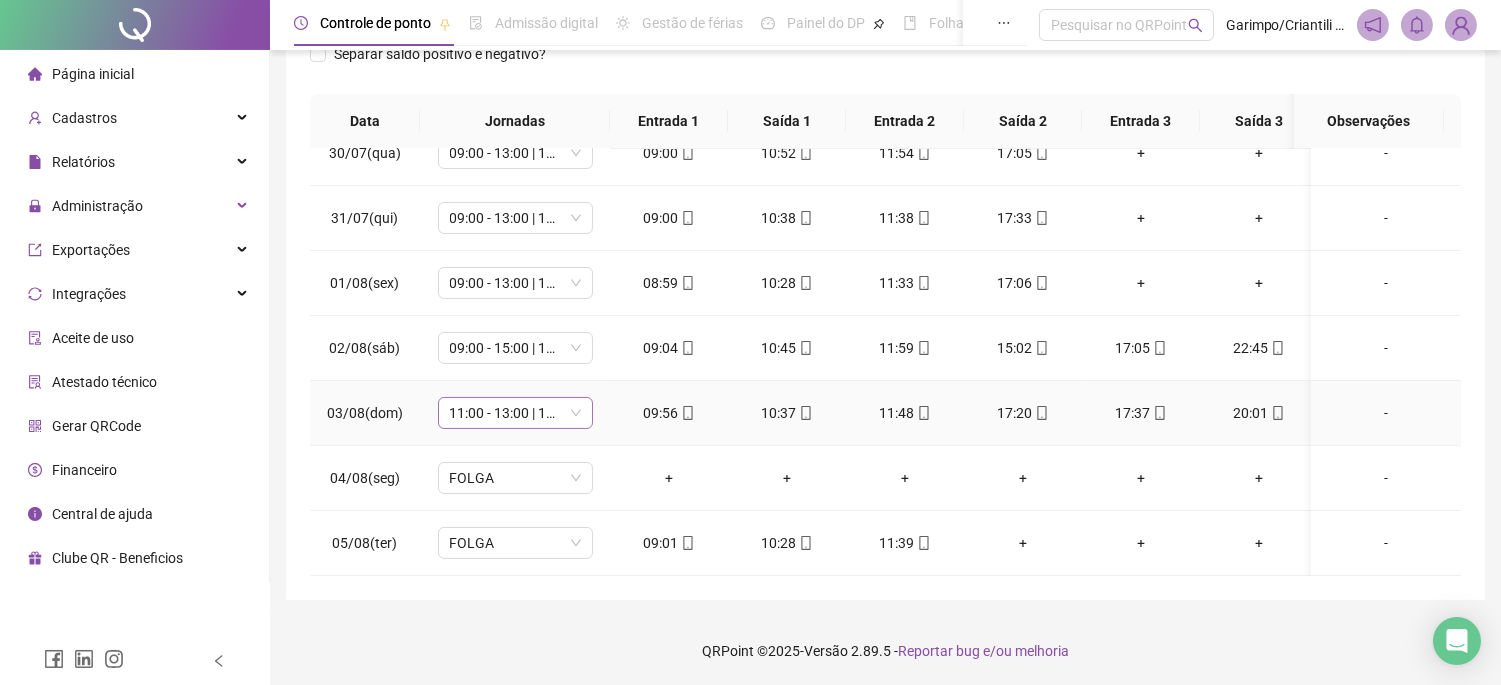 click on "11:00 - 13:00 | 14:00 - 18:00" at bounding box center [515, 413] 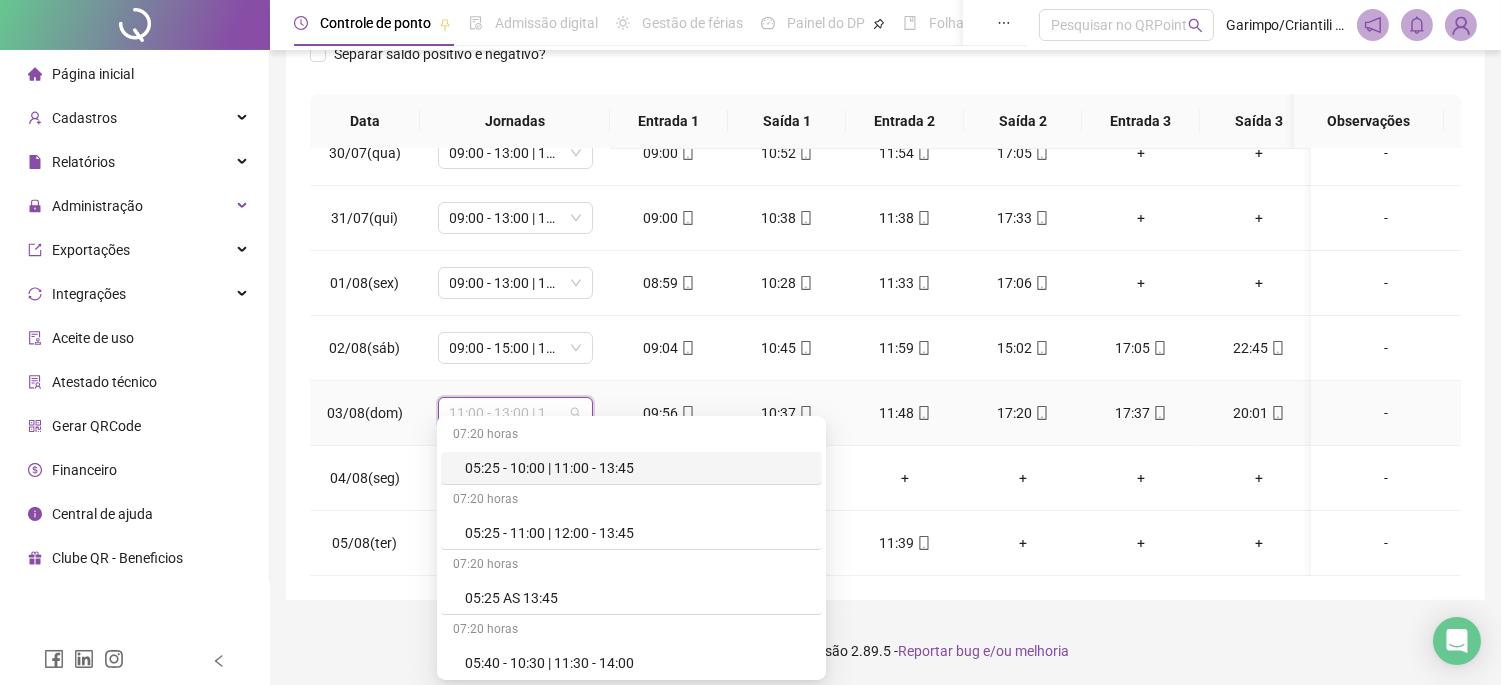 type on "*" 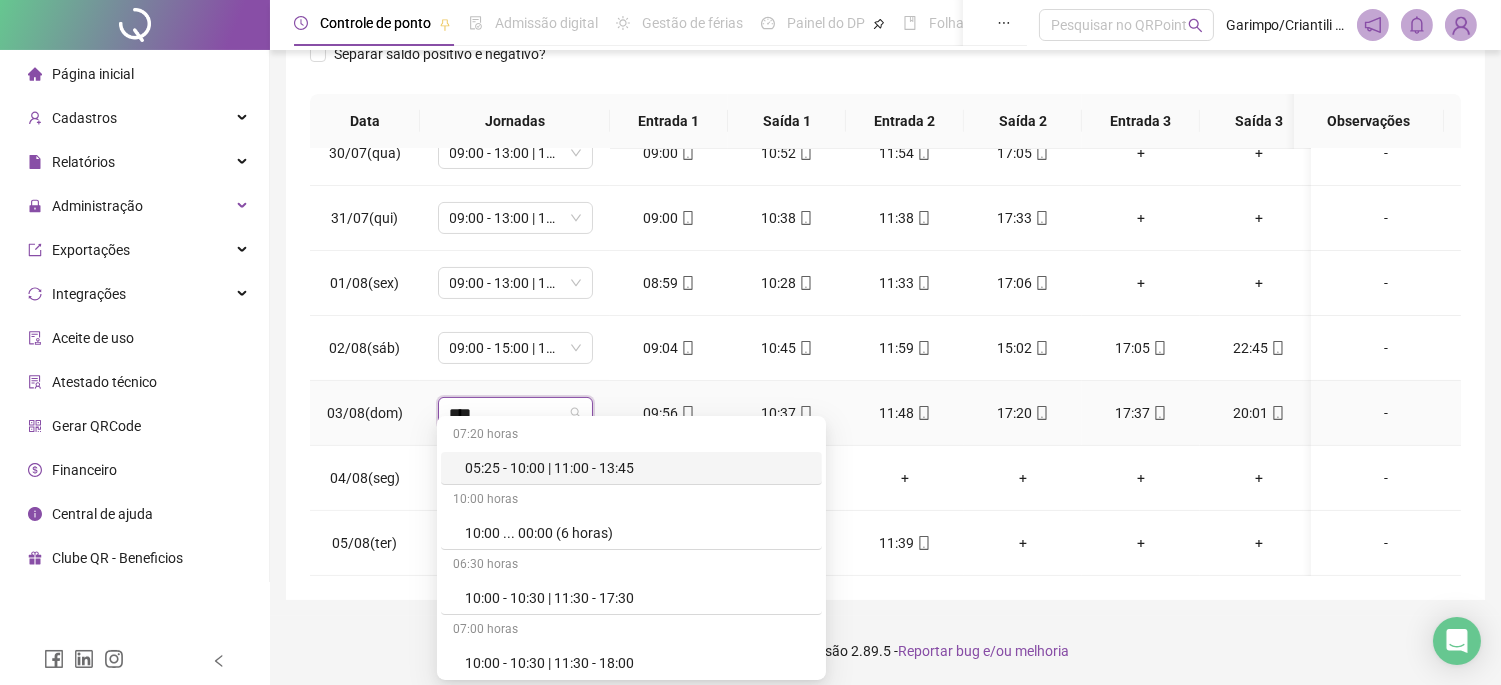 type on "*****" 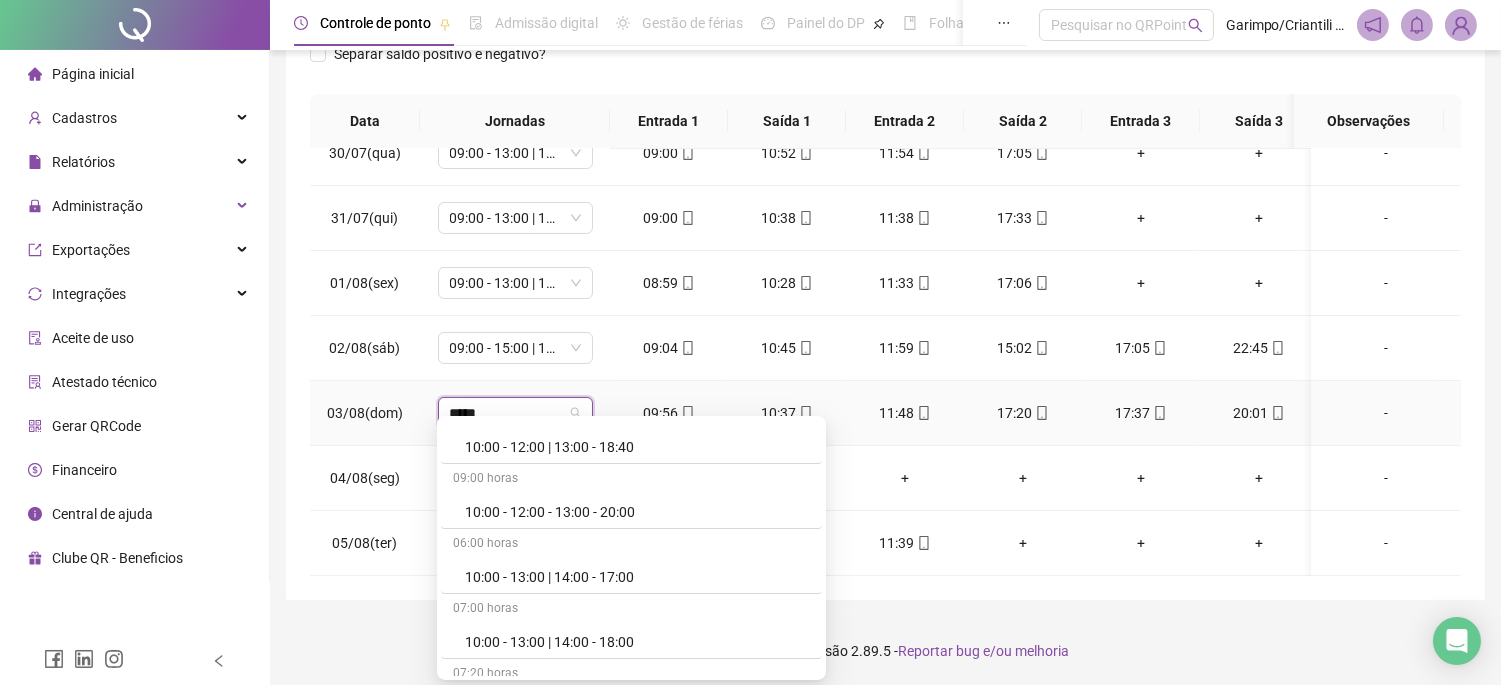 scroll, scrollTop: 444, scrollLeft: 0, axis: vertical 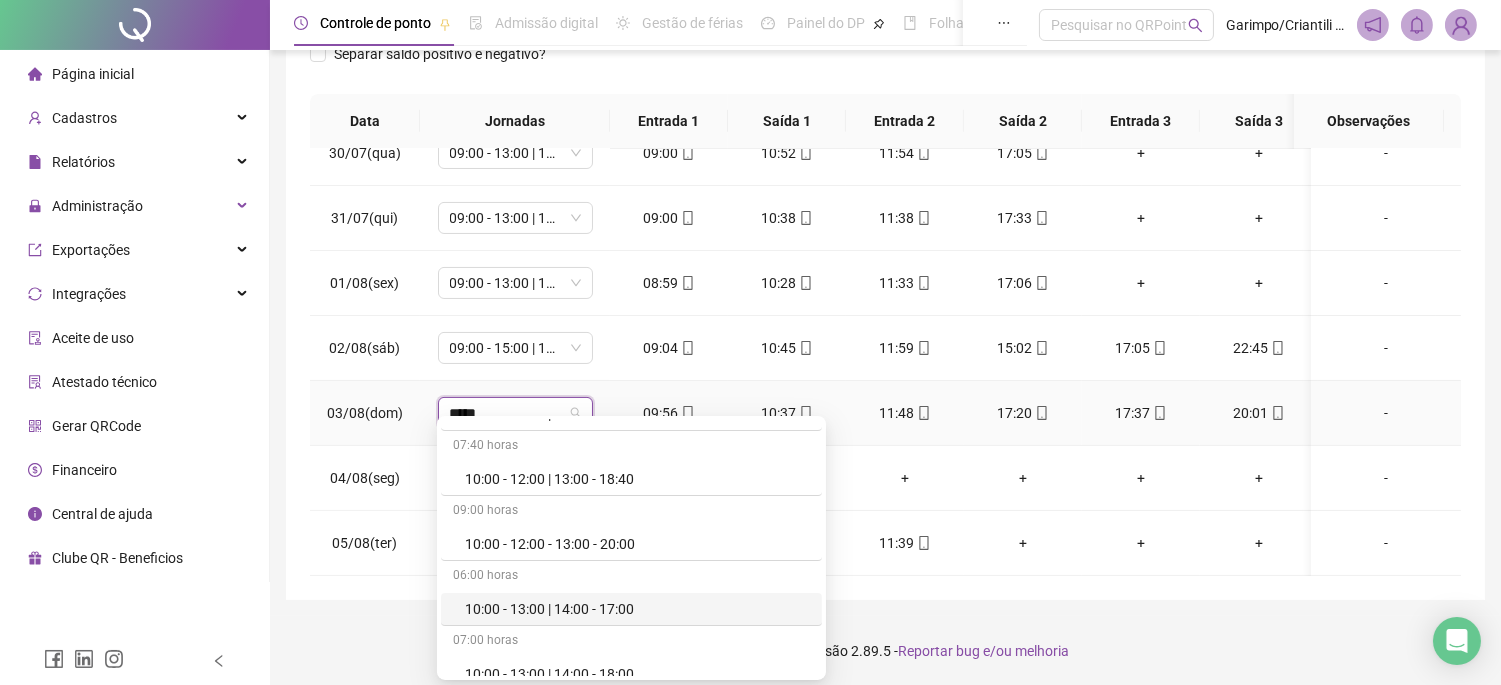 click on "10:00 - 13:00 | 14:00 - 17:00" at bounding box center [637, 609] 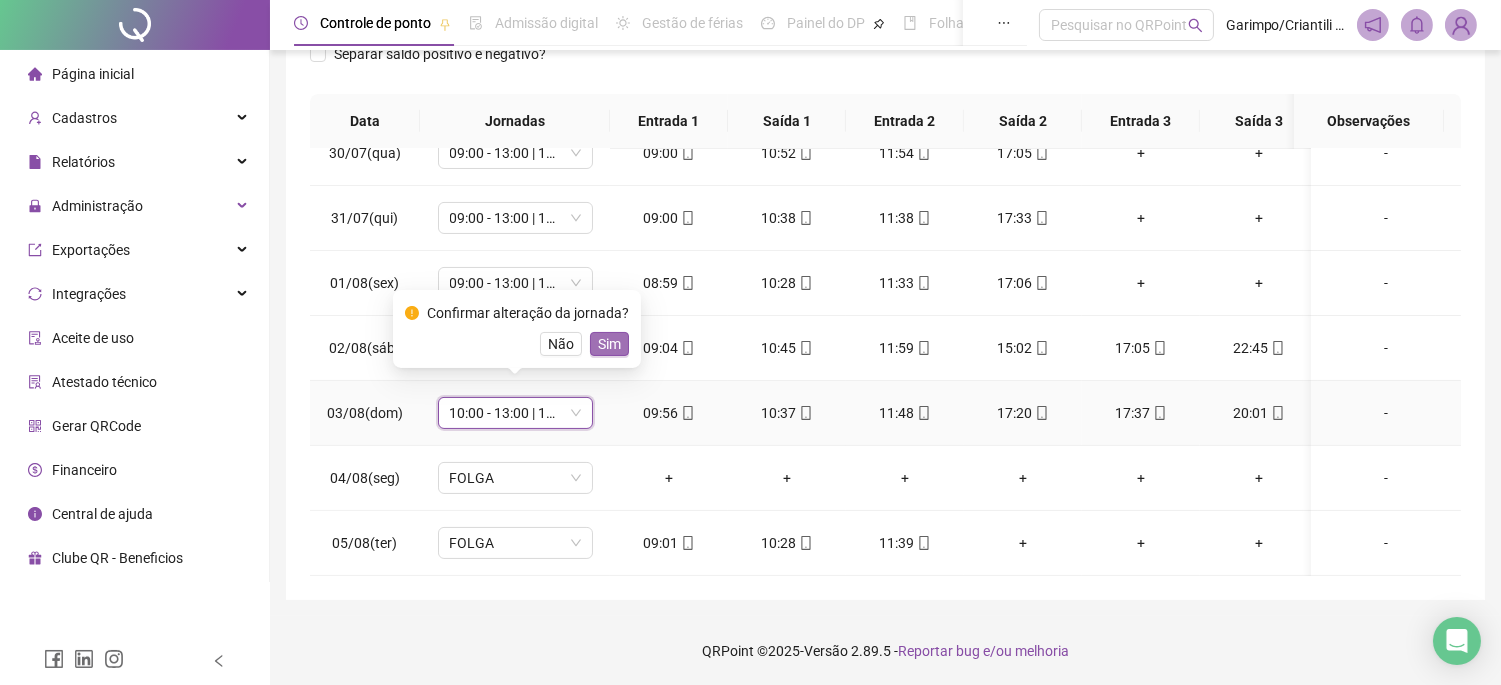 click on "Sim" at bounding box center (609, 344) 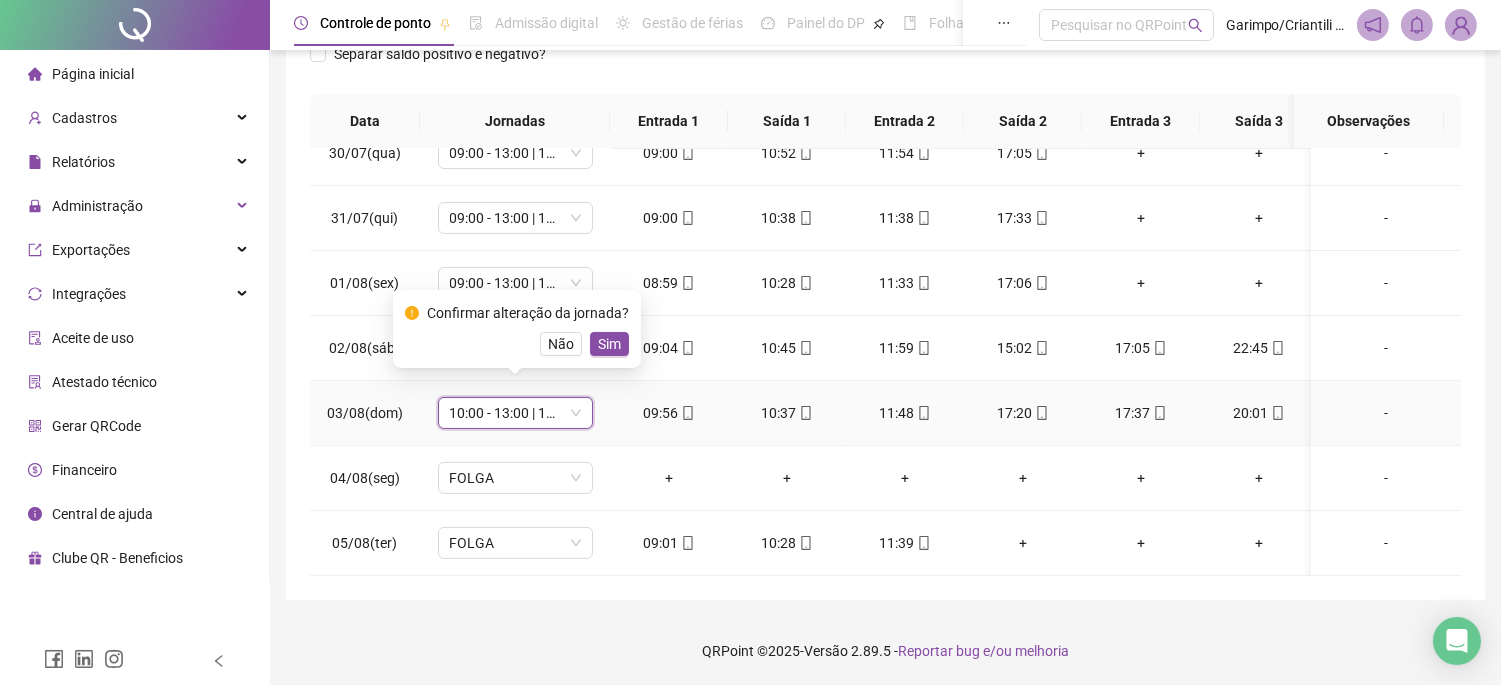 click on "10:00 - 13:00 | 14:00 - 17:00" at bounding box center (515, 413) 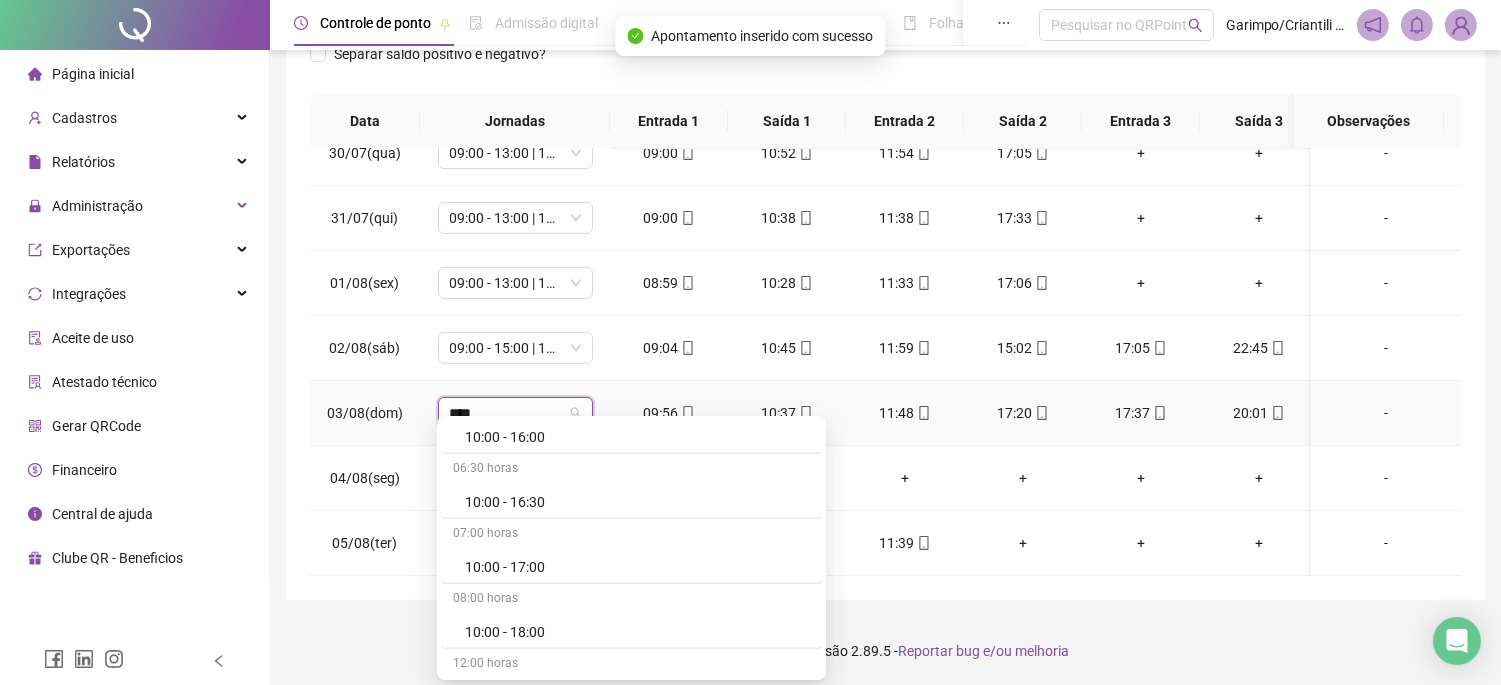 scroll, scrollTop: 616, scrollLeft: 0, axis: vertical 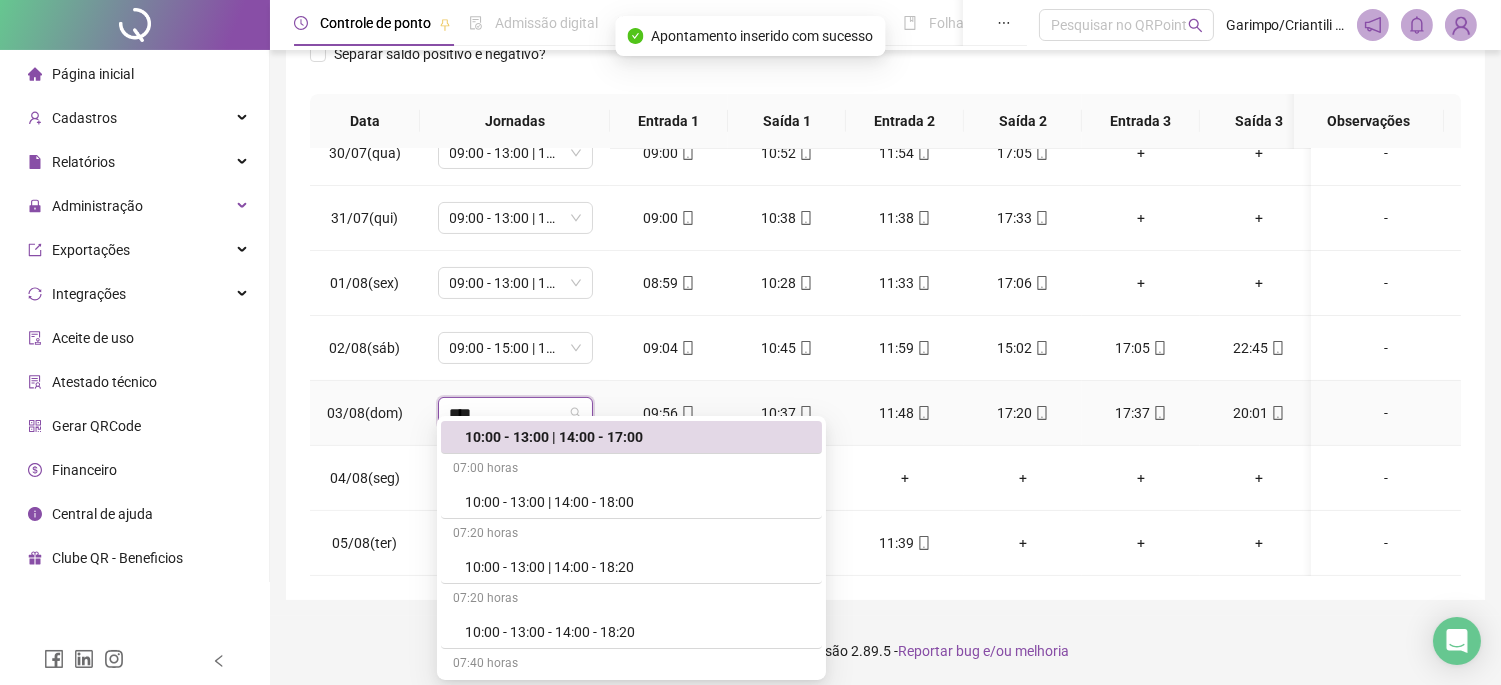 type on "*****" 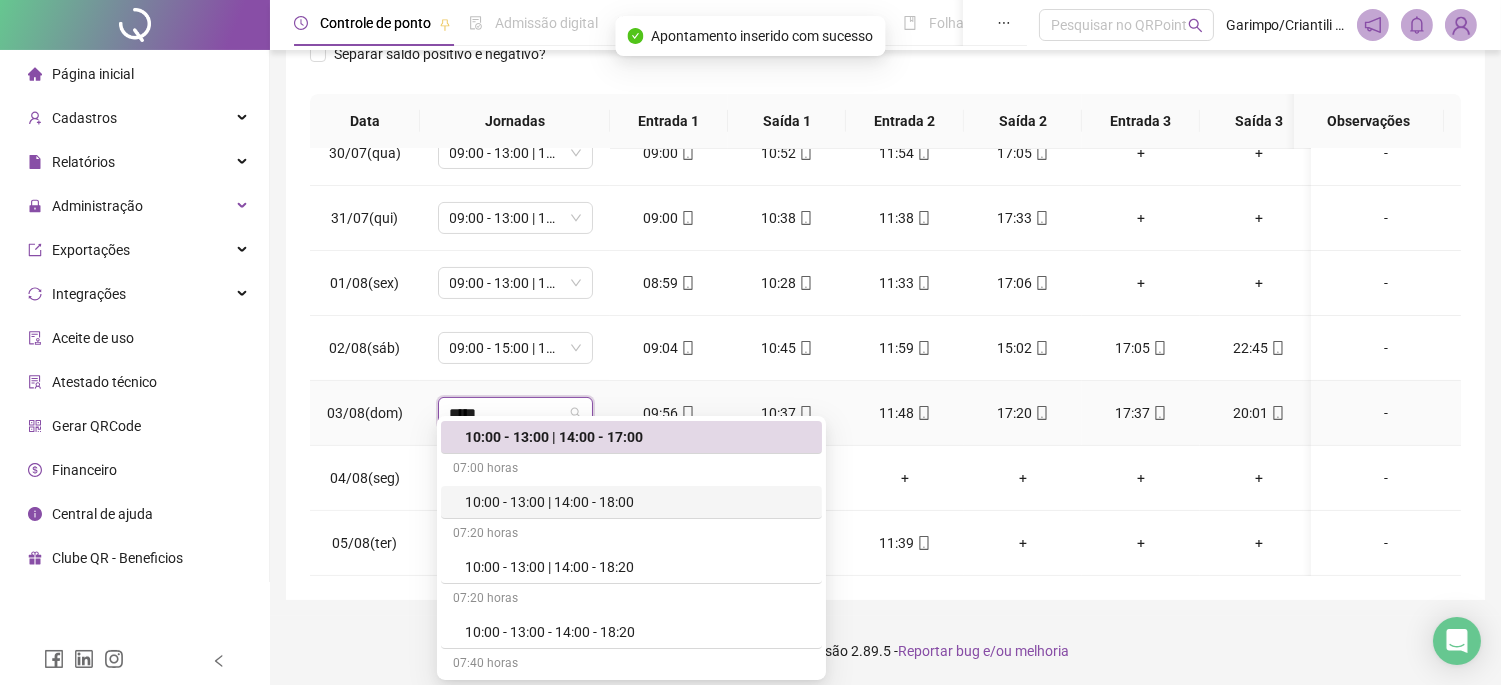 click on "10:00 - 13:00 | 14:00 - 18:00" at bounding box center (637, 502) 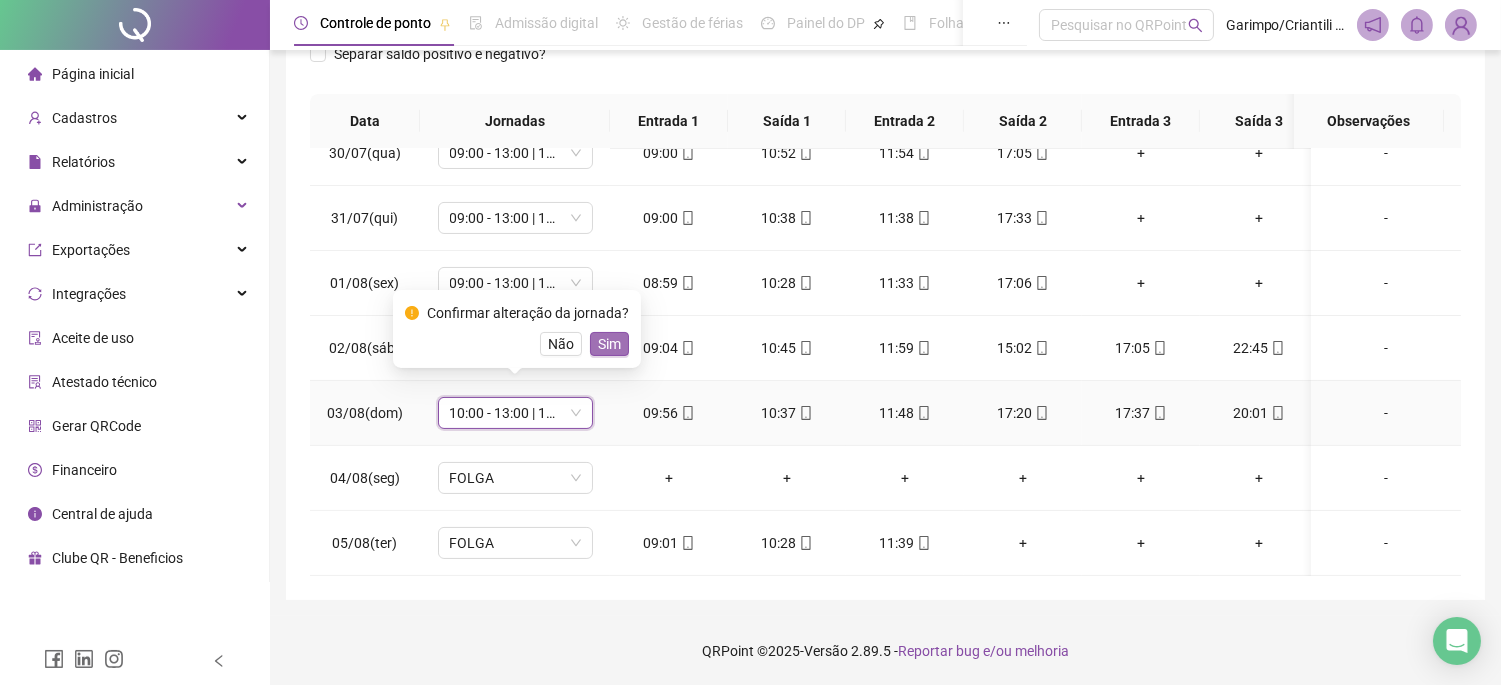 click on "Sim" at bounding box center (609, 344) 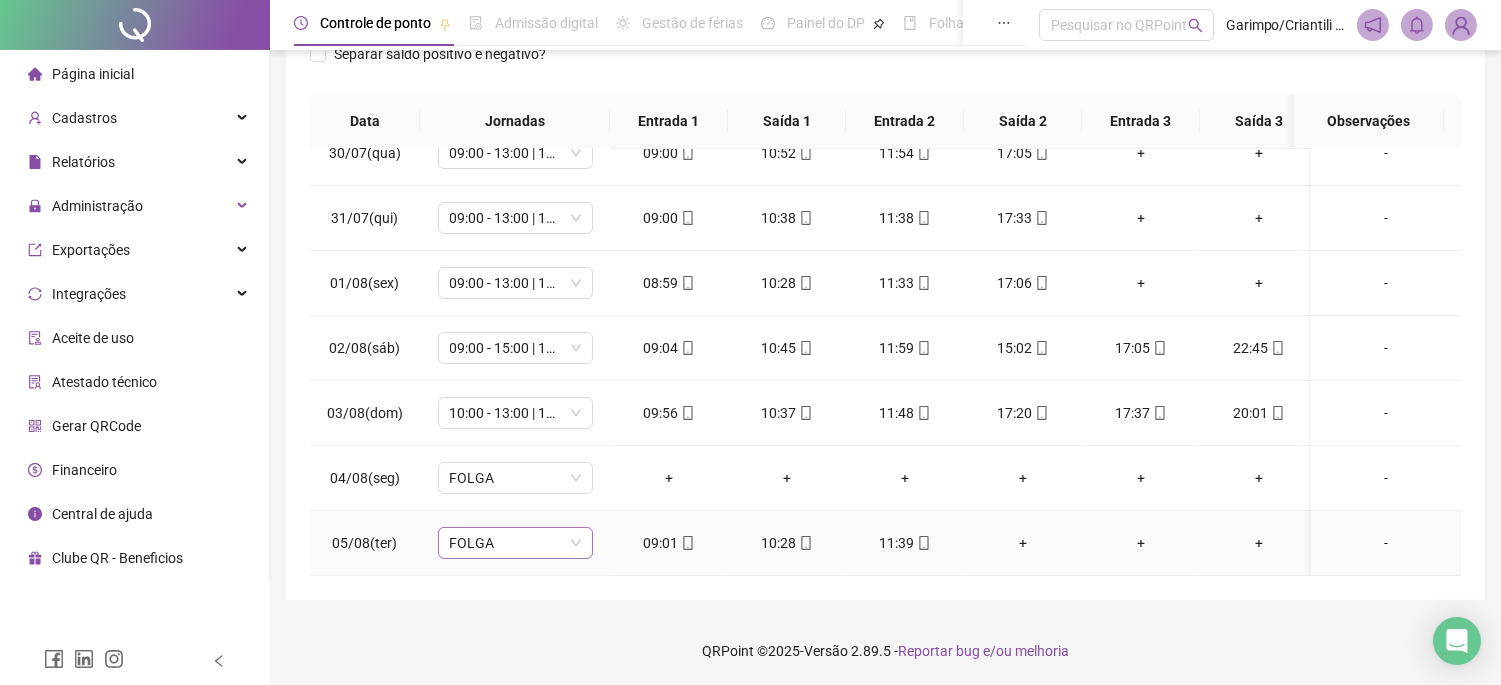 click on "FOLGA" at bounding box center [515, 543] 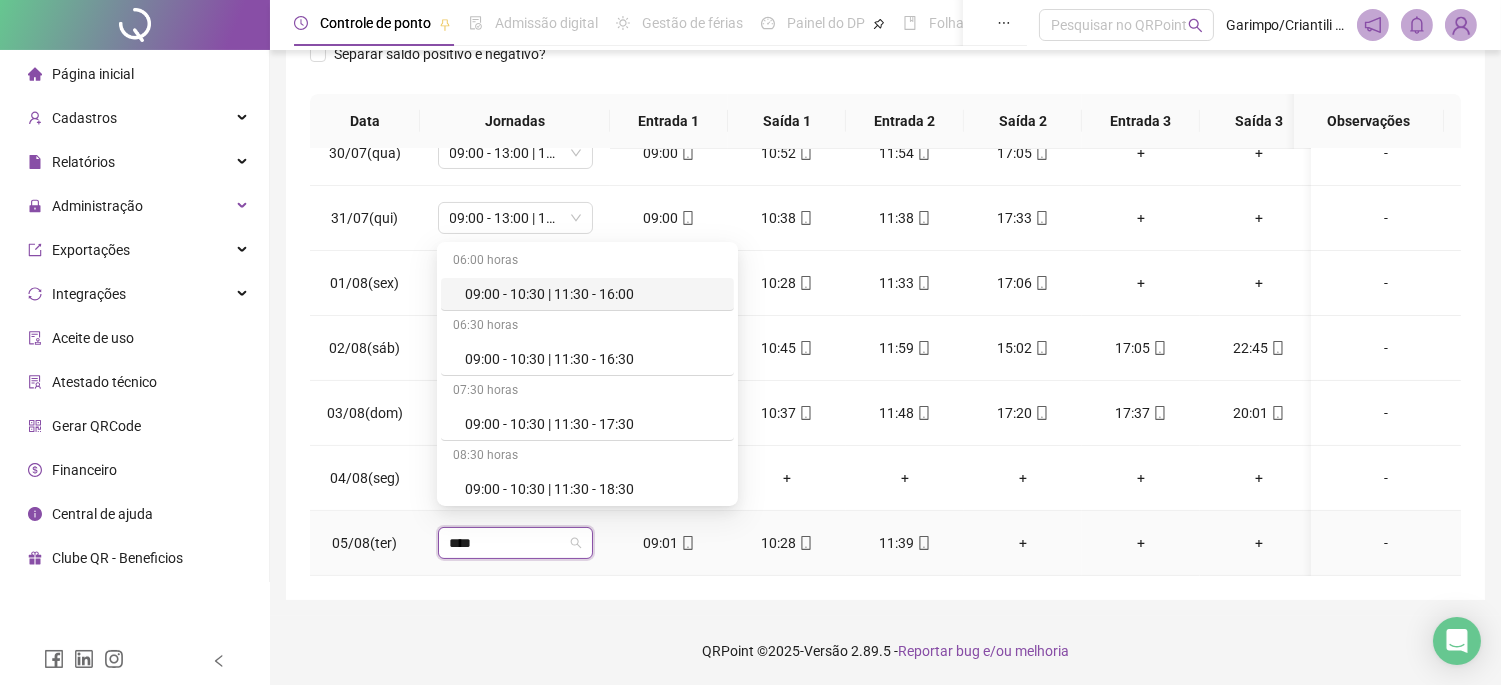 type on "*****" 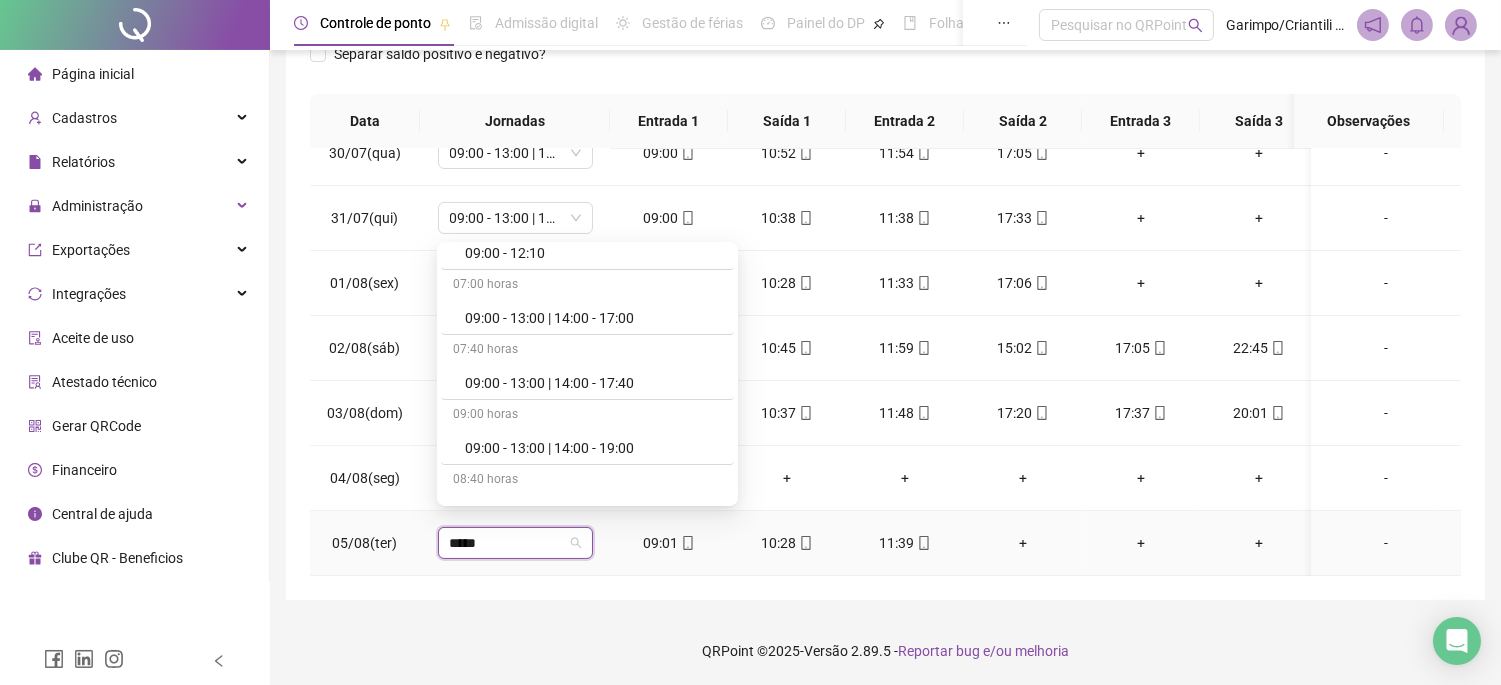 scroll, scrollTop: 888, scrollLeft: 0, axis: vertical 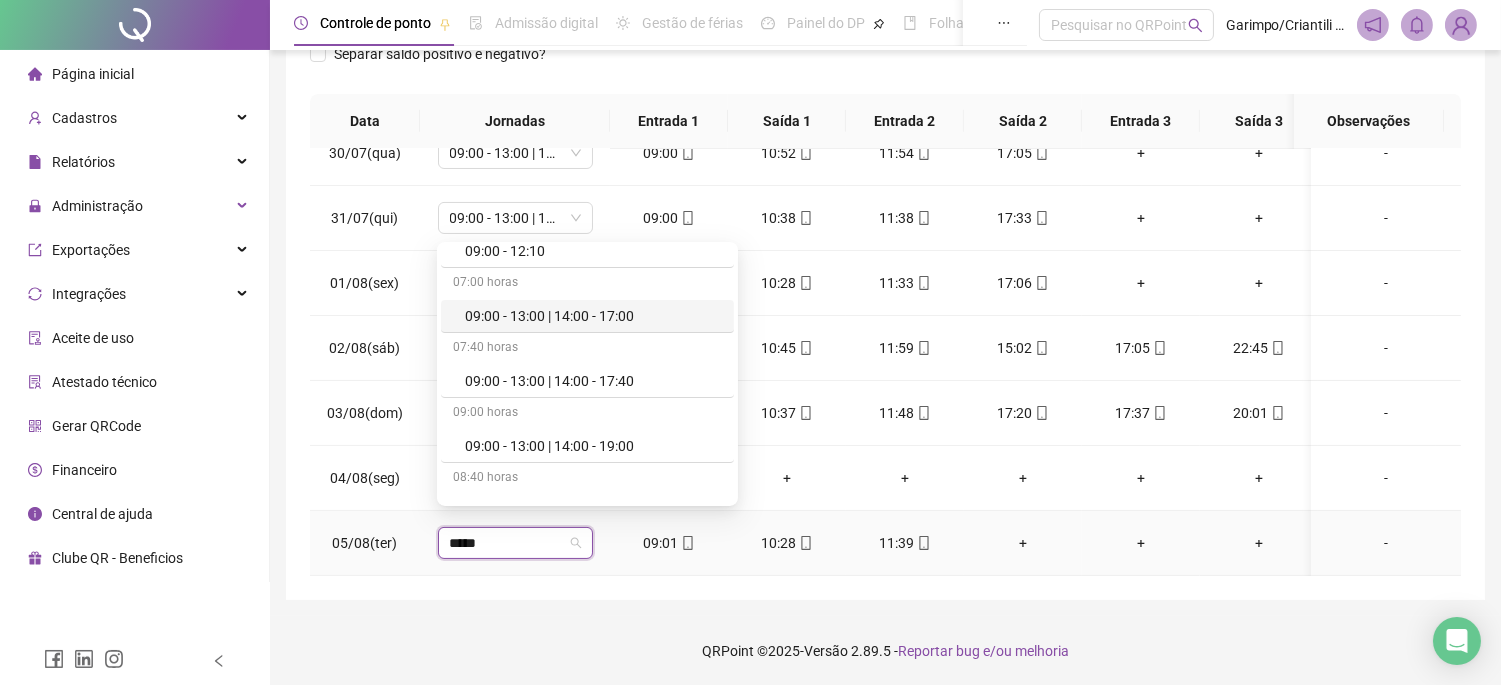 click on "09:00 - 13:00 | 14:00 - 17:00" at bounding box center (593, 316) 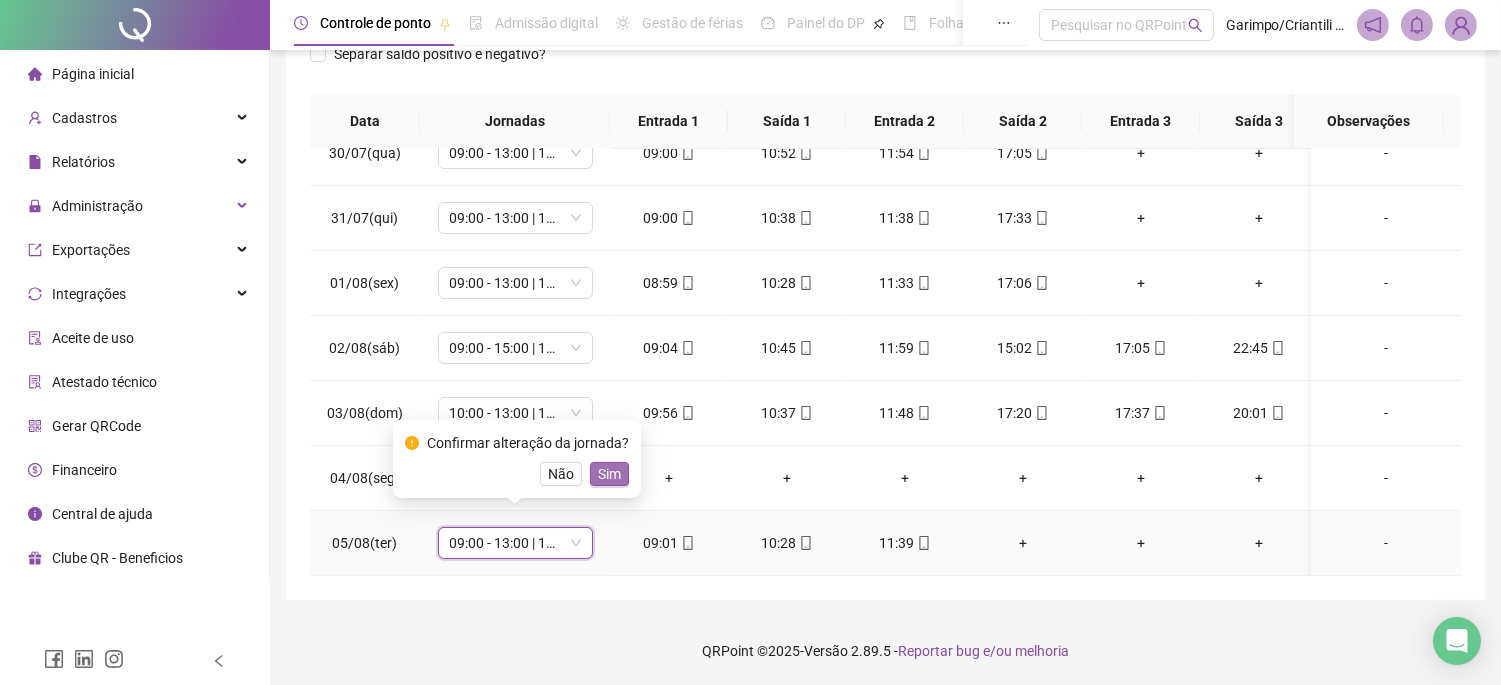 click on "Sim" at bounding box center (609, 474) 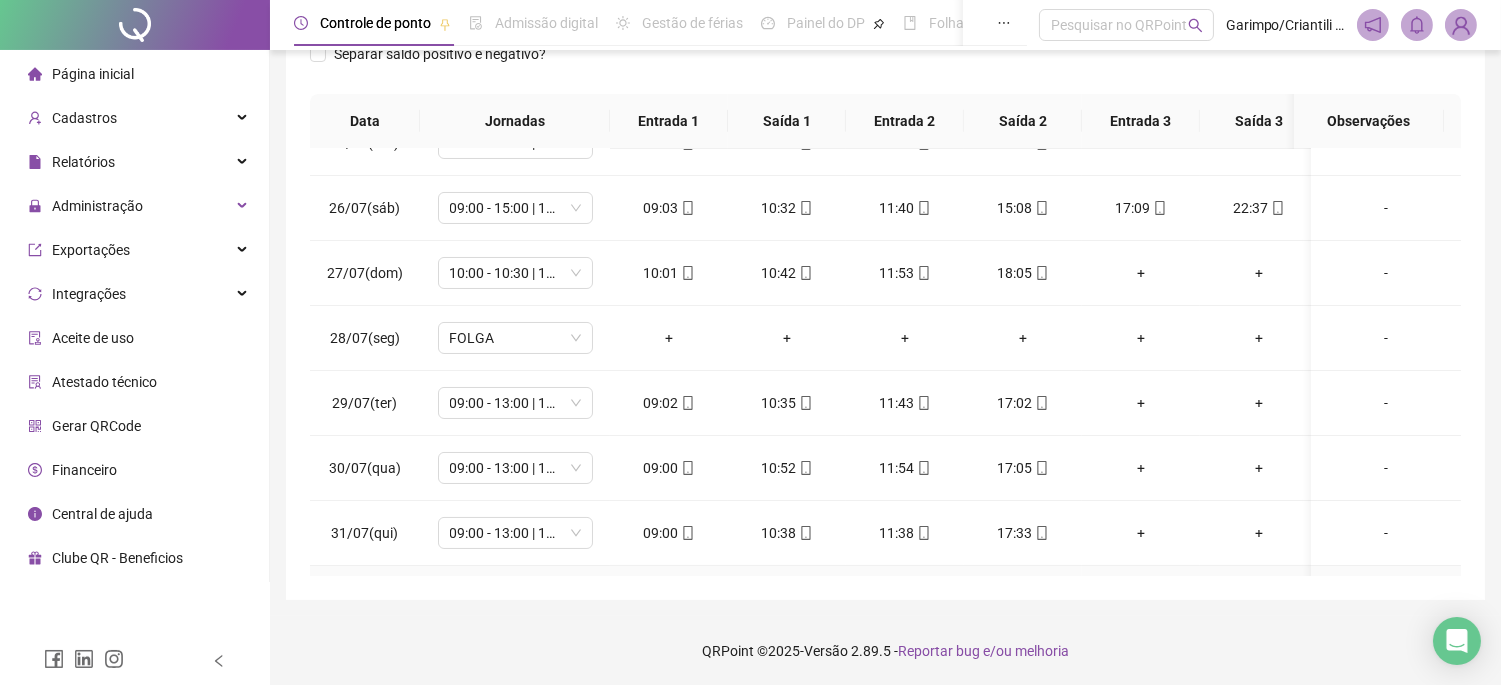scroll, scrollTop: 631, scrollLeft: 0, axis: vertical 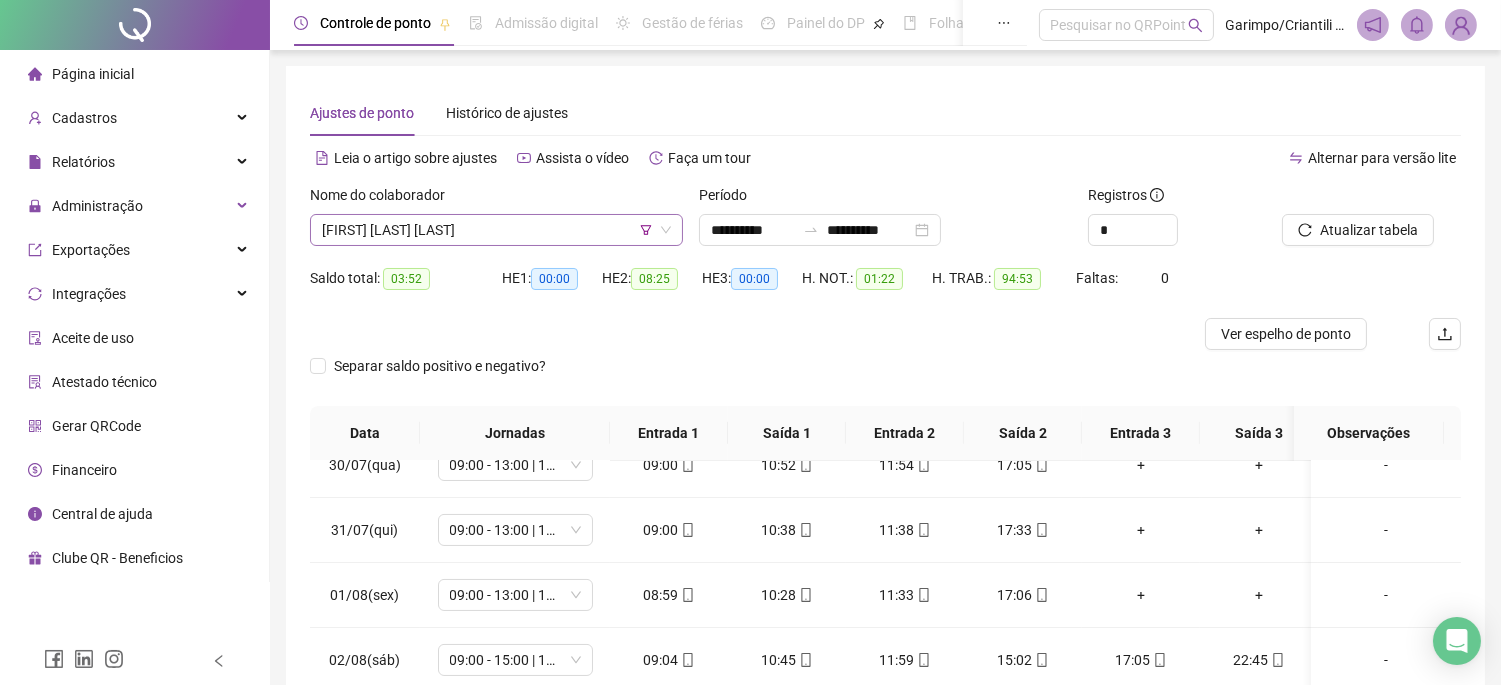 click on "[FIRST] [LAST] [LAST]" at bounding box center [496, 230] 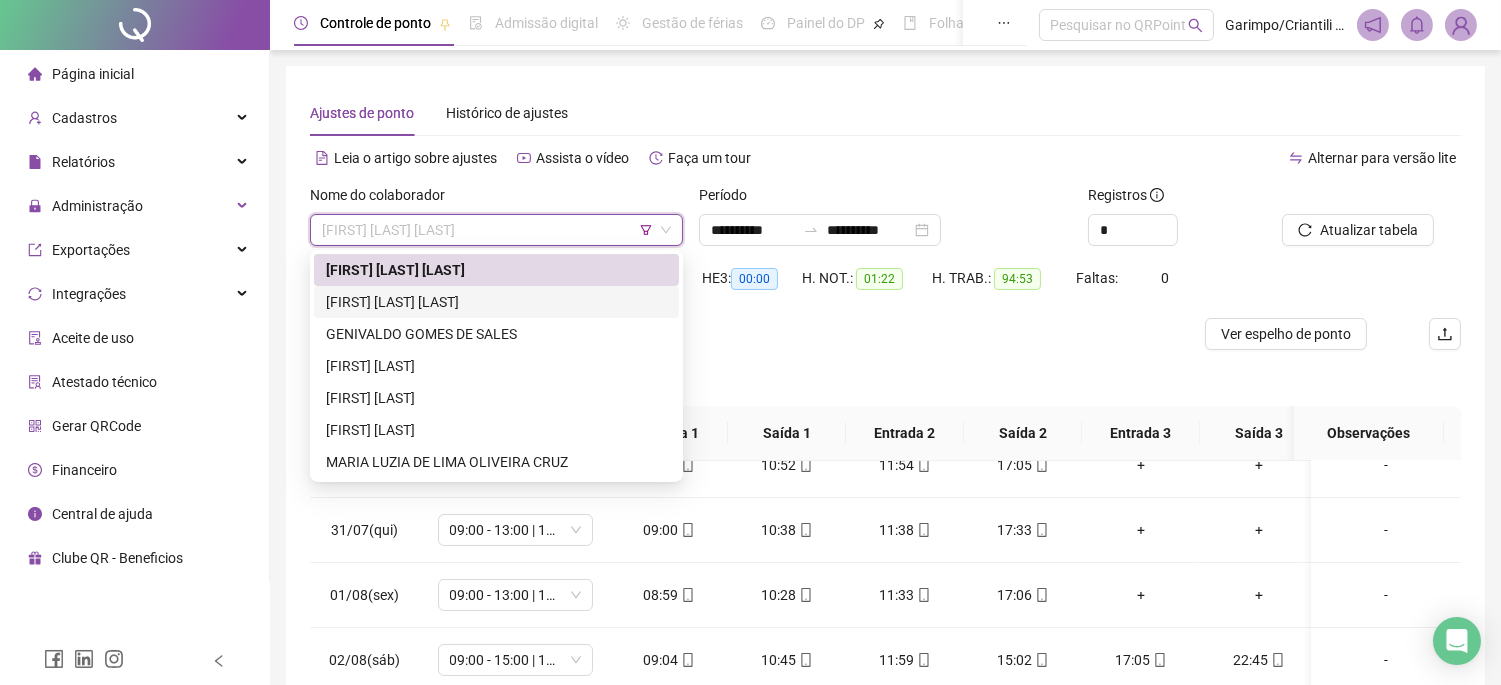 click on "[FIRST] [LAST] [LAST]" at bounding box center [496, 302] 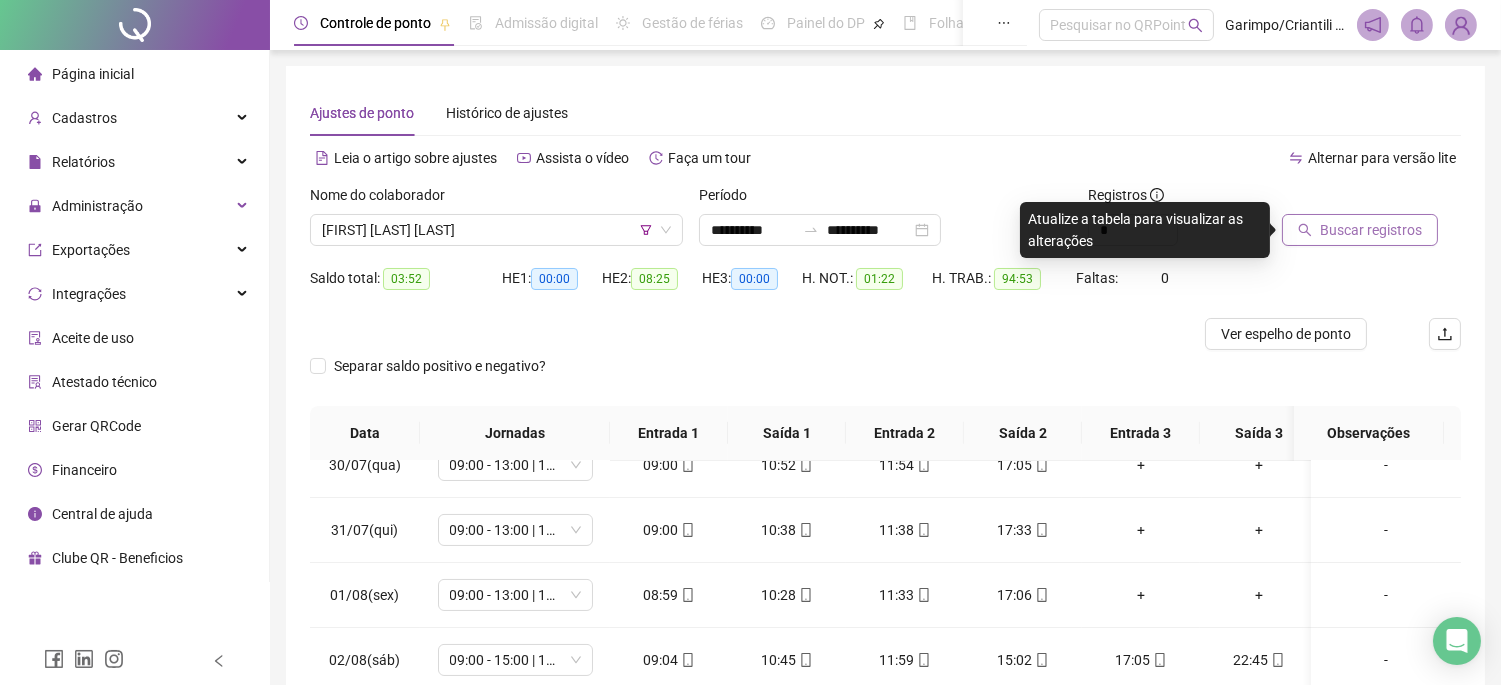 click on "Buscar registros" at bounding box center [1371, 230] 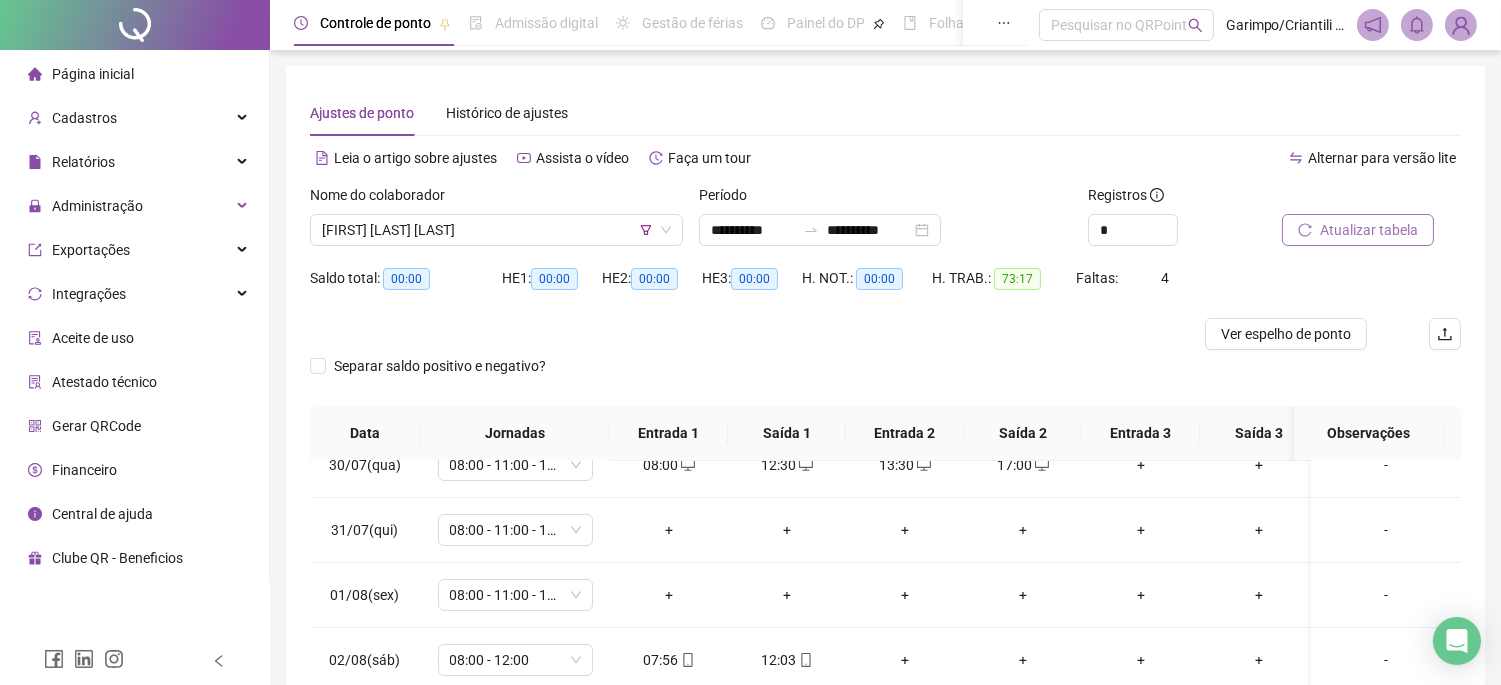 scroll, scrollTop: 312, scrollLeft: 0, axis: vertical 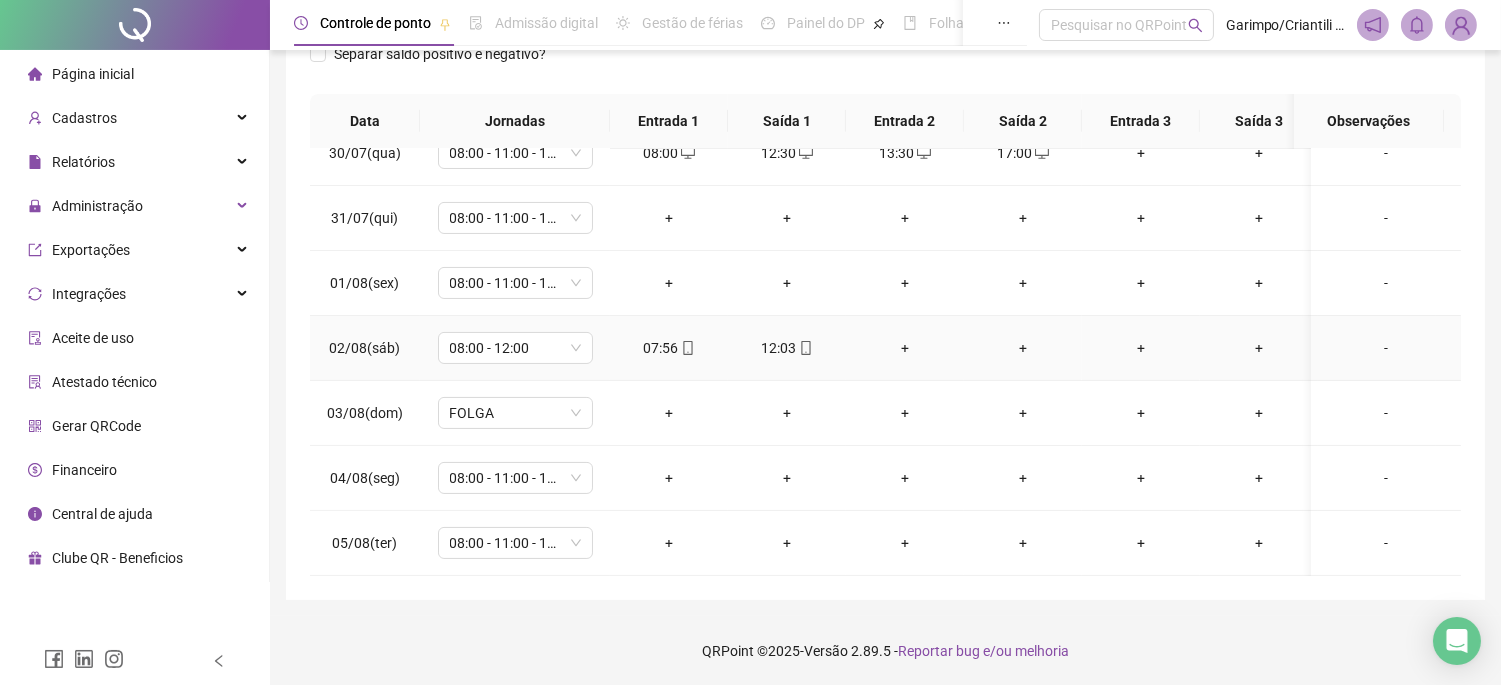 click on "12:03" at bounding box center [787, 348] 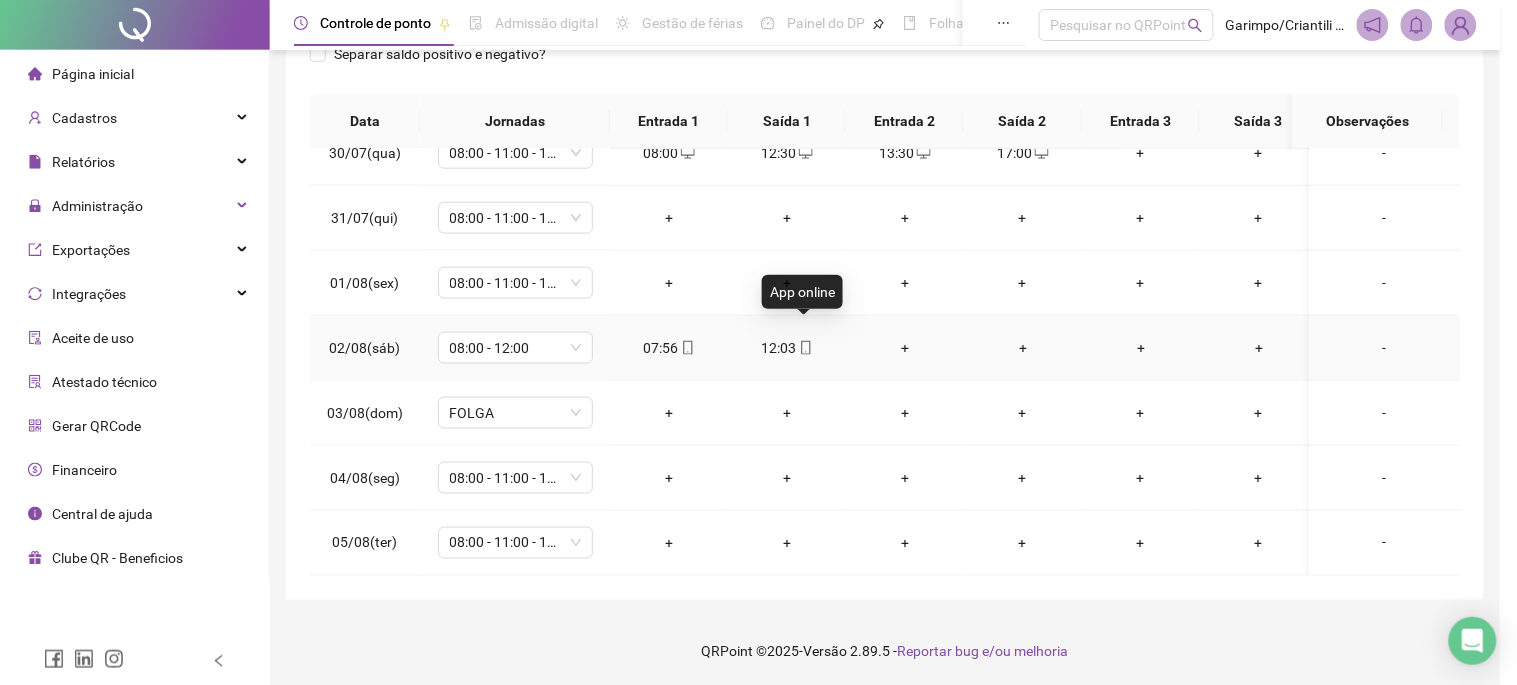type on "**********" 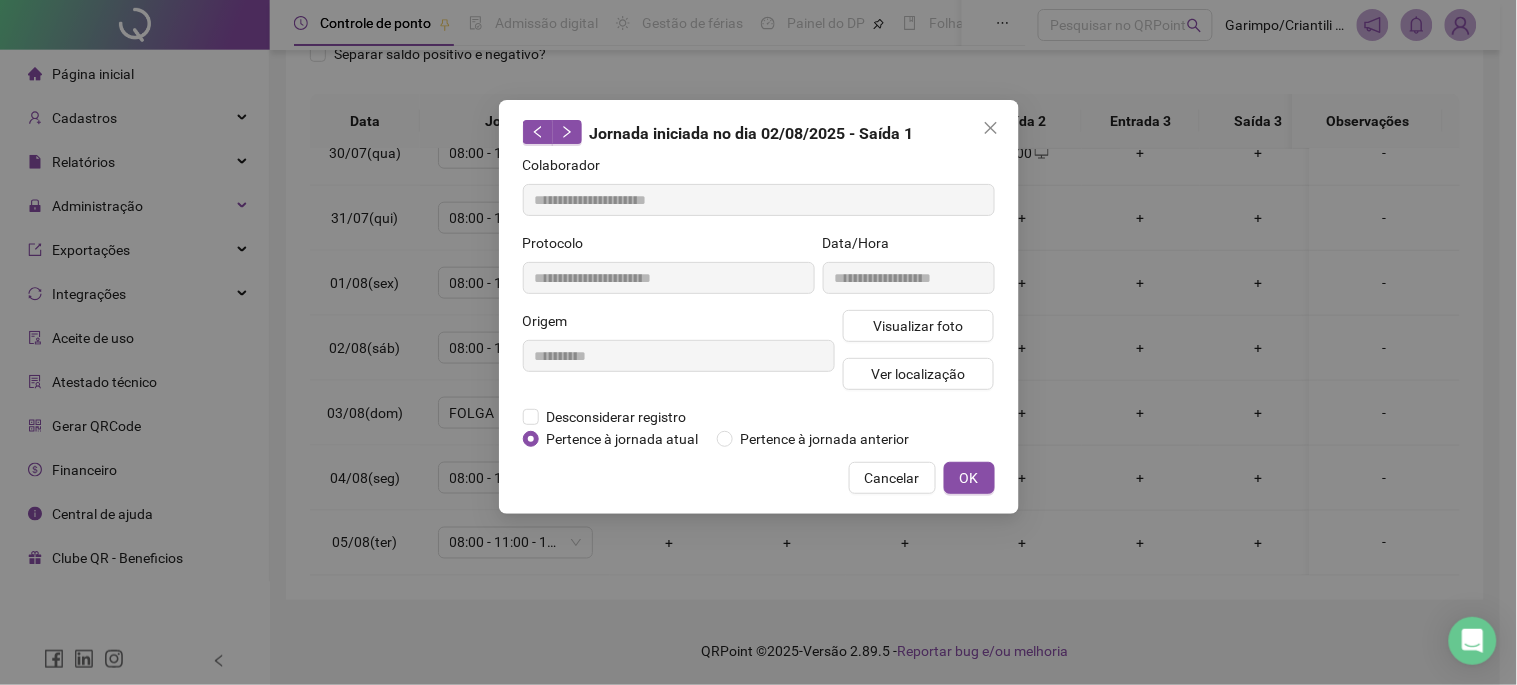 click on "**********" at bounding box center [909, 271] 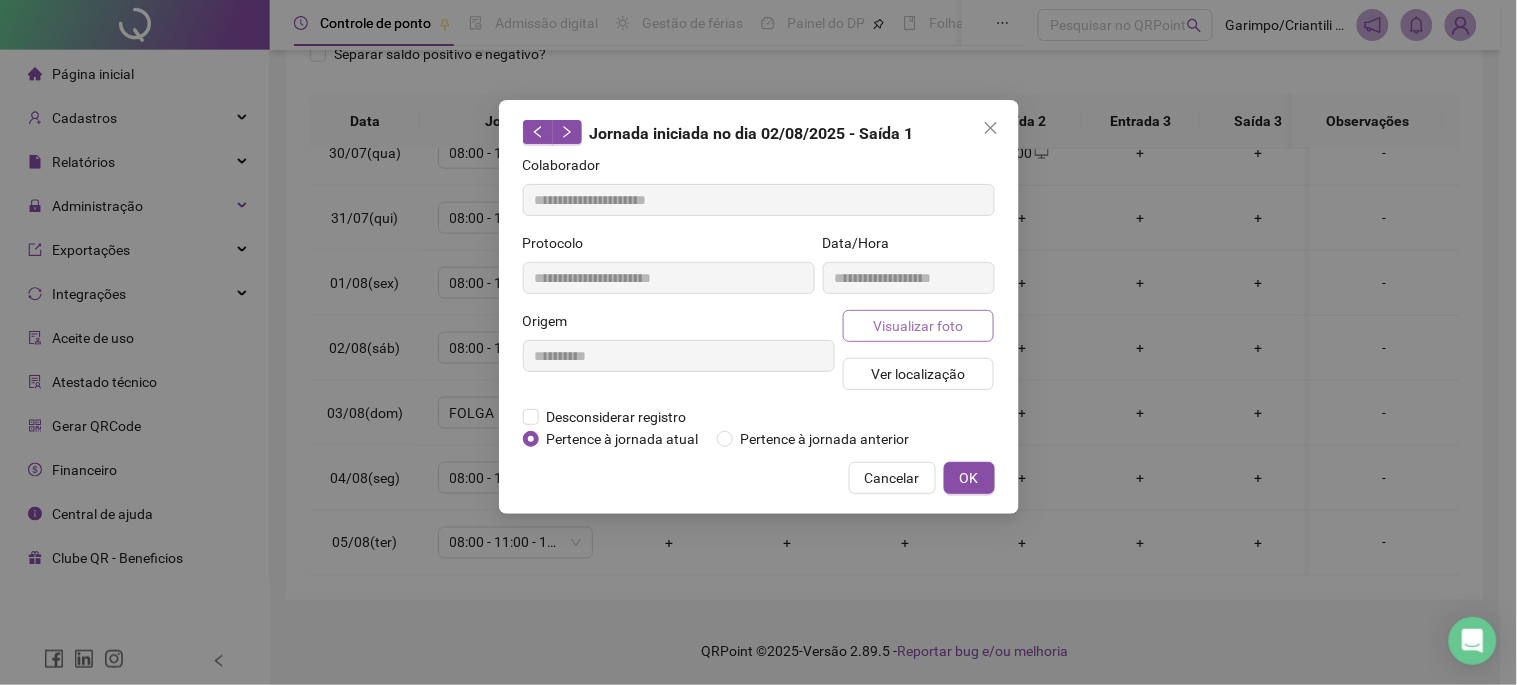 click on "Visualizar foto" at bounding box center (918, 326) 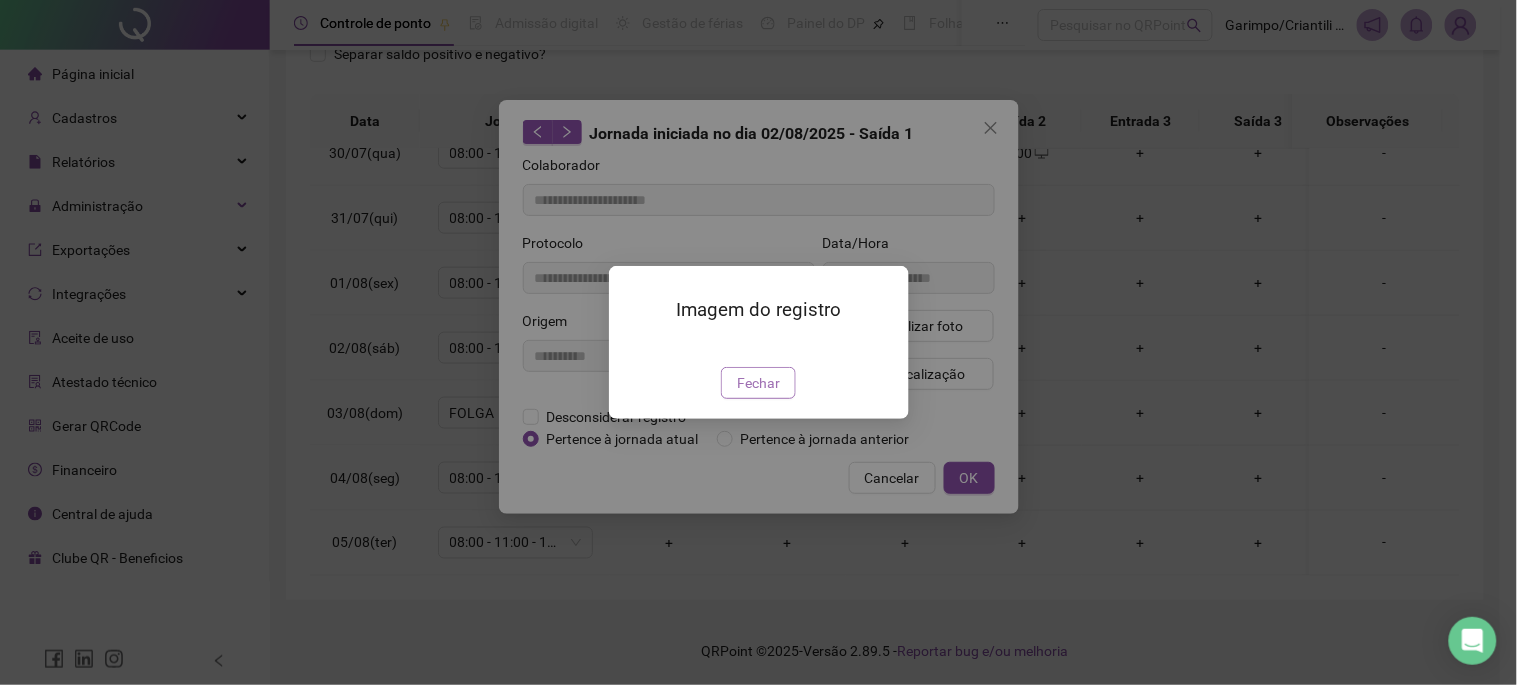 click on "Fechar" at bounding box center [758, 383] 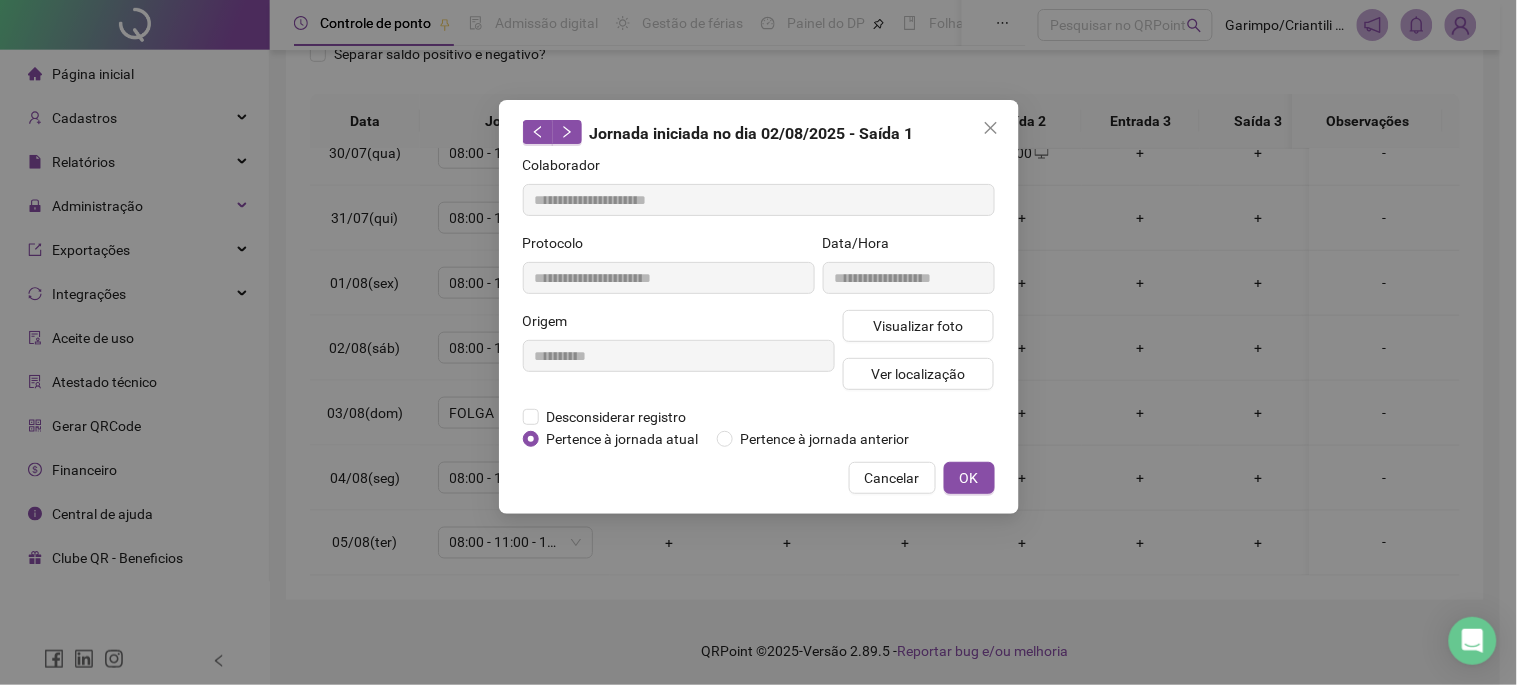click on "**********" at bounding box center [759, 307] 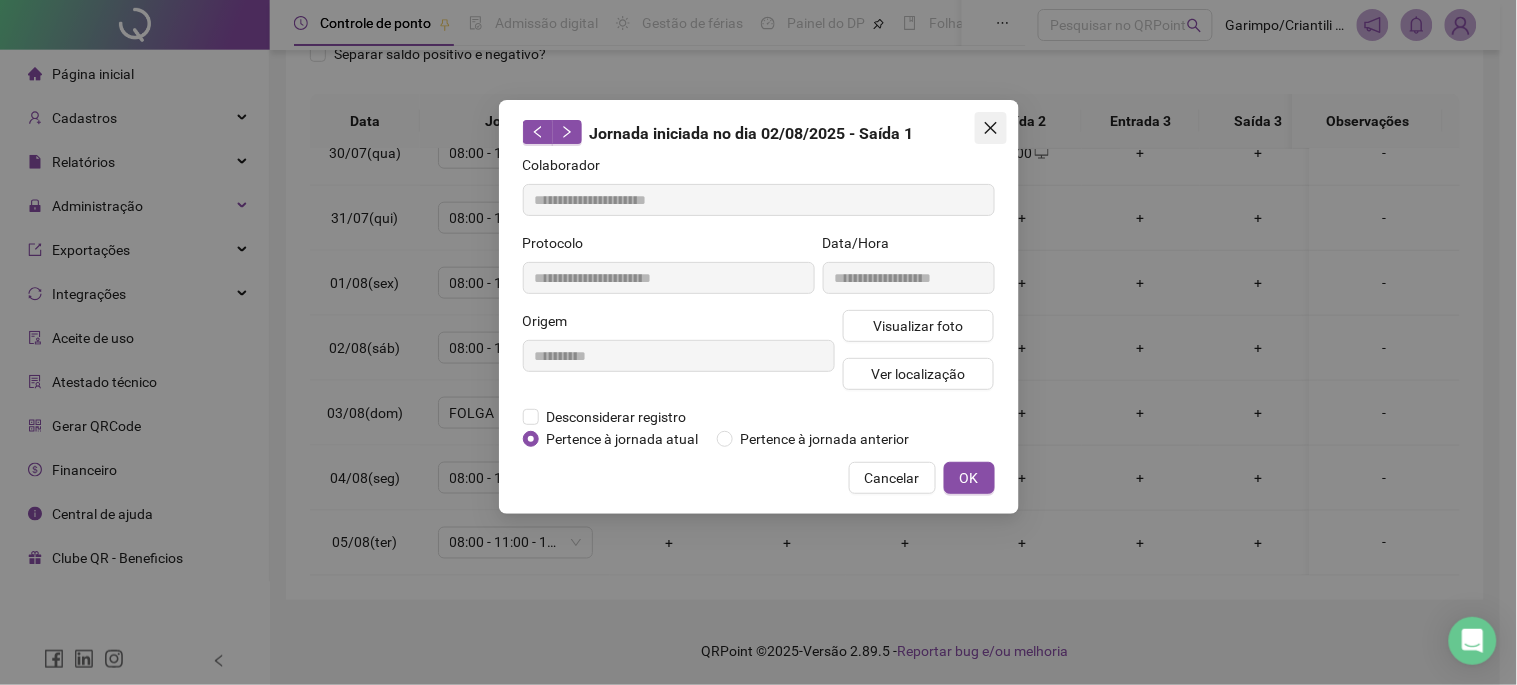 click at bounding box center [991, 128] 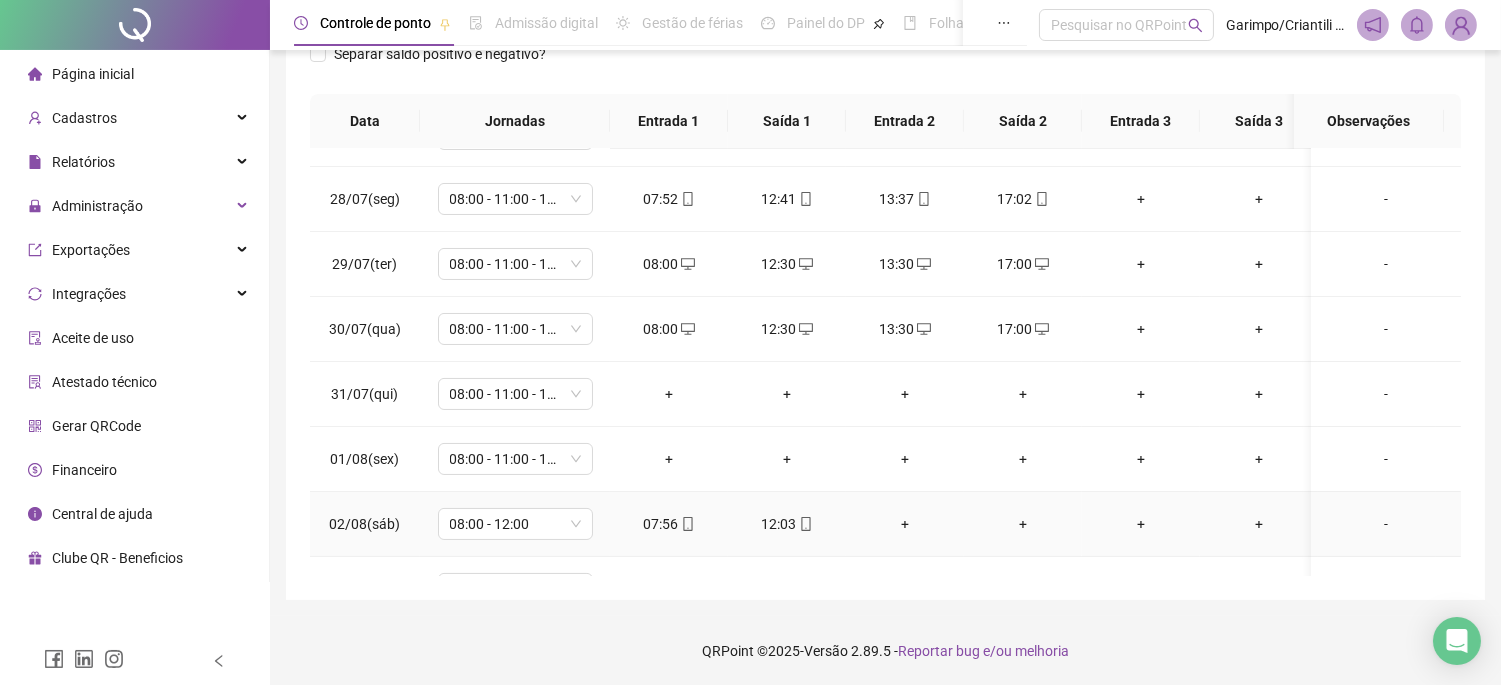 scroll, scrollTop: 631, scrollLeft: 0, axis: vertical 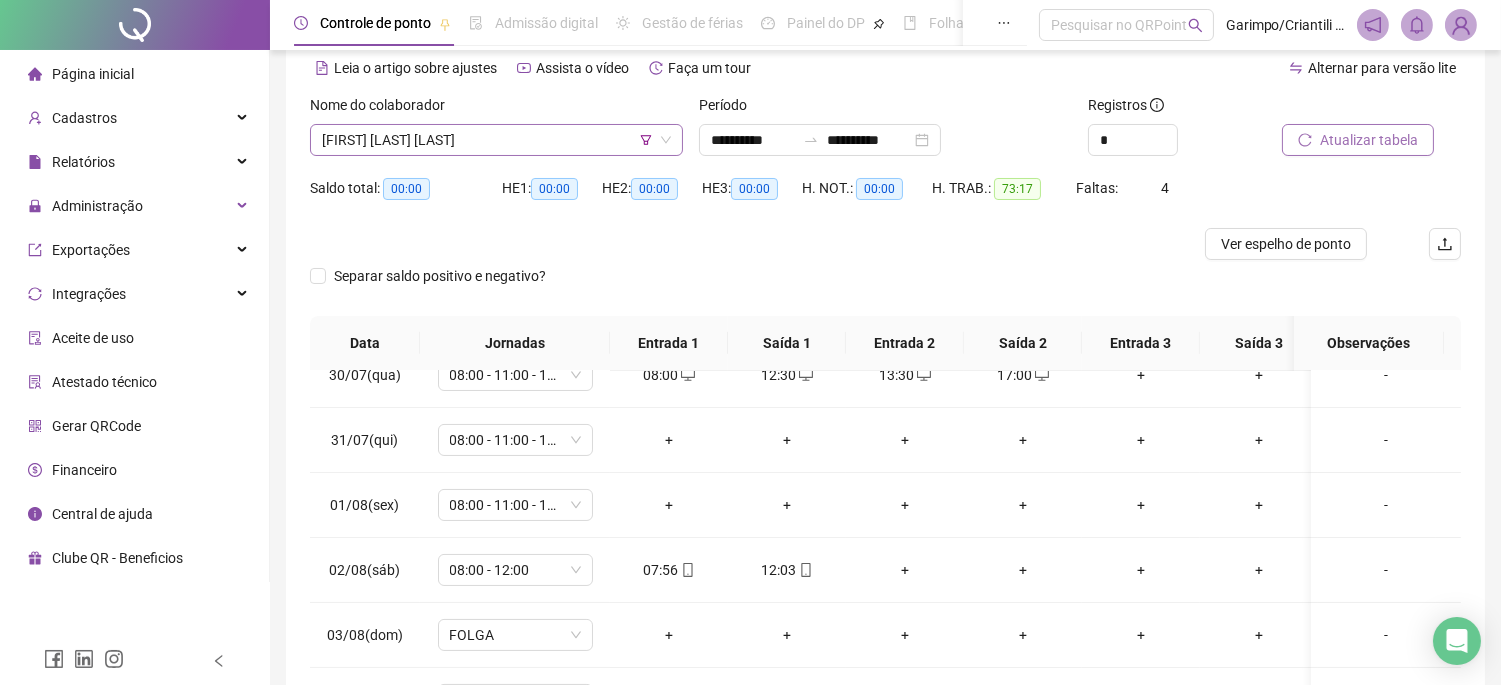 click on "[FIRST] [LAST] [LAST]" at bounding box center [496, 140] 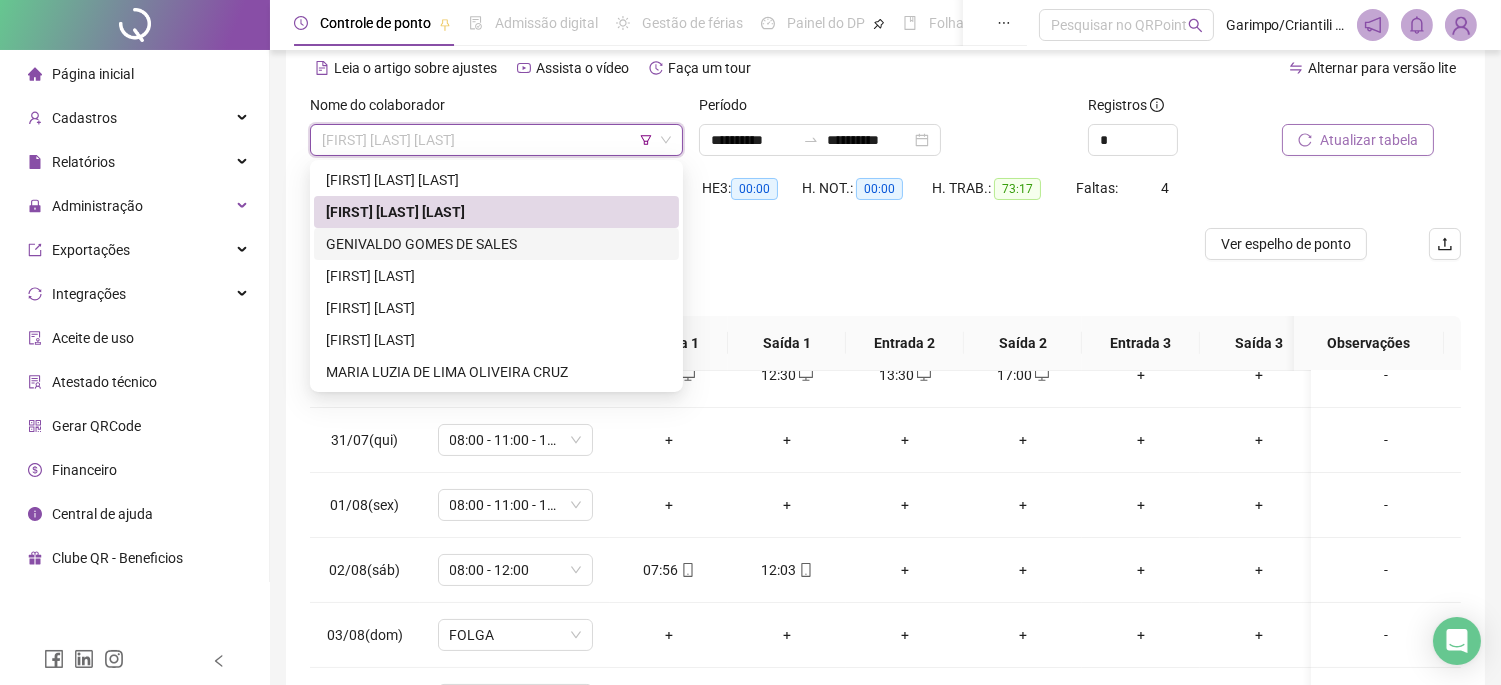 click on "GENIVALDO GOMES DE SALES" at bounding box center (496, 244) 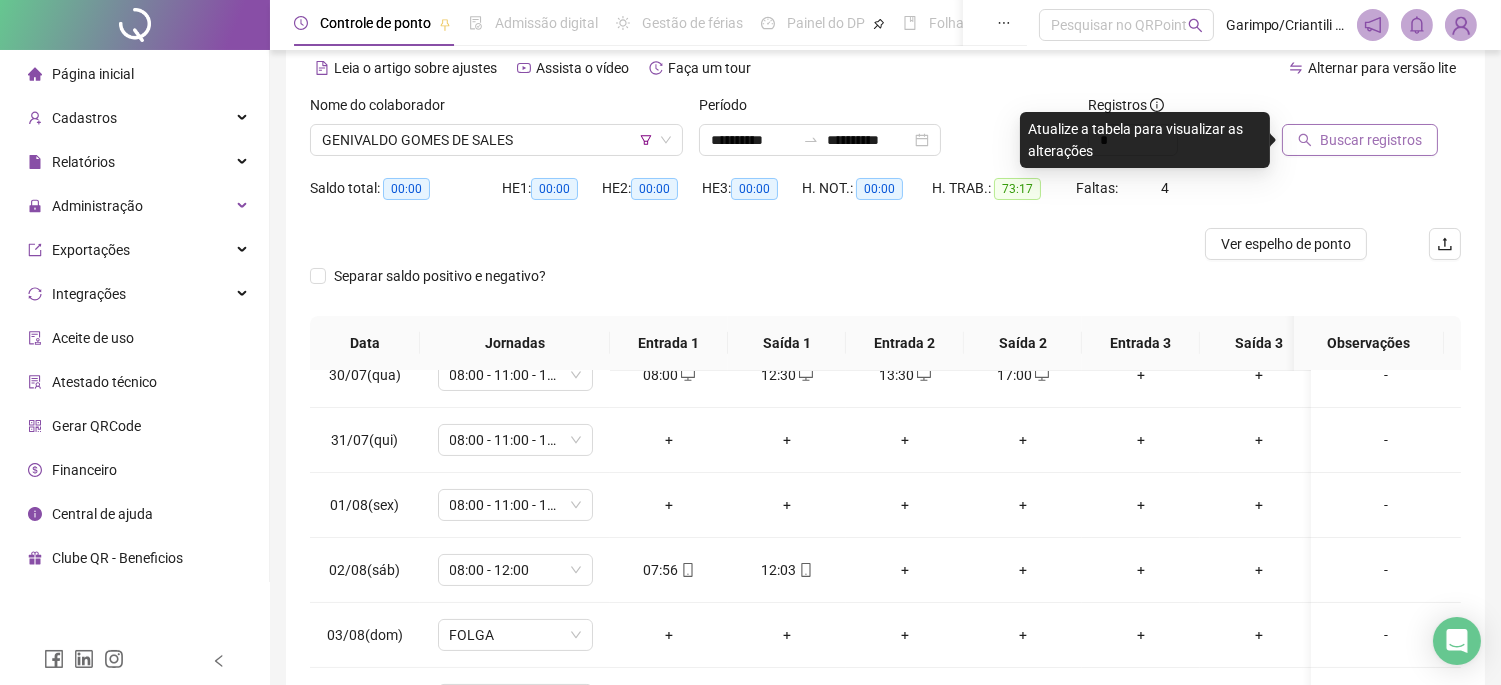 click on "Buscar registros" at bounding box center (1371, 140) 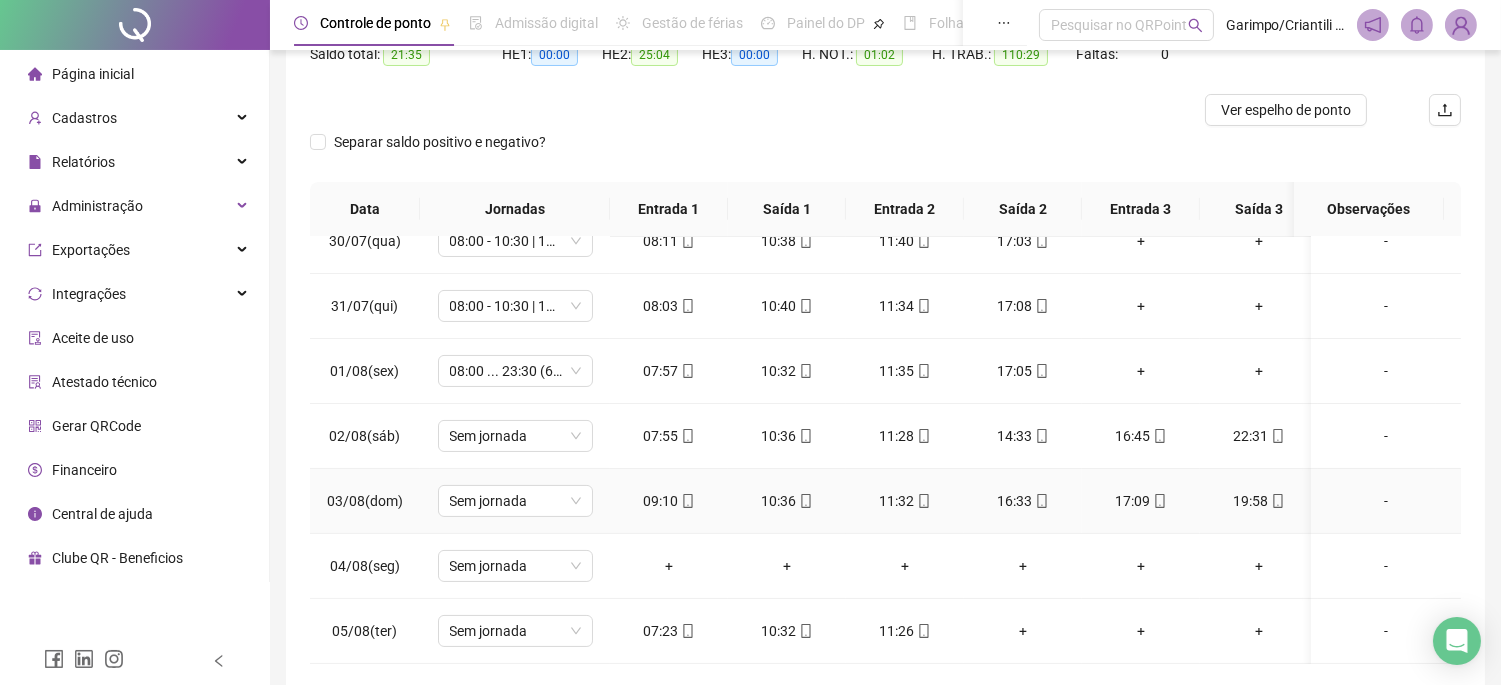 scroll, scrollTop: 312, scrollLeft: 0, axis: vertical 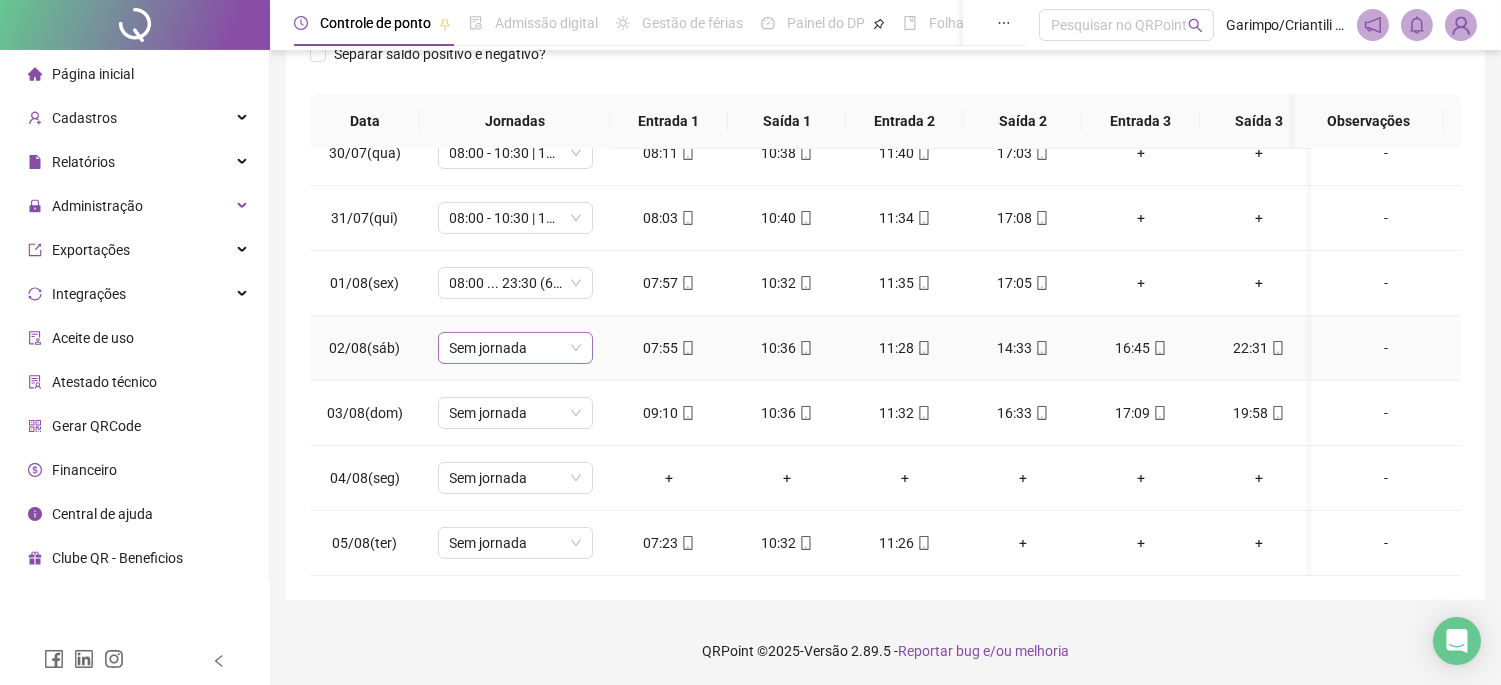 click on "Sem jornada" at bounding box center (515, 348) 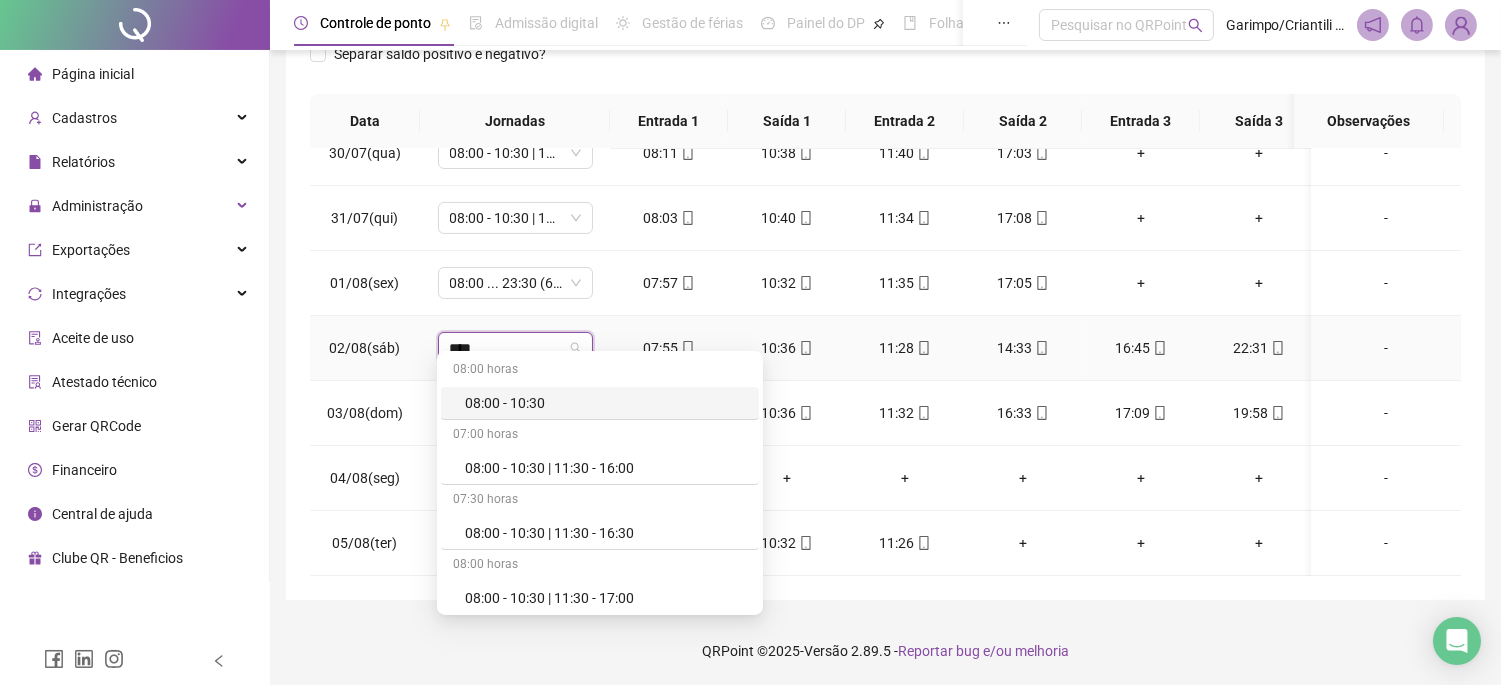 type on "*****" 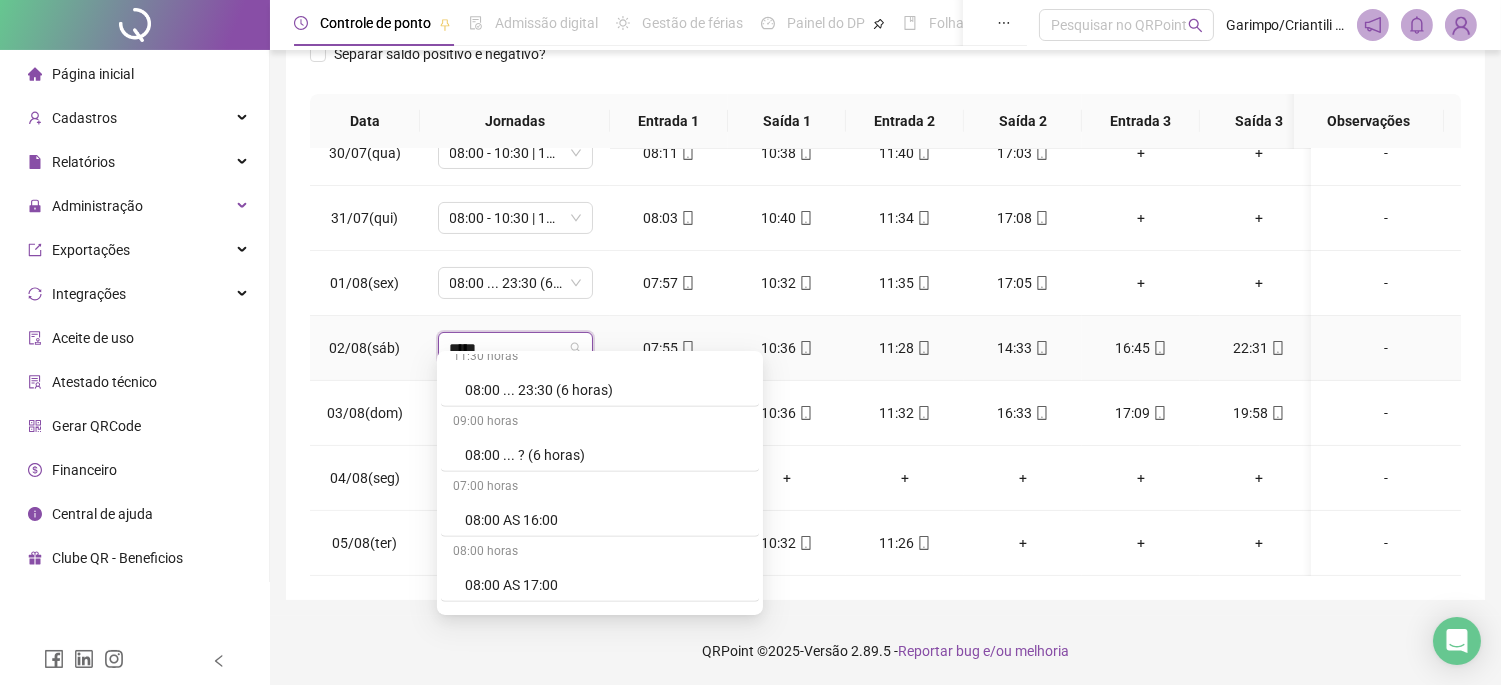 scroll, scrollTop: 2111, scrollLeft: 0, axis: vertical 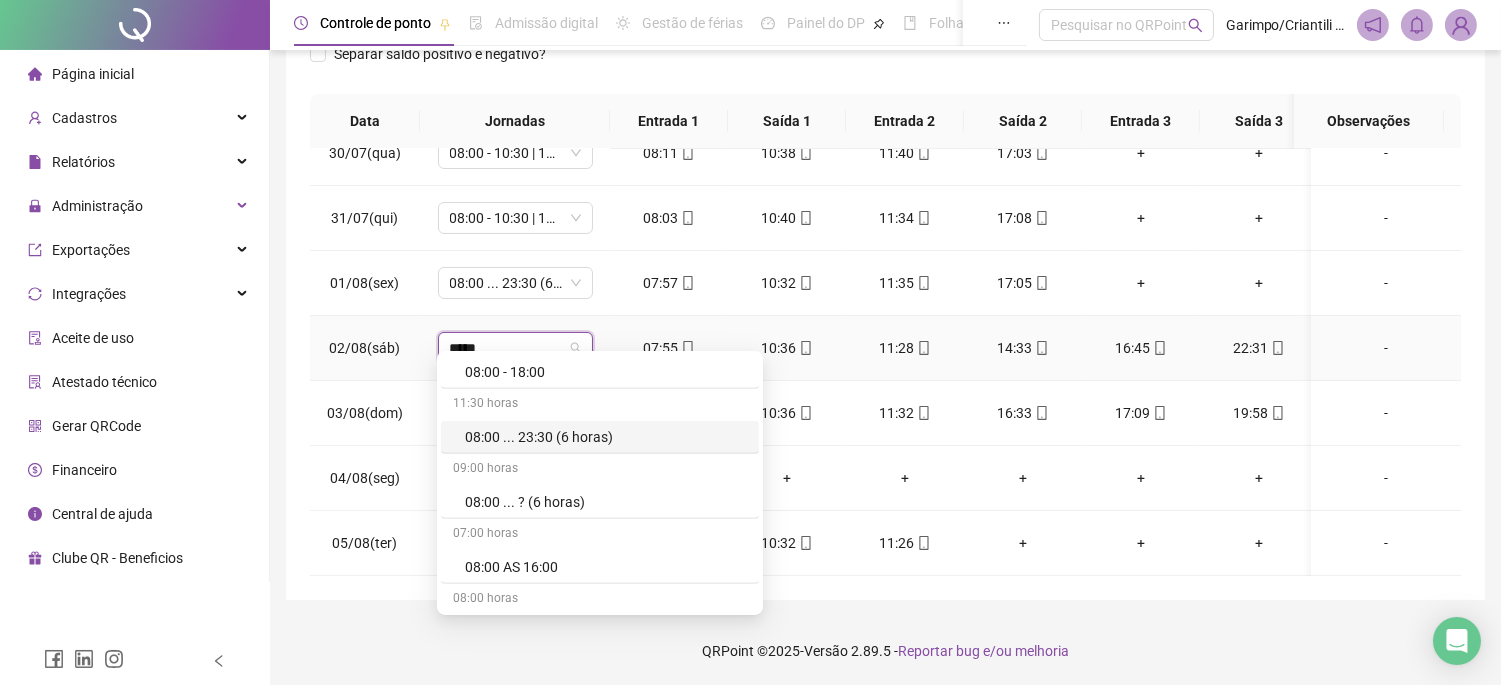 click on "08:00 ... 23:30 (6 horas)" at bounding box center (606, 437) 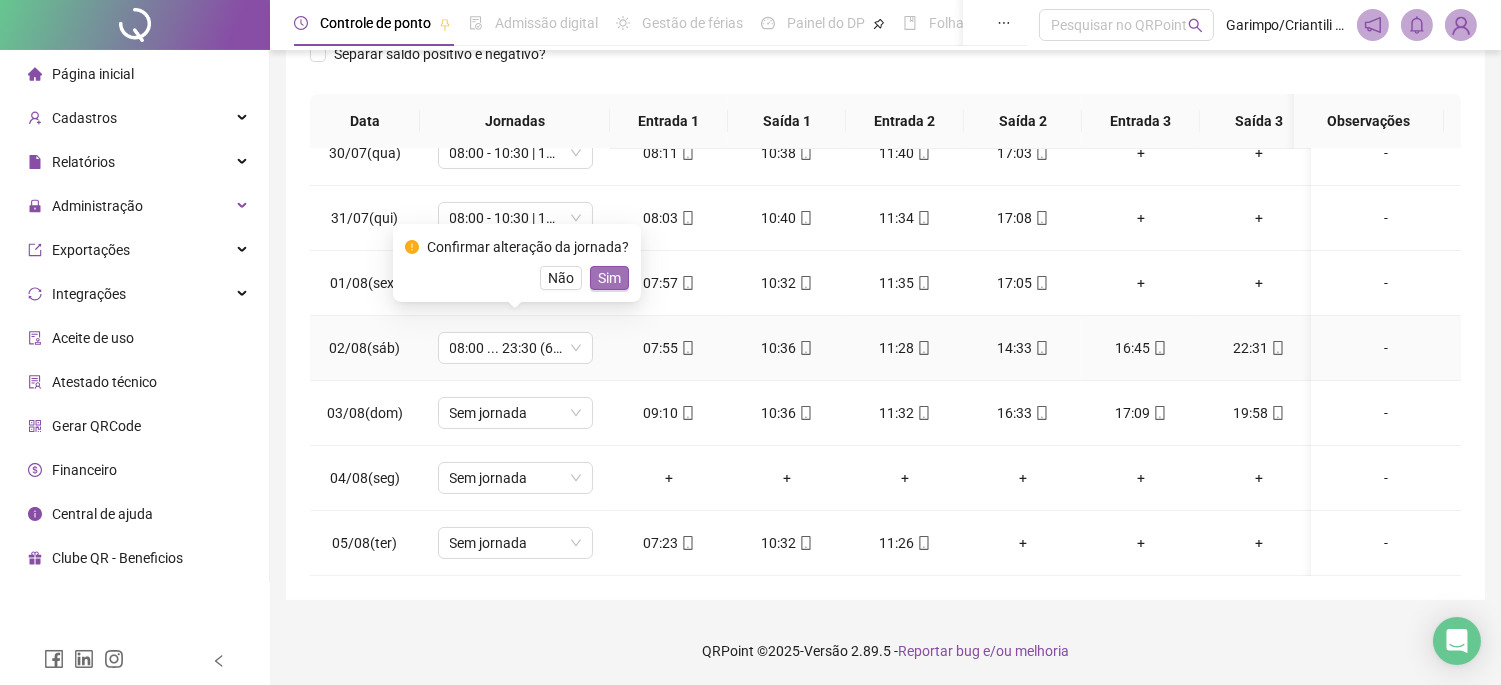 click on "Sim" at bounding box center (609, 278) 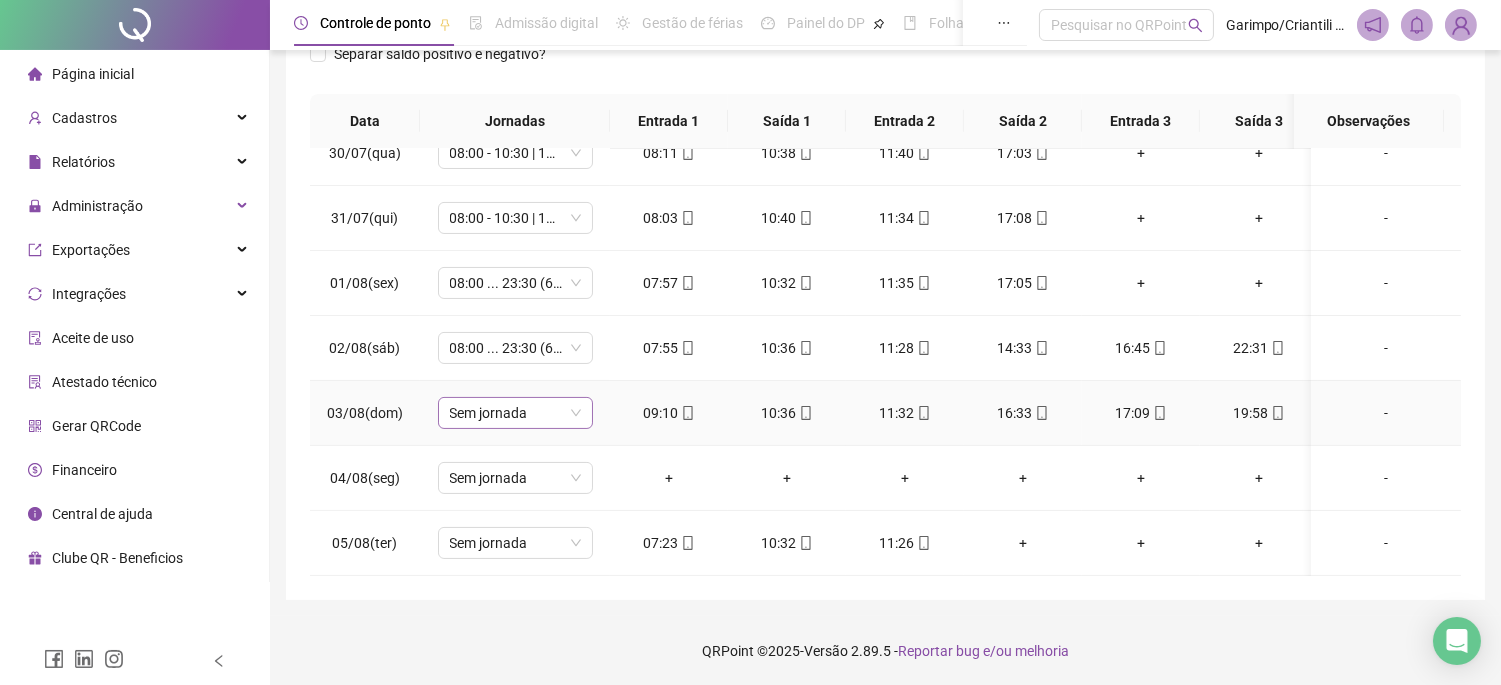 click on "Sem jornada" at bounding box center [515, 413] 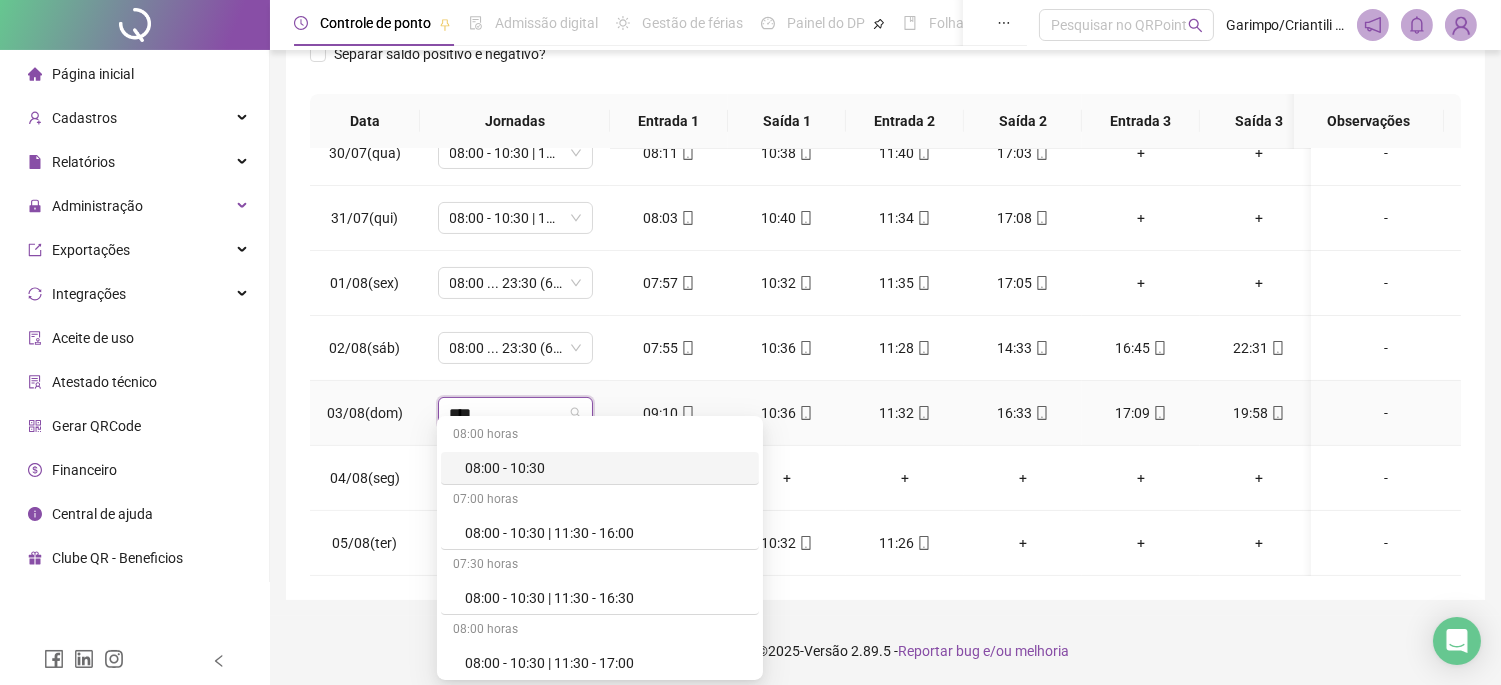 type on "*****" 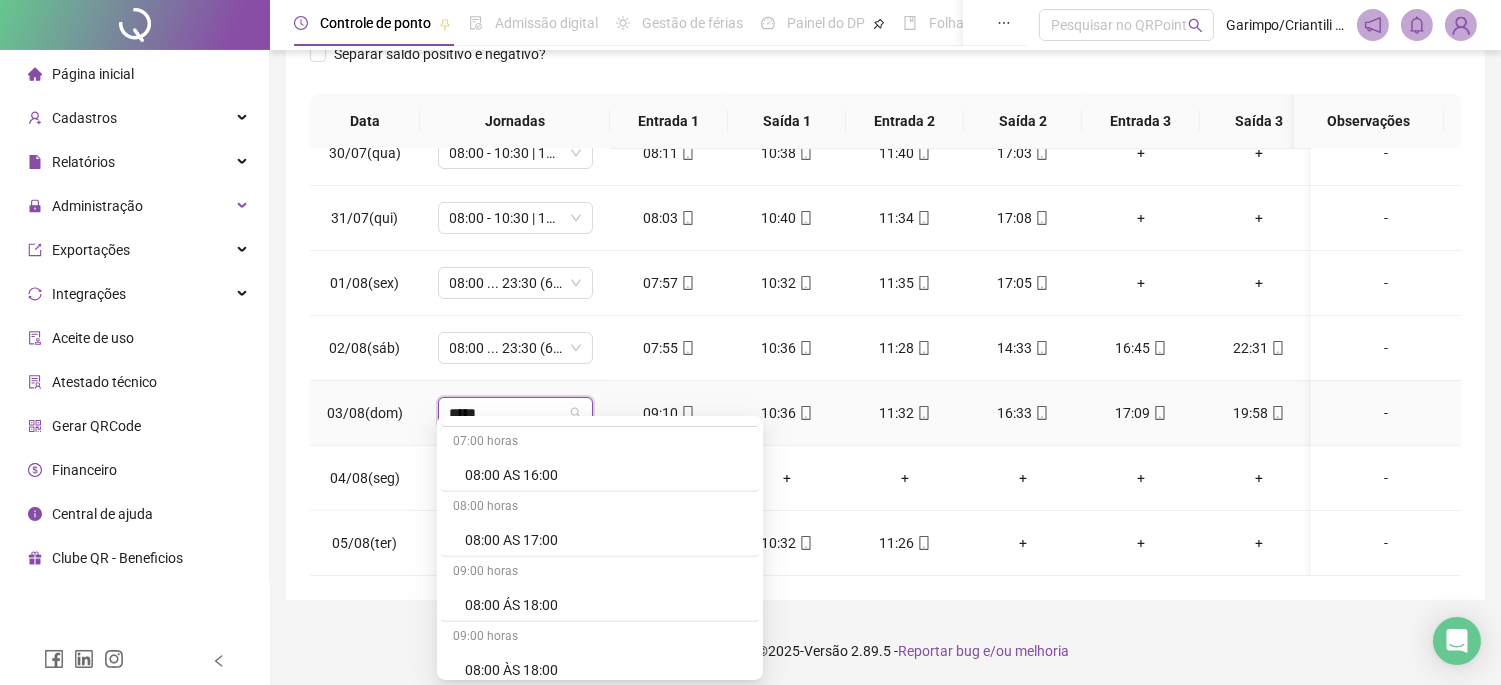 scroll, scrollTop: 2255, scrollLeft: 0, axis: vertical 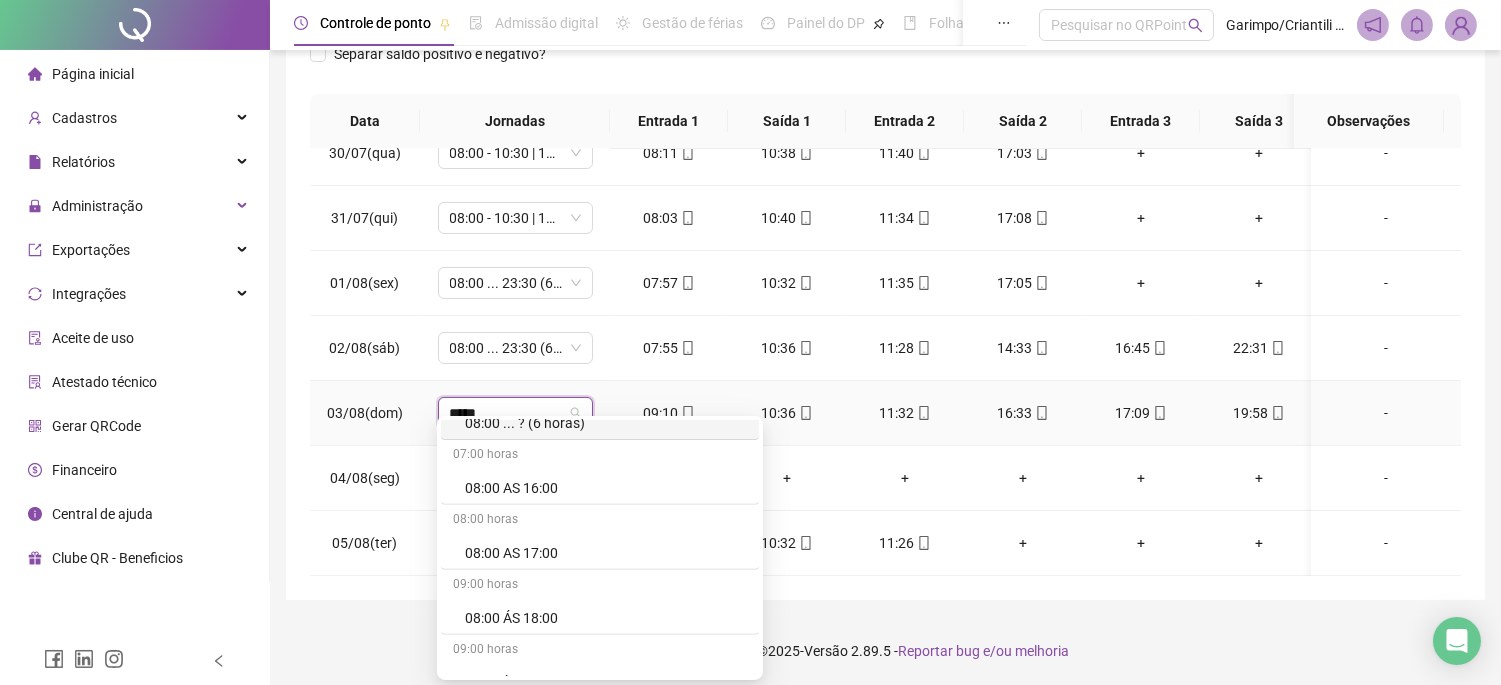 click on "08:00 ... ? (6 horas)" at bounding box center (606, 423) 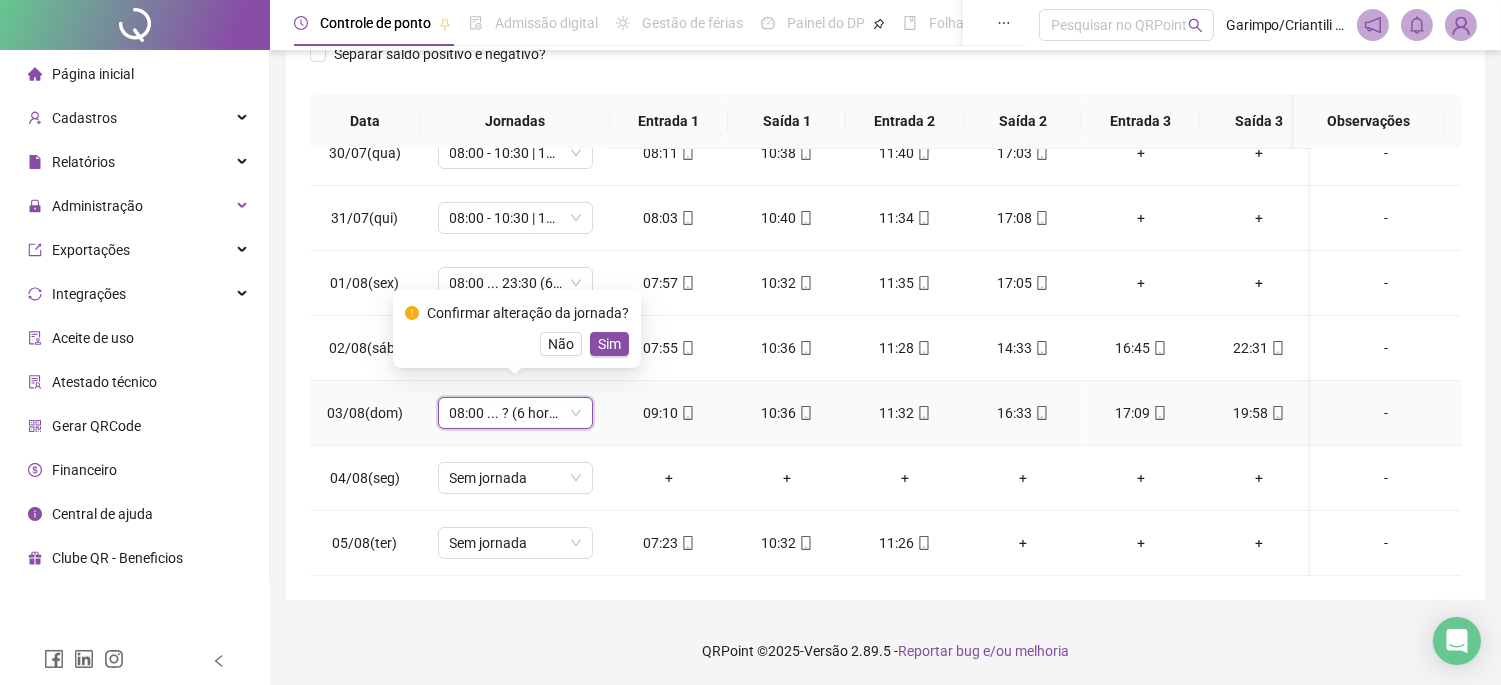 click on "Sim" at bounding box center (609, 344) 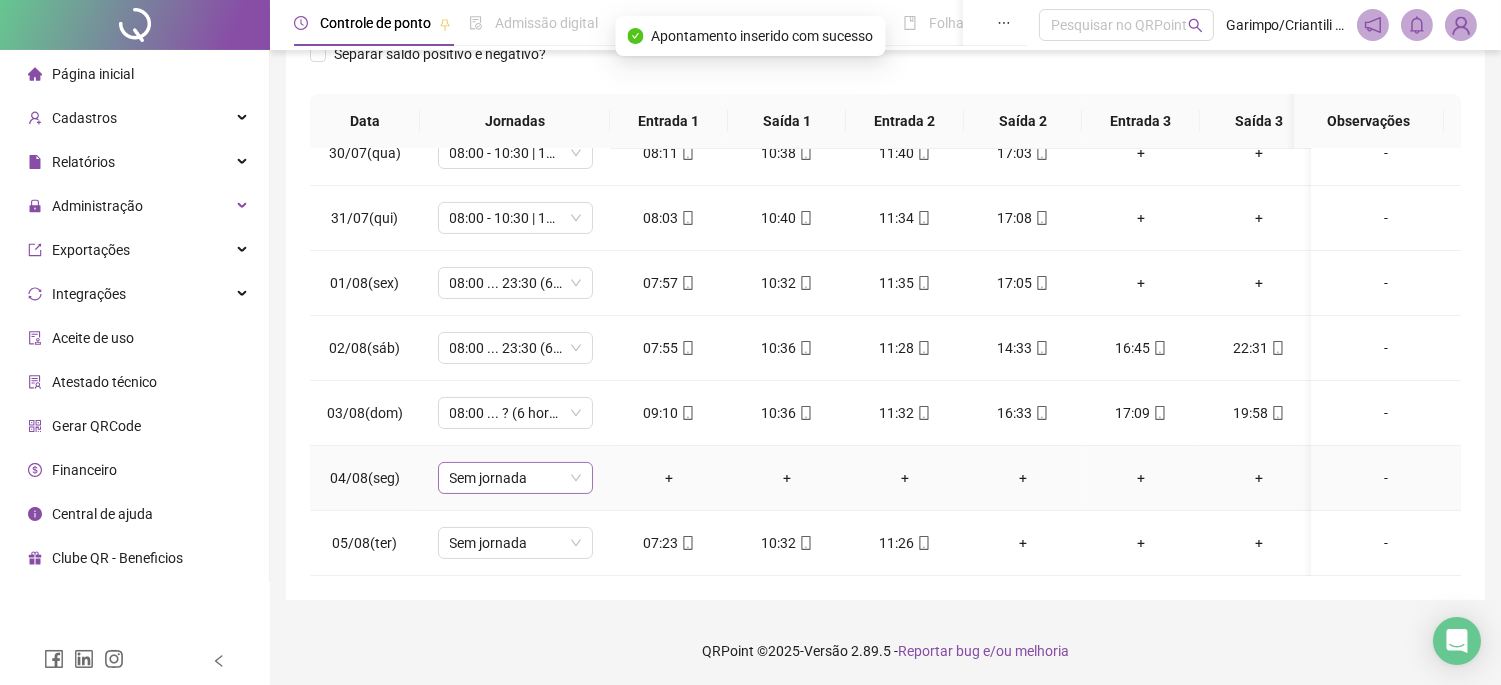click on "Sem jornada" at bounding box center [515, 478] 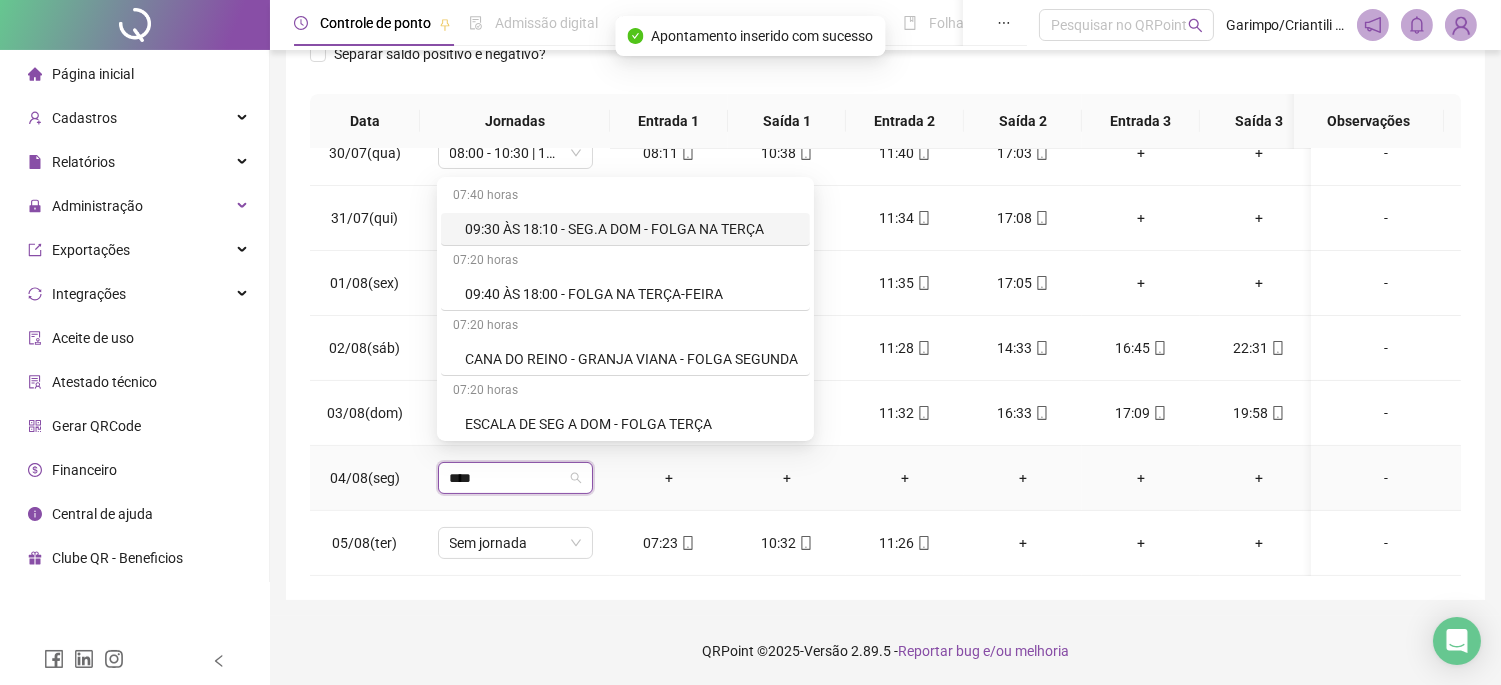 type on "*****" 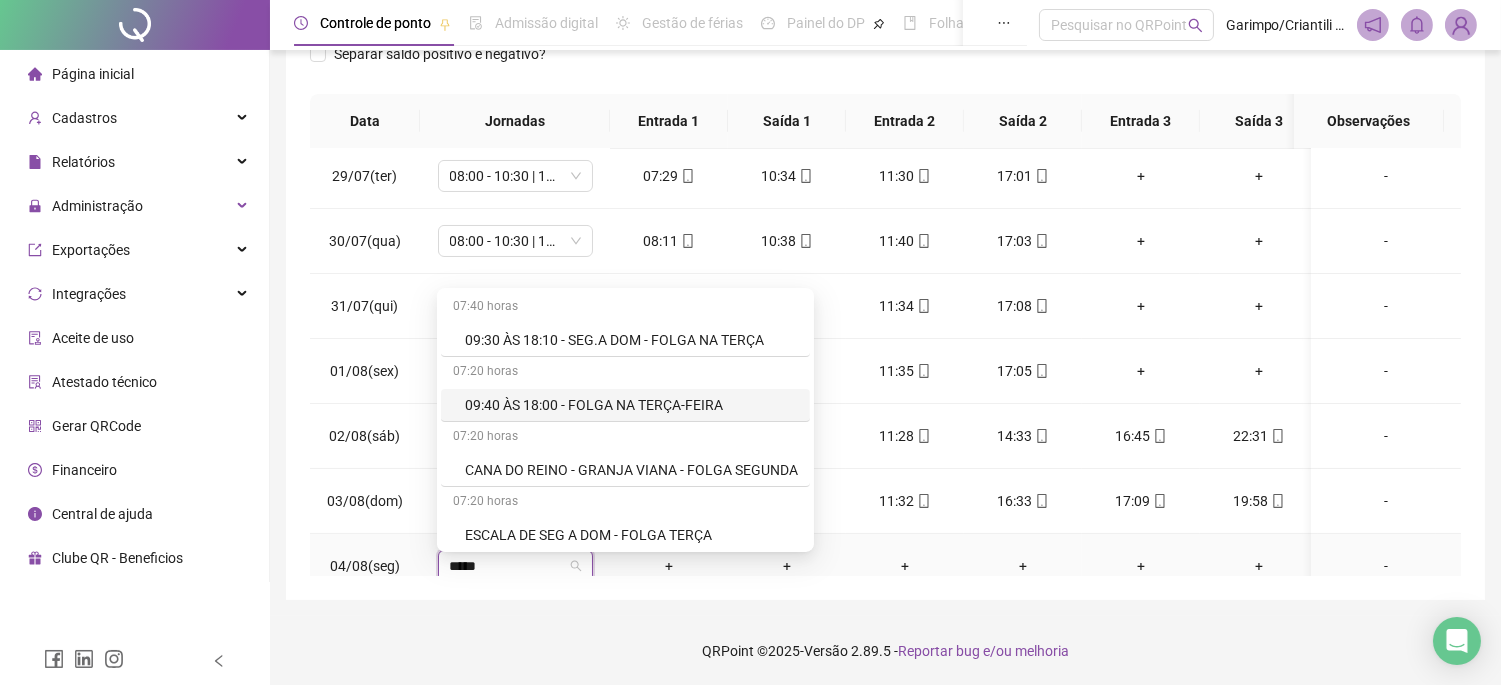 scroll, scrollTop: 520, scrollLeft: 0, axis: vertical 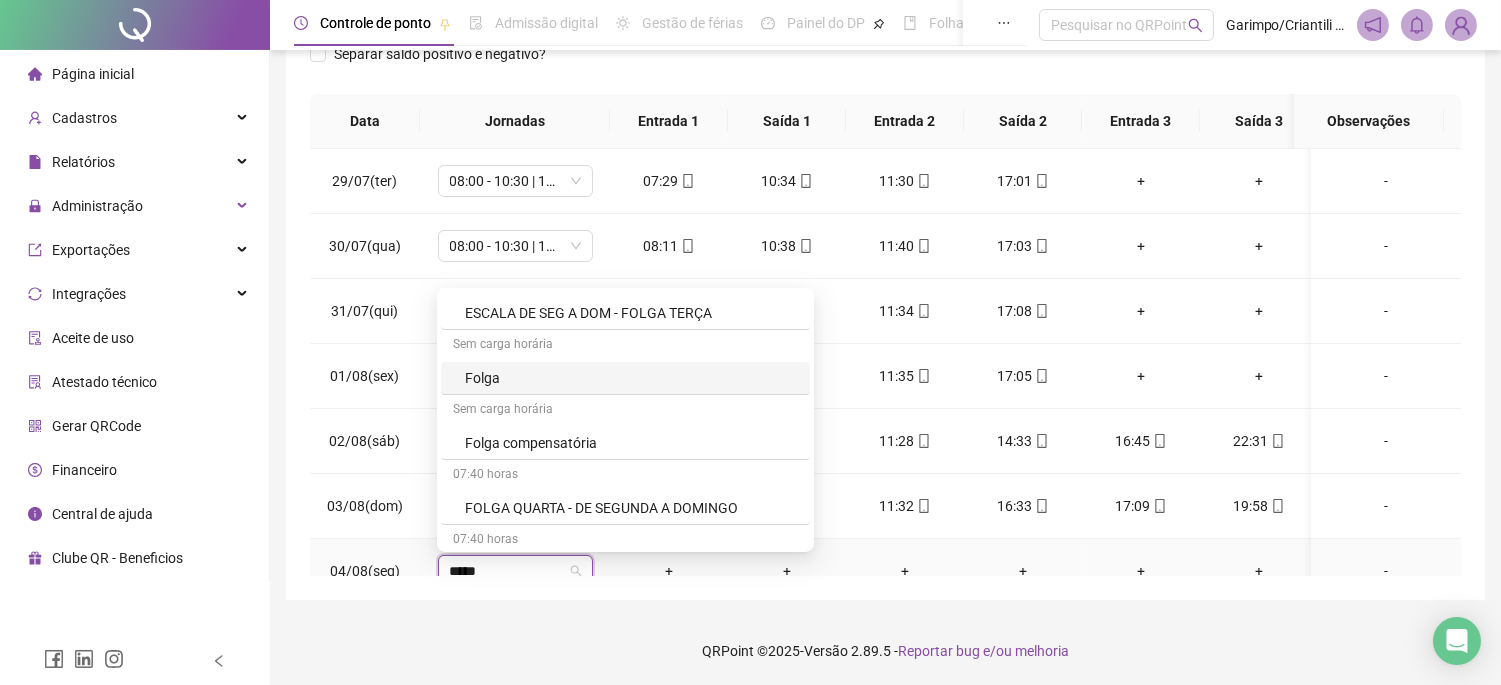 click on "Folga" at bounding box center (631, 378) 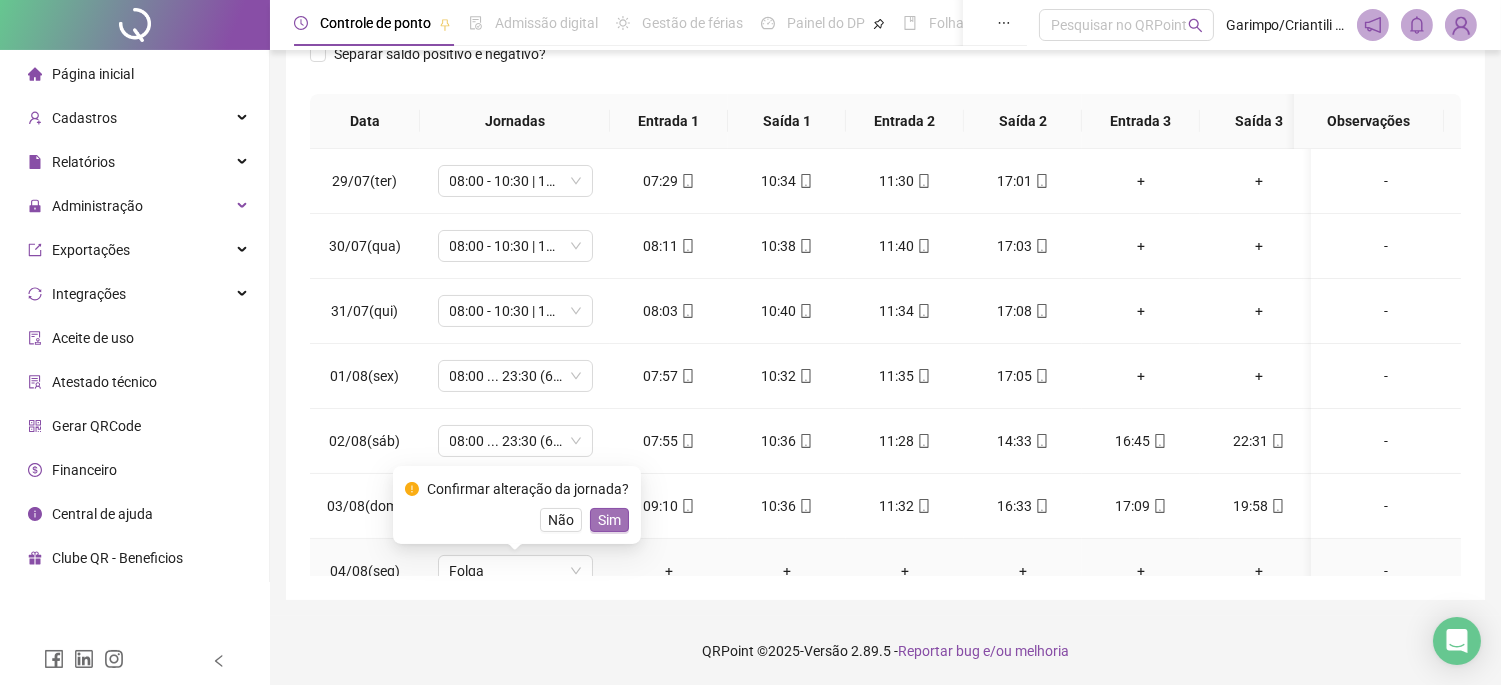 click on "Sim" at bounding box center (609, 520) 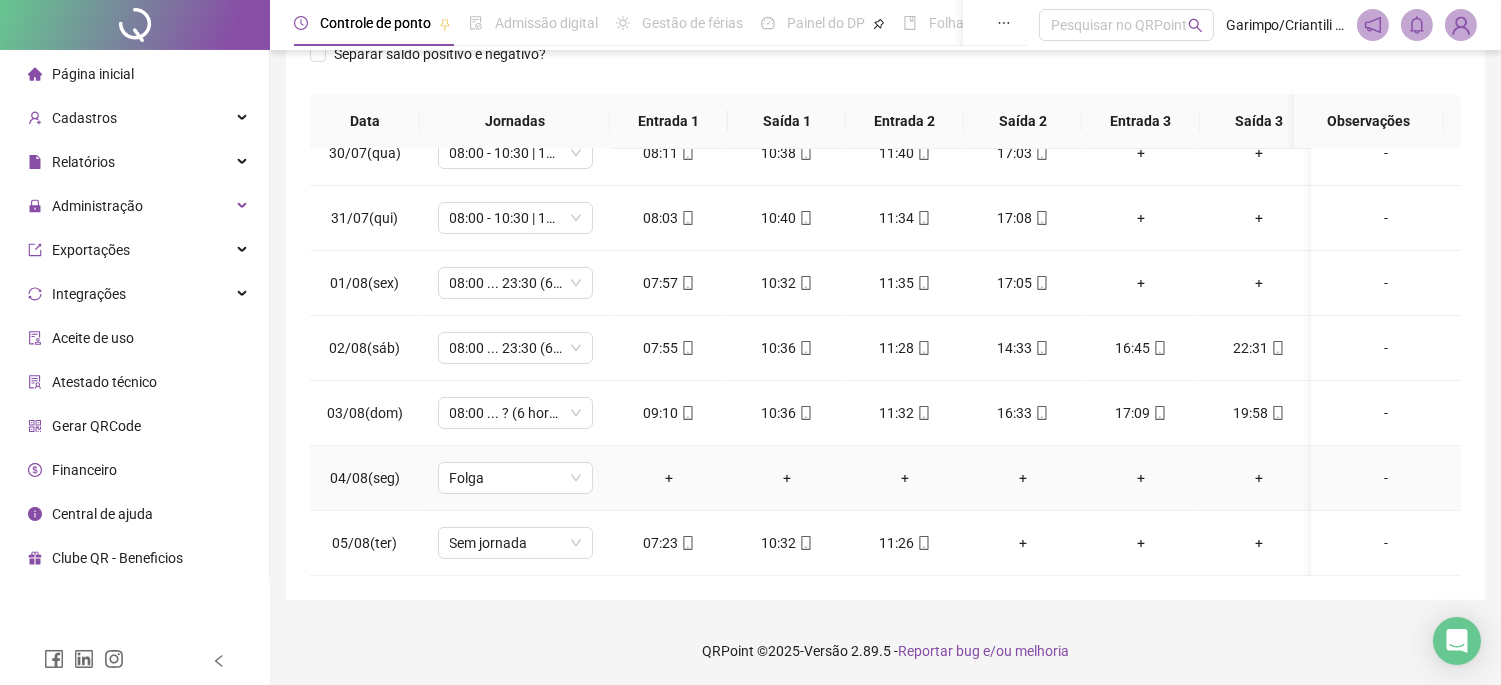 scroll, scrollTop: 631, scrollLeft: 0, axis: vertical 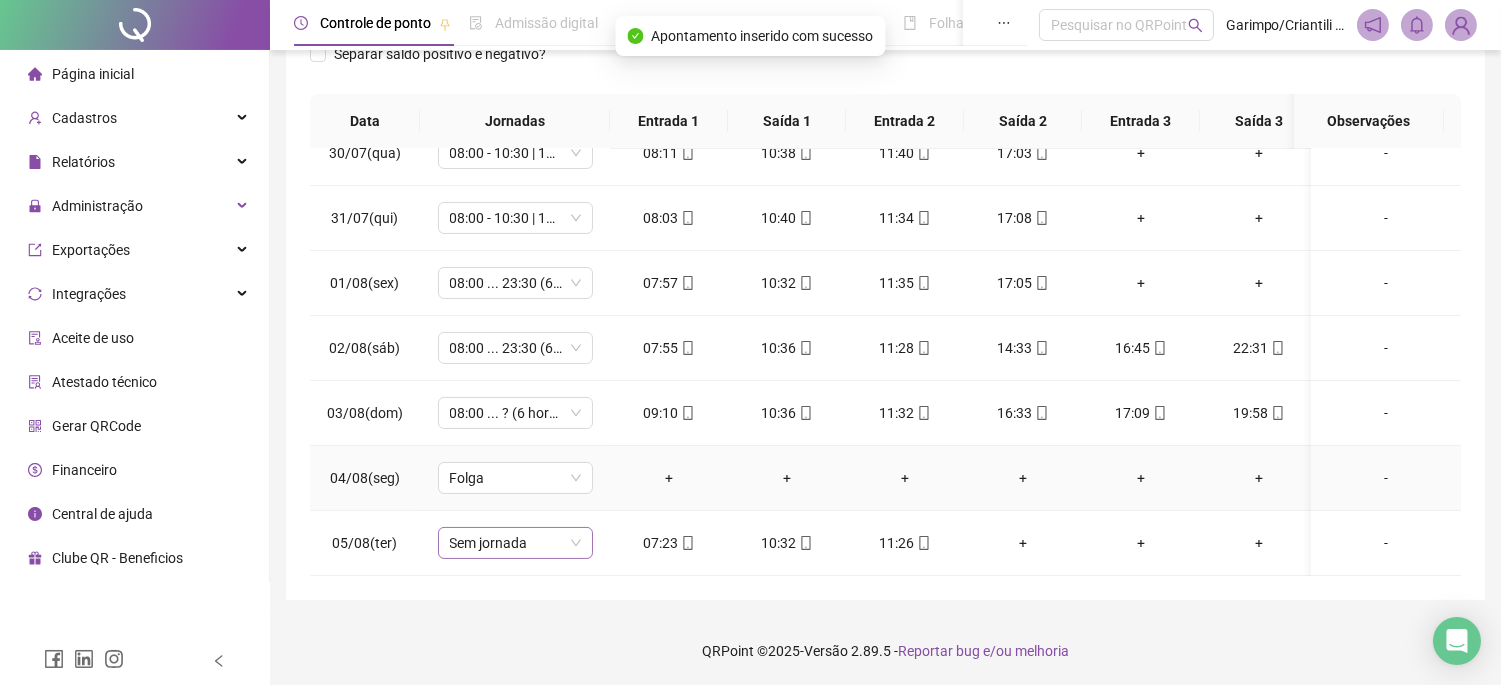 click on "Sem jornada" at bounding box center [515, 543] 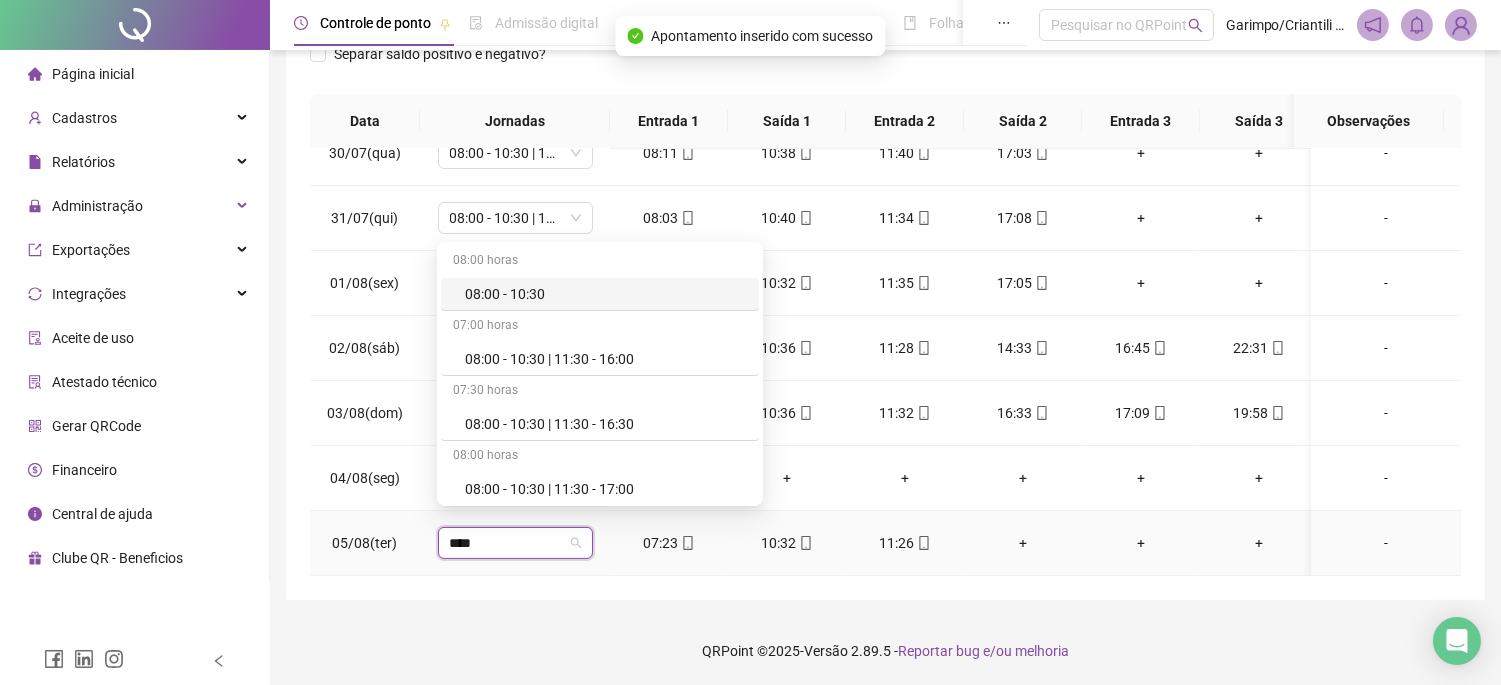 type on "*****" 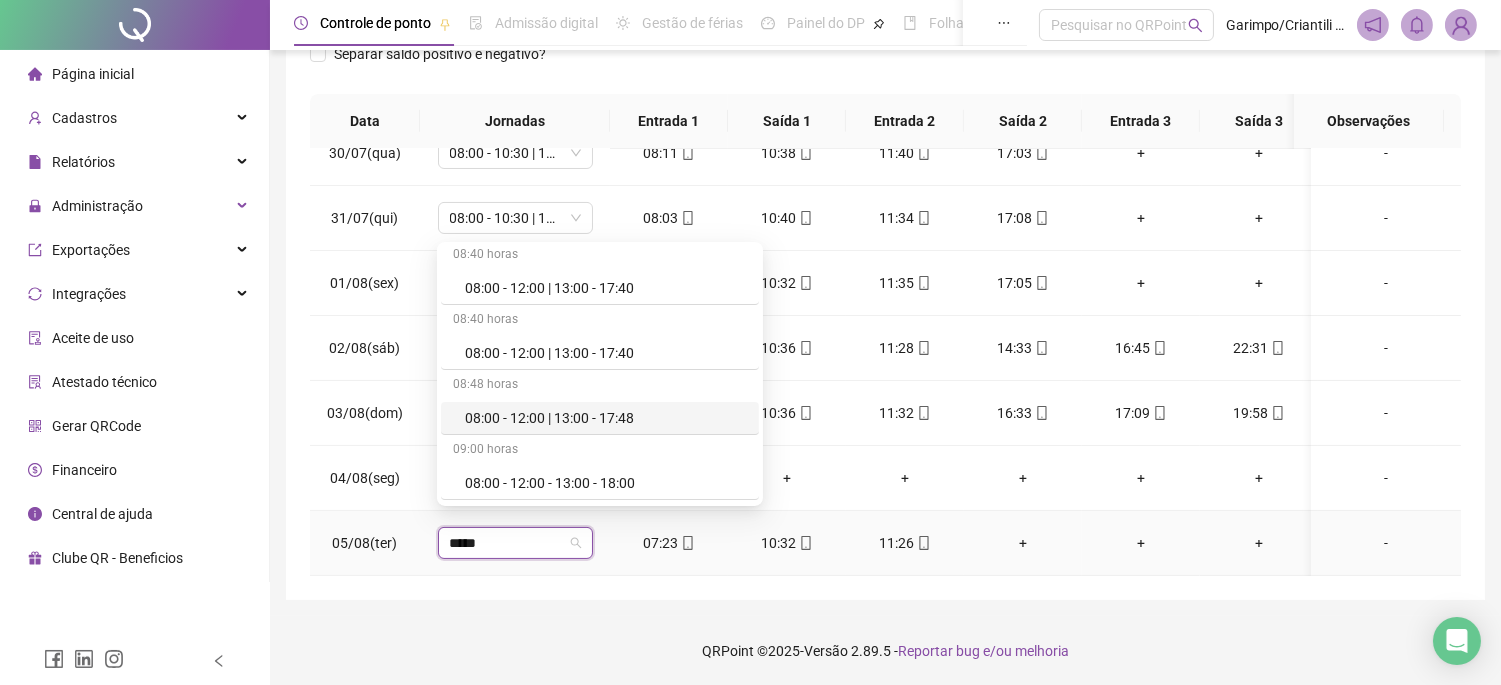 scroll, scrollTop: 1000, scrollLeft: 0, axis: vertical 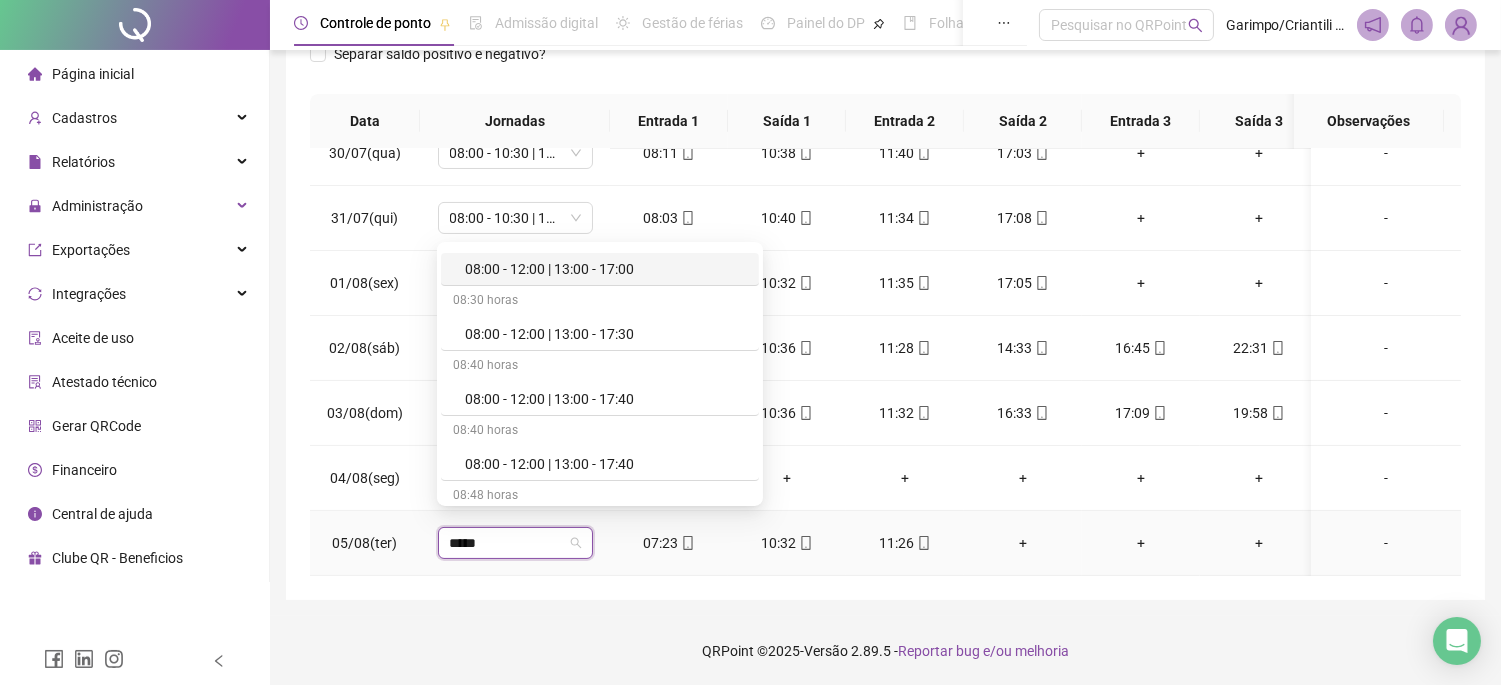 click on "08:00 - 12:00 | 13:00 - 17:00" at bounding box center [606, 269] 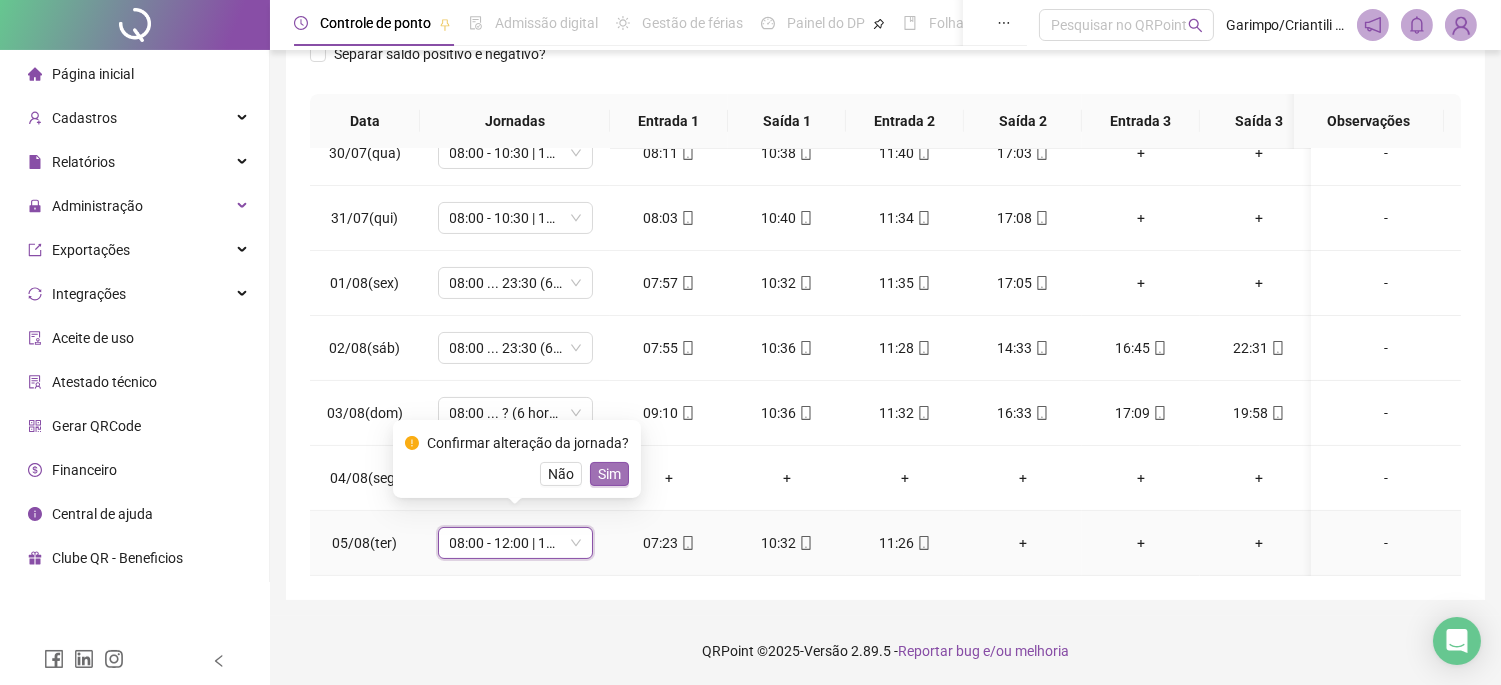 click on "Sim" at bounding box center (609, 474) 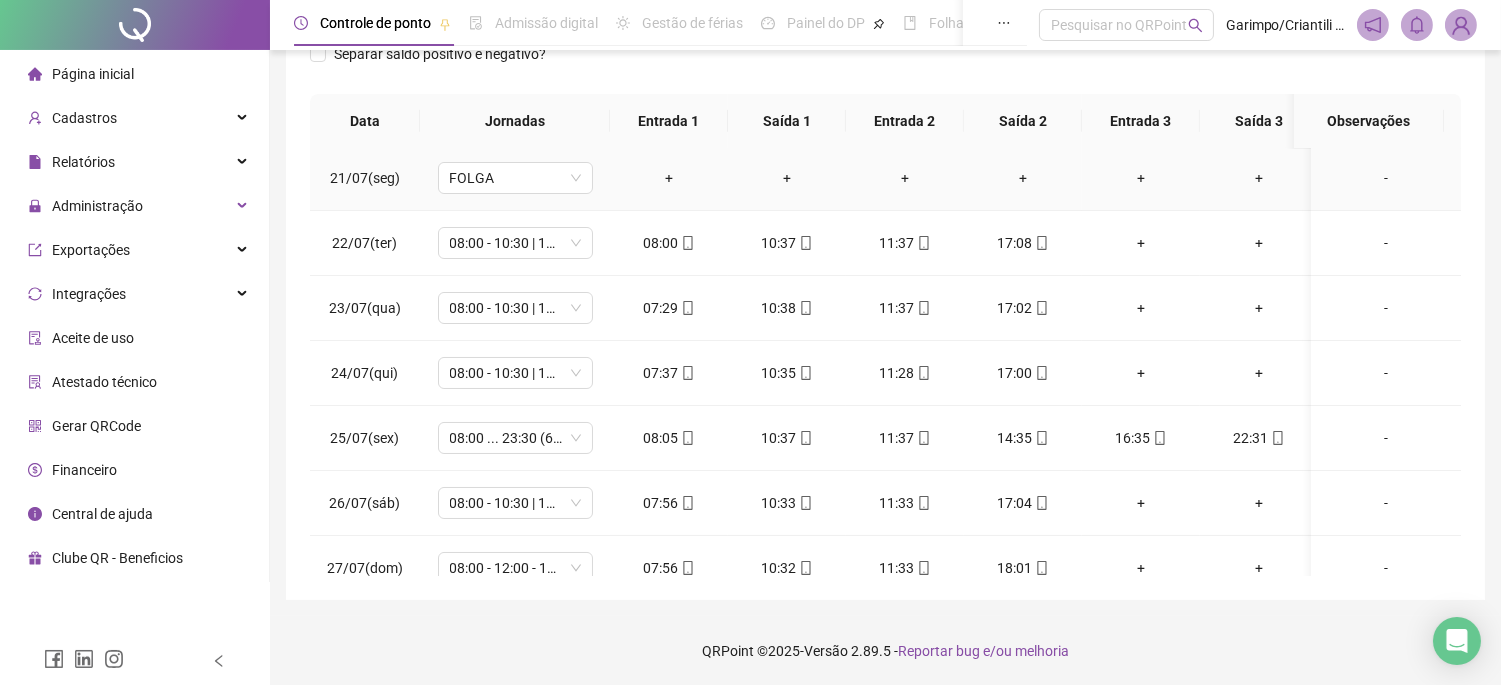 scroll, scrollTop: 0, scrollLeft: 0, axis: both 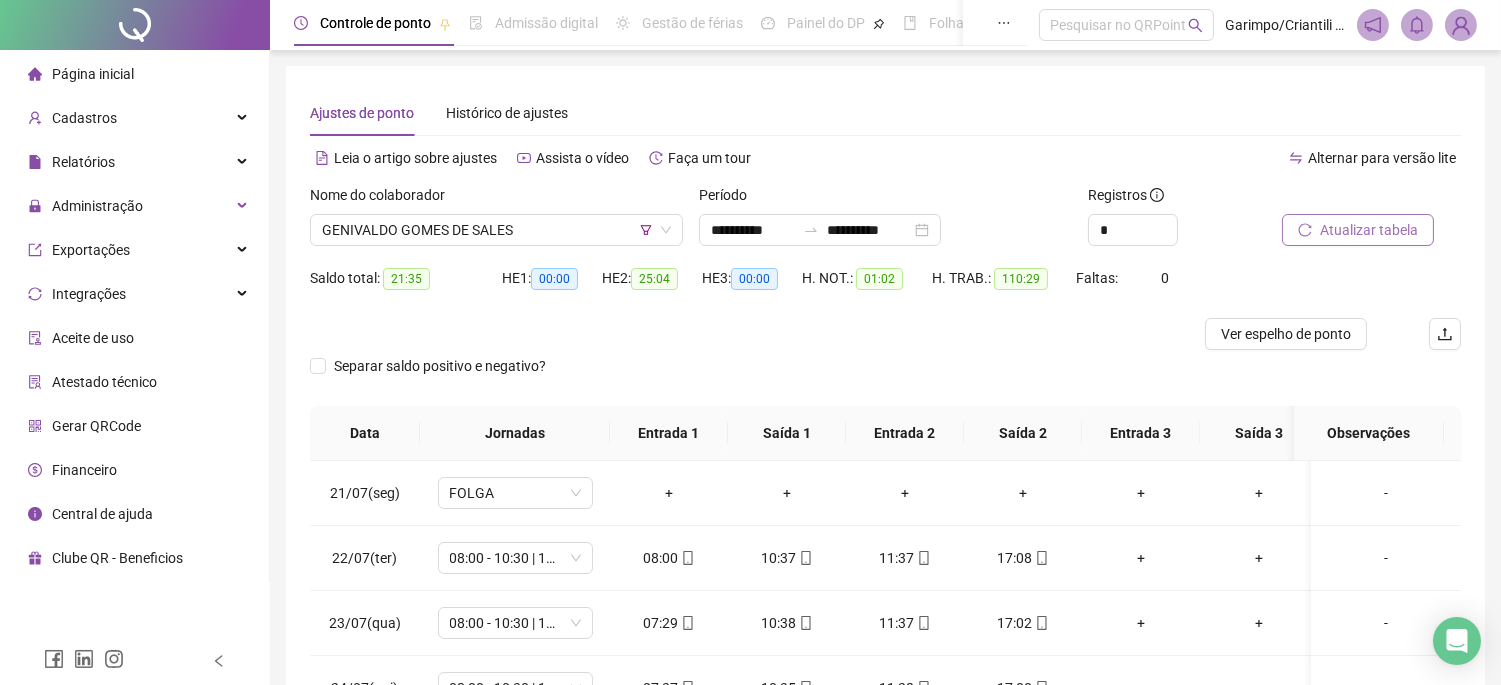 click on "Atualizar tabela" at bounding box center [1369, 230] 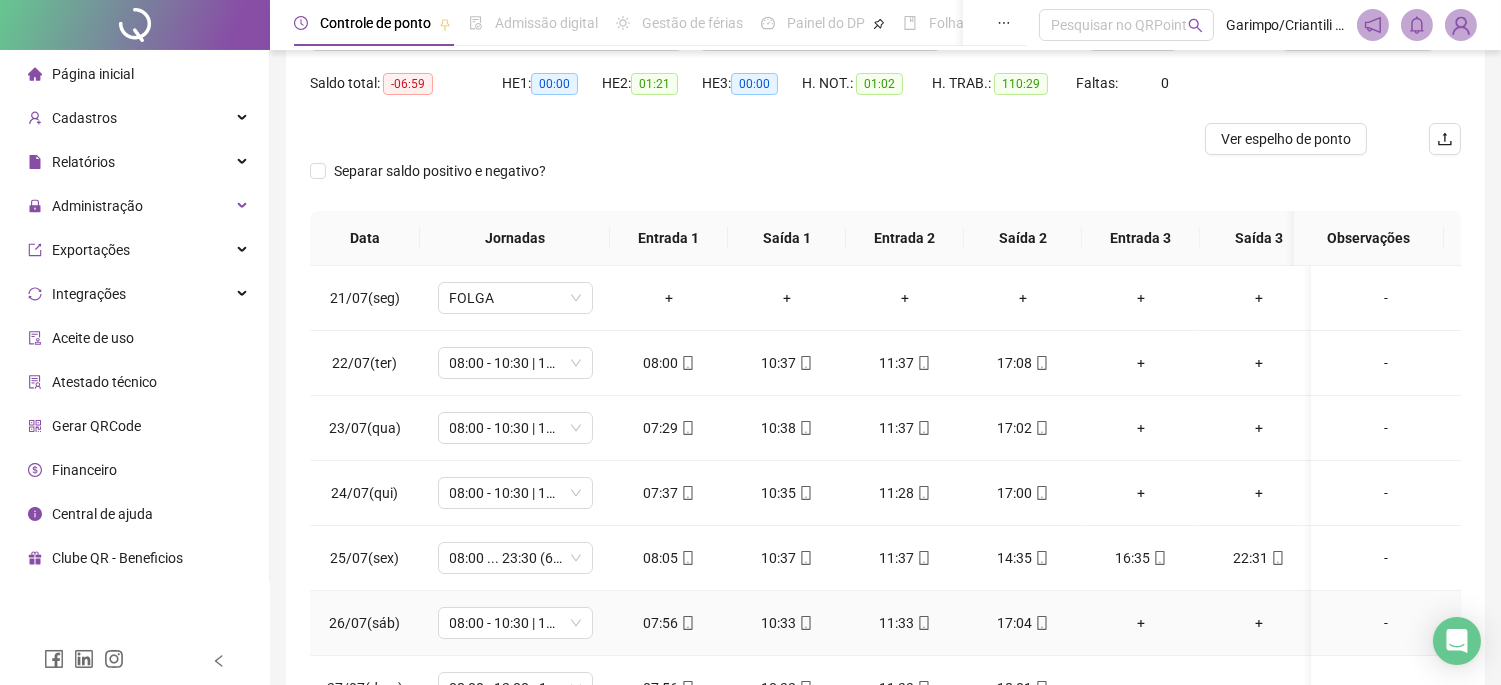 scroll, scrollTop: 312, scrollLeft: 0, axis: vertical 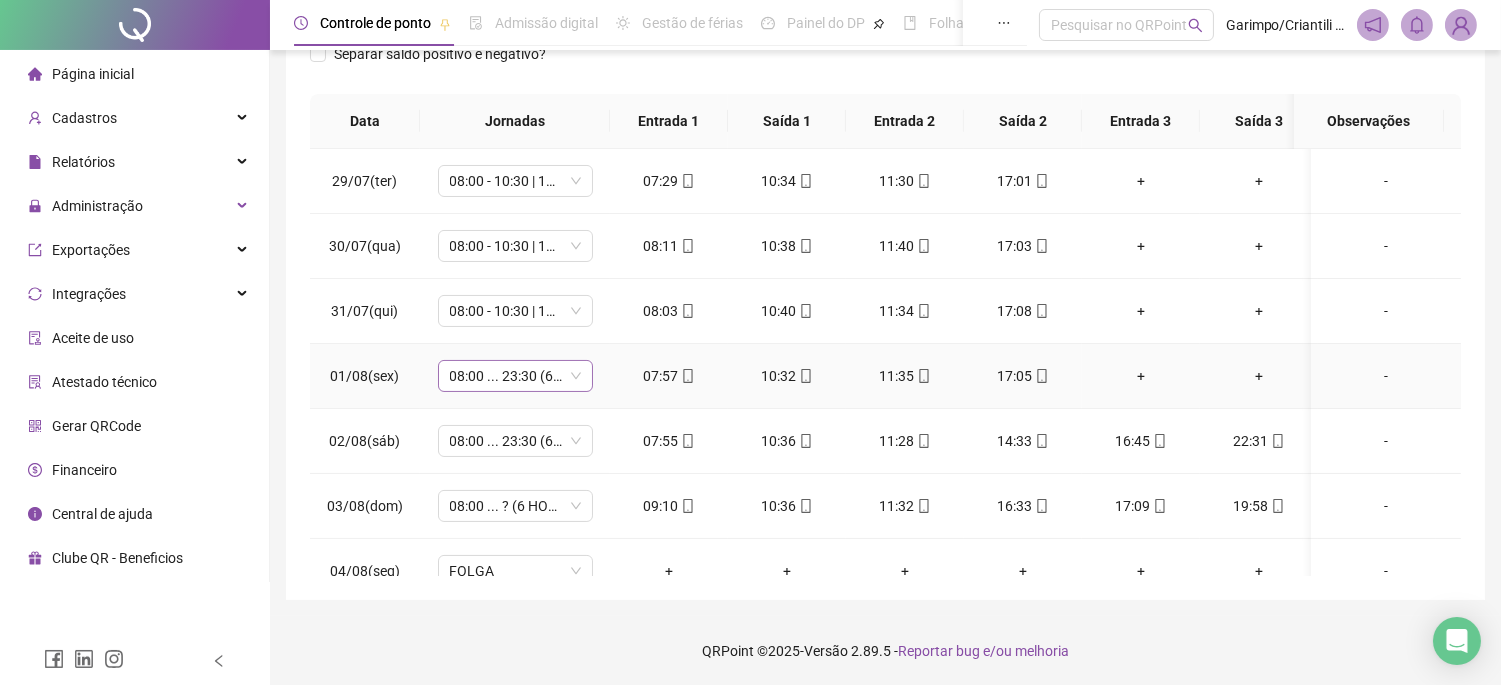 click on "08:00 ... 23:30 (6 HORAS)" at bounding box center (515, 376) 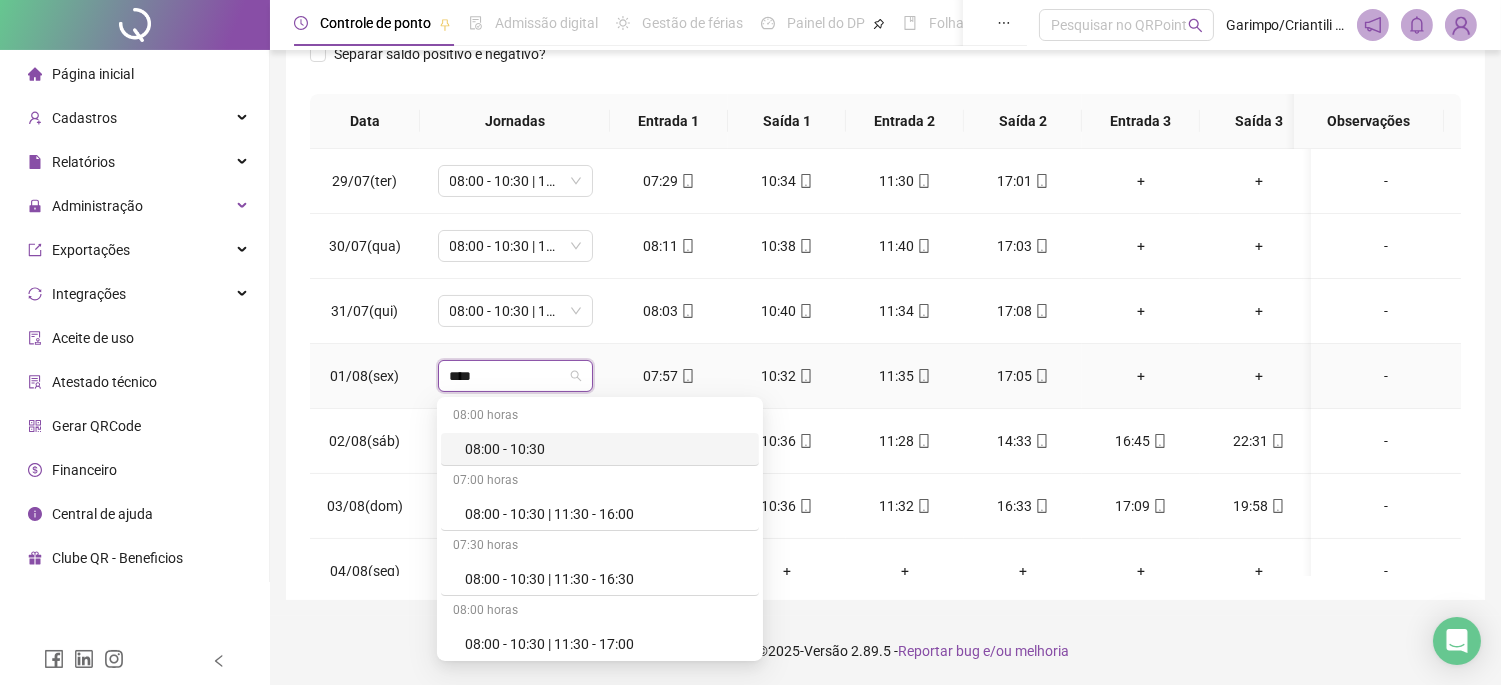 type on "*****" 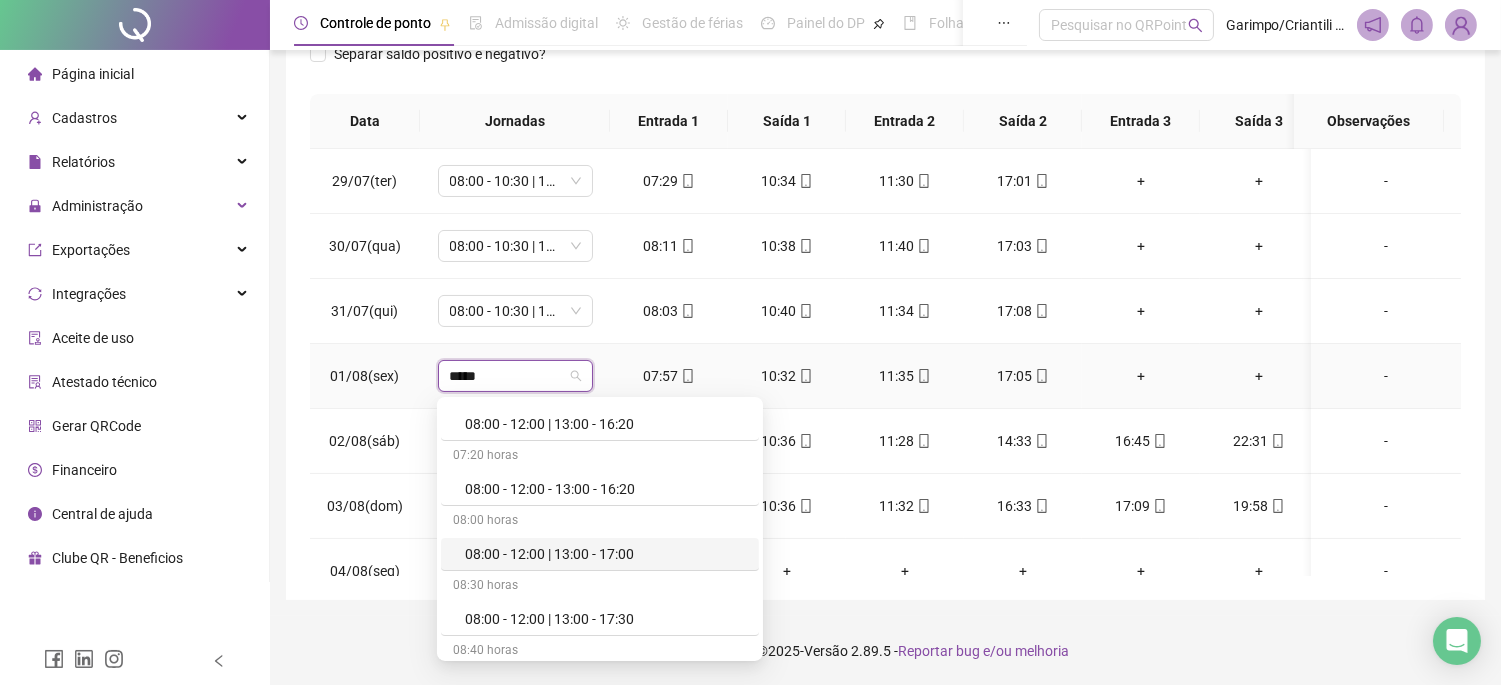 scroll, scrollTop: 888, scrollLeft: 0, axis: vertical 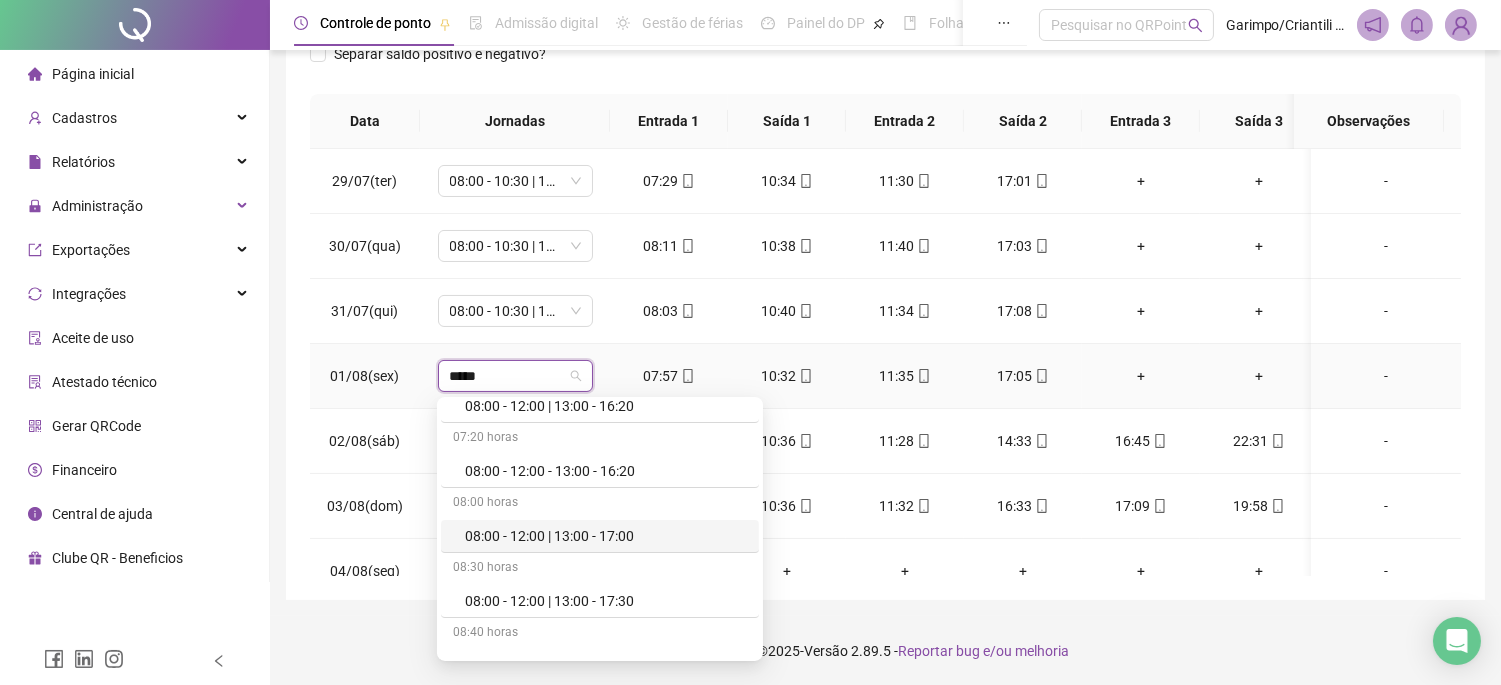 click on "08:00 - 12:00 | 13:00 - 17:00" at bounding box center (606, 536) 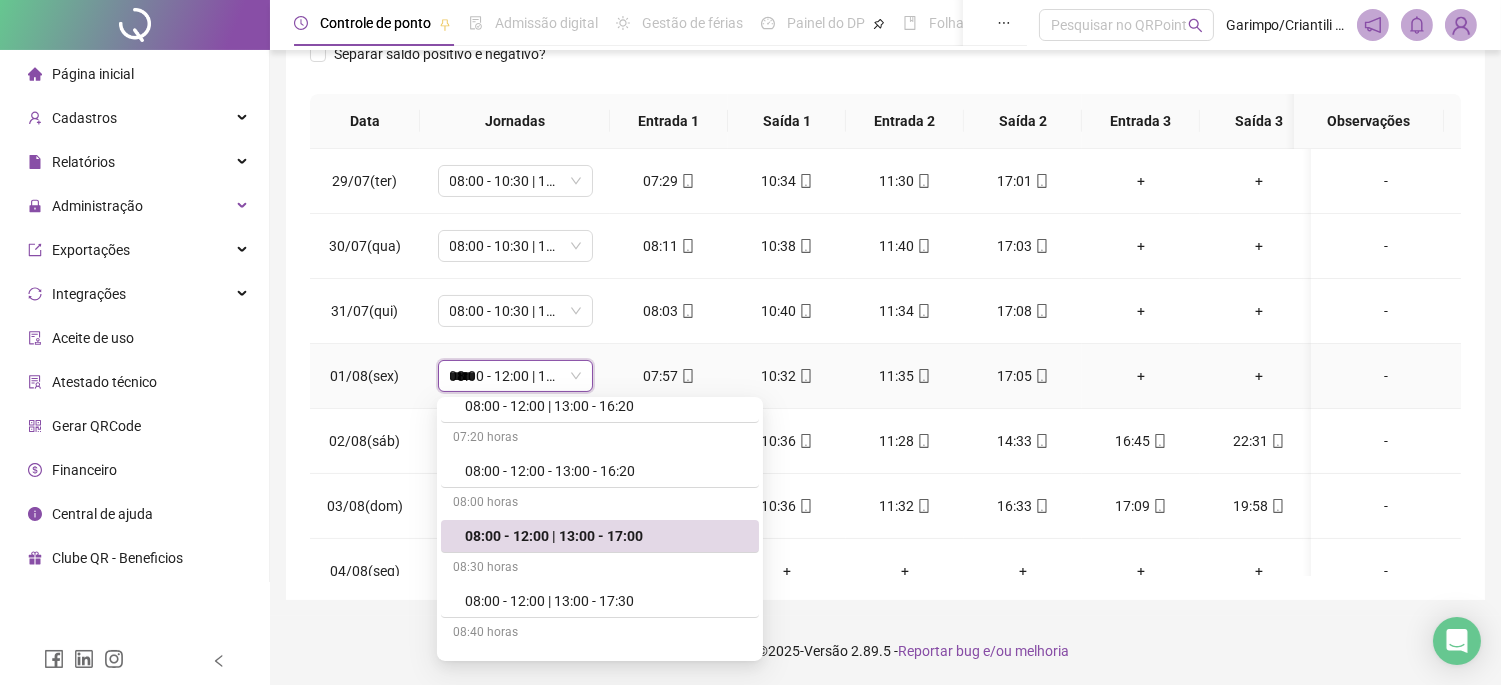 type 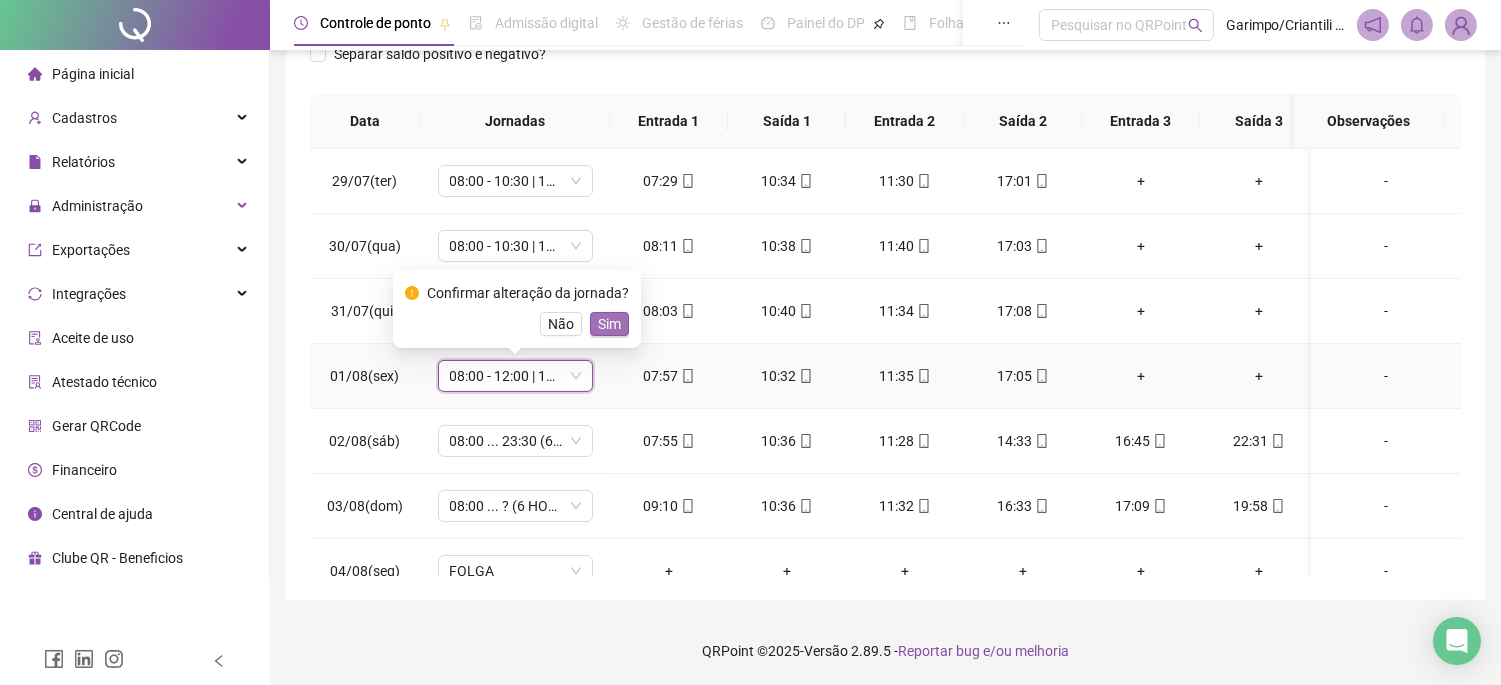 click on "Sim" at bounding box center [609, 324] 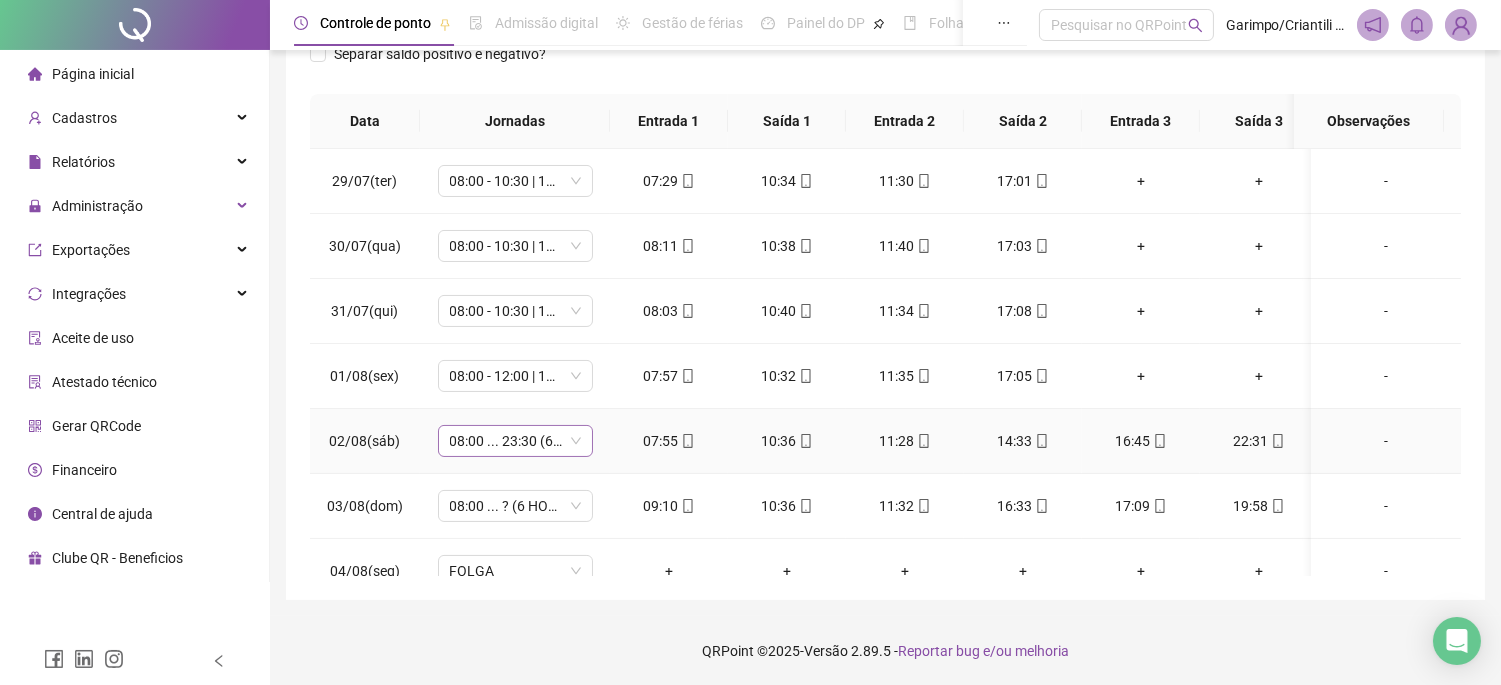 click on "08:00 ... 23:30 (6 HORAS)" at bounding box center [515, 441] 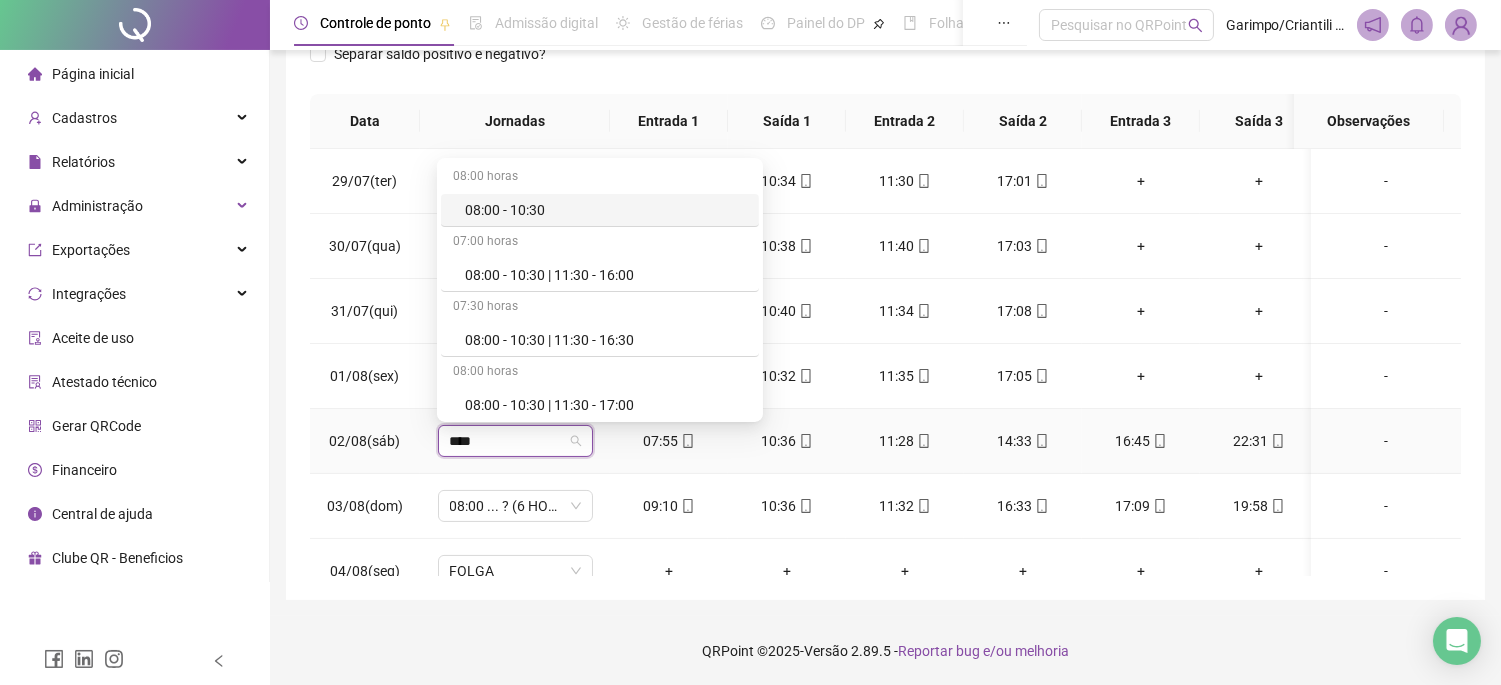 type on "*****" 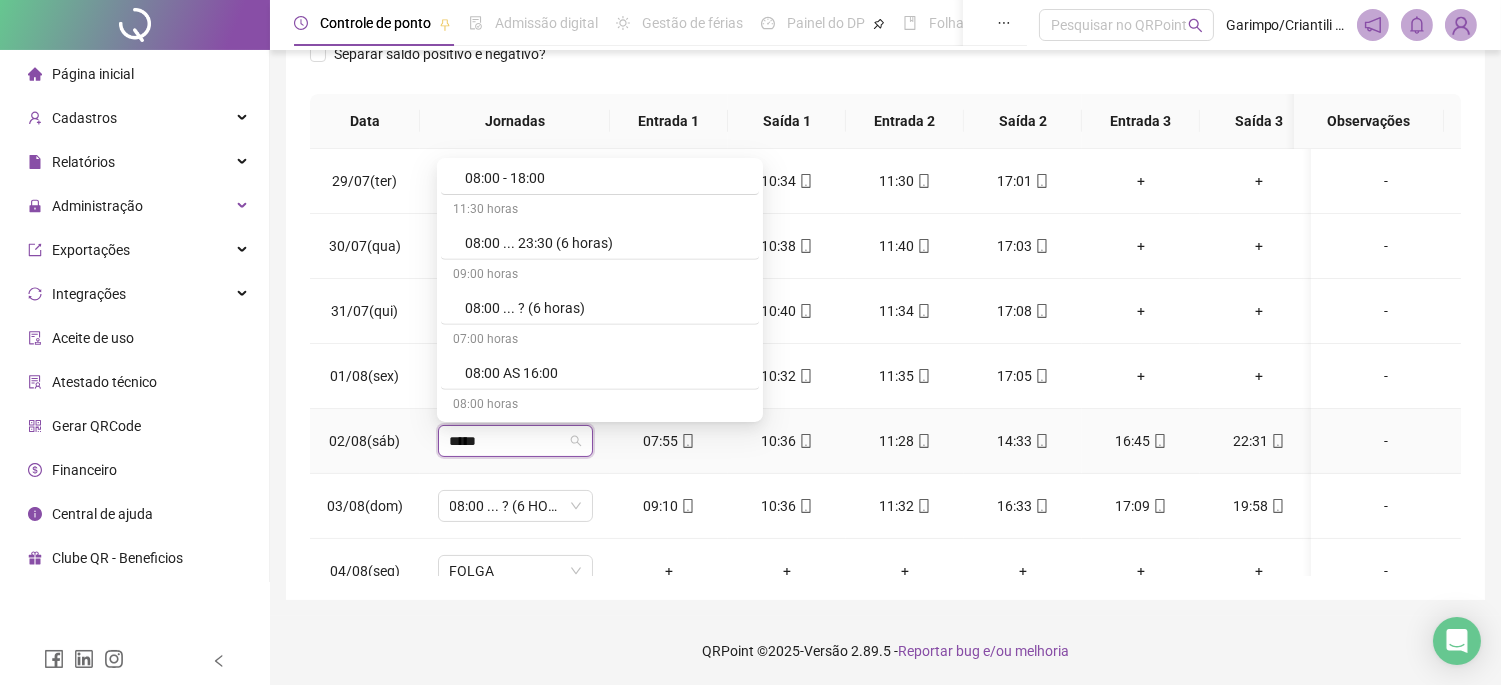 scroll, scrollTop: 2111, scrollLeft: 0, axis: vertical 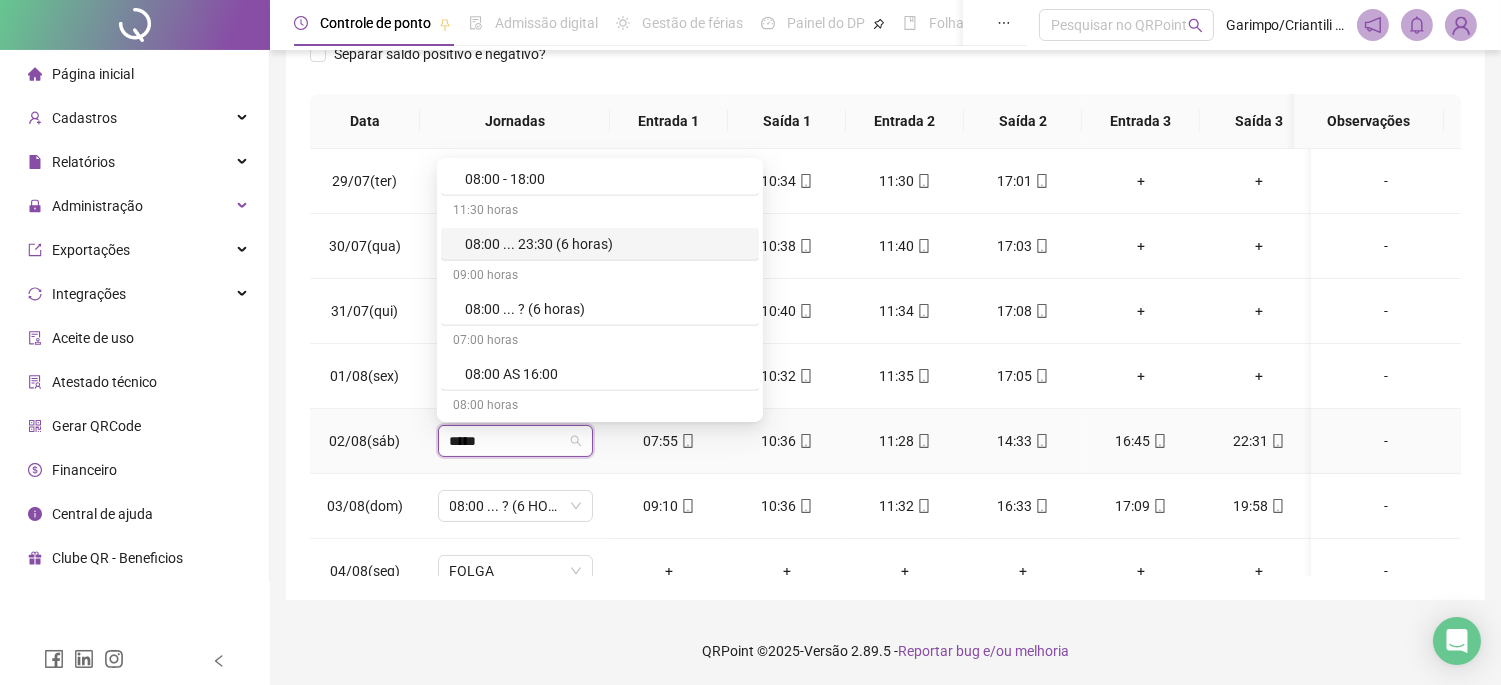 click on "08:00 ... 23:30 (6 horas)" at bounding box center [606, 244] 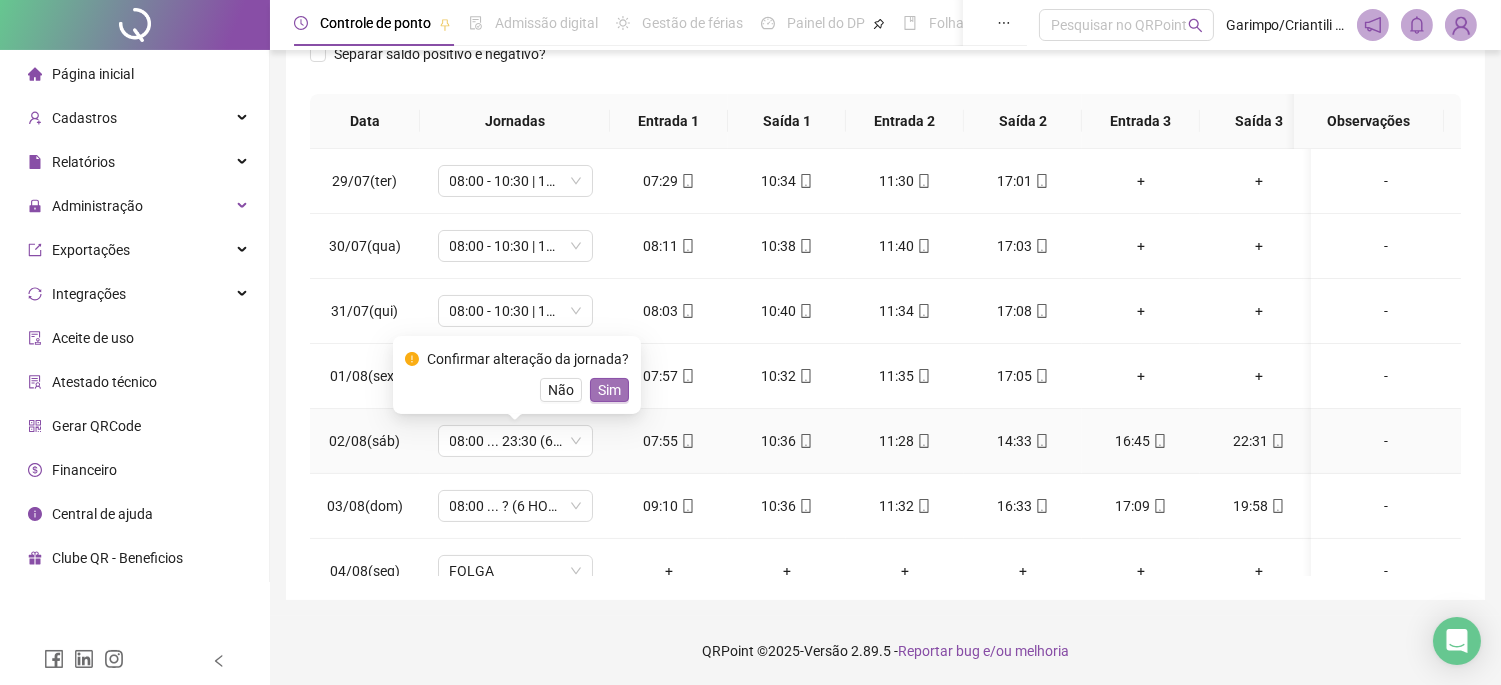 click on "Sim" at bounding box center (609, 390) 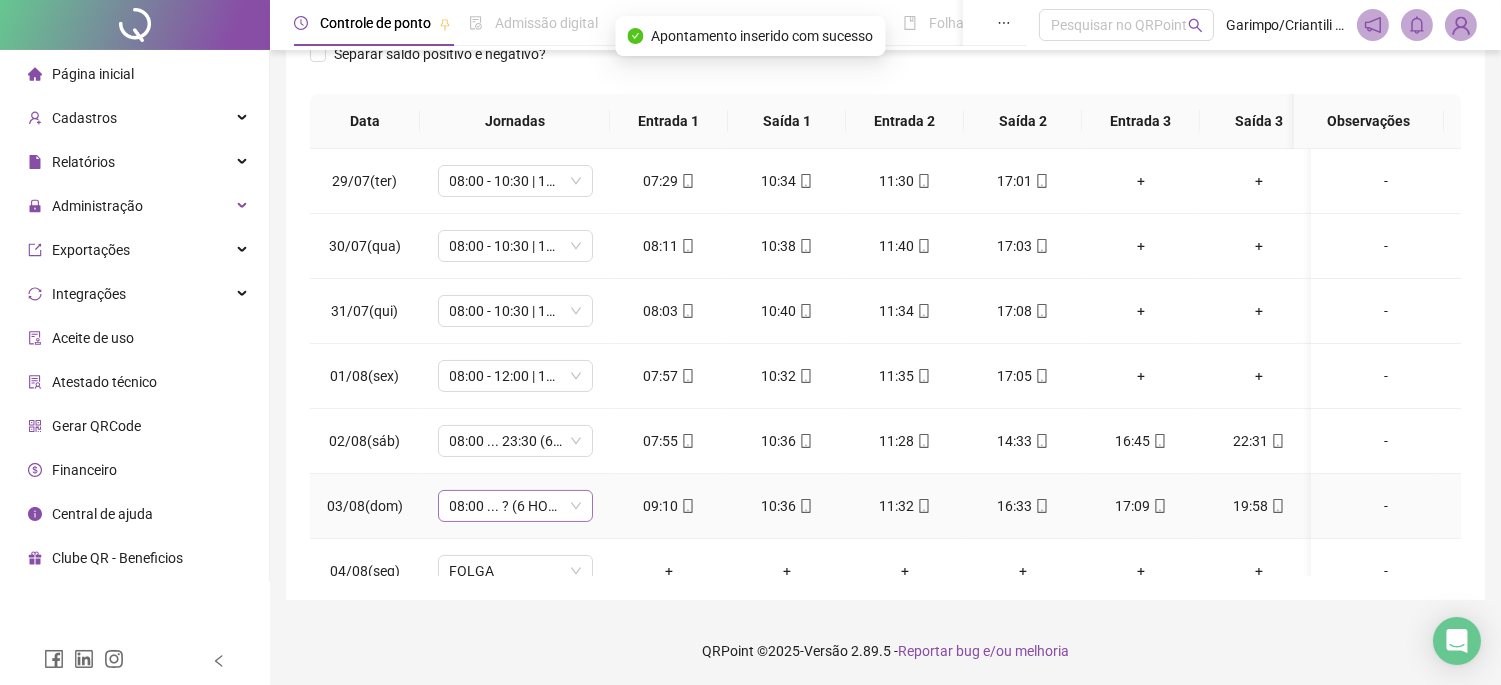 click on "08:00 ... ? (6 HORAS)" at bounding box center [515, 506] 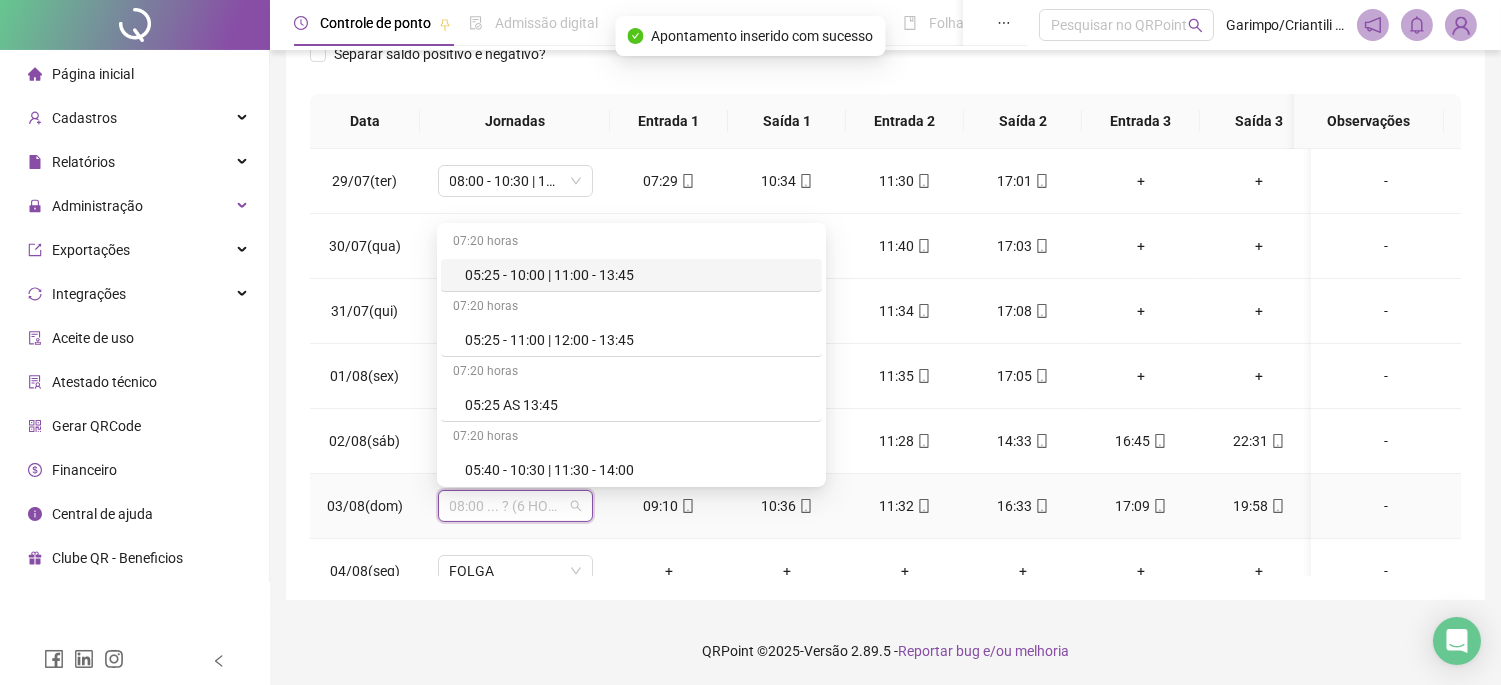 type on "*" 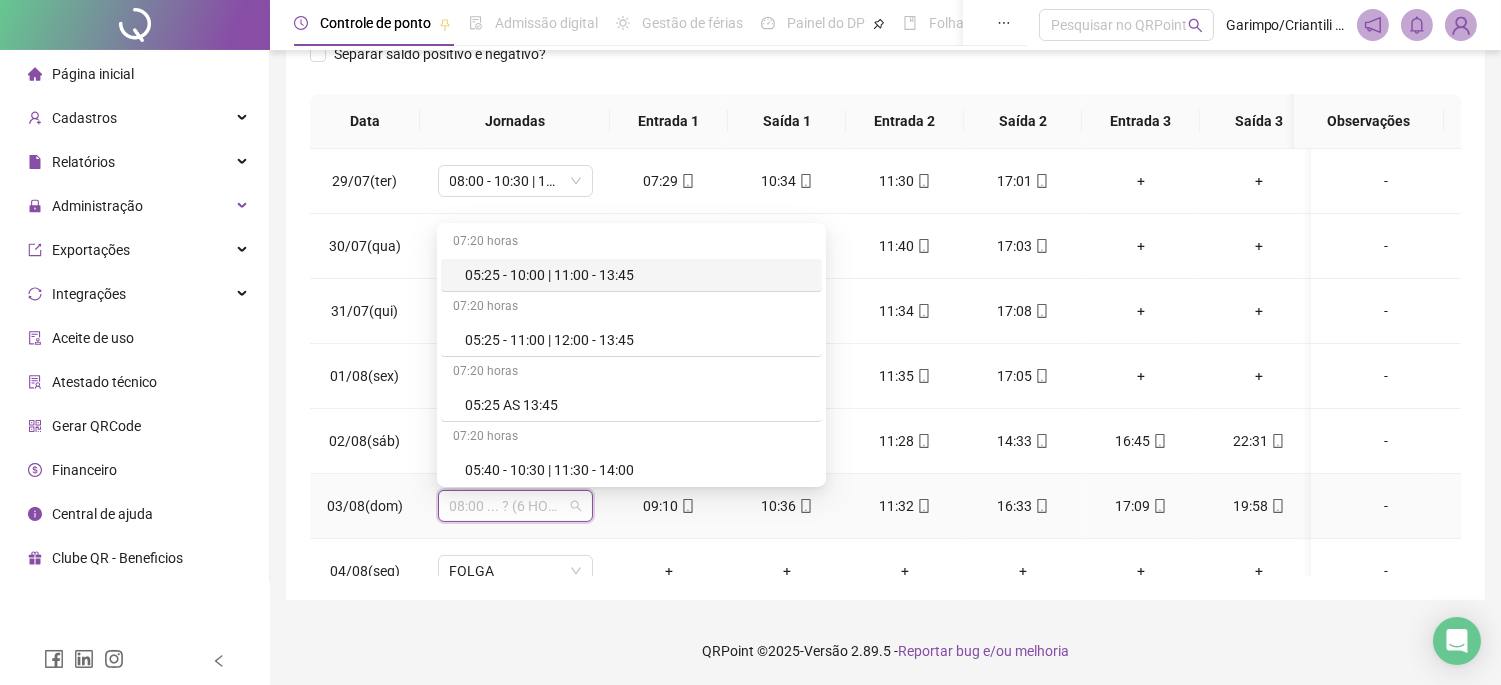 click on "QRPoint © 2025  -  Versão   2.89.5   -  Reportar bug e/ou melhoria" at bounding box center [885, 651] 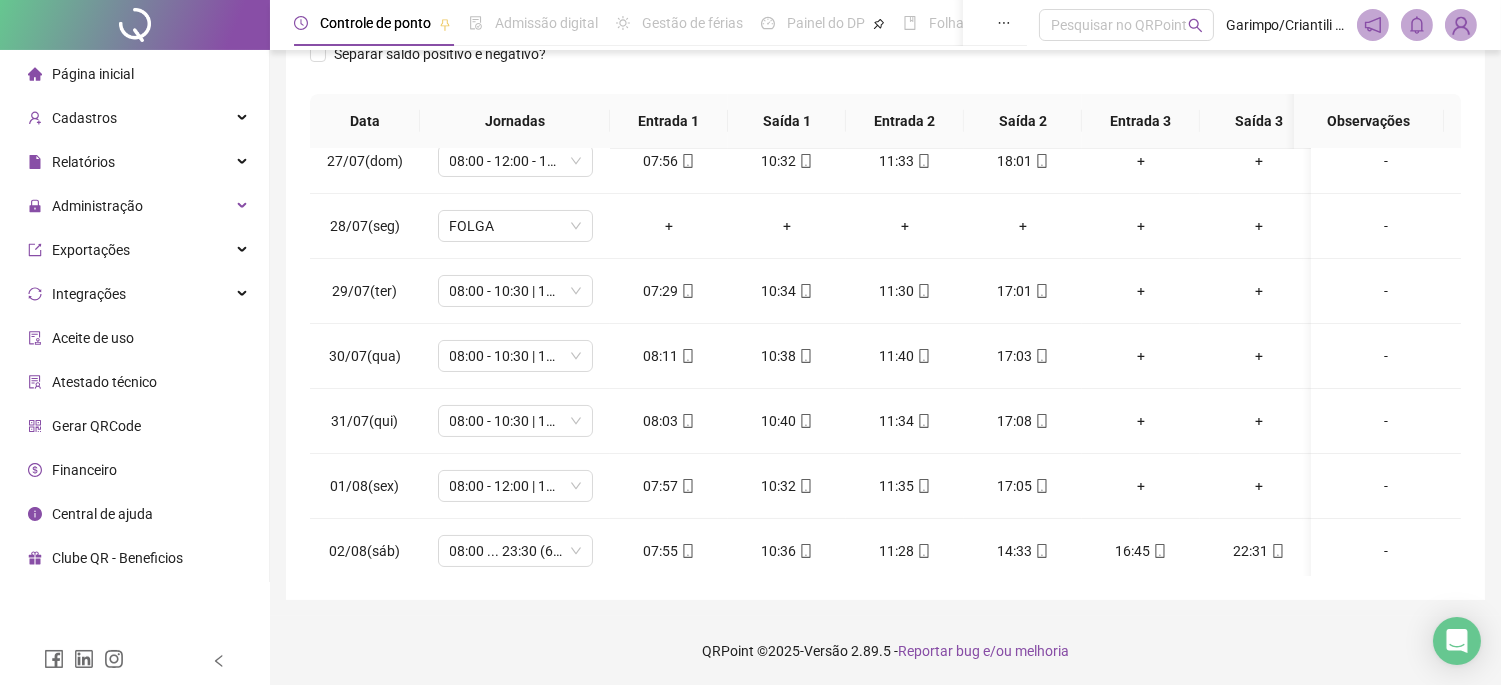 scroll, scrollTop: 408, scrollLeft: 0, axis: vertical 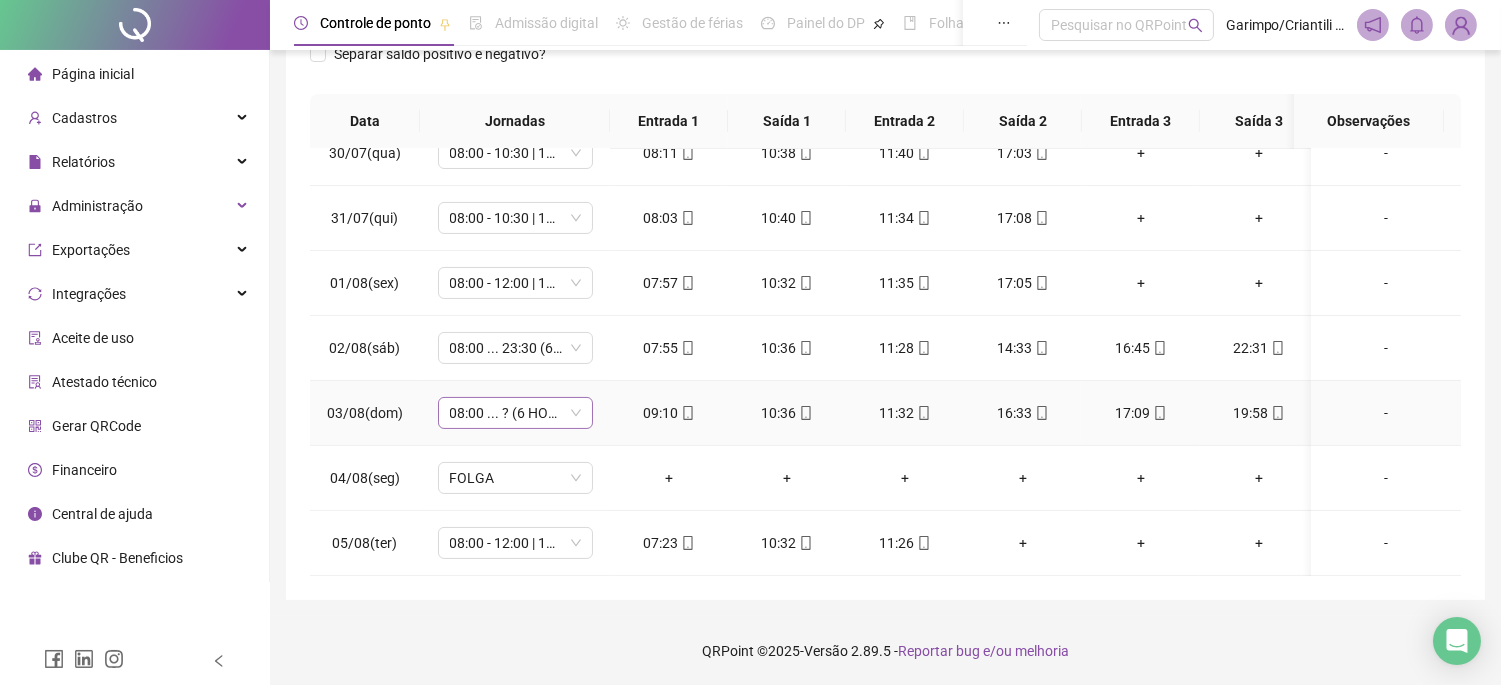 click on "08:00 ... ? (6 HORAS)" at bounding box center (515, 413) 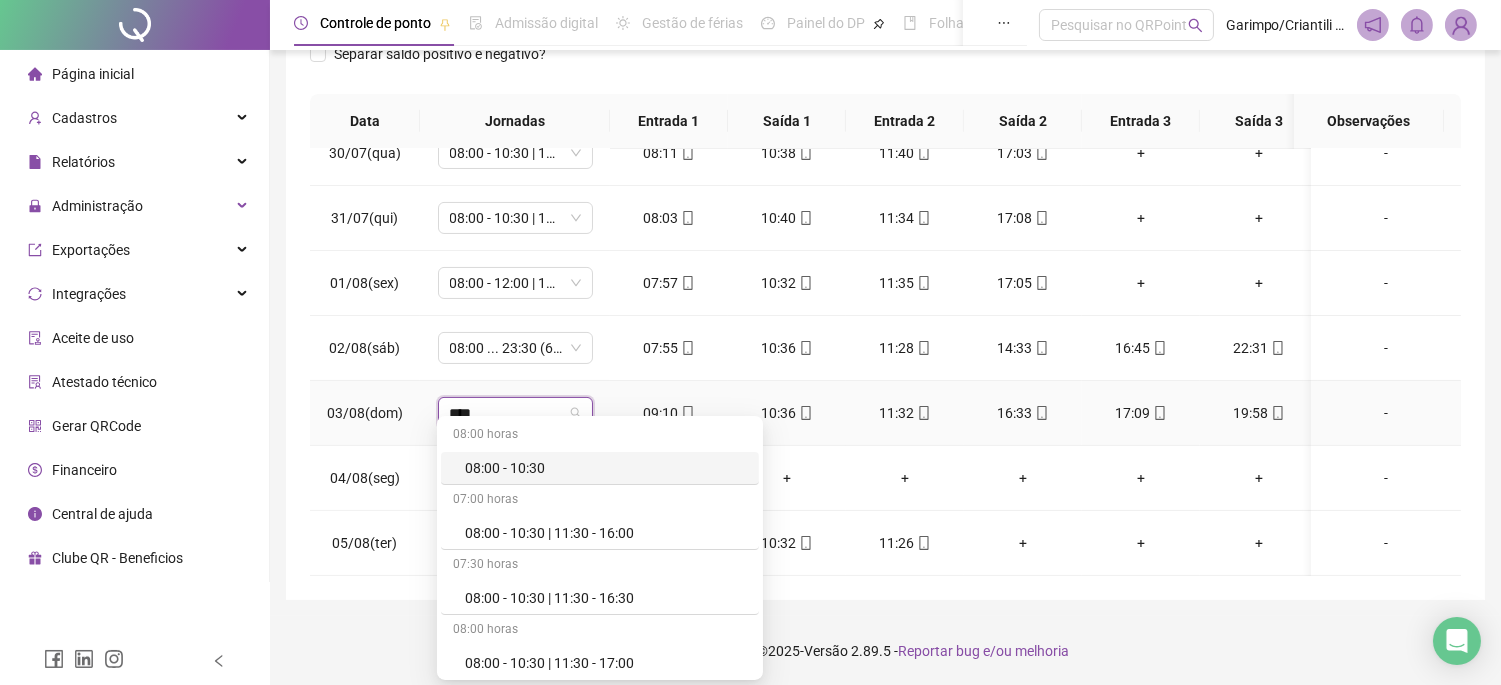 type on "*****" 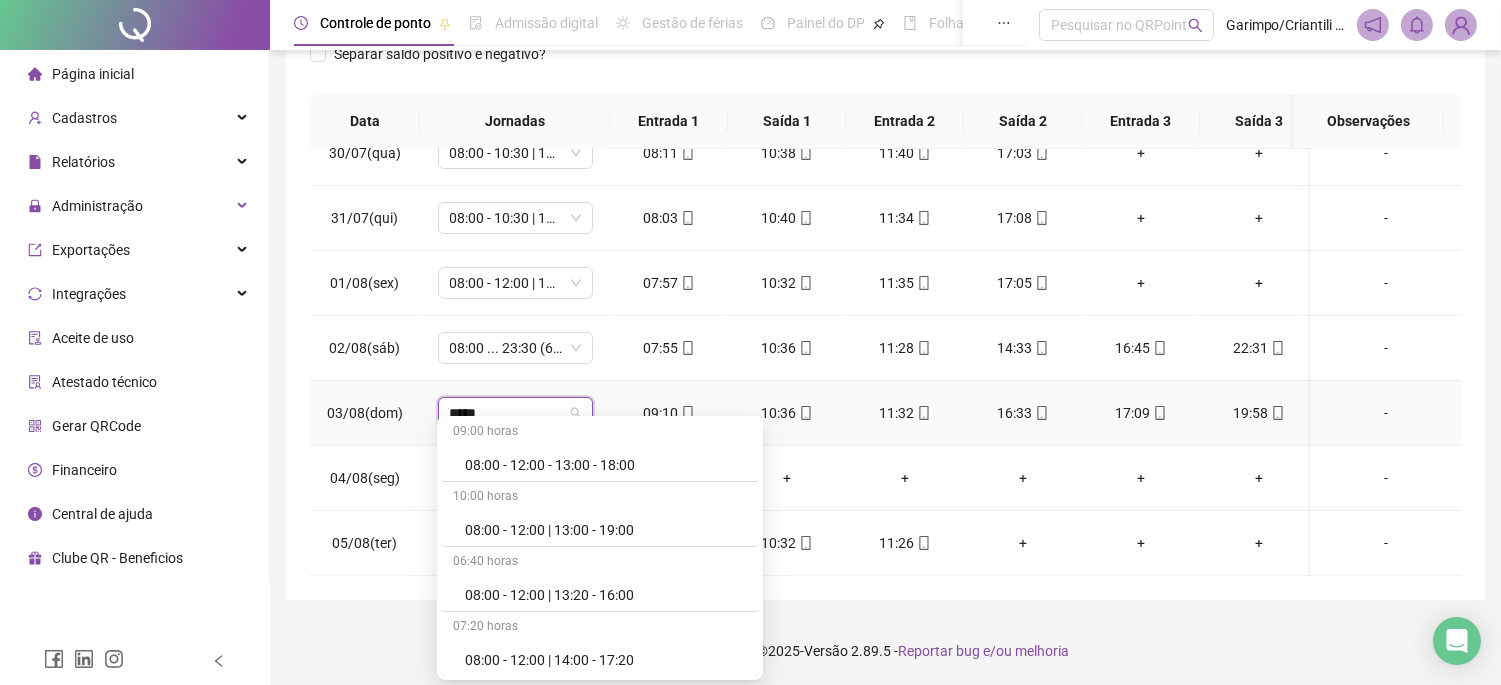 scroll, scrollTop: 1477, scrollLeft: 0, axis: vertical 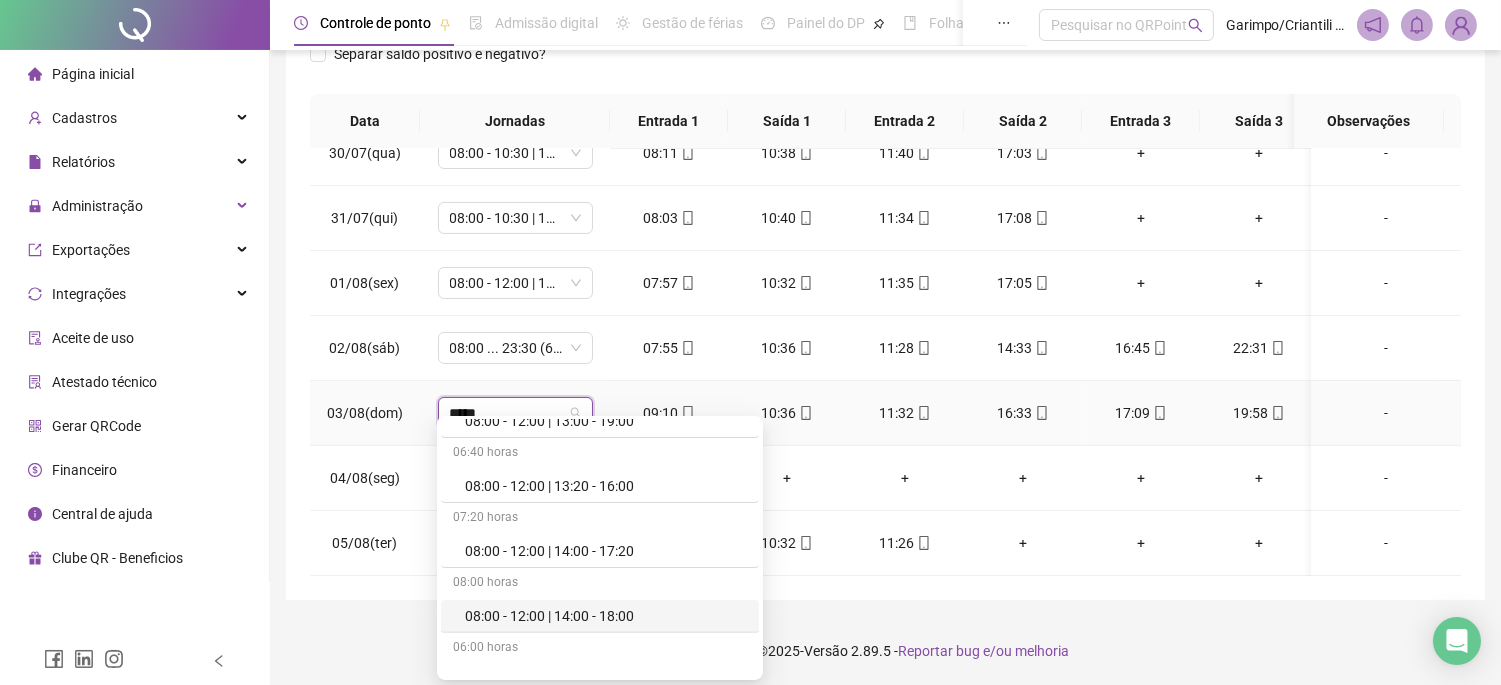 click on "08:00 - 12:00 | 14:00 - 18:00" at bounding box center (606, 616) 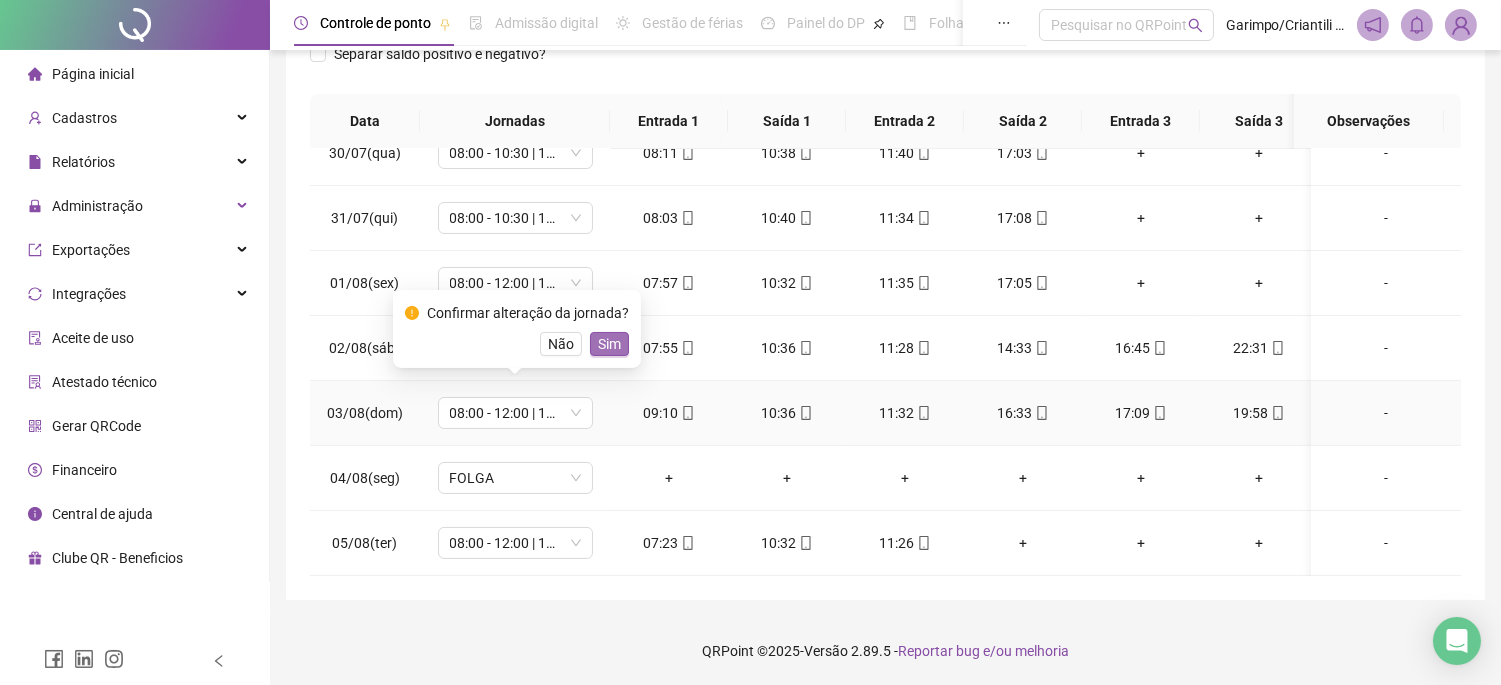 click on "Sim" at bounding box center [609, 344] 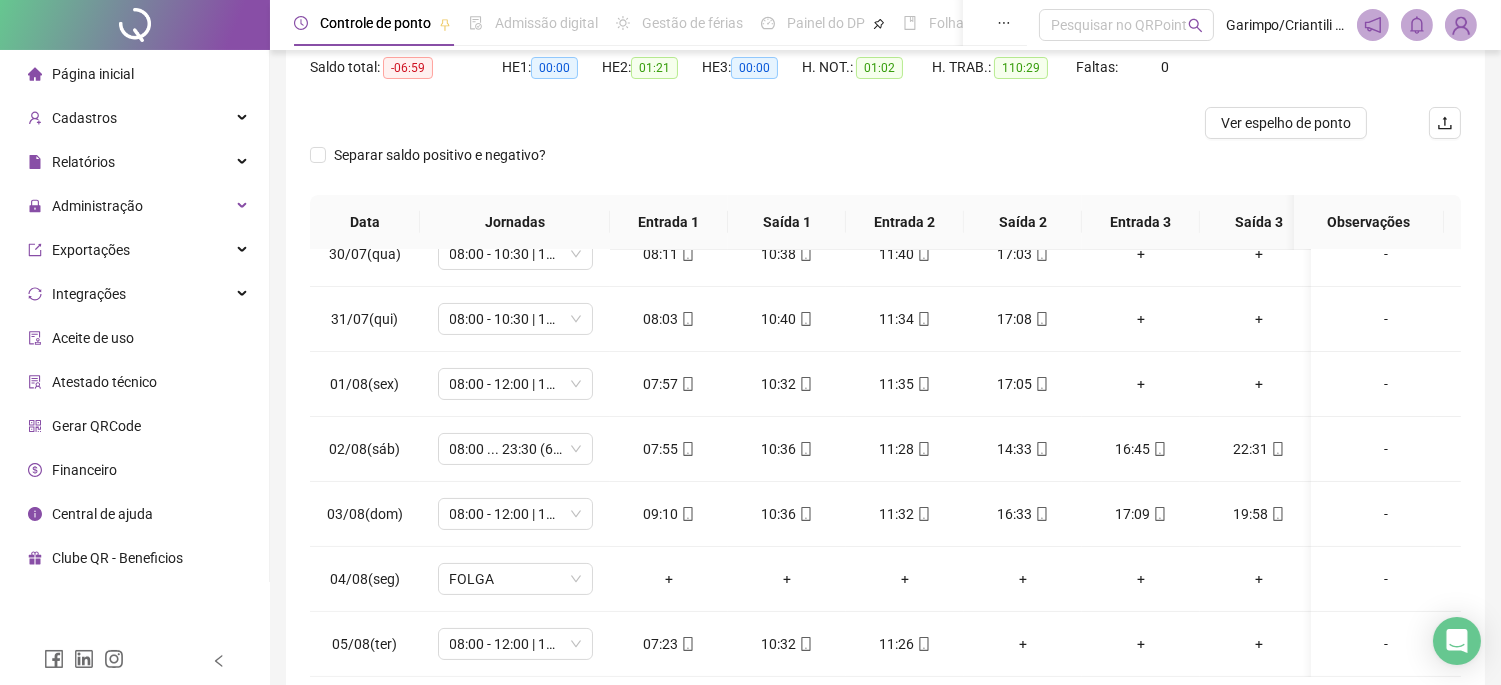 scroll, scrollTop: 0, scrollLeft: 0, axis: both 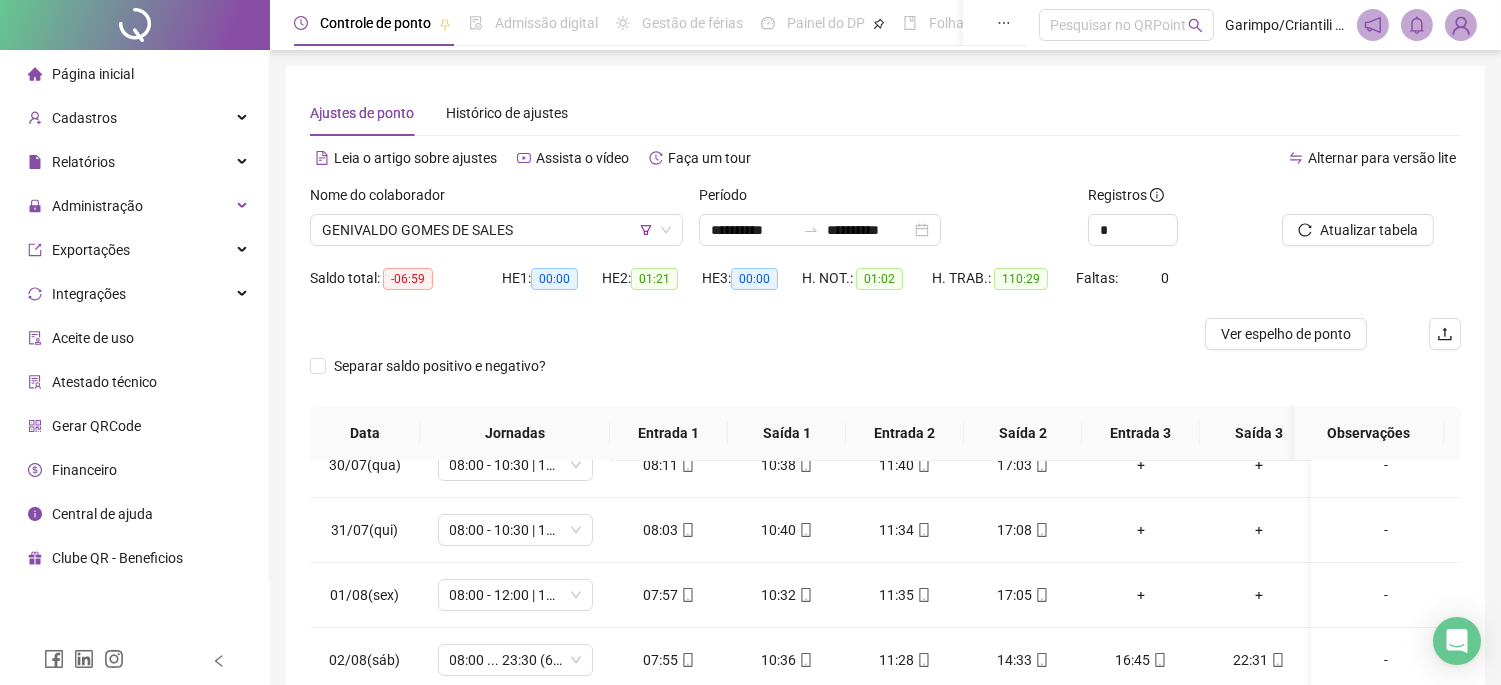 click on "Atualizar tabela" at bounding box center [1371, 223] 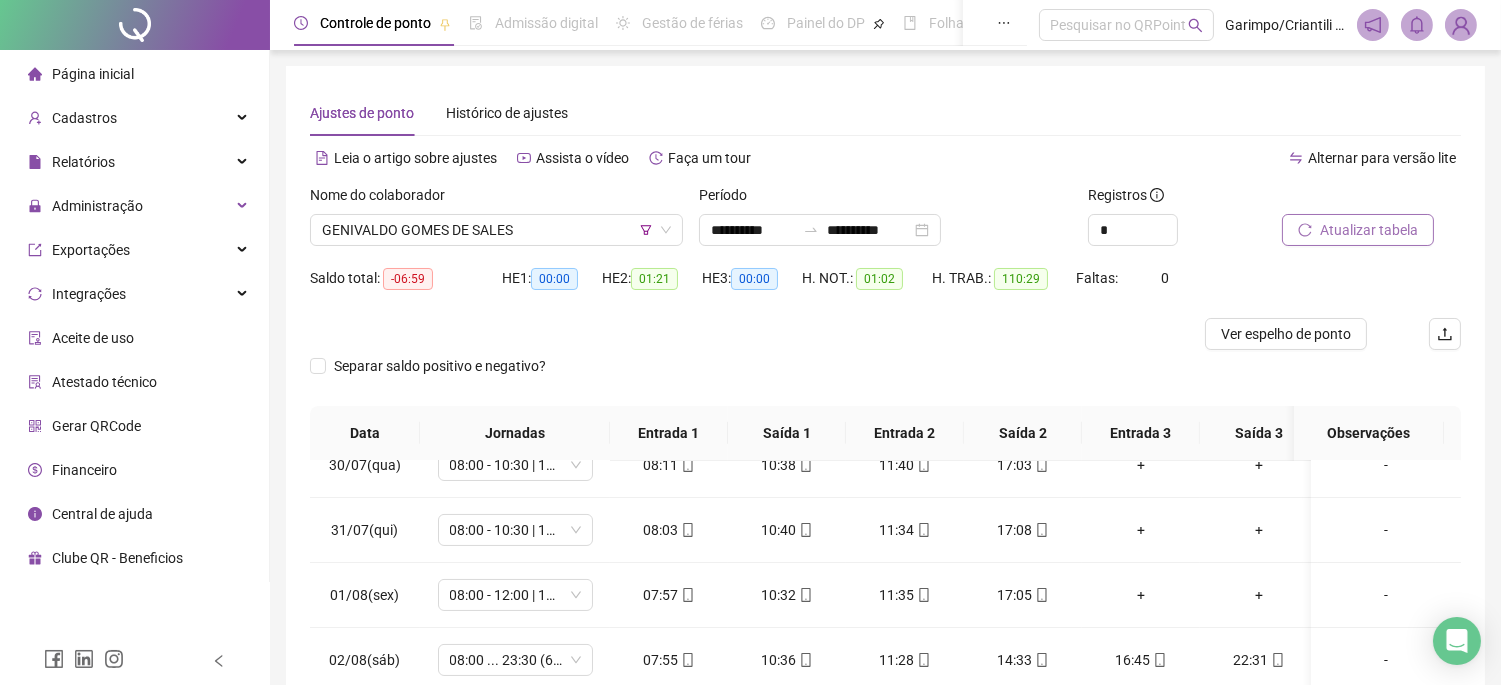 click on "Atualizar tabela" at bounding box center [1369, 230] 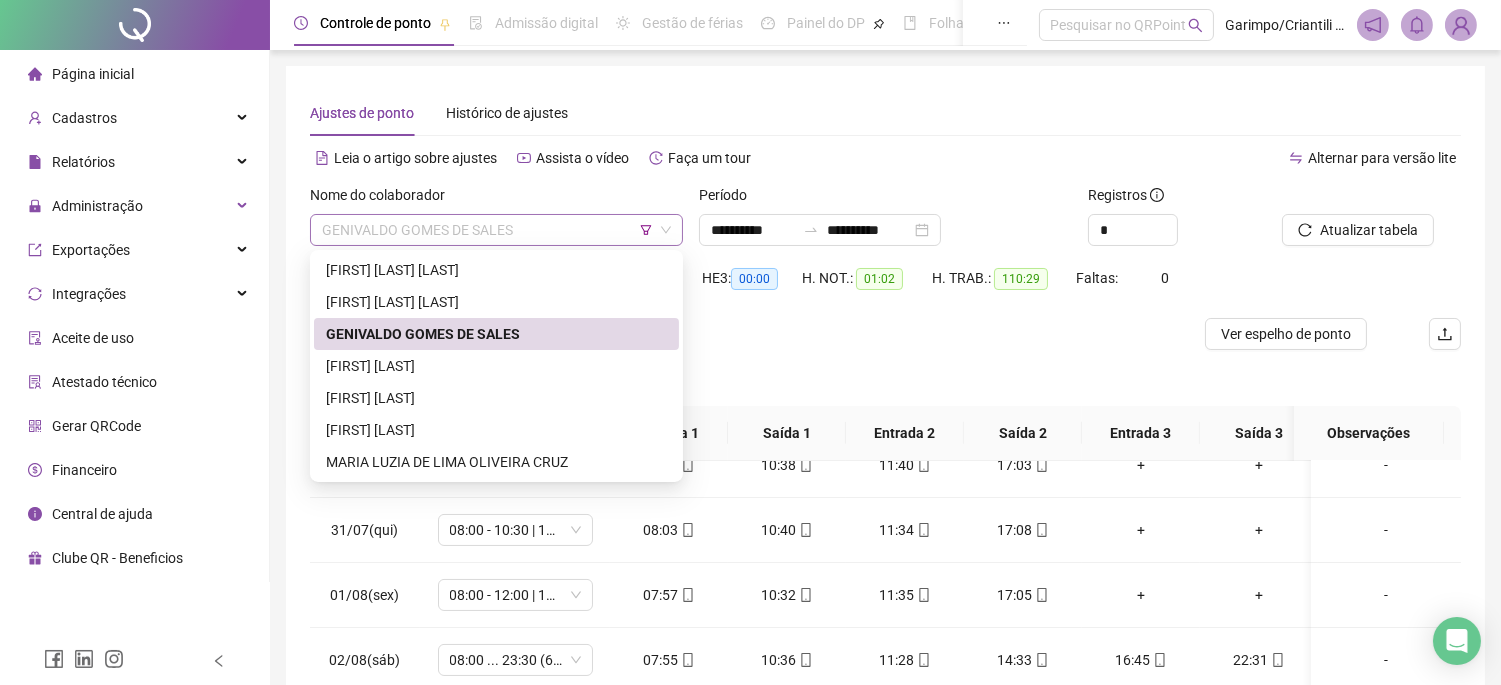 click on "GENIVALDO GOMES DE SALES" at bounding box center (496, 230) 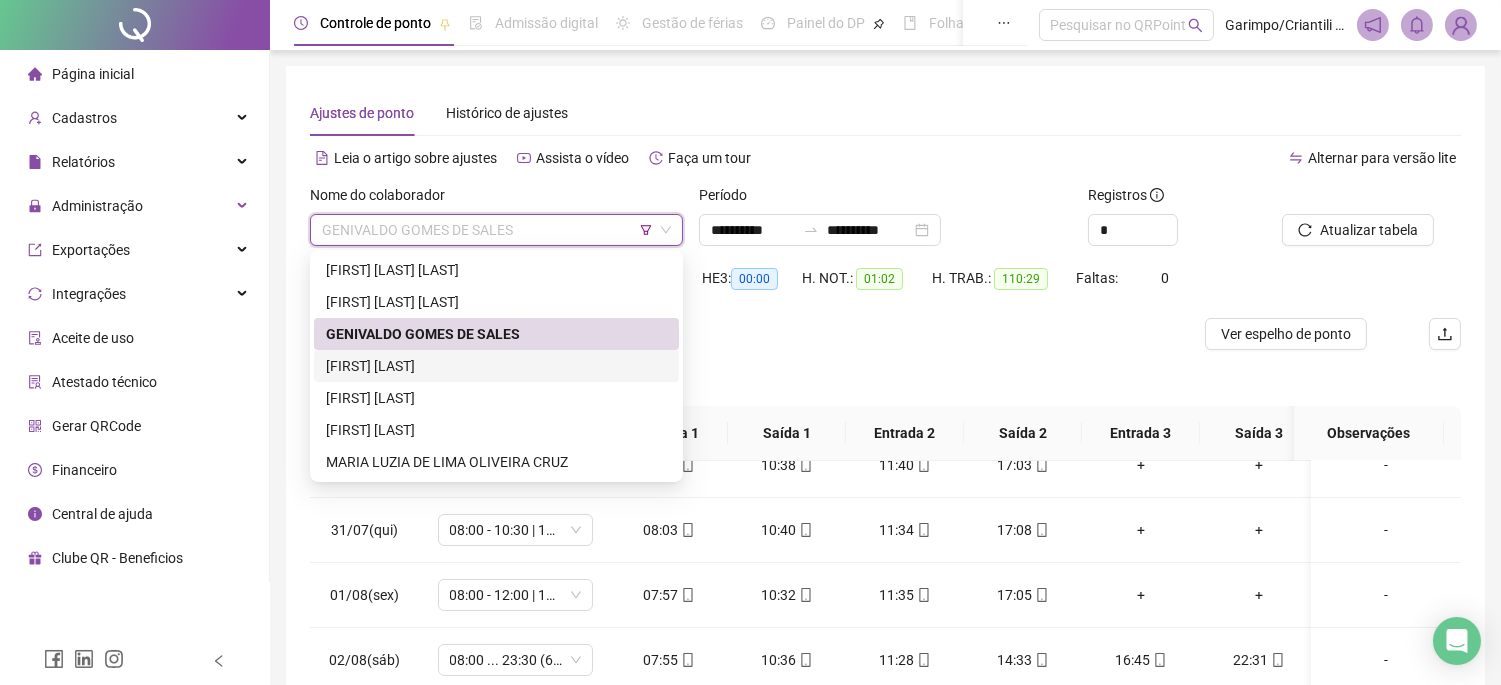 click on "[FIRST] [LAST]" at bounding box center [496, 366] 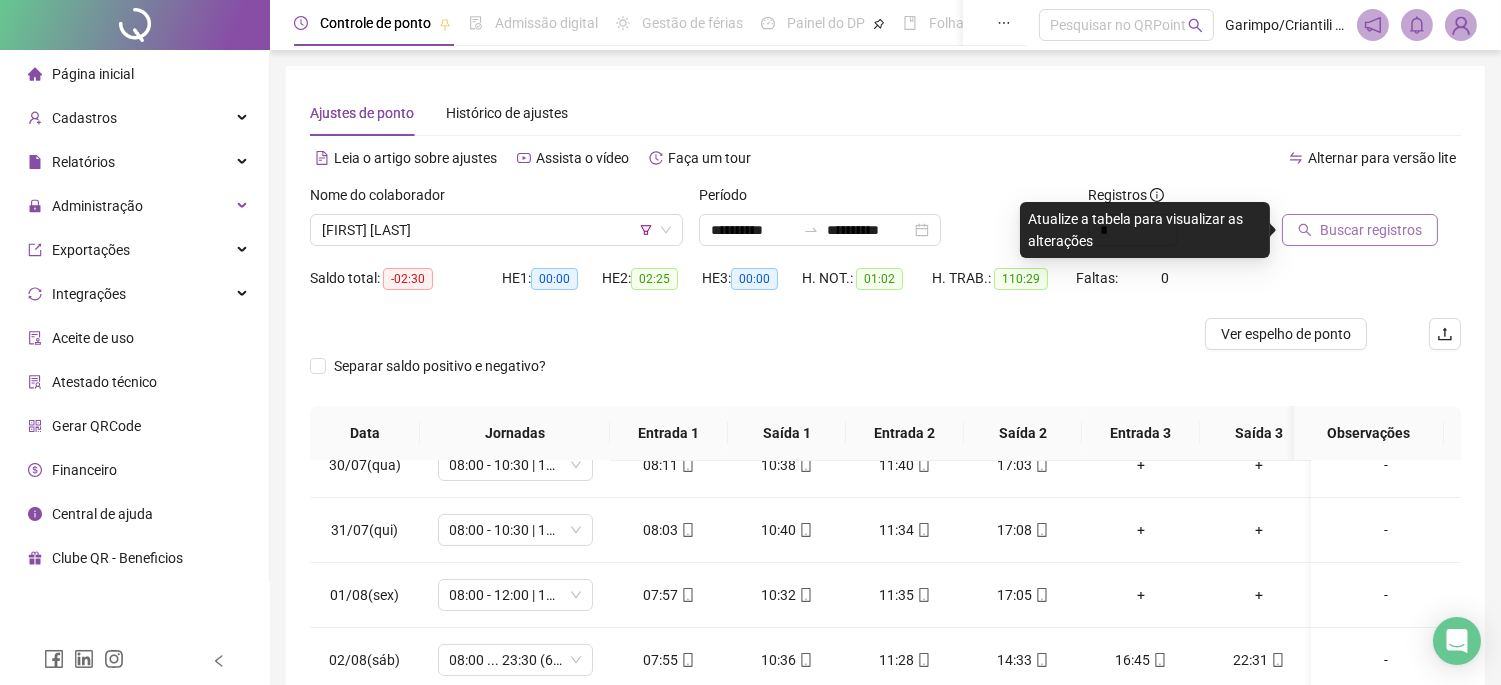 click on "Buscar registros" at bounding box center [1371, 230] 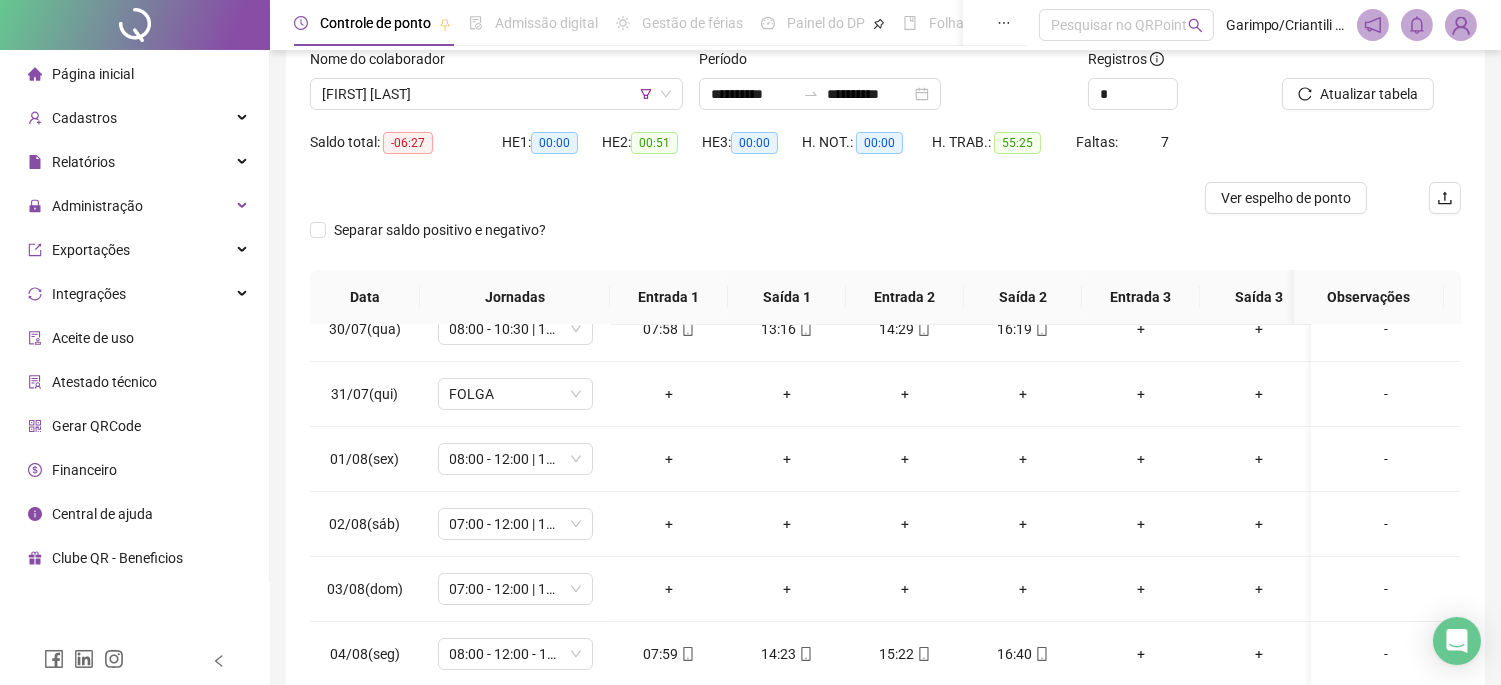 scroll, scrollTop: 312, scrollLeft: 0, axis: vertical 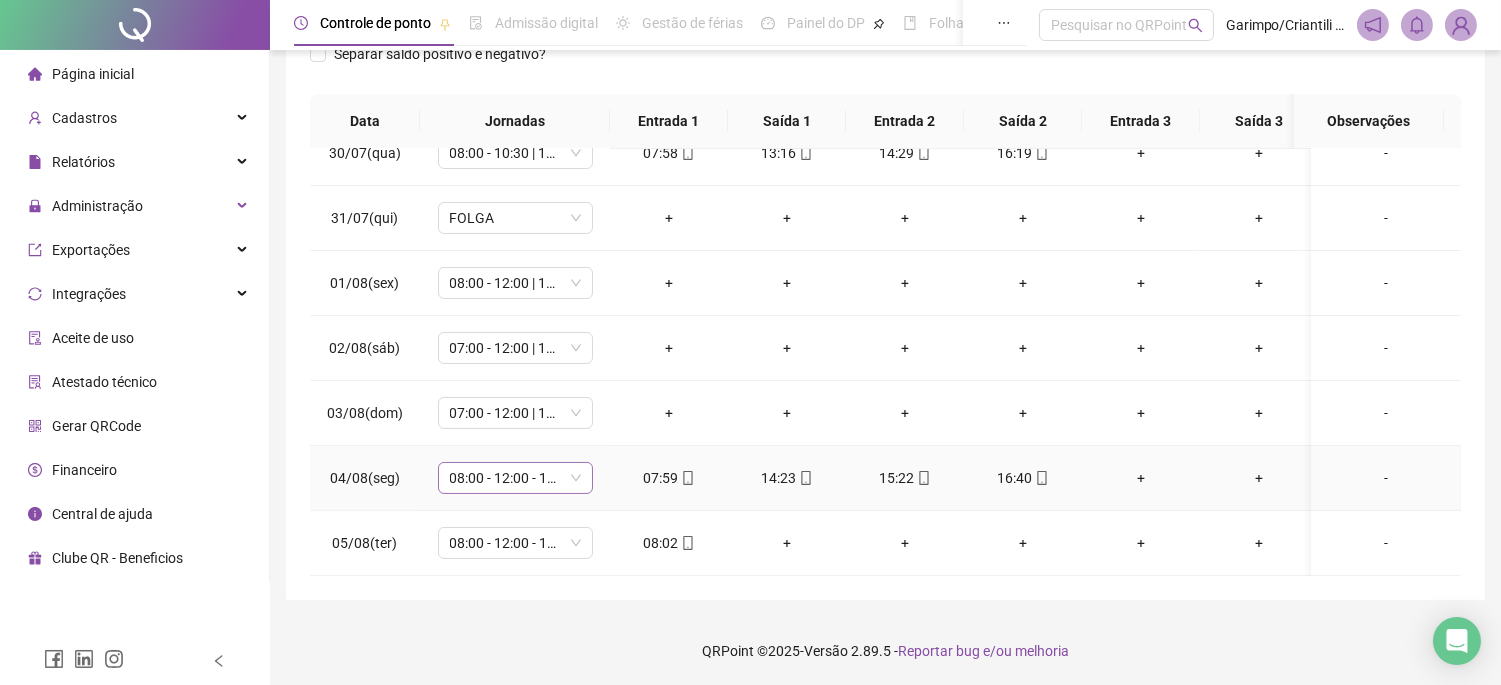 click on "08:00 - 12:00 - 13:00 - 16:20" at bounding box center (515, 478) 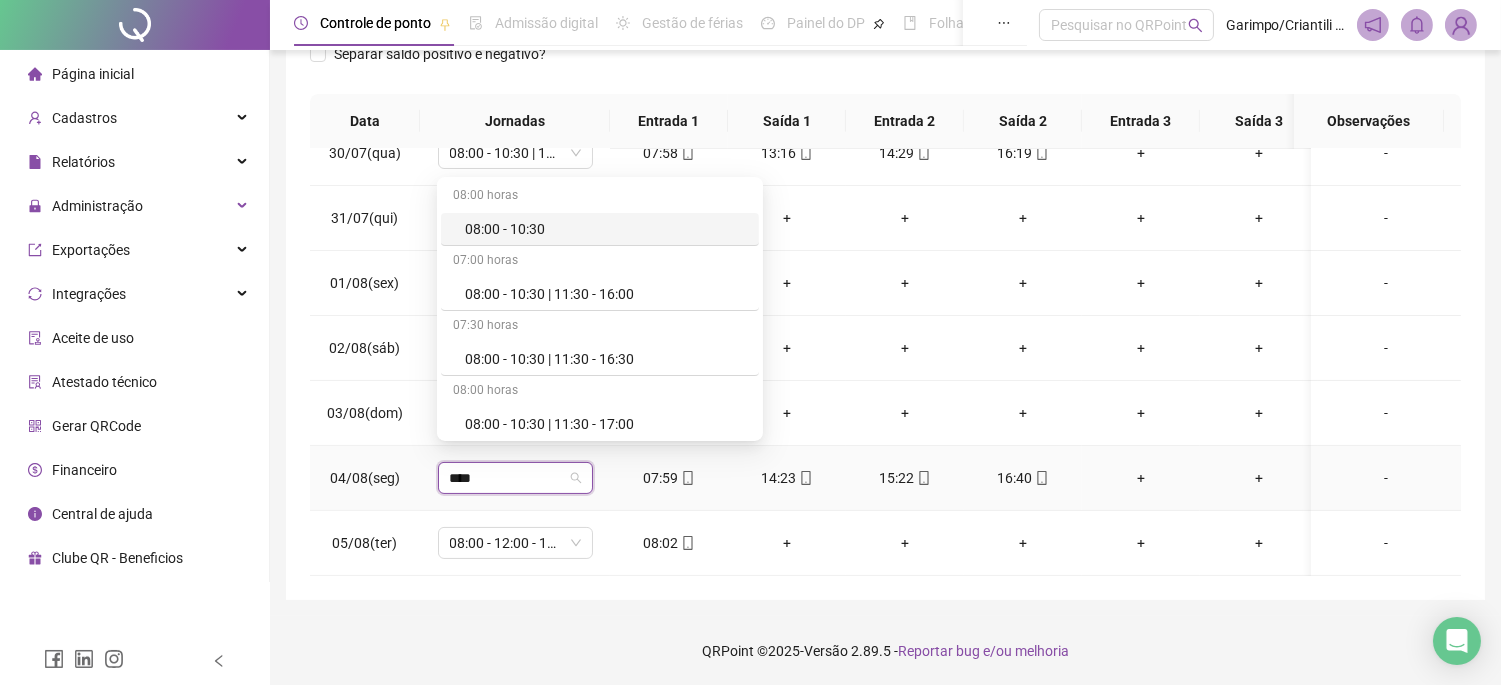 type on "*****" 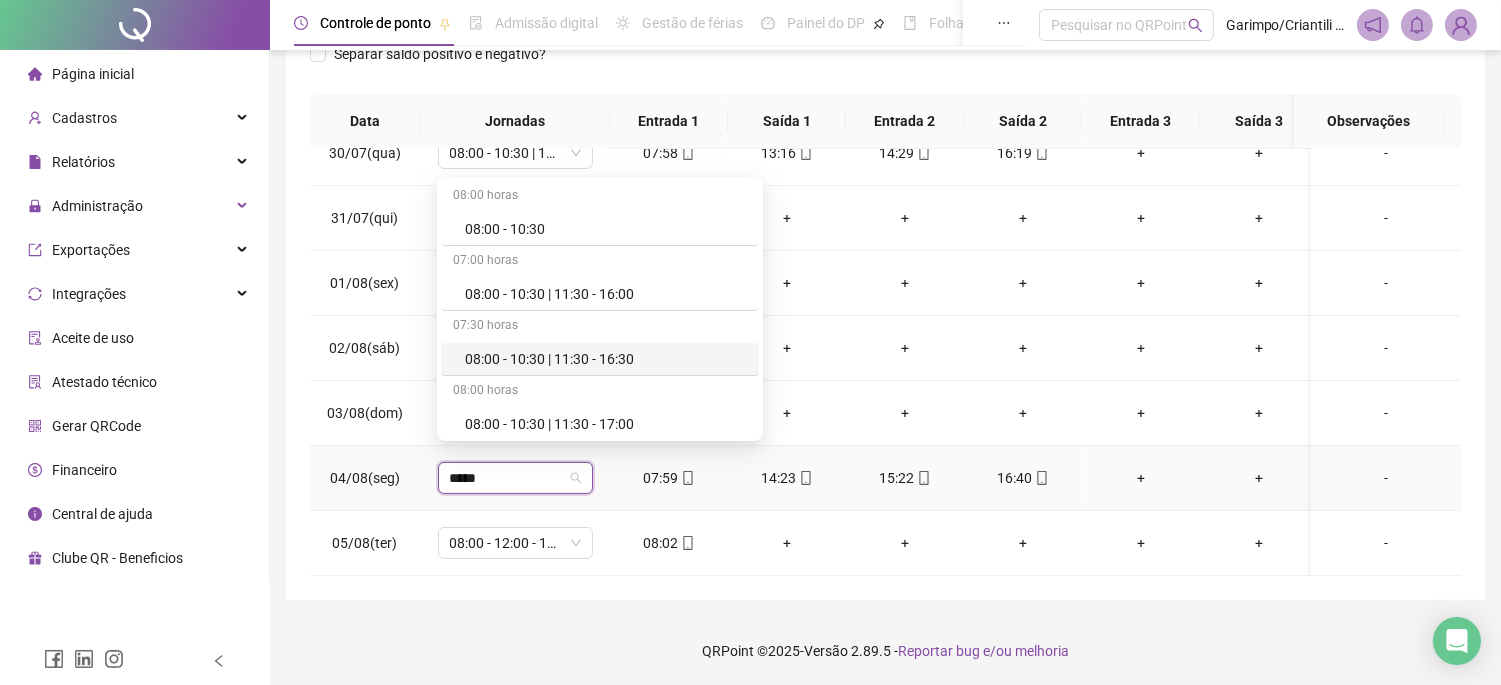 click on "08:00 - 10:30 | 11:30 - 16:30" at bounding box center (606, 359) 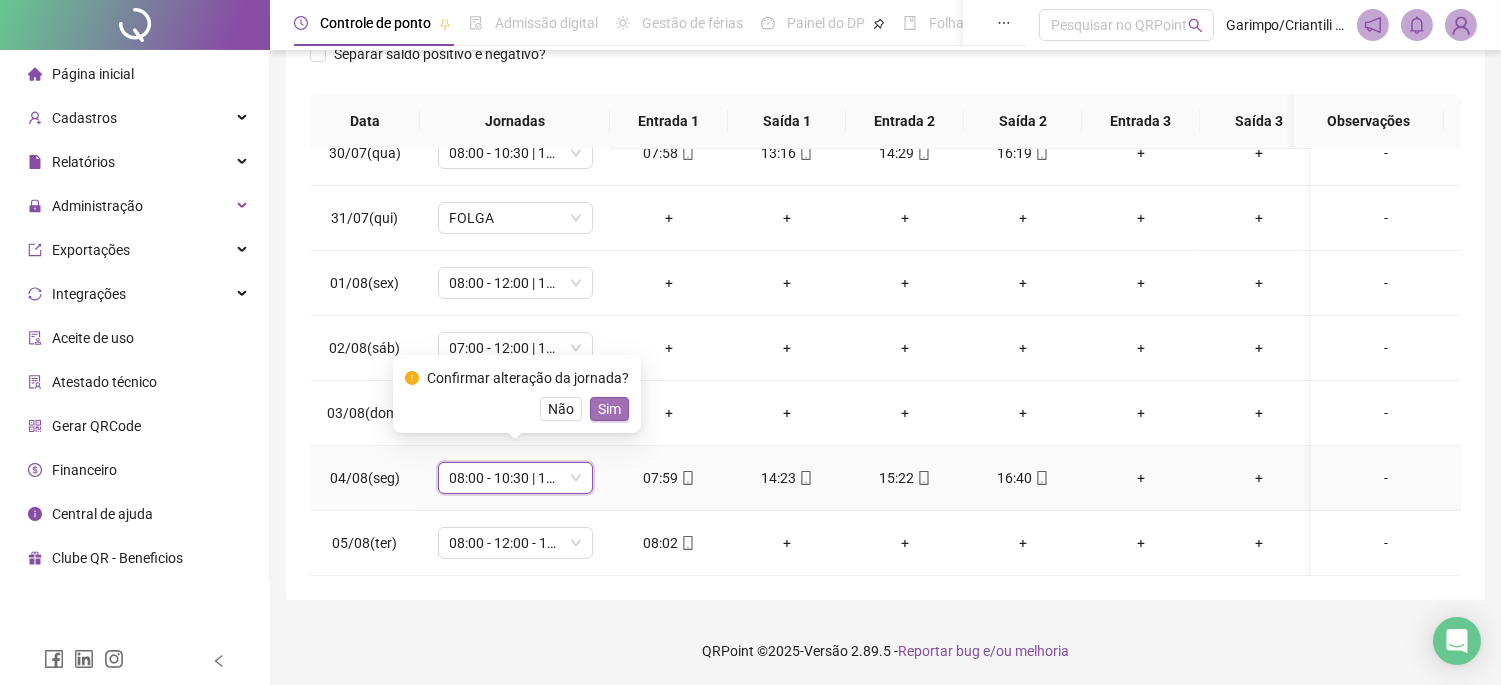 click on "Sim" at bounding box center [609, 409] 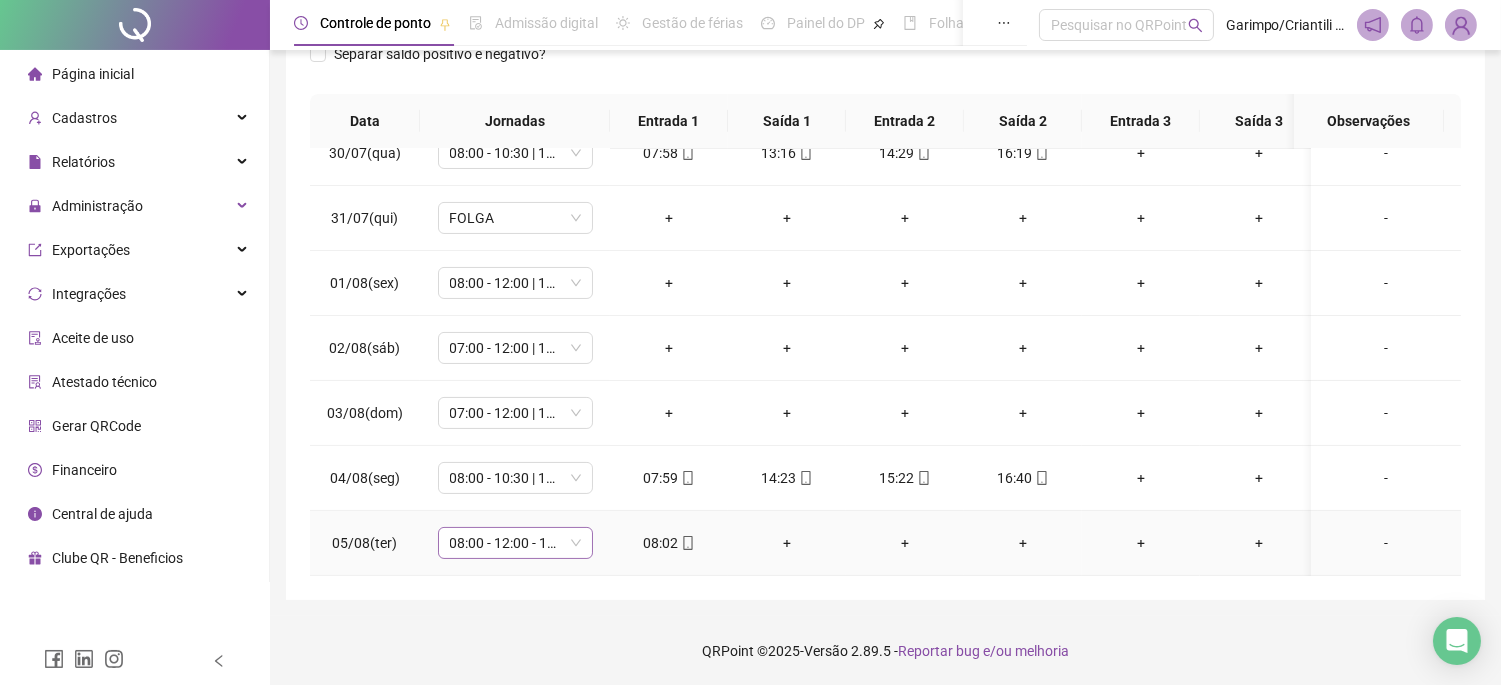 click on "08:00 - 12:00 - 13:00 - 16:20" at bounding box center (515, 543) 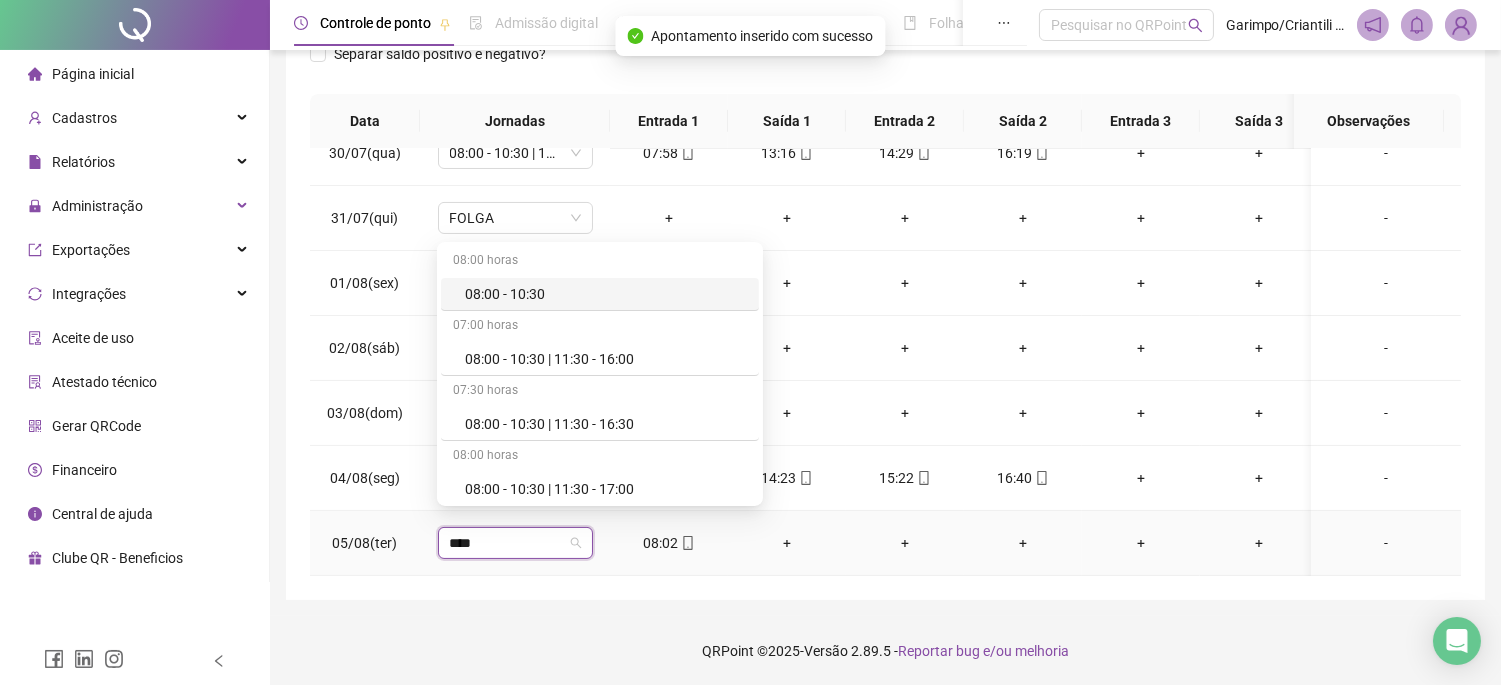 type on "*****" 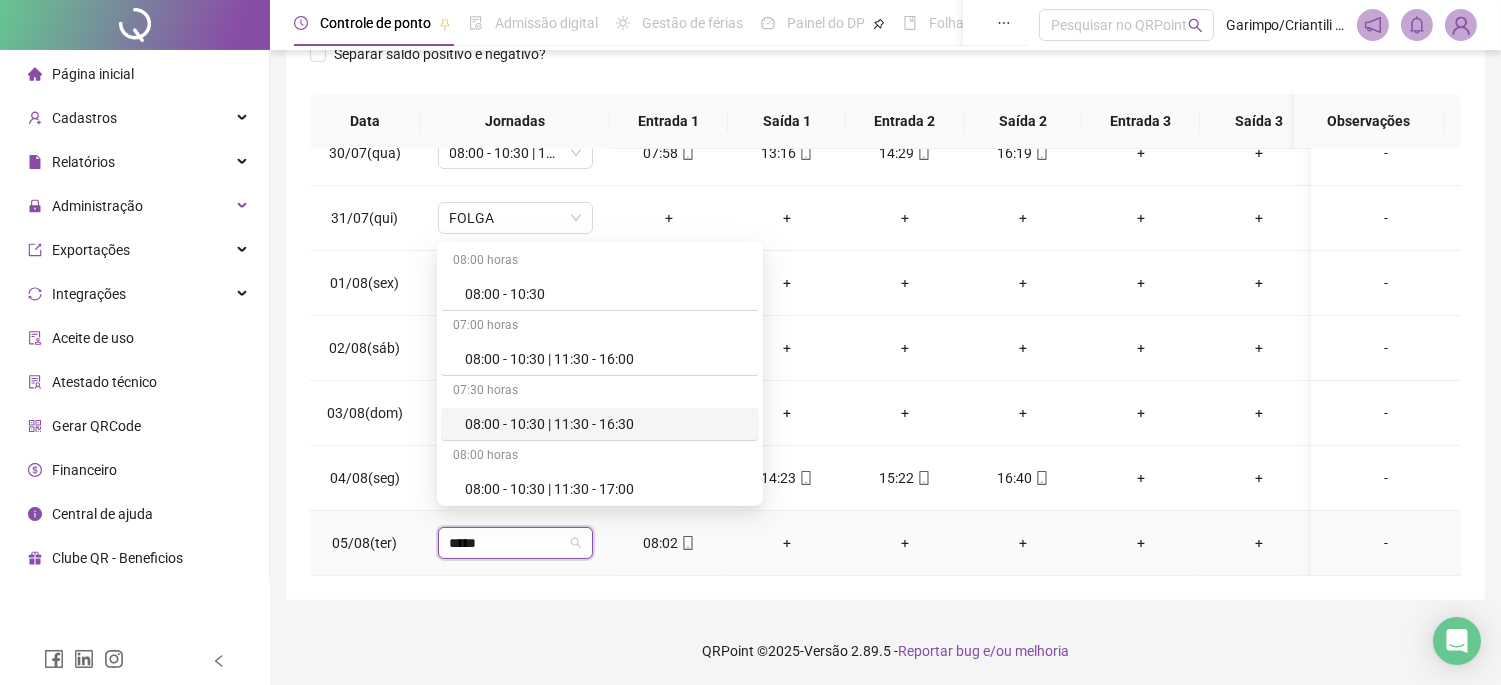 click on "08:00 - 10:30 | 11:30 - 16:30" at bounding box center [606, 424] 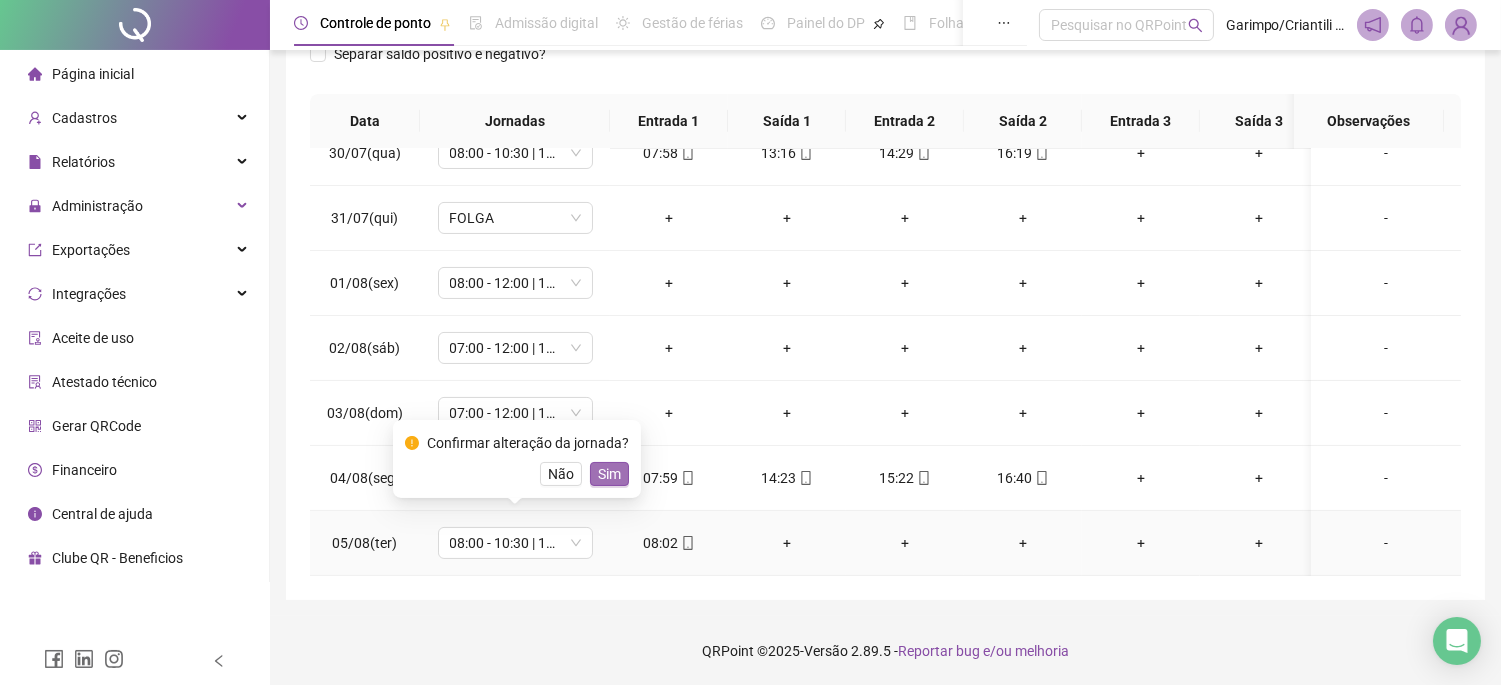click on "Sim" at bounding box center (609, 474) 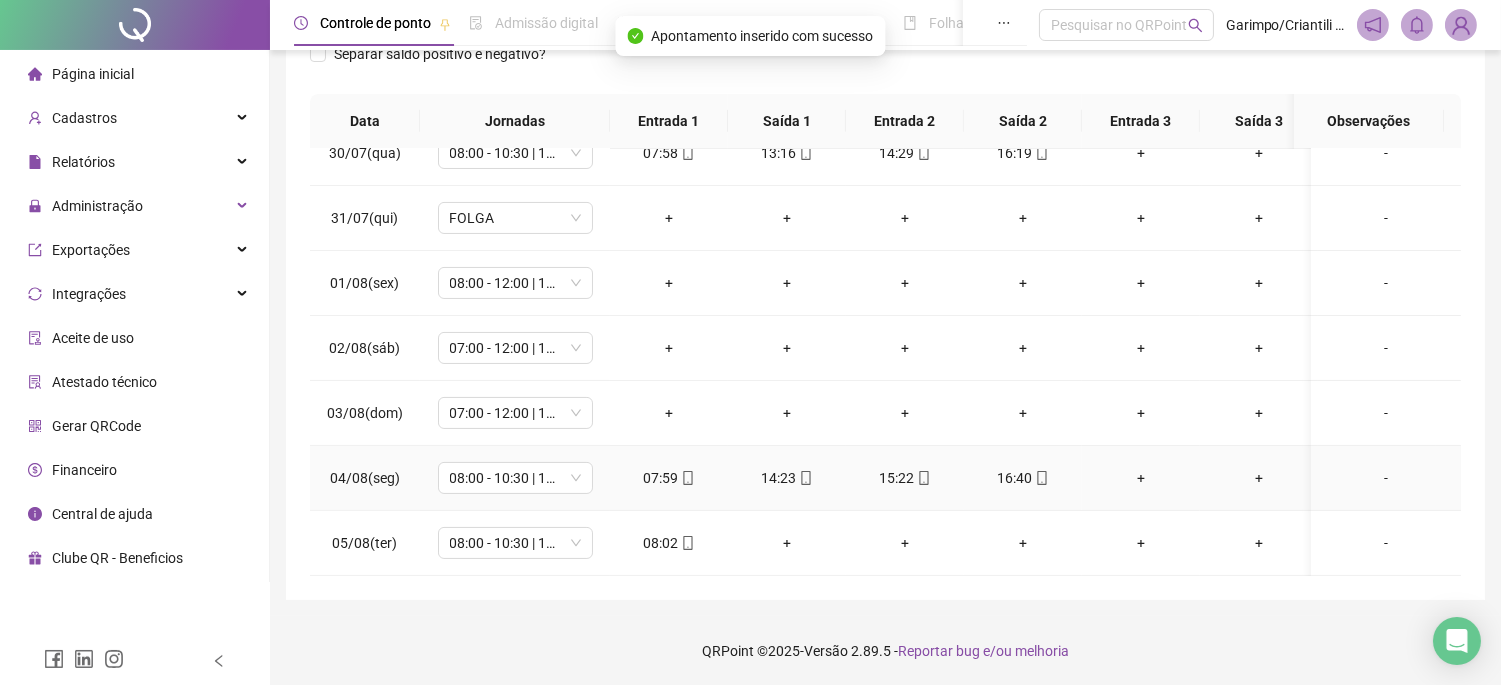 click 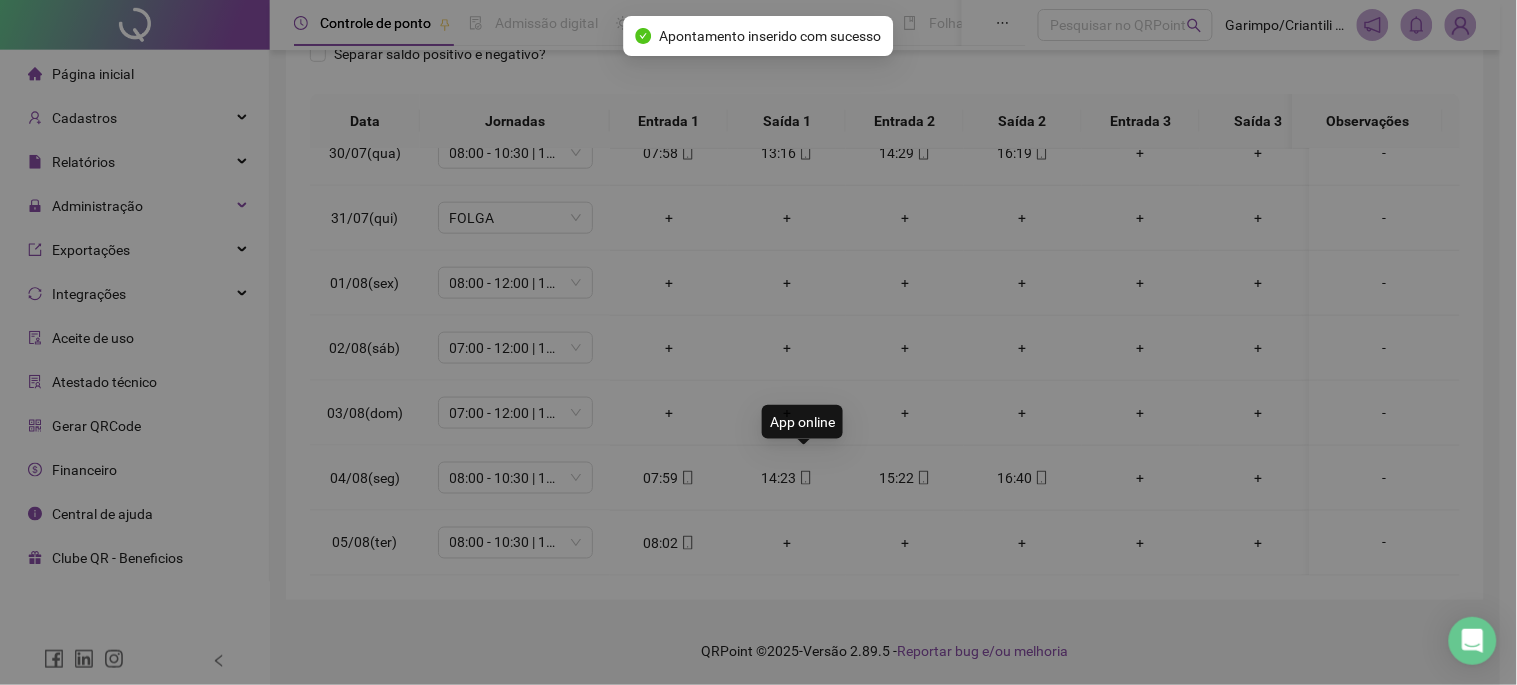 type on "**********" 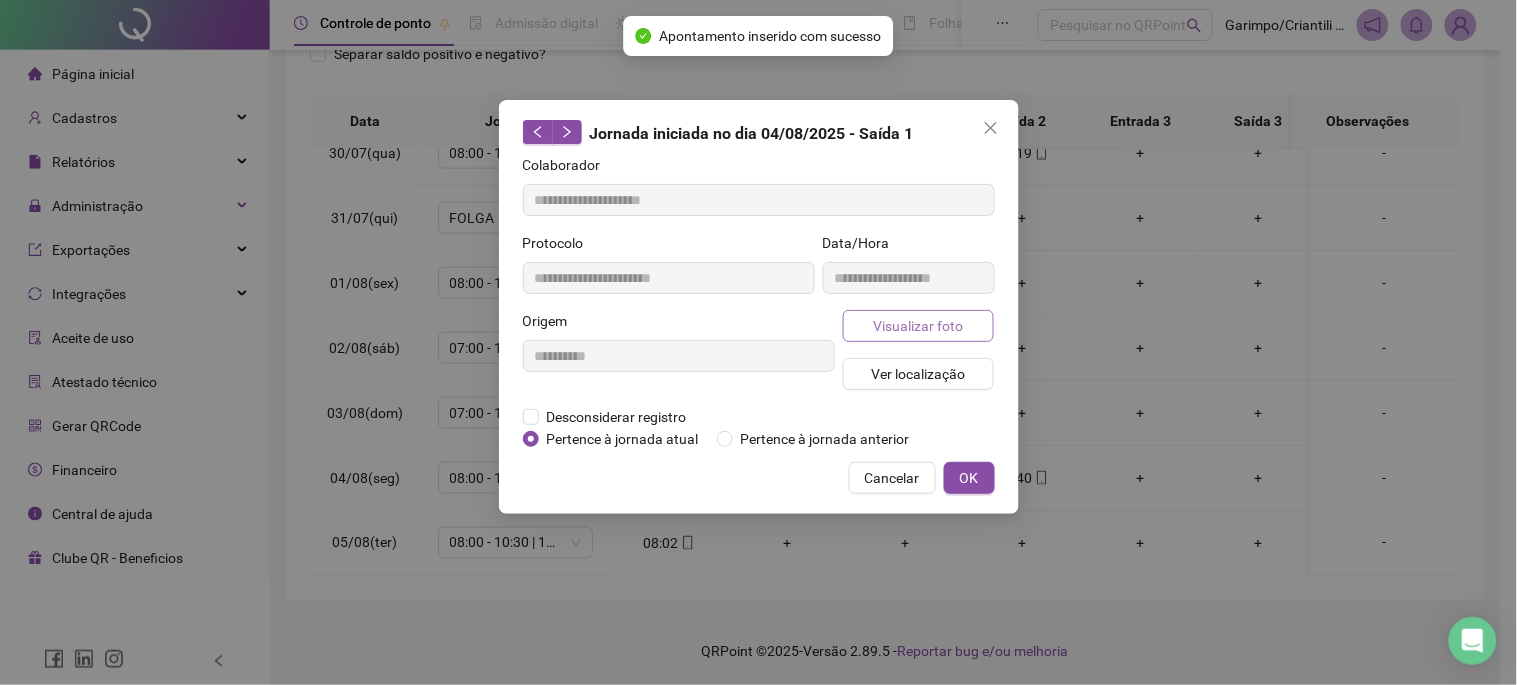 click on "Visualizar foto" at bounding box center (918, 326) 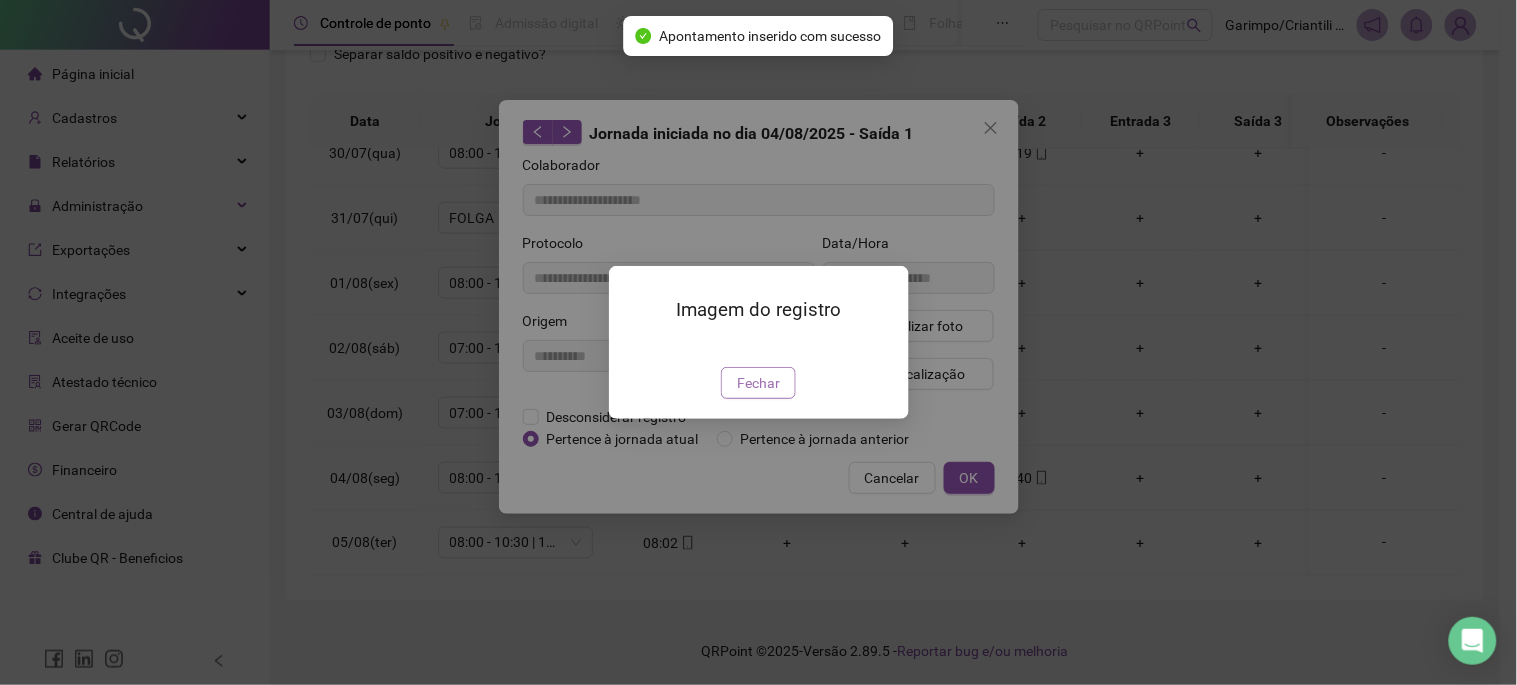 click on "Fechar" at bounding box center [758, 383] 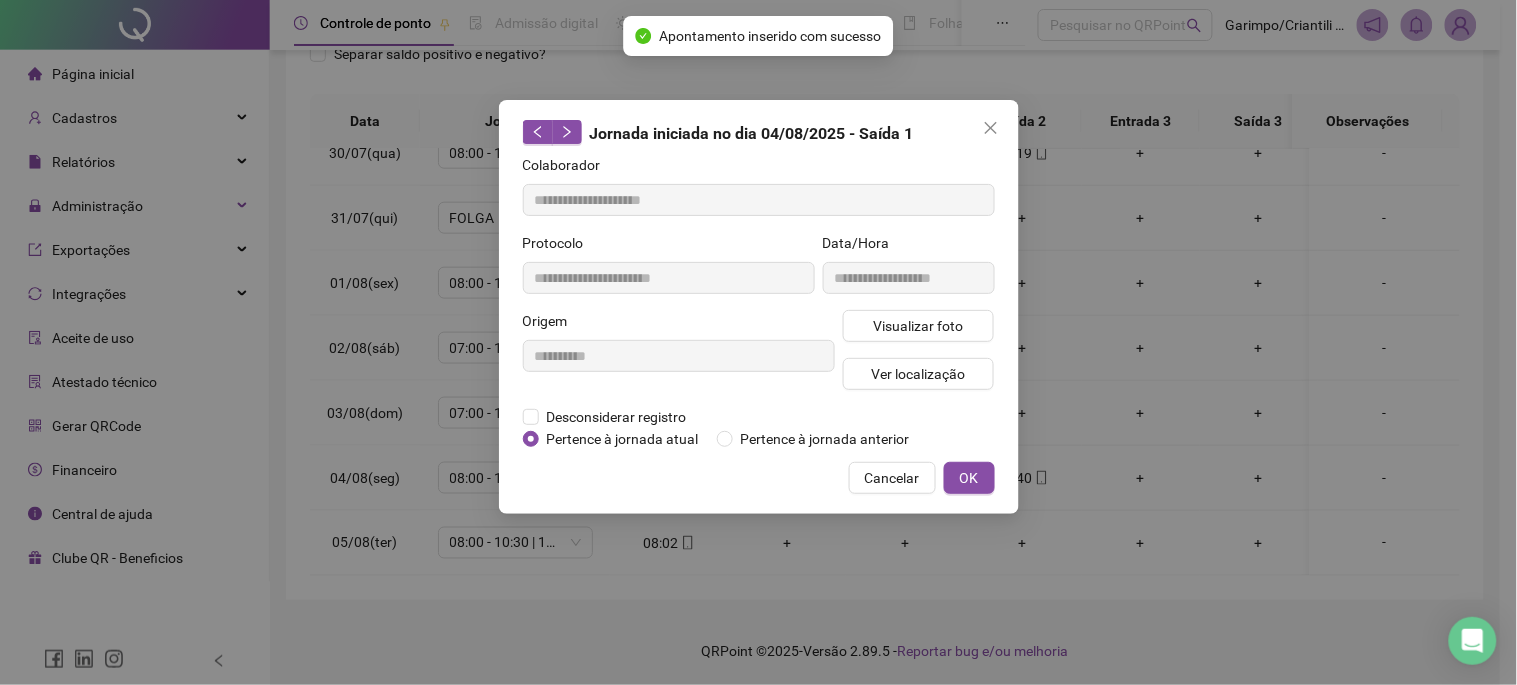 click on "**********" at bounding box center [759, 307] 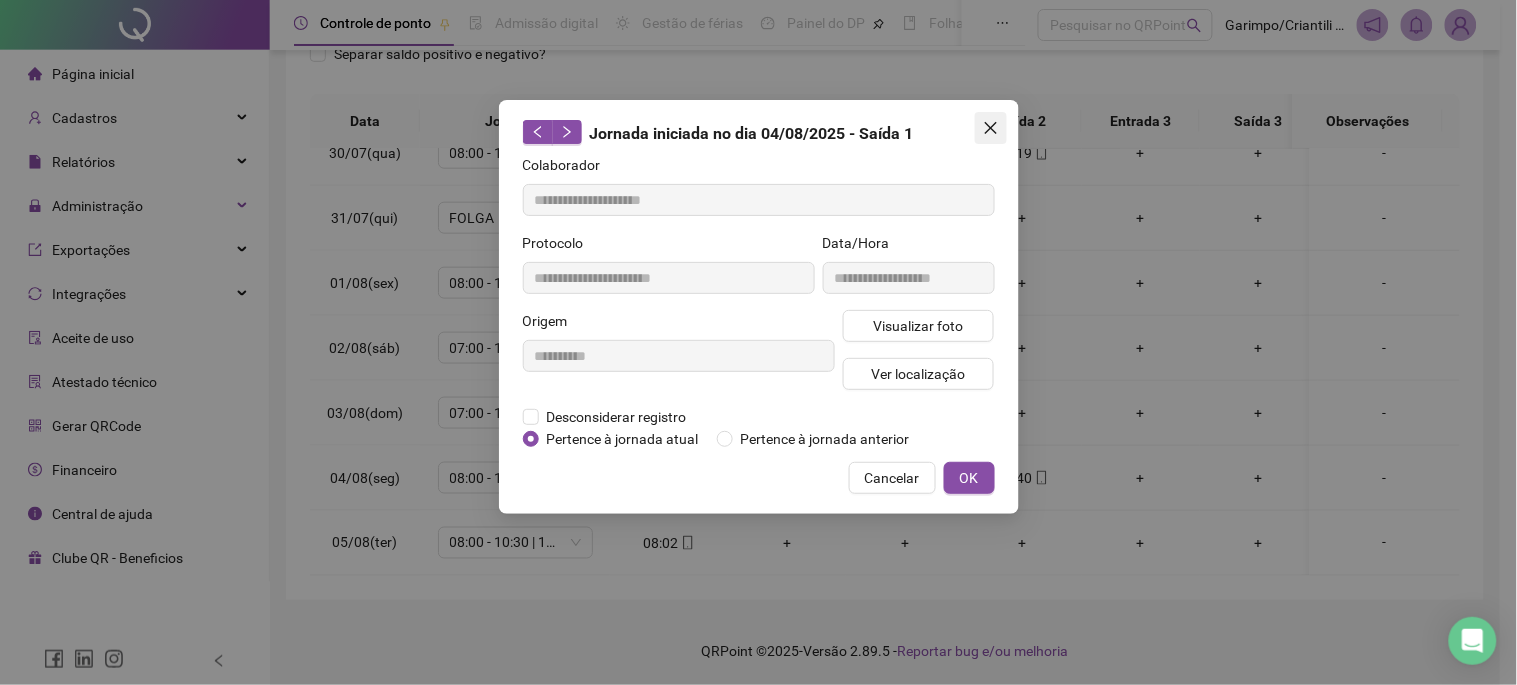 click at bounding box center [991, 128] 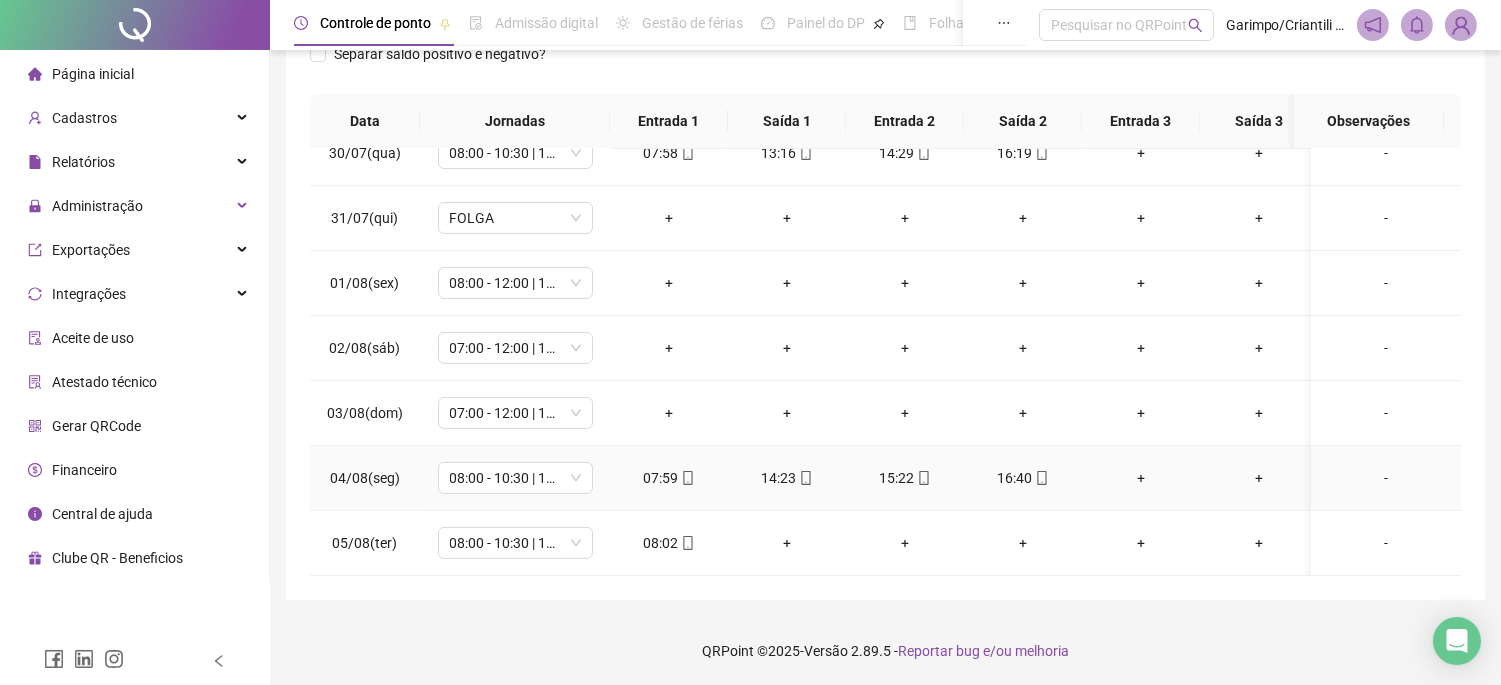 click 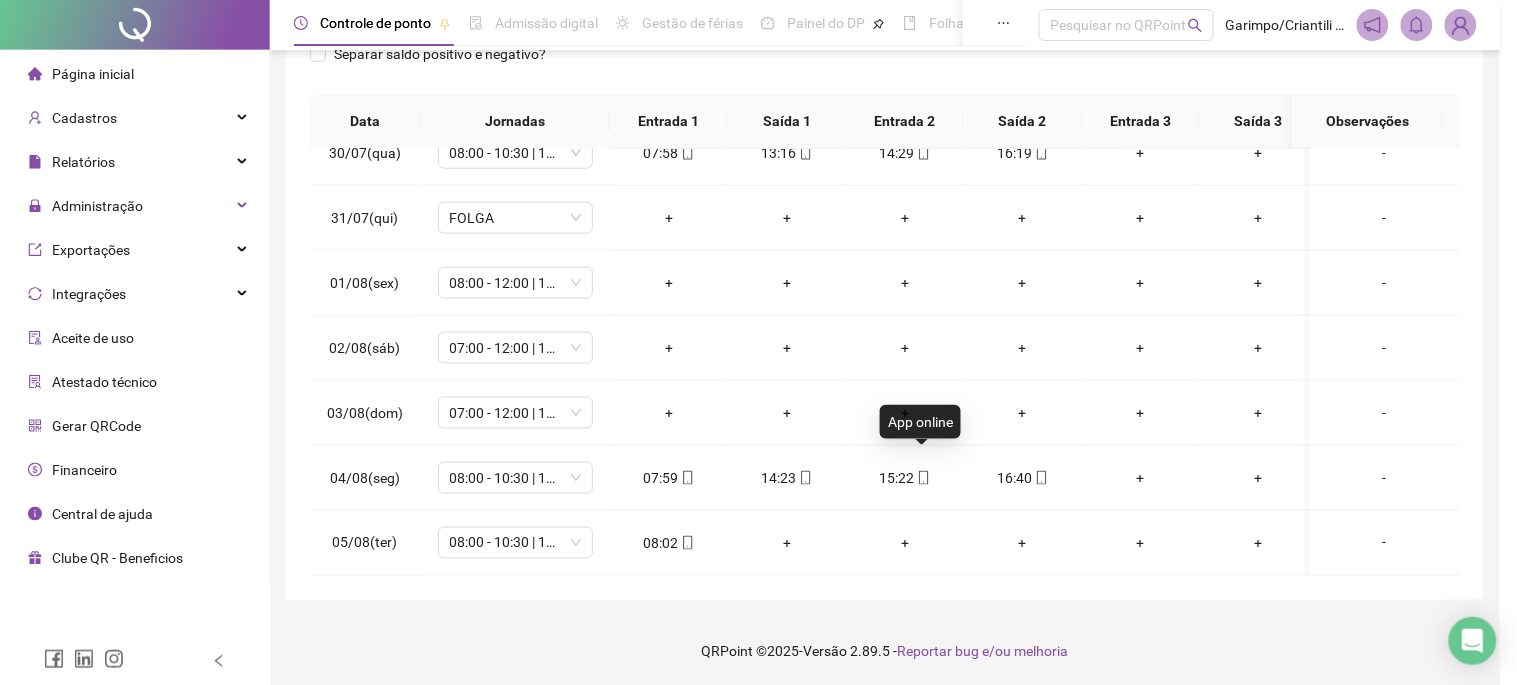 type on "**********" 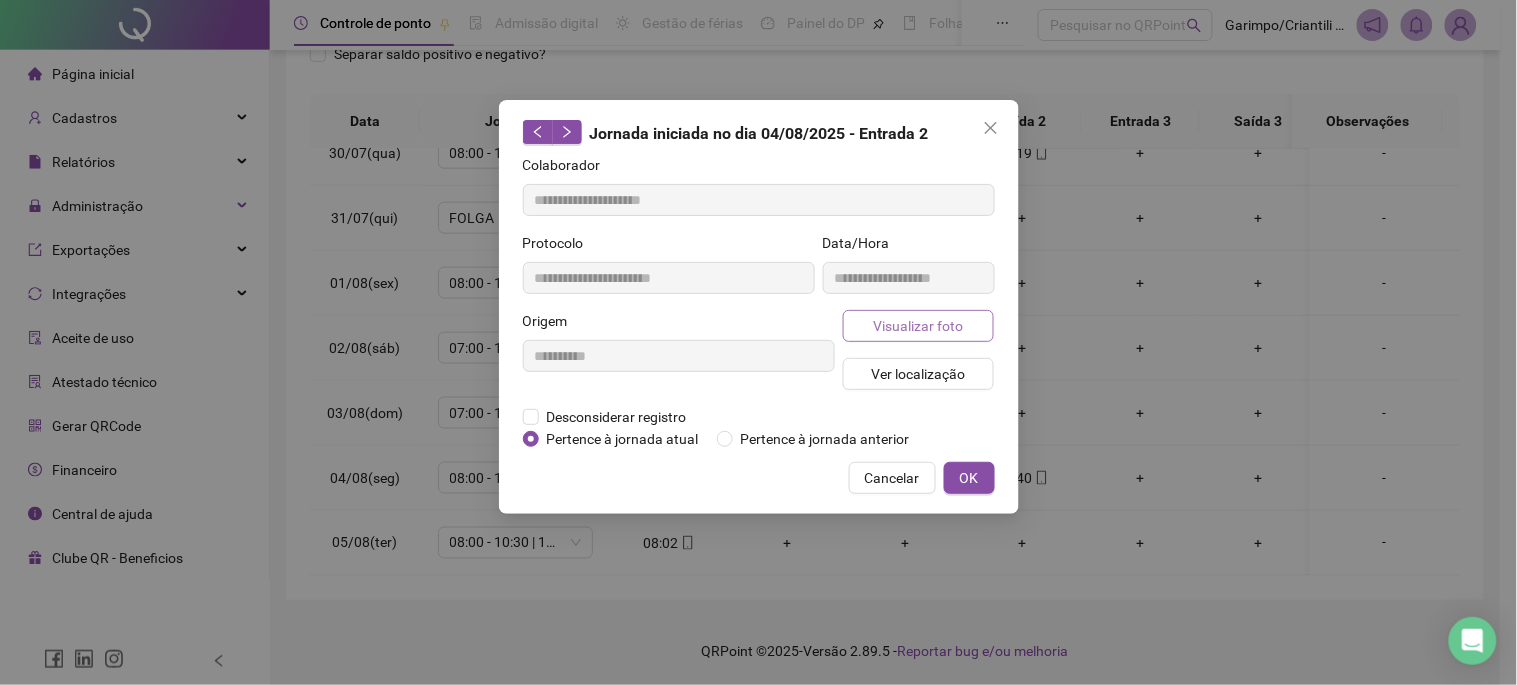 click on "Visualizar foto" at bounding box center [919, 326] 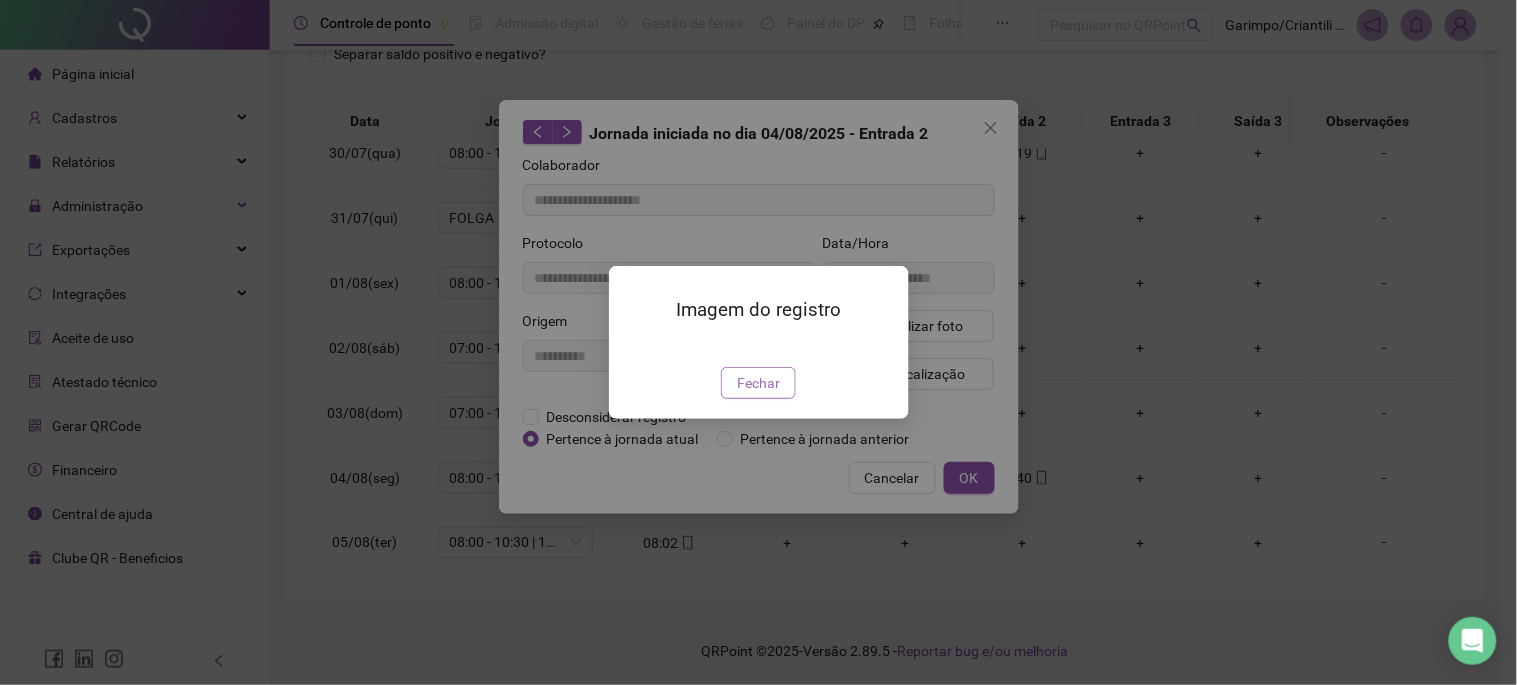 click on "Fechar" at bounding box center [758, 383] 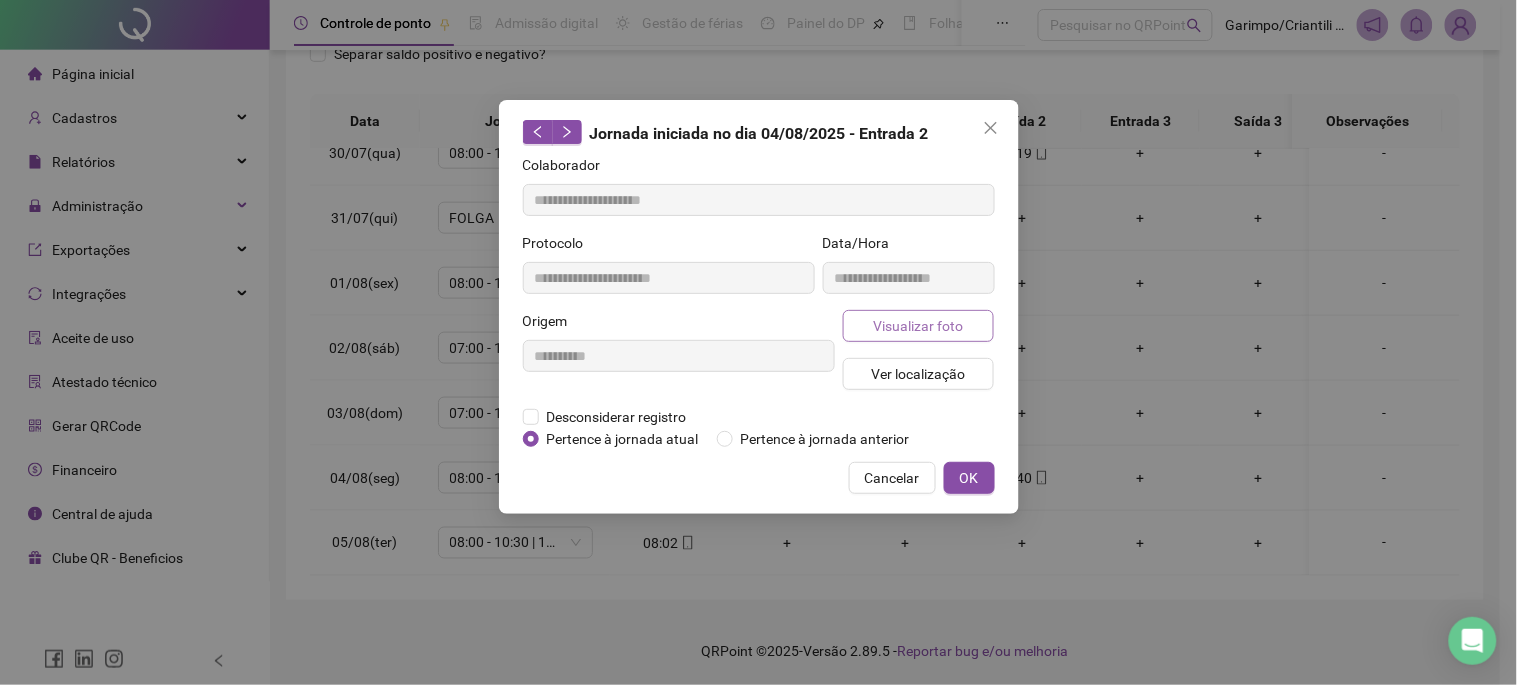 click on "Visualizar foto" at bounding box center (919, 326) 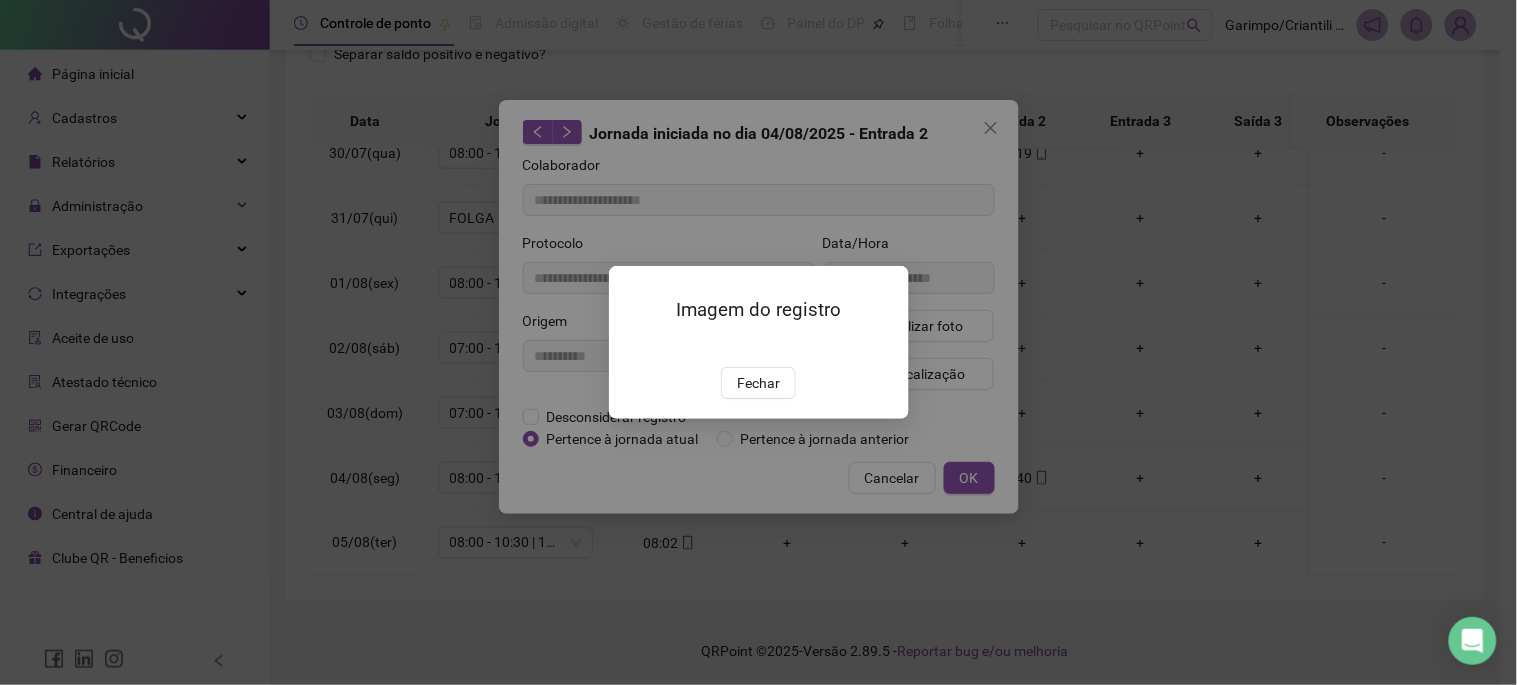 click at bounding box center [633, 346] 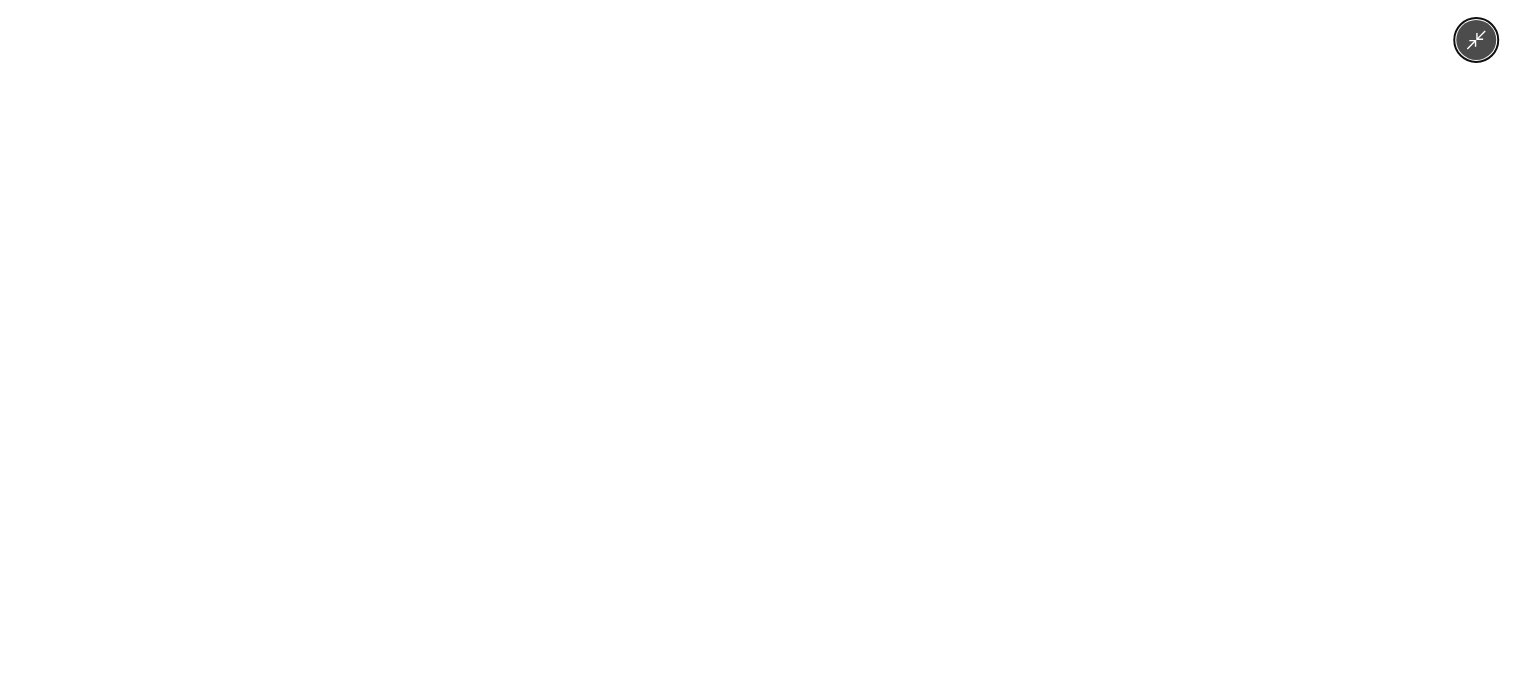 click at bounding box center (758, 342) 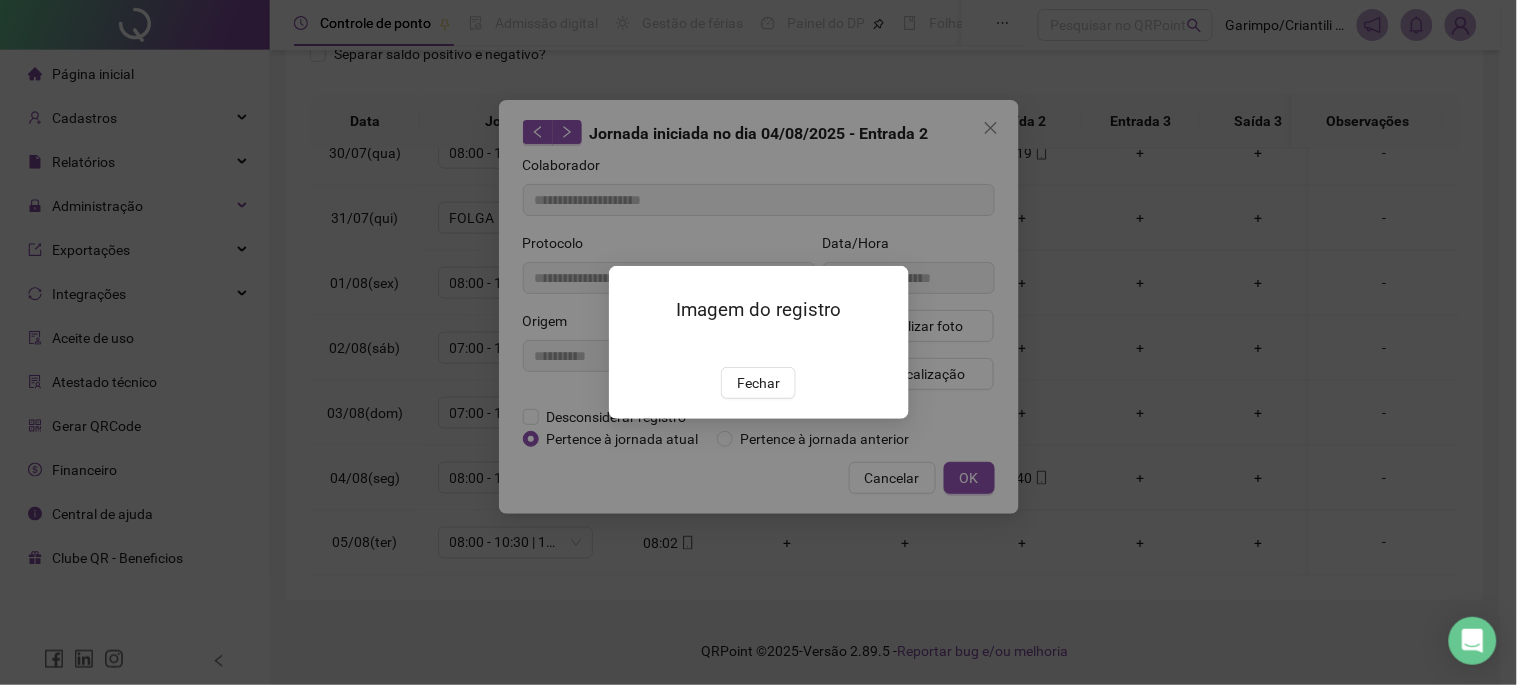 click on "Imagem do registro Fechar" at bounding box center [758, 342] 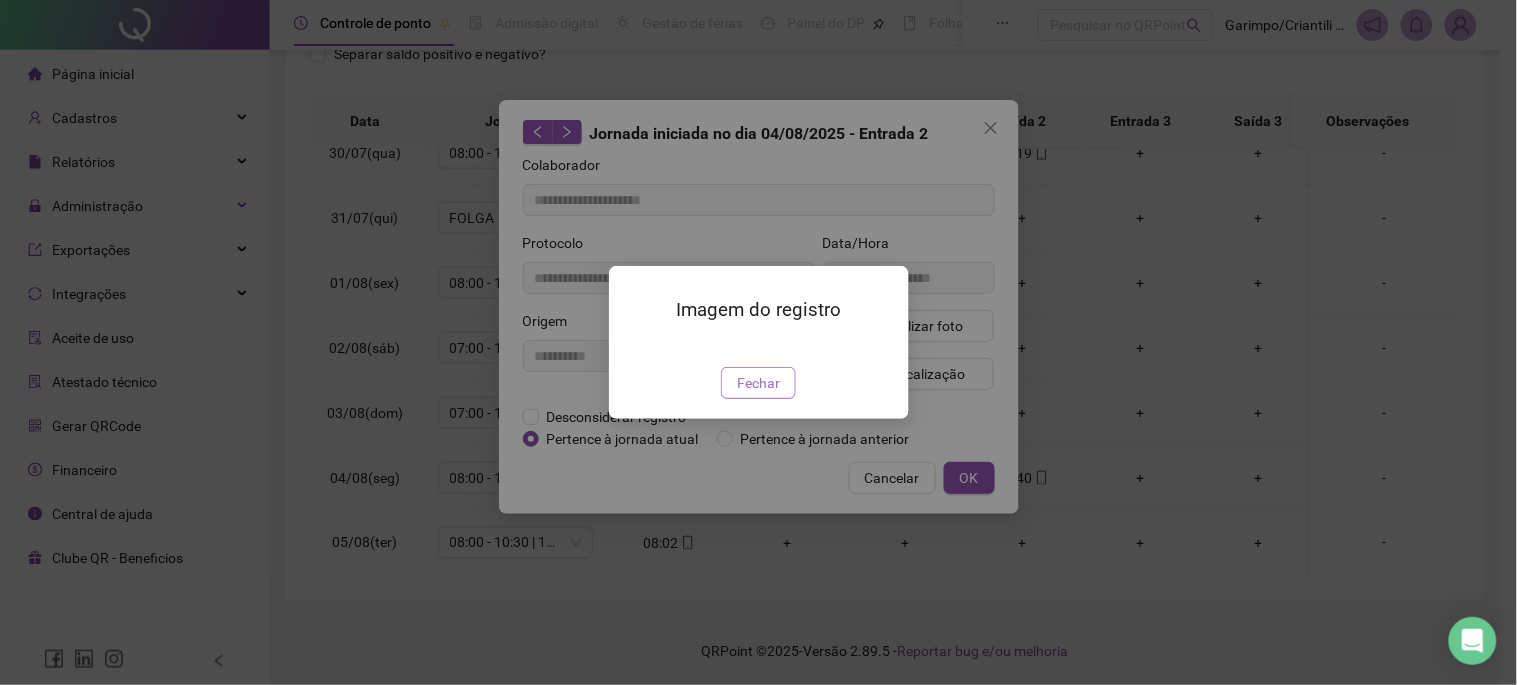 click on "Fechar" at bounding box center [758, 383] 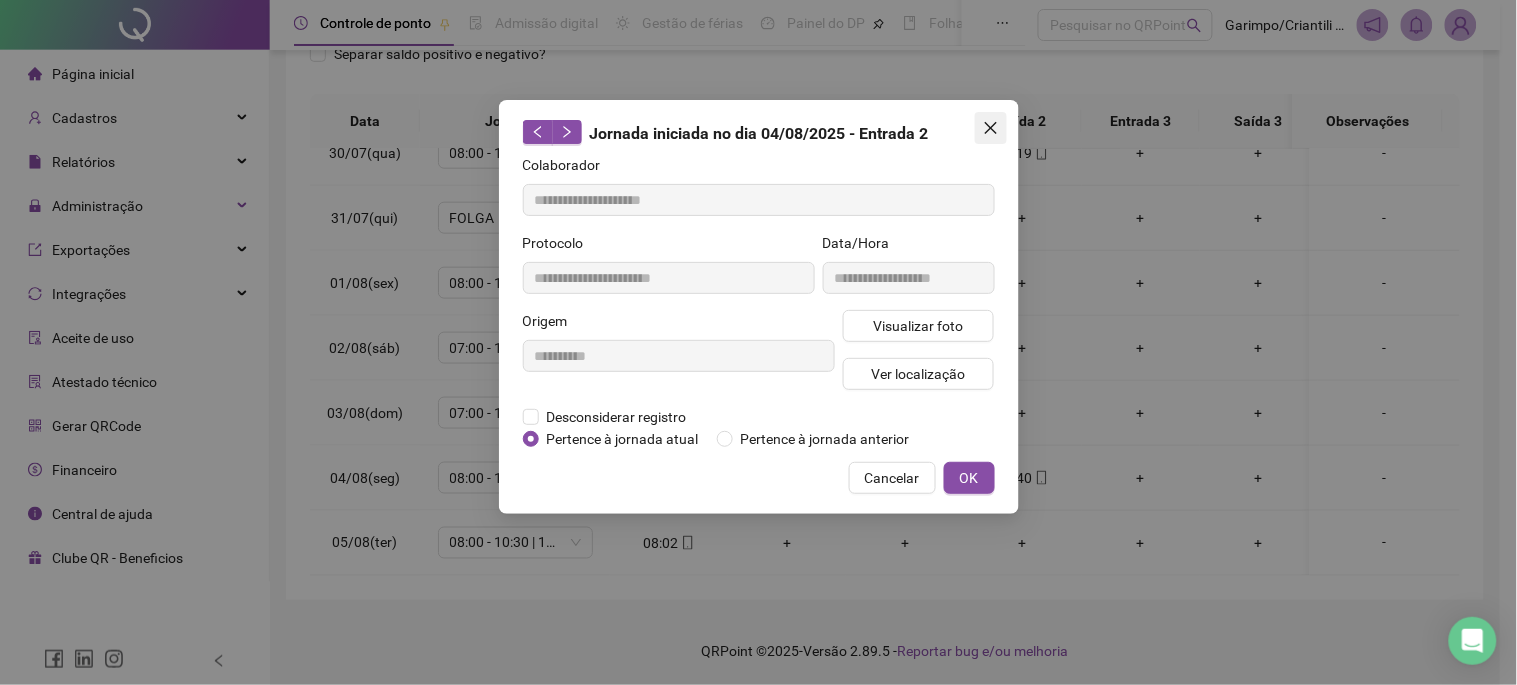 click 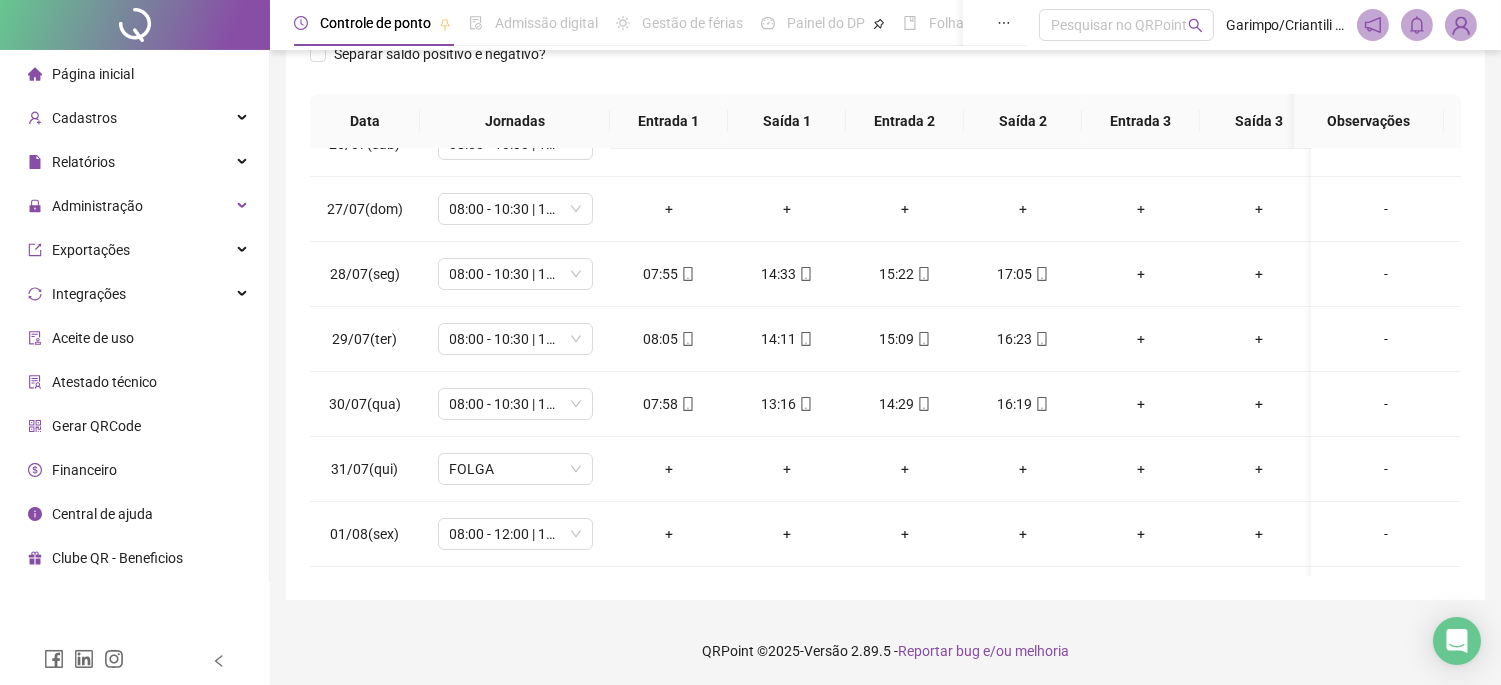 scroll, scrollTop: 297, scrollLeft: 0, axis: vertical 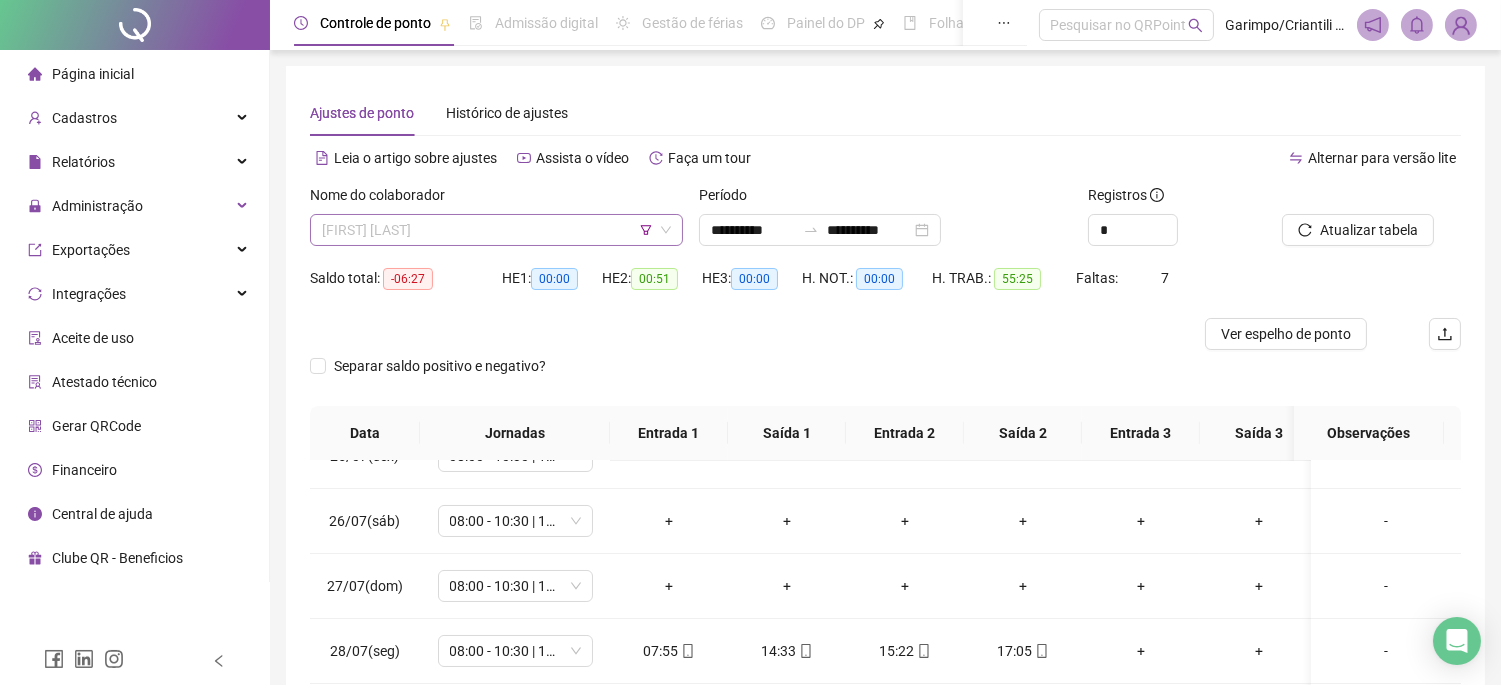 click on "[FIRST] [LAST]" at bounding box center (496, 230) 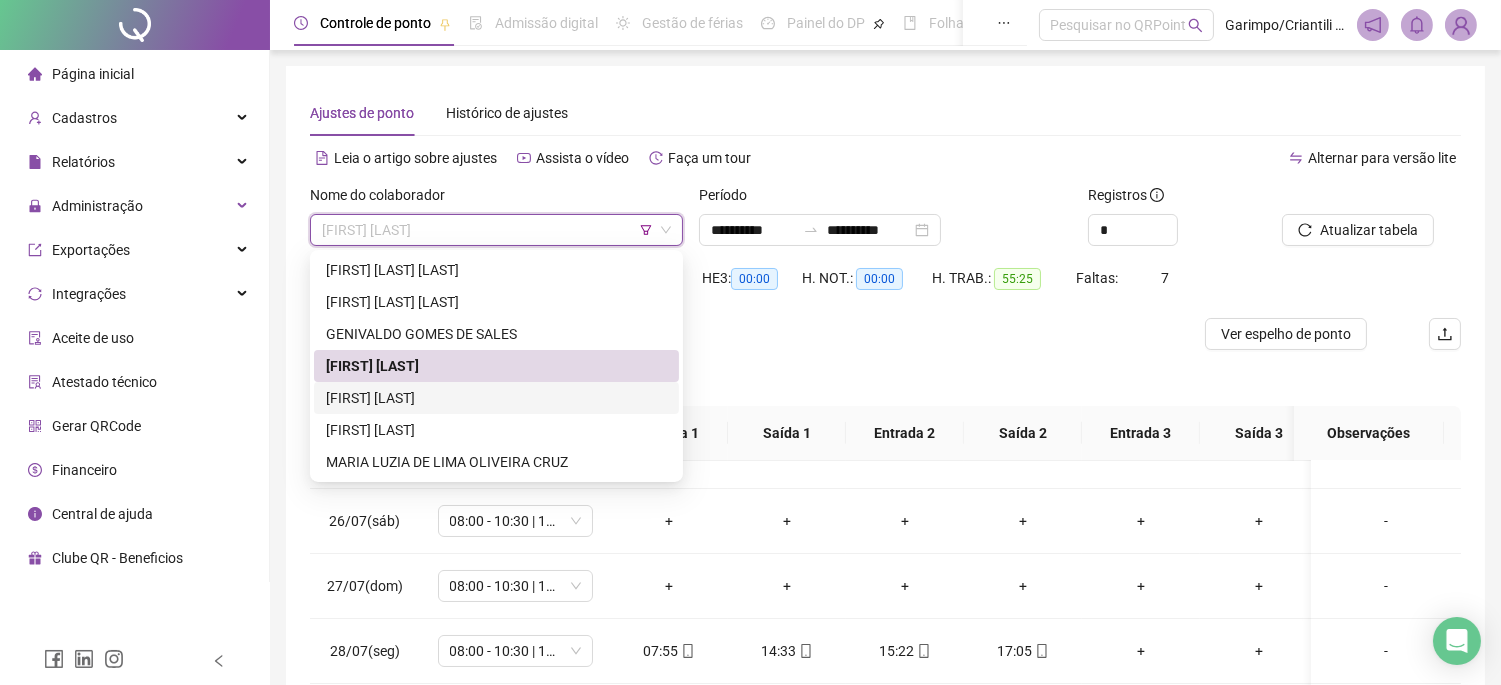 click on "[FIRST] [LAST]" at bounding box center [496, 398] 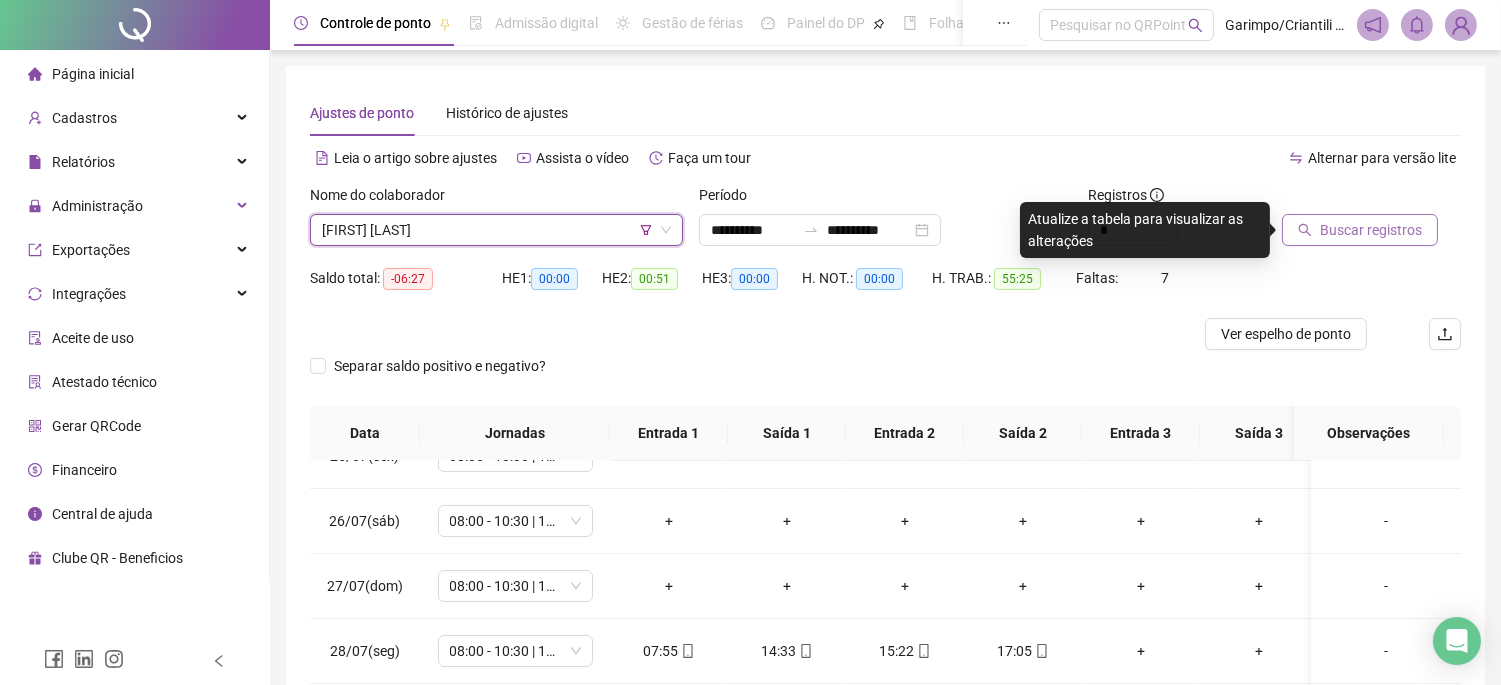 click 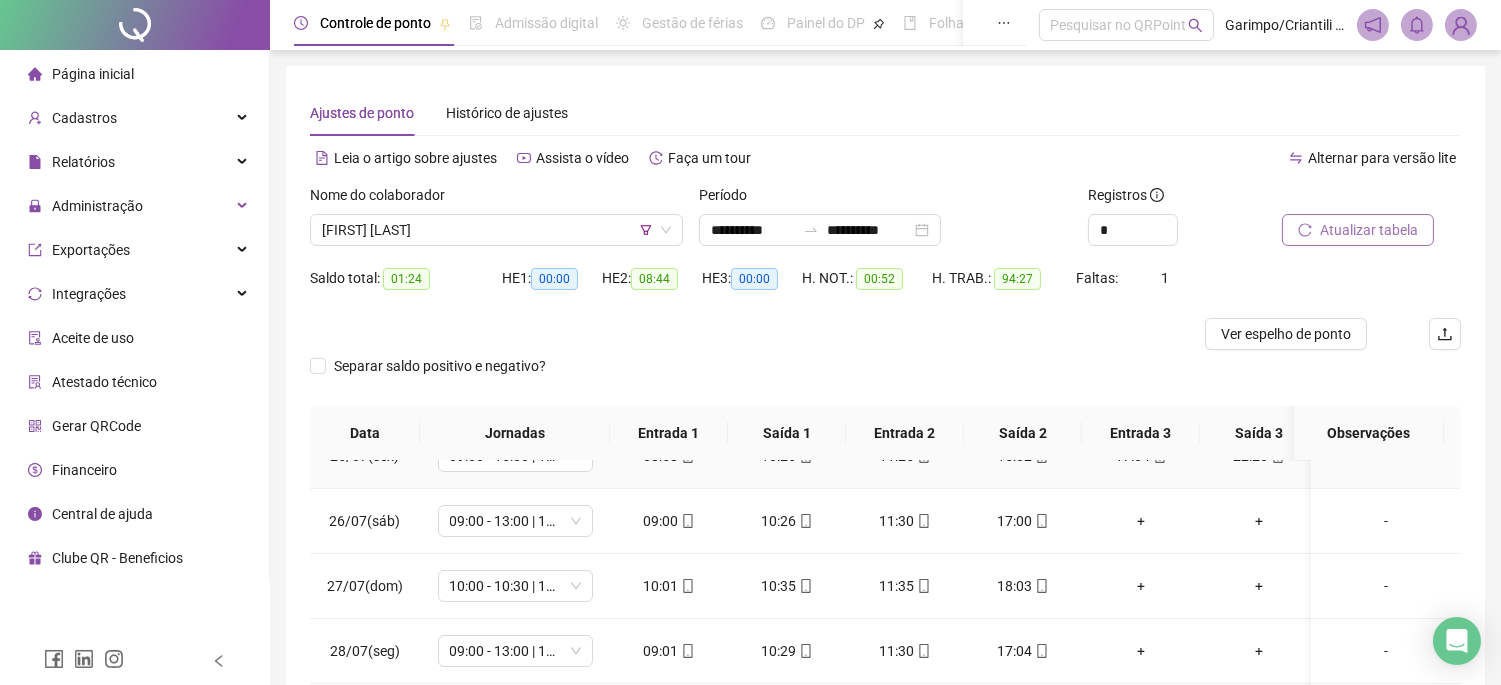 scroll, scrollTop: 631, scrollLeft: 0, axis: vertical 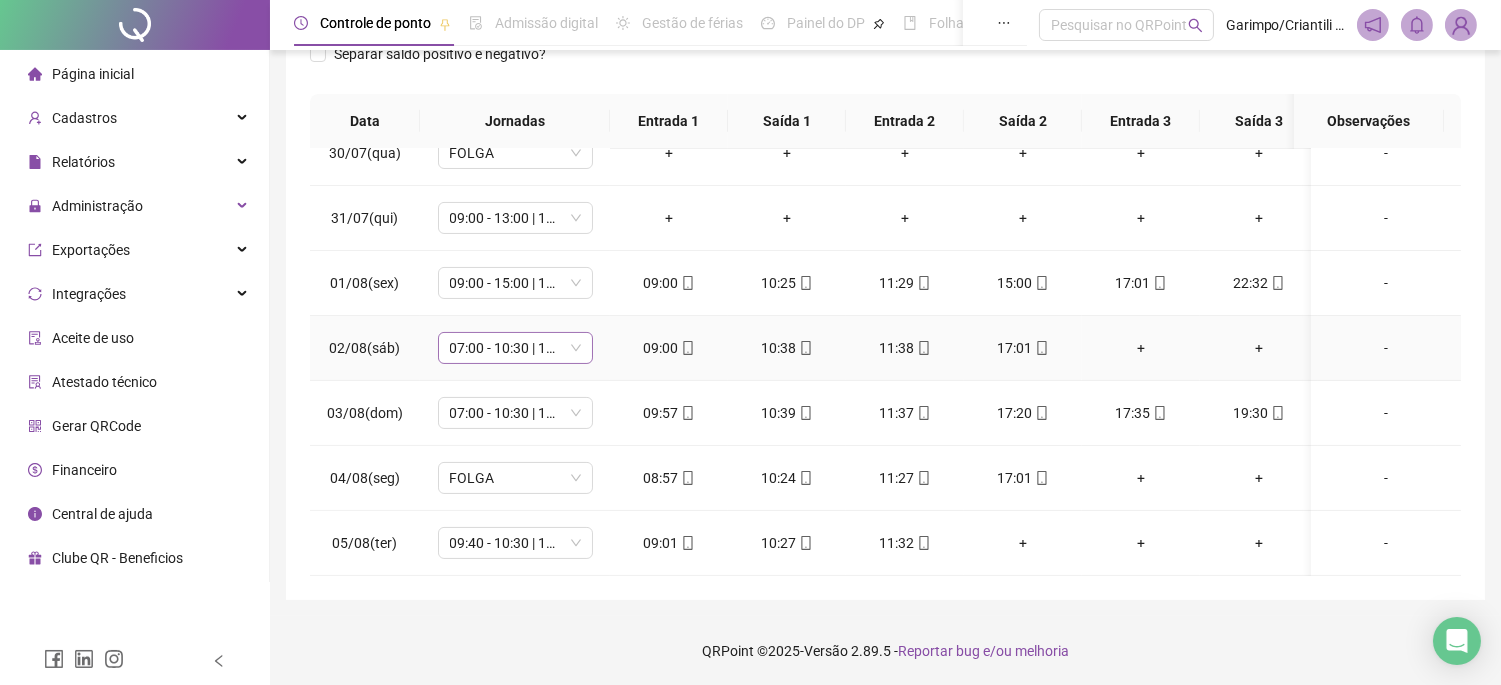 click on "07:00 - 10:30 | 12:30 - 16:20" at bounding box center (515, 348) 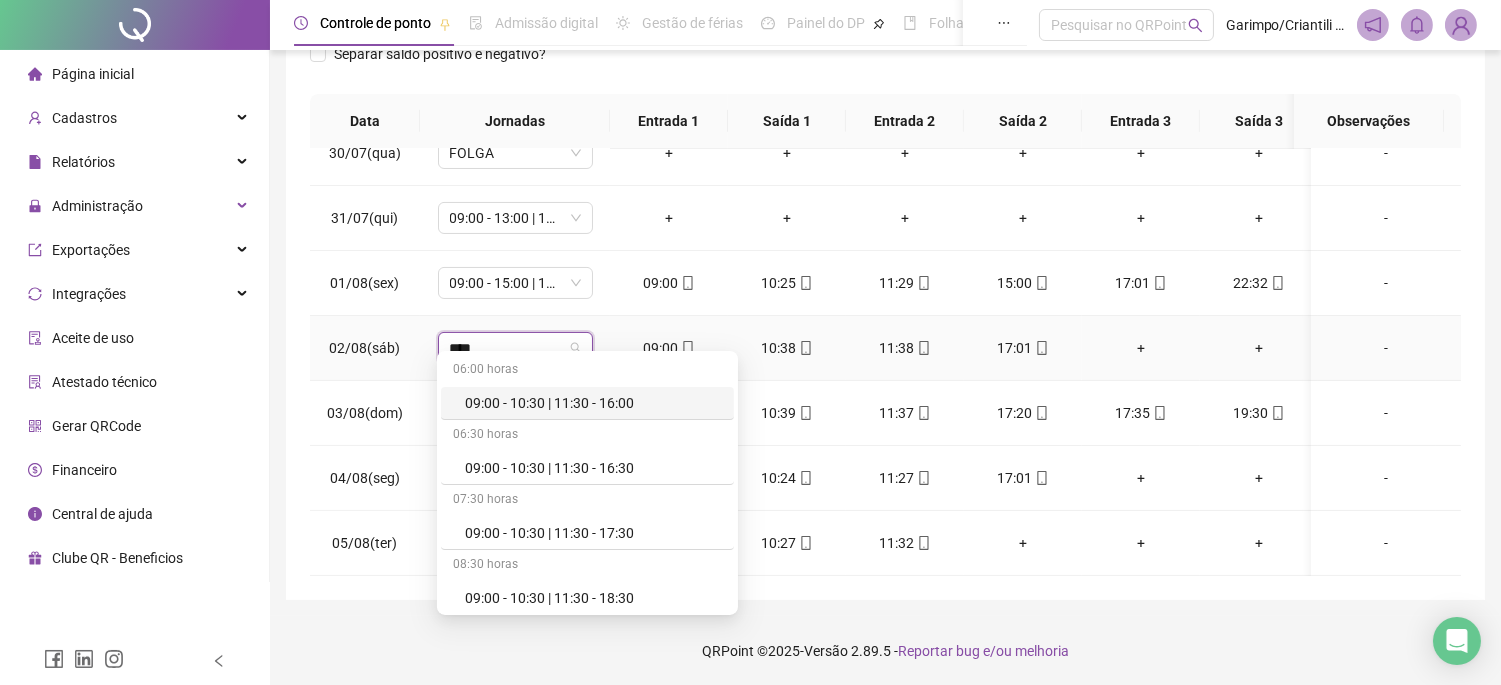 type on "*****" 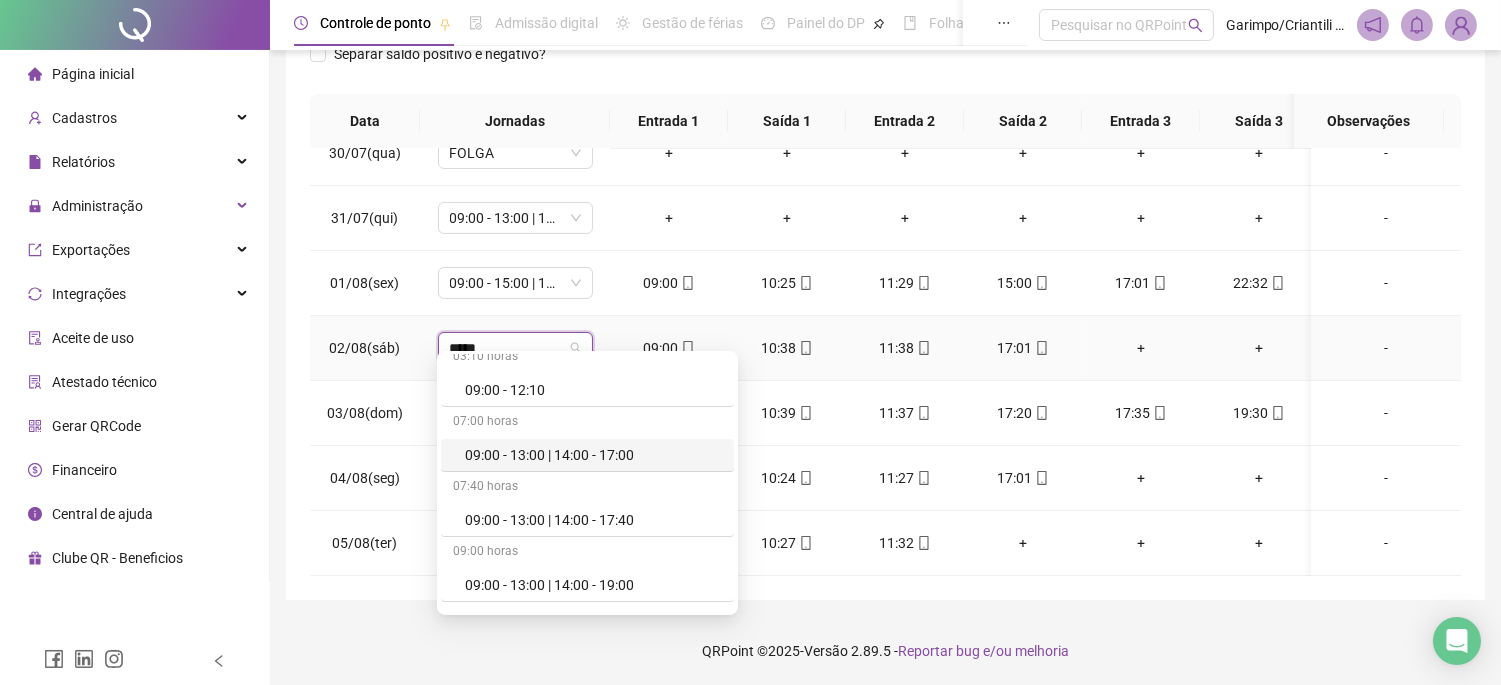 scroll, scrollTop: 888, scrollLeft: 0, axis: vertical 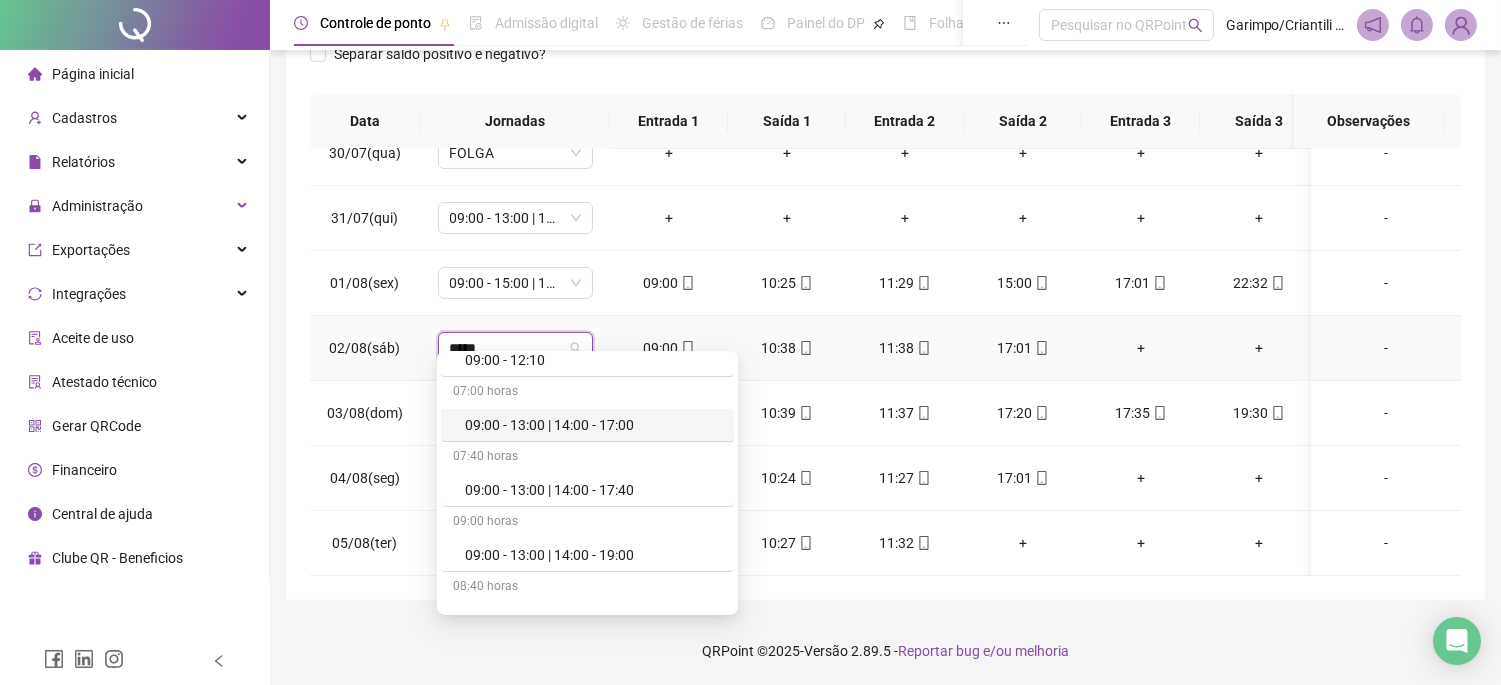 click on "09:00 - 13:00 | 14:00 - 17:00" at bounding box center [593, 425] 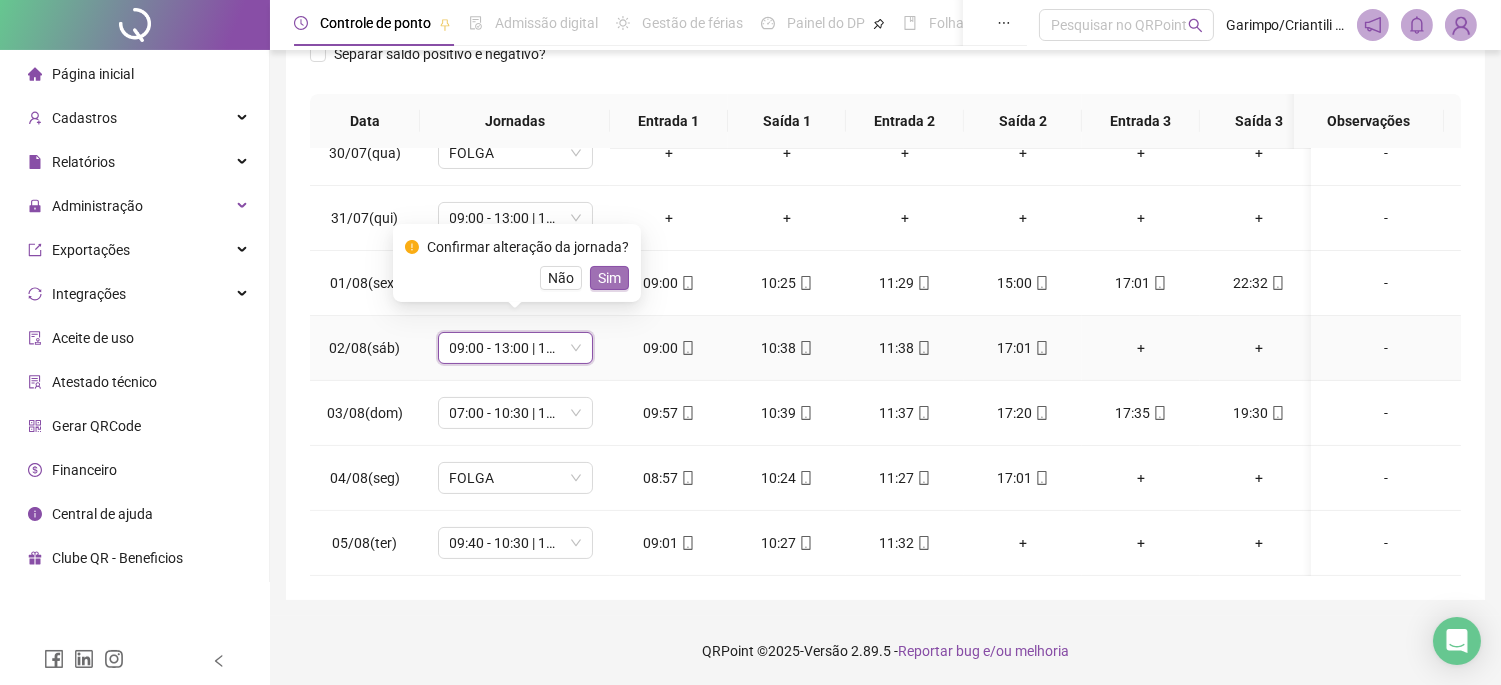 click on "Sim" at bounding box center [609, 278] 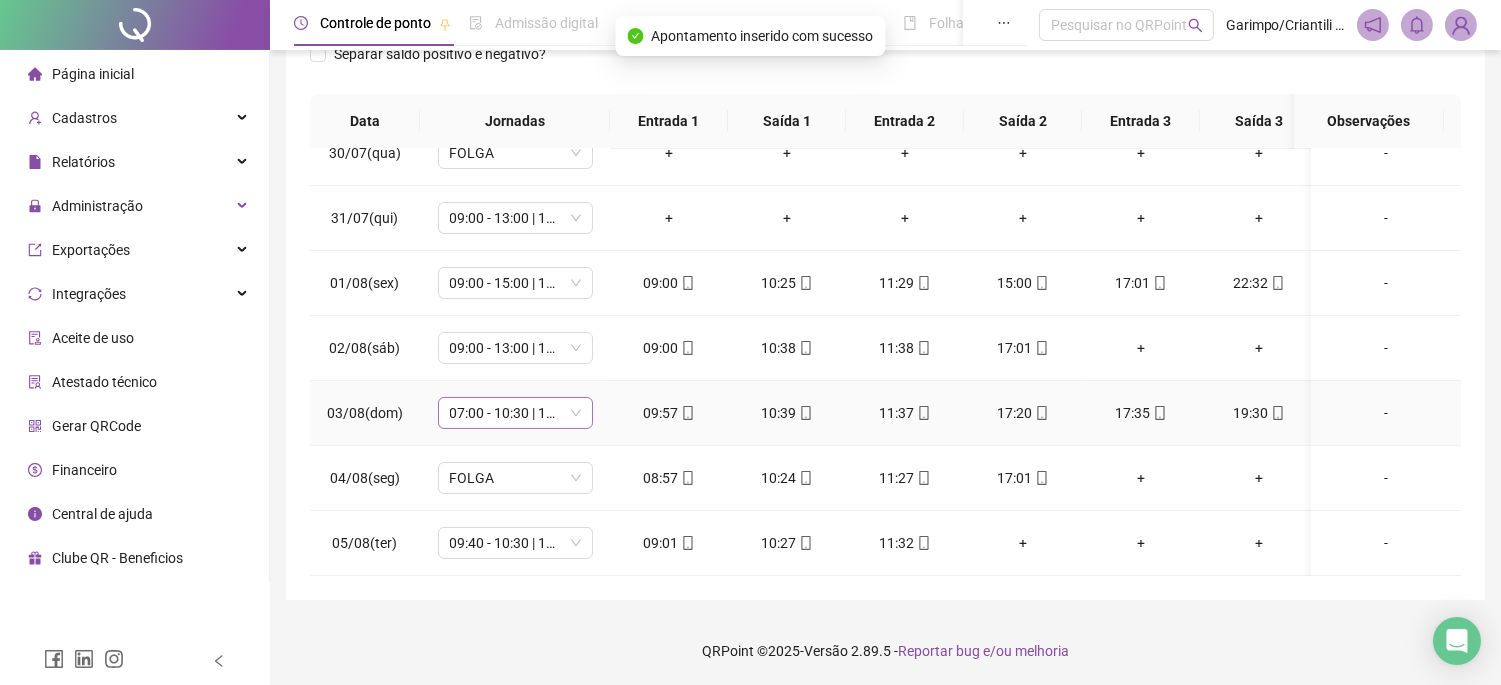 click on "07:00 - 10:30 | 12:30 - 16:20" at bounding box center [515, 413] 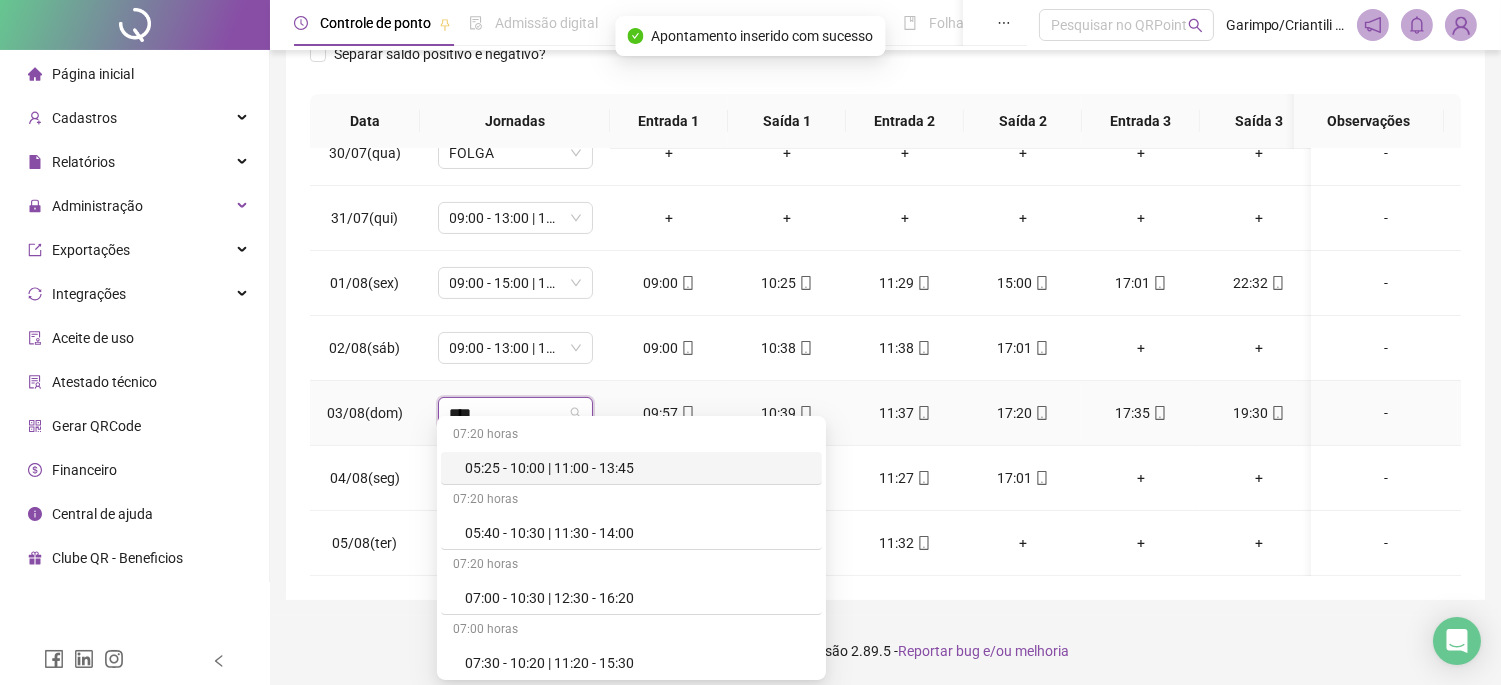 type on "*****" 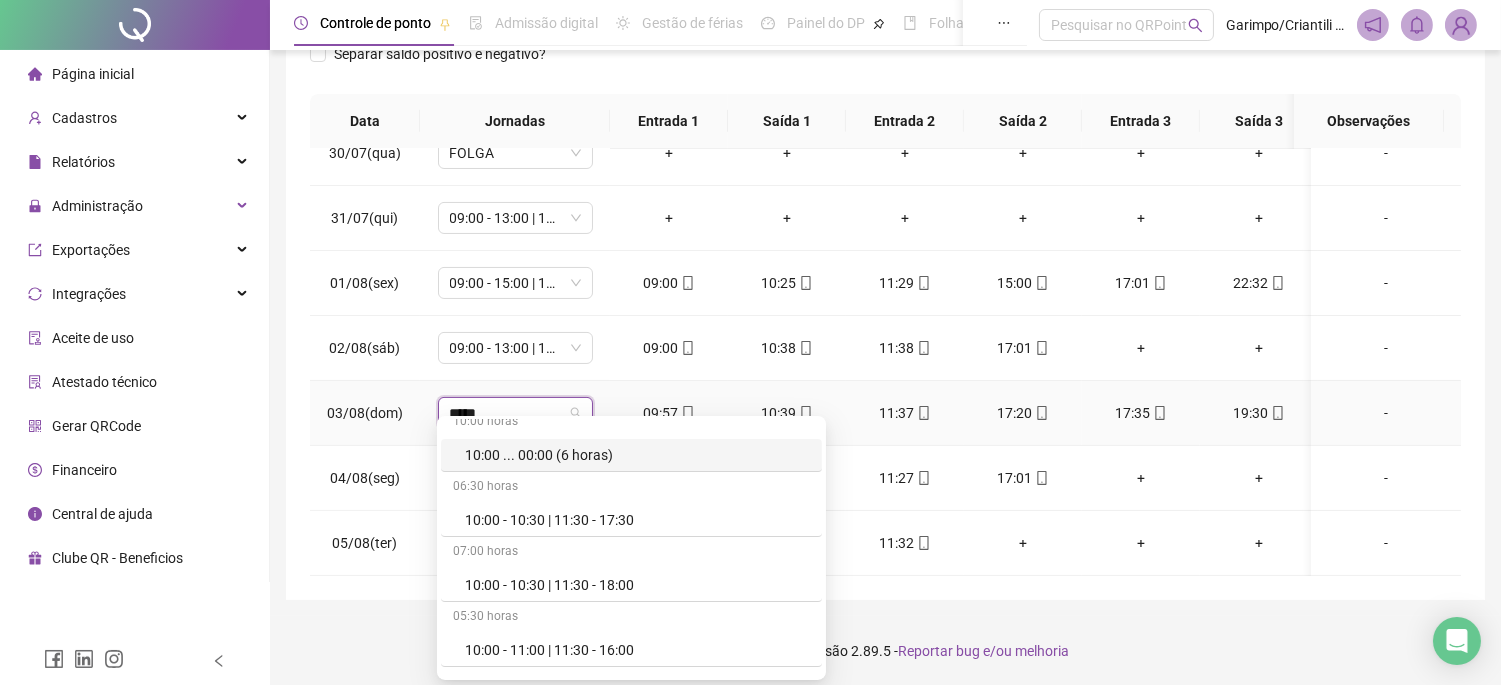 scroll, scrollTop: 111, scrollLeft: 0, axis: vertical 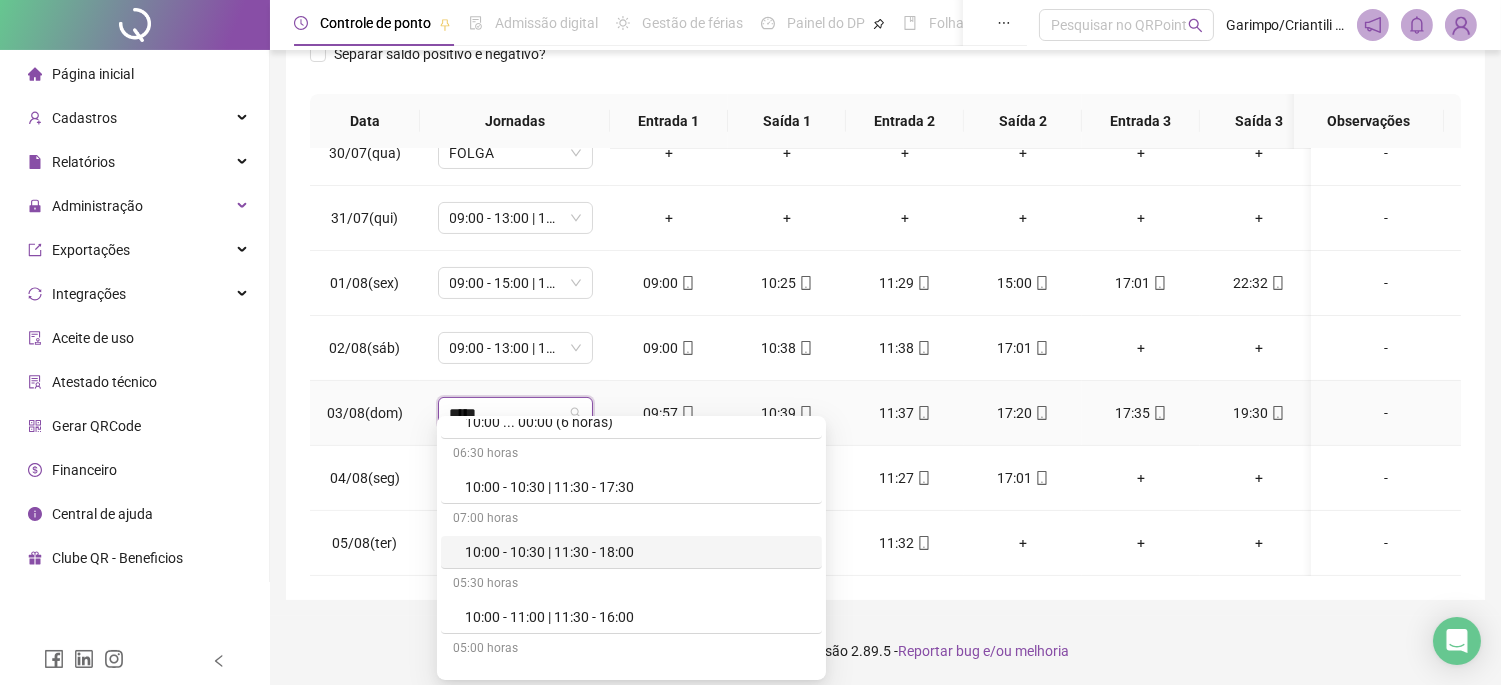 click on "10:00 - 10:30 | 11:30 - 18:00" at bounding box center (637, 552) 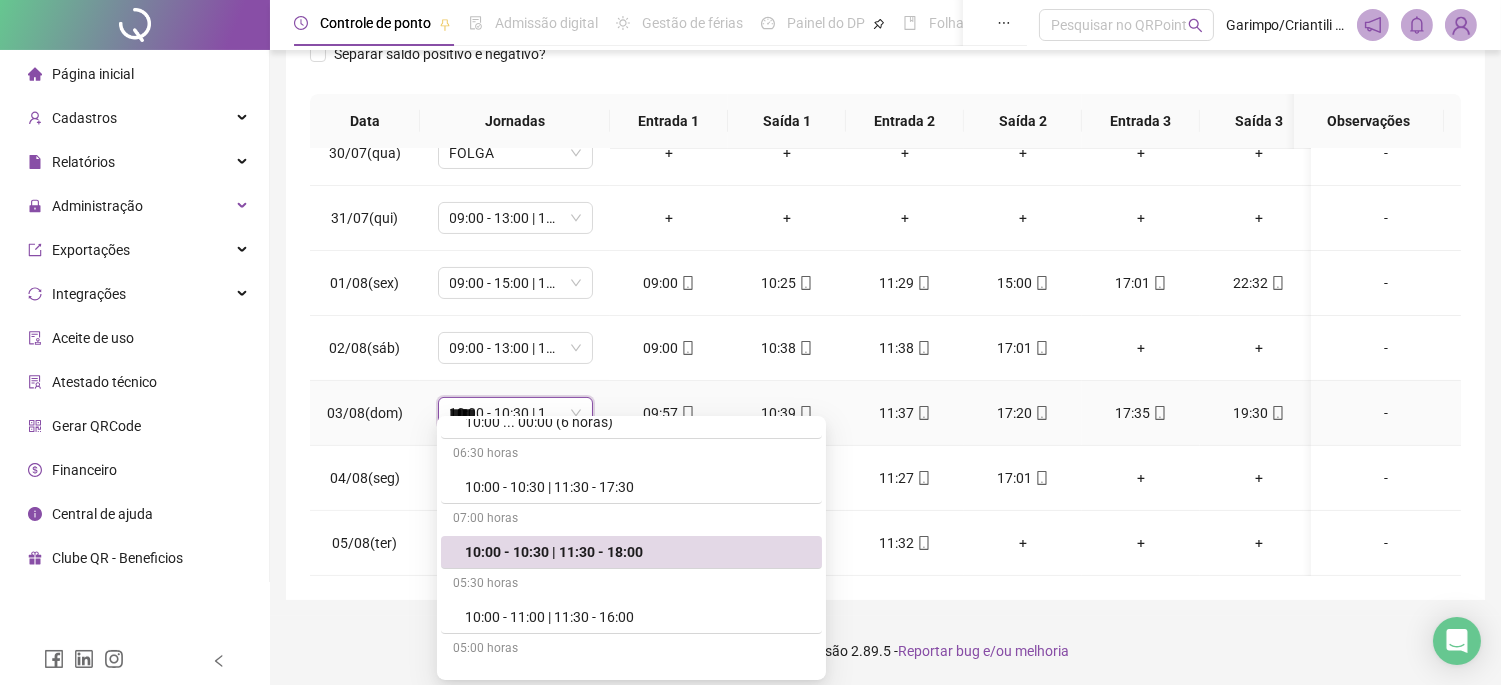 type 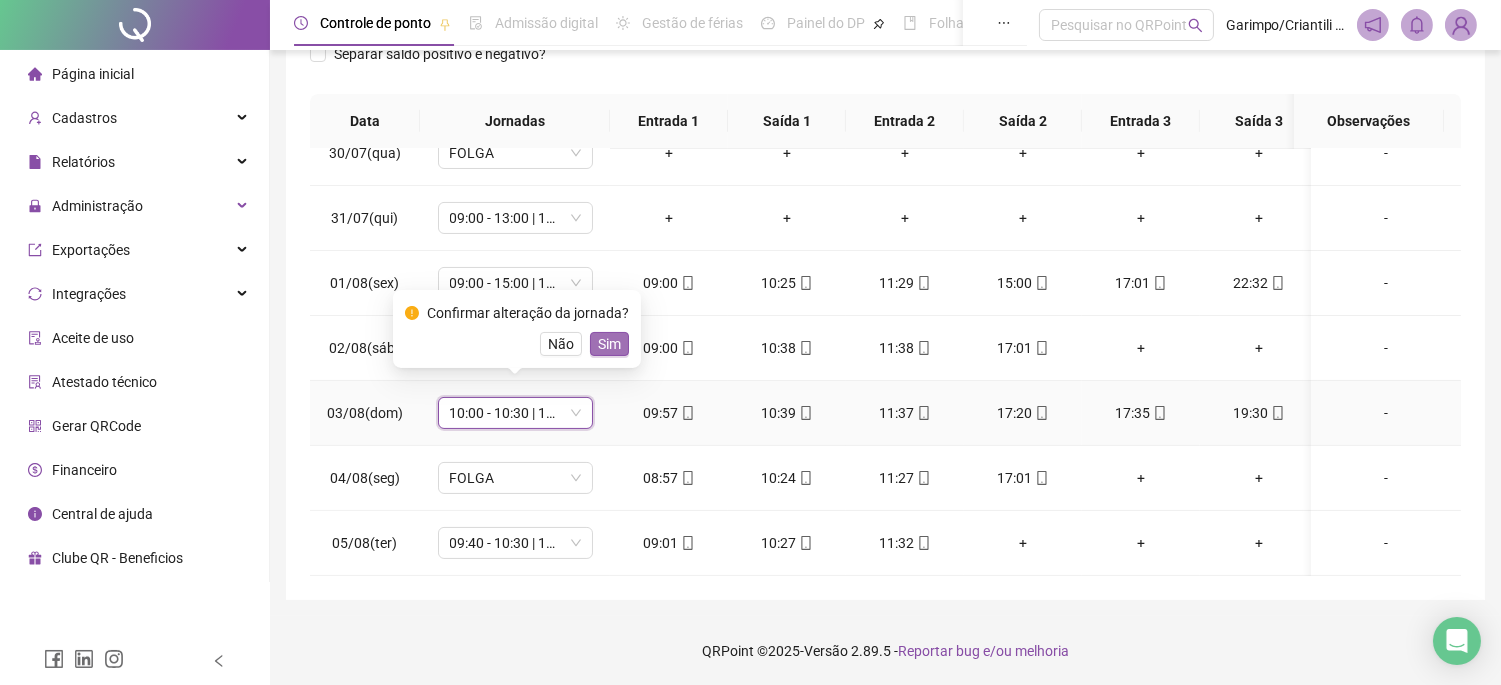 click on "Sim" at bounding box center (609, 344) 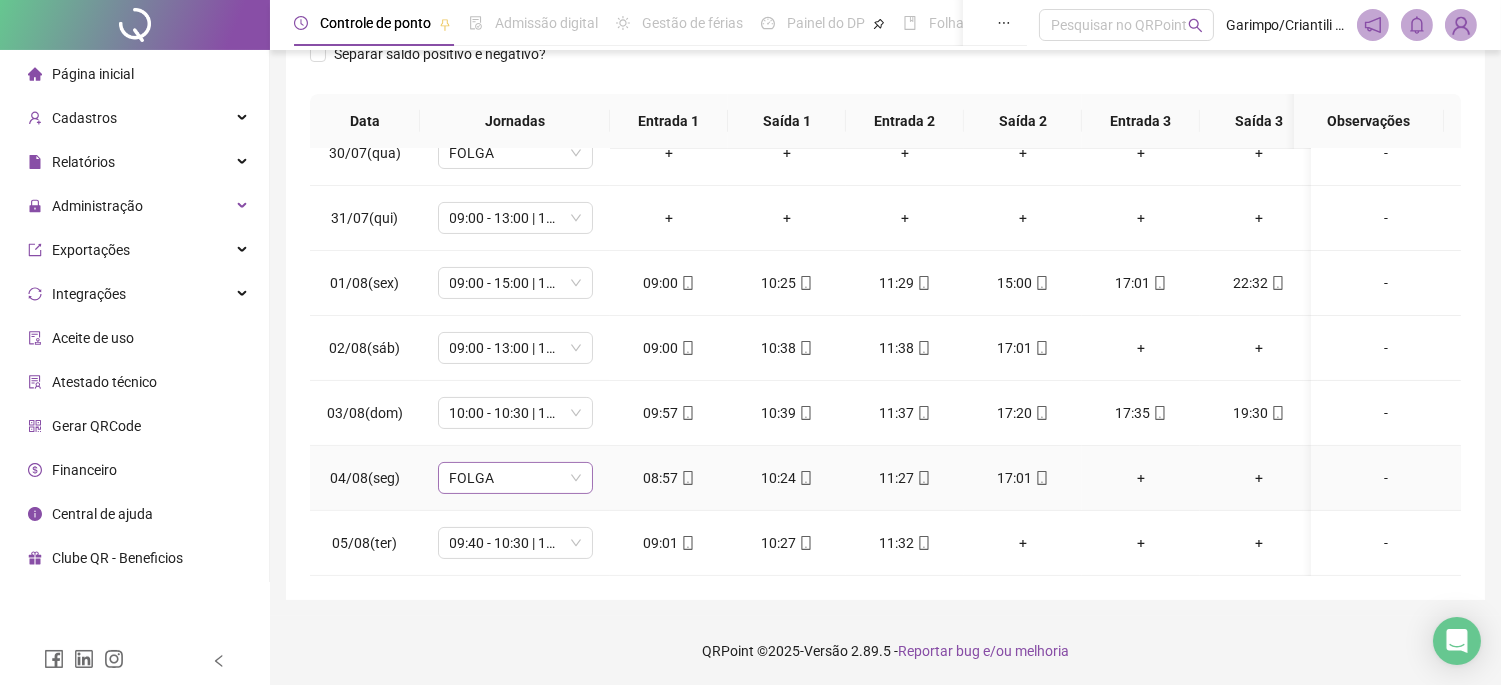 click on "FOLGA" at bounding box center [515, 478] 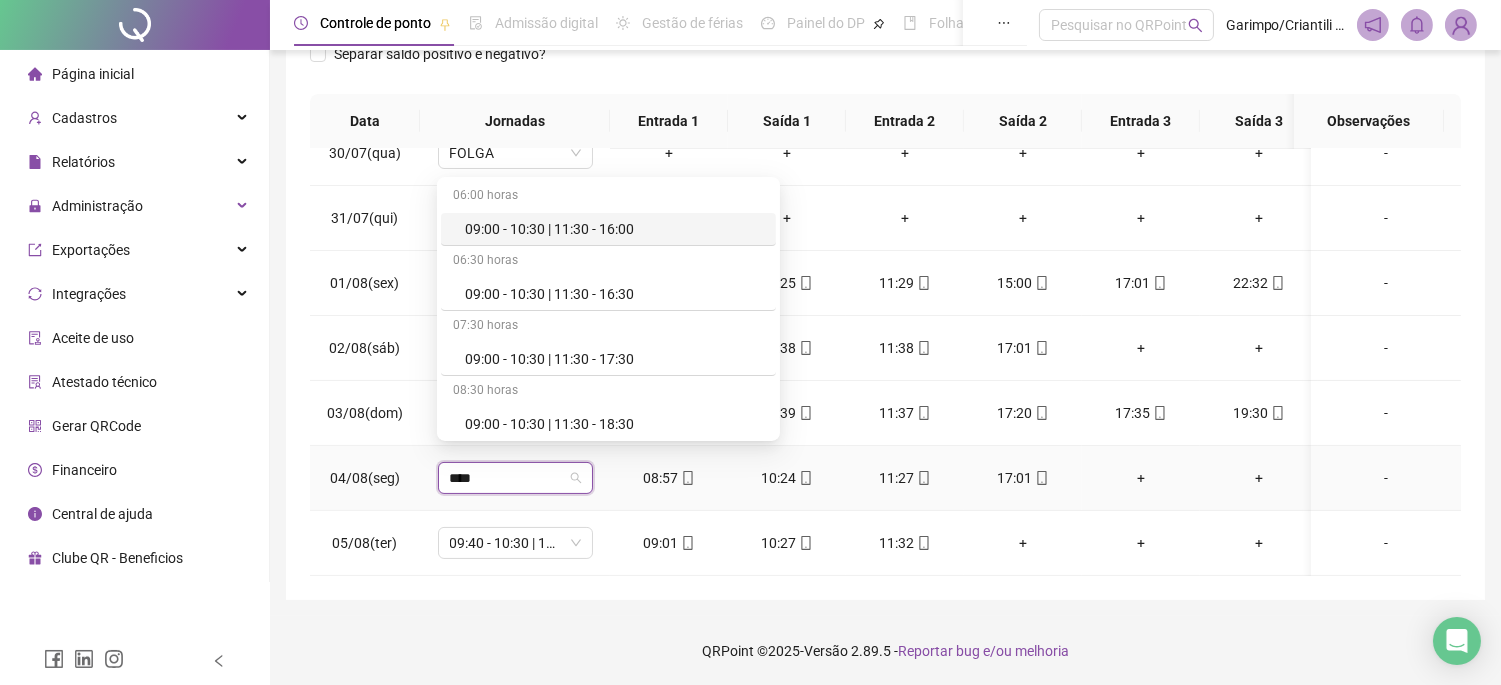 type on "*****" 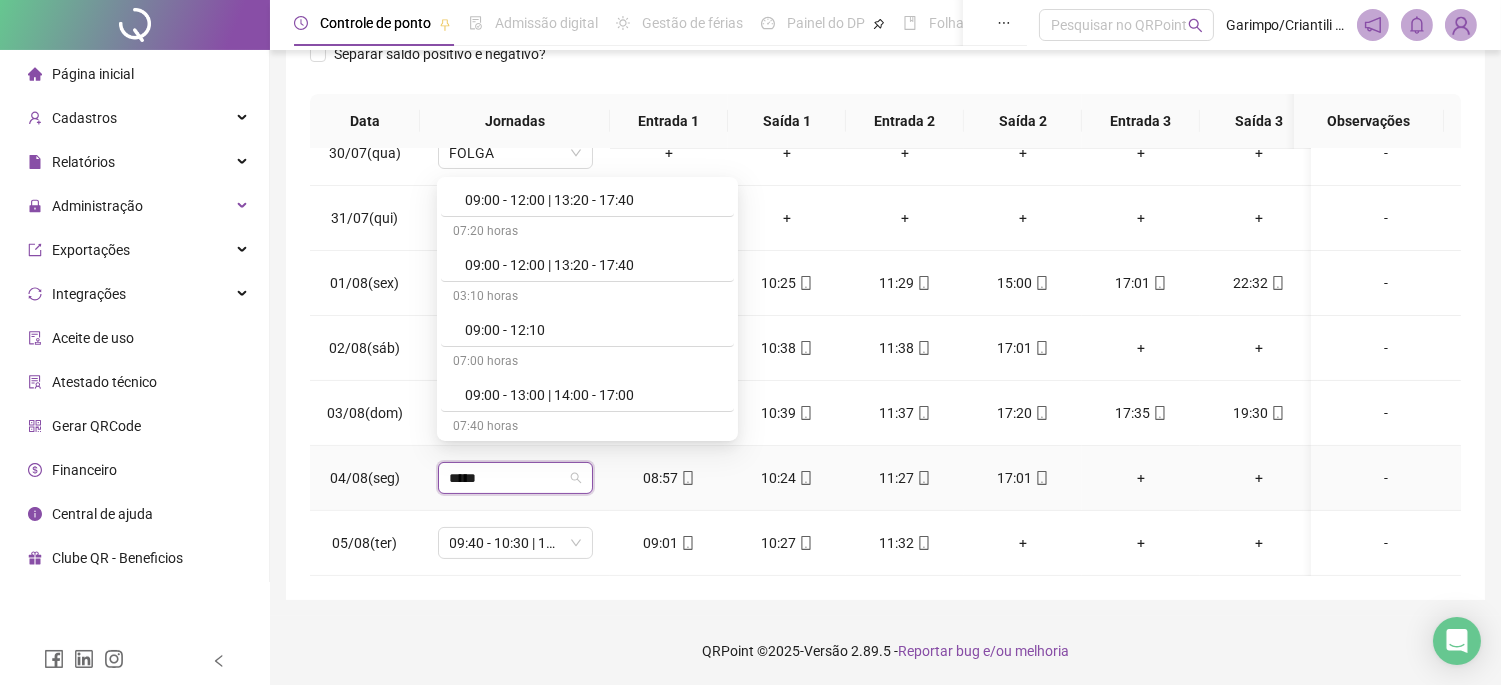 scroll, scrollTop: 777, scrollLeft: 0, axis: vertical 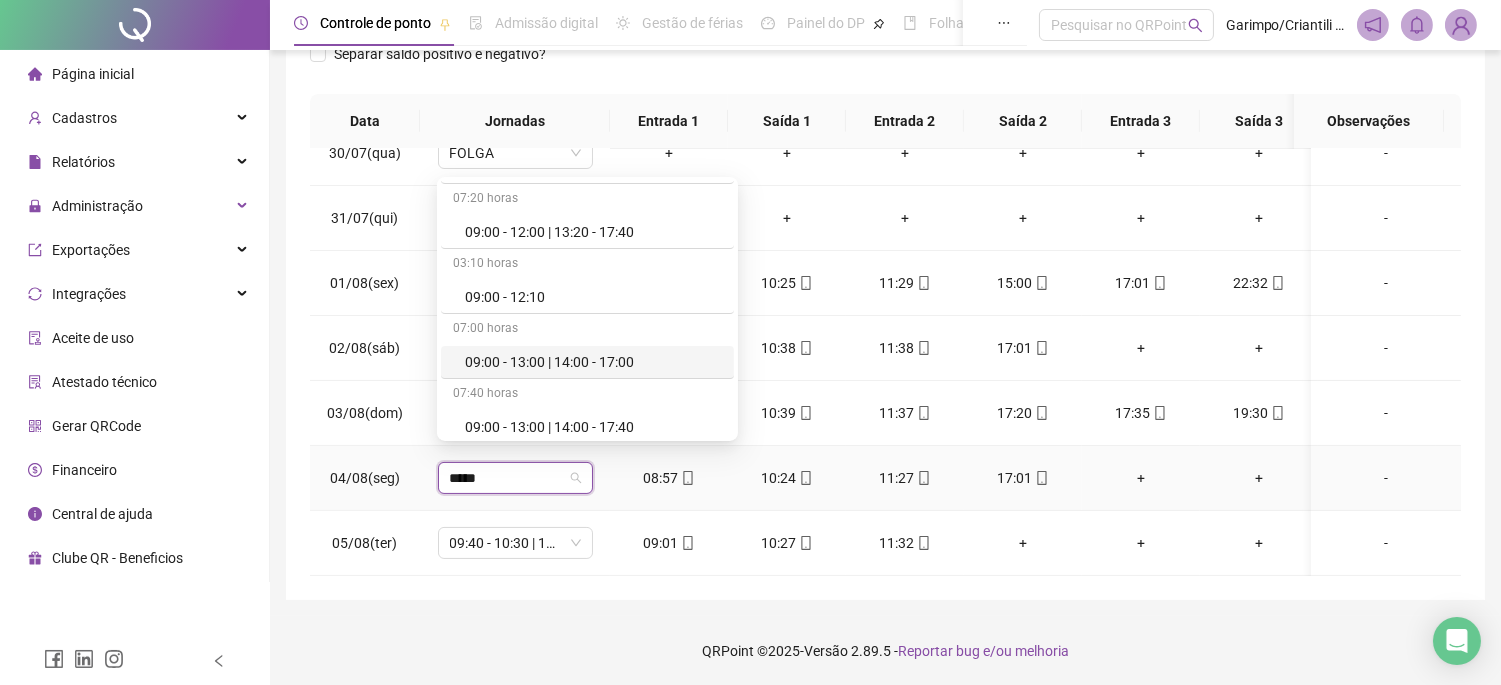 click on "09:00 - 13:00 | 14:00 - 17:00" at bounding box center (593, 362) 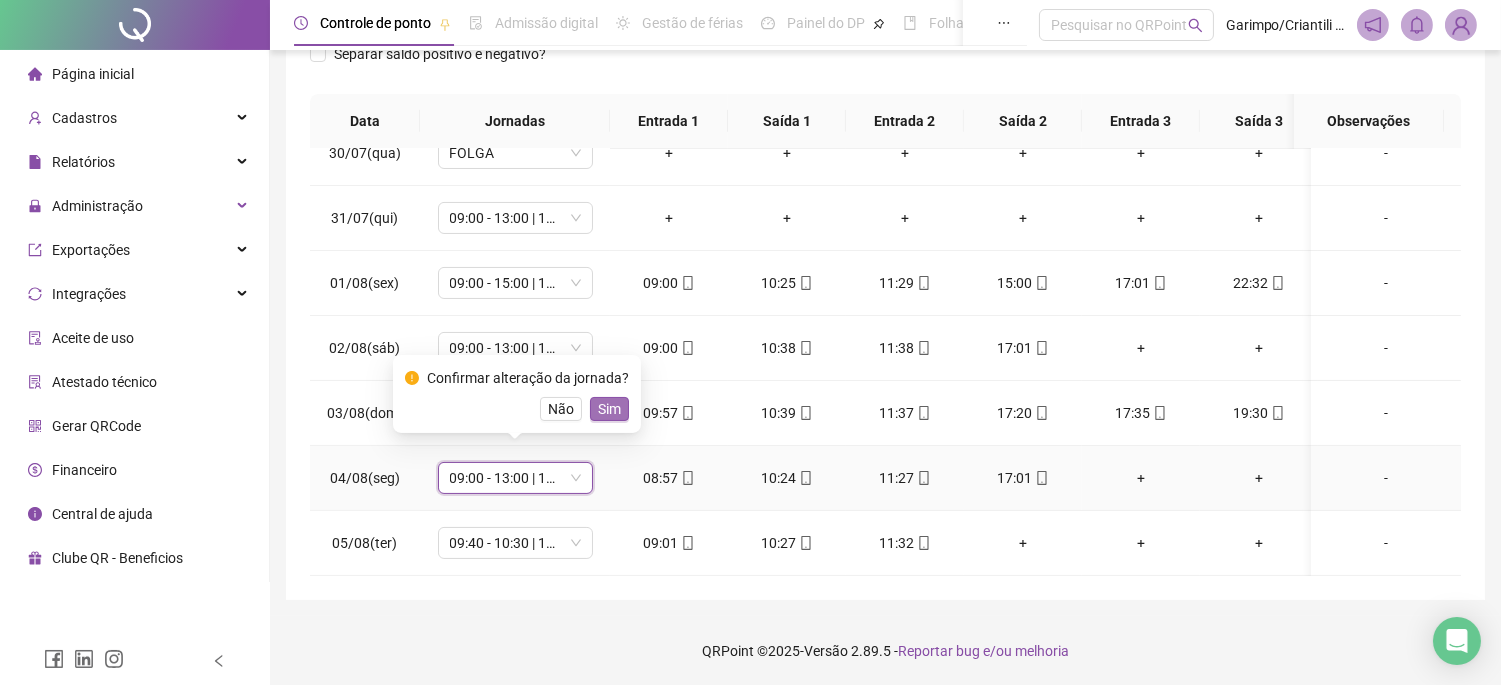 click on "Sim" at bounding box center [609, 409] 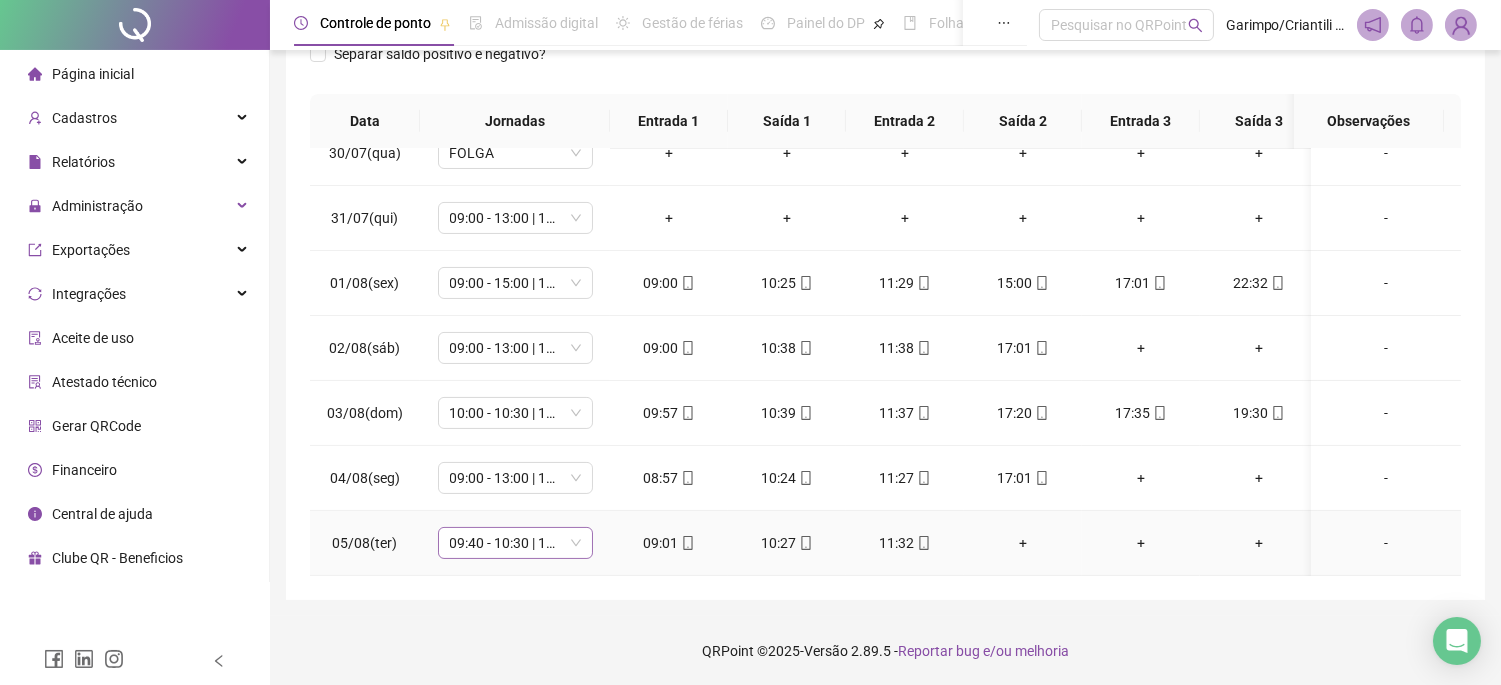 click on "09:40 - 10:30 | 11:30 - 18:00" at bounding box center (515, 543) 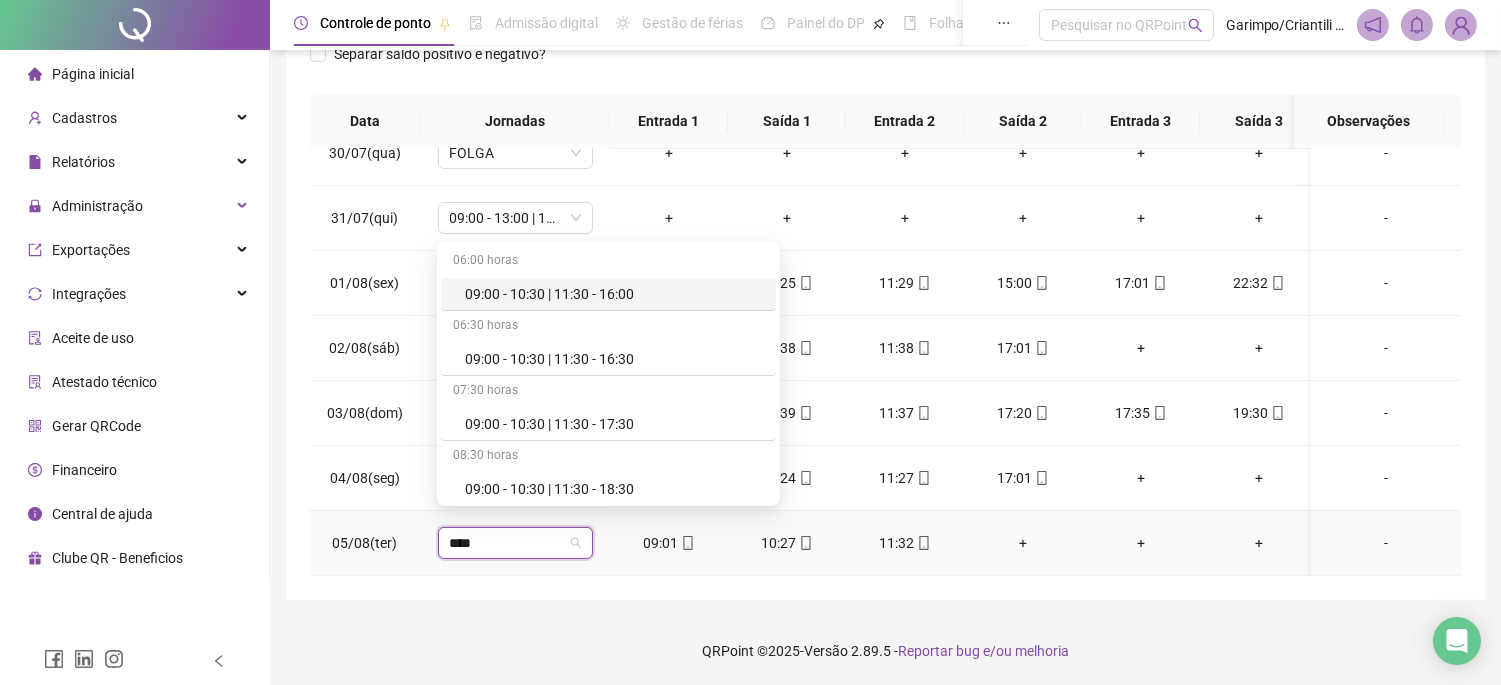 type on "*****" 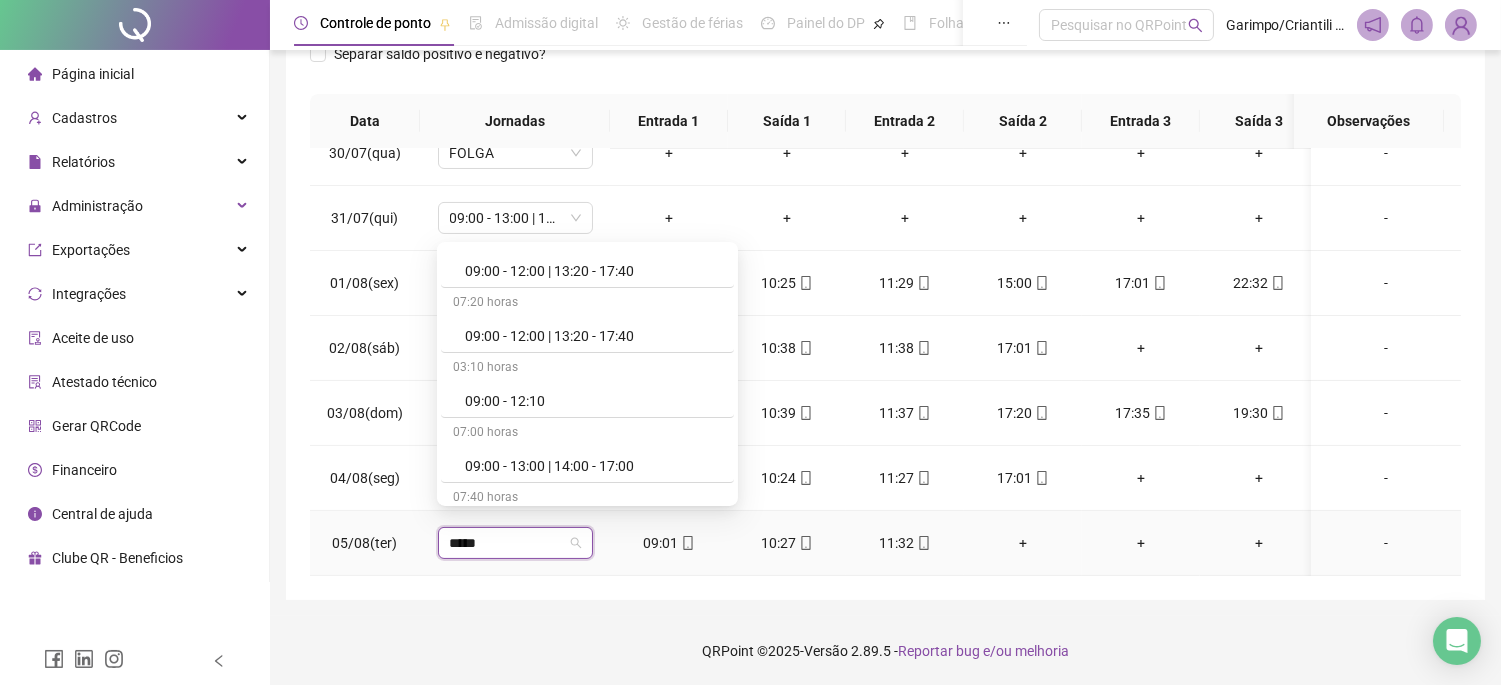 scroll, scrollTop: 777, scrollLeft: 0, axis: vertical 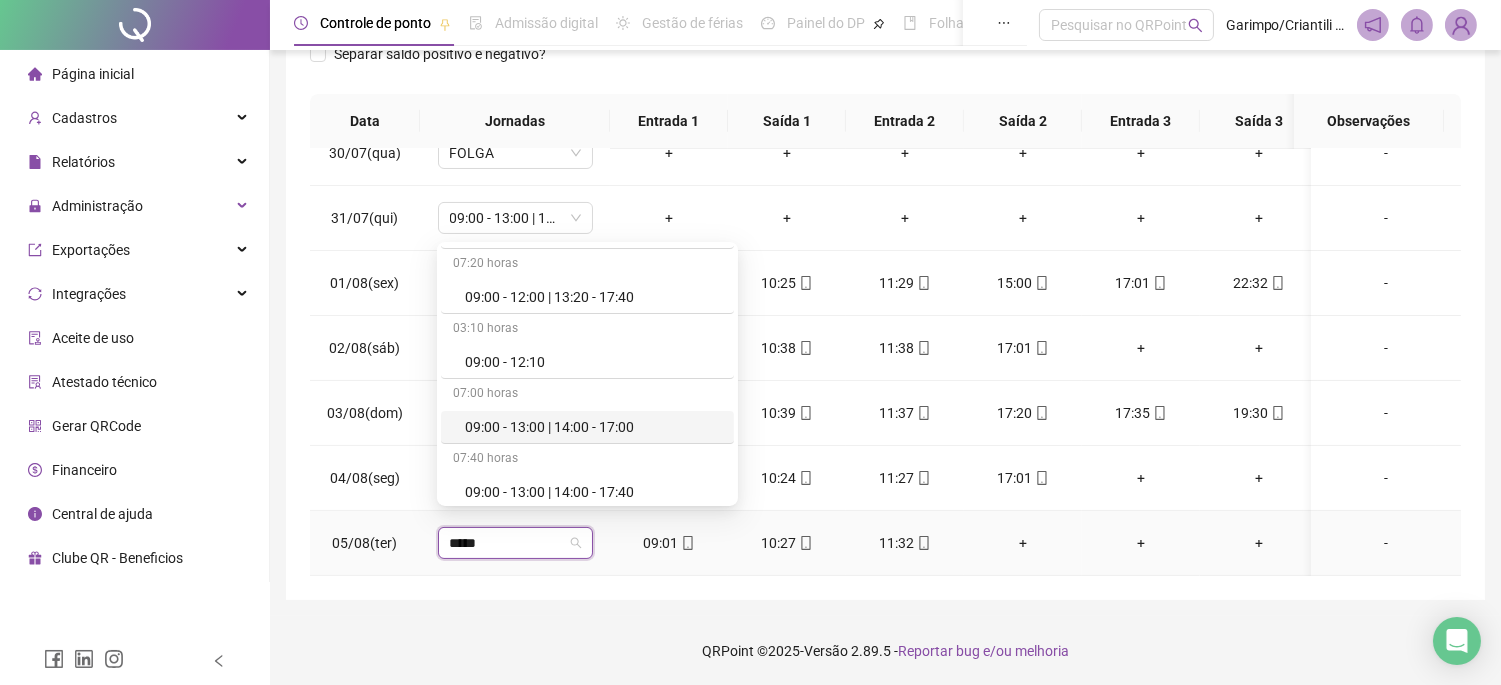 click on "09:00 - 13:00 | 14:00 - 17:00" at bounding box center (593, 427) 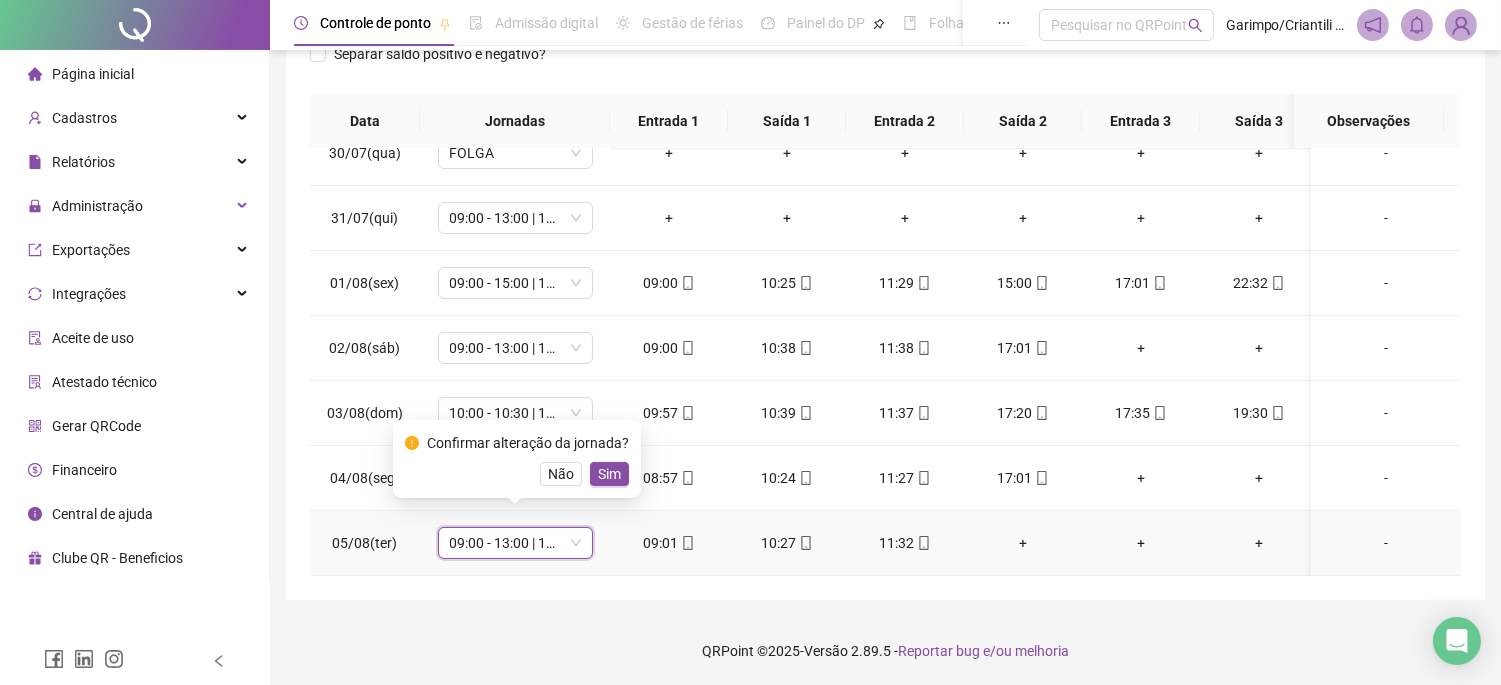 click on "Sim" at bounding box center (609, 474) 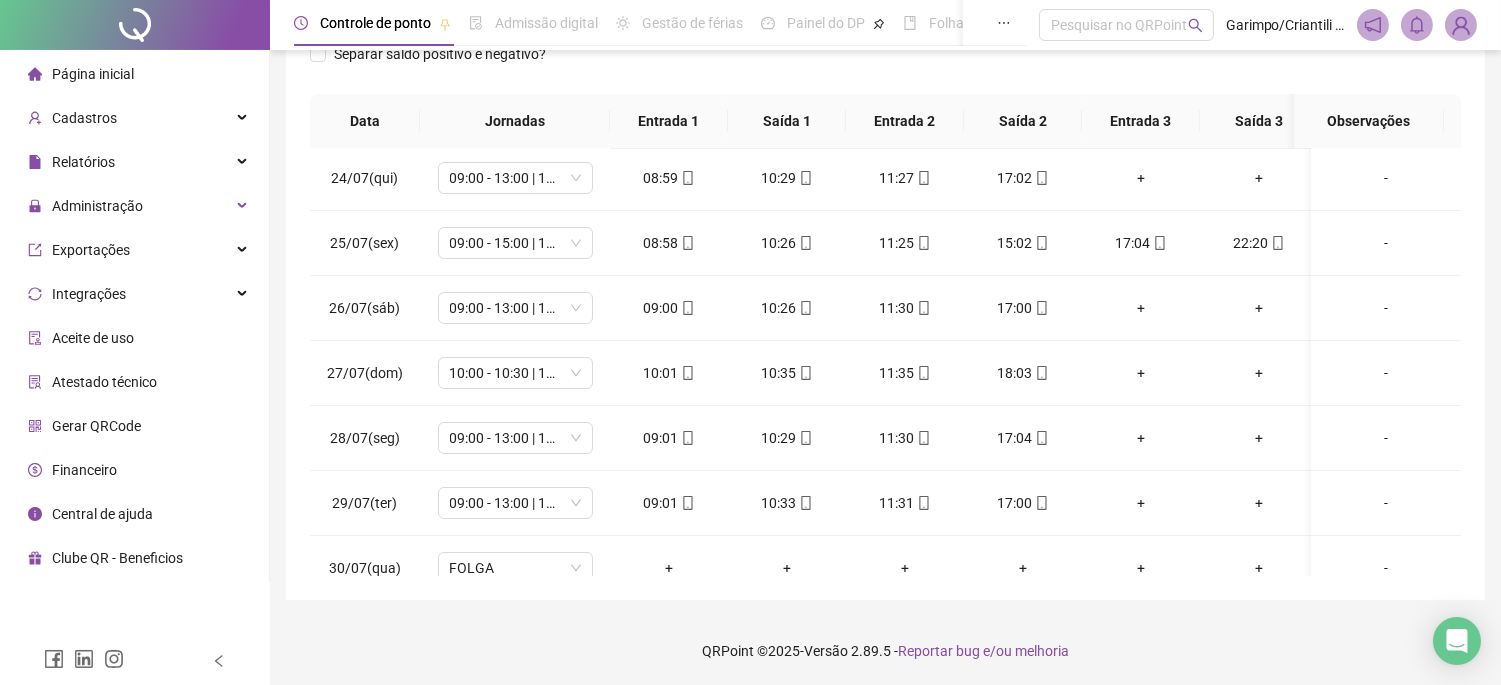 scroll, scrollTop: 186, scrollLeft: 0, axis: vertical 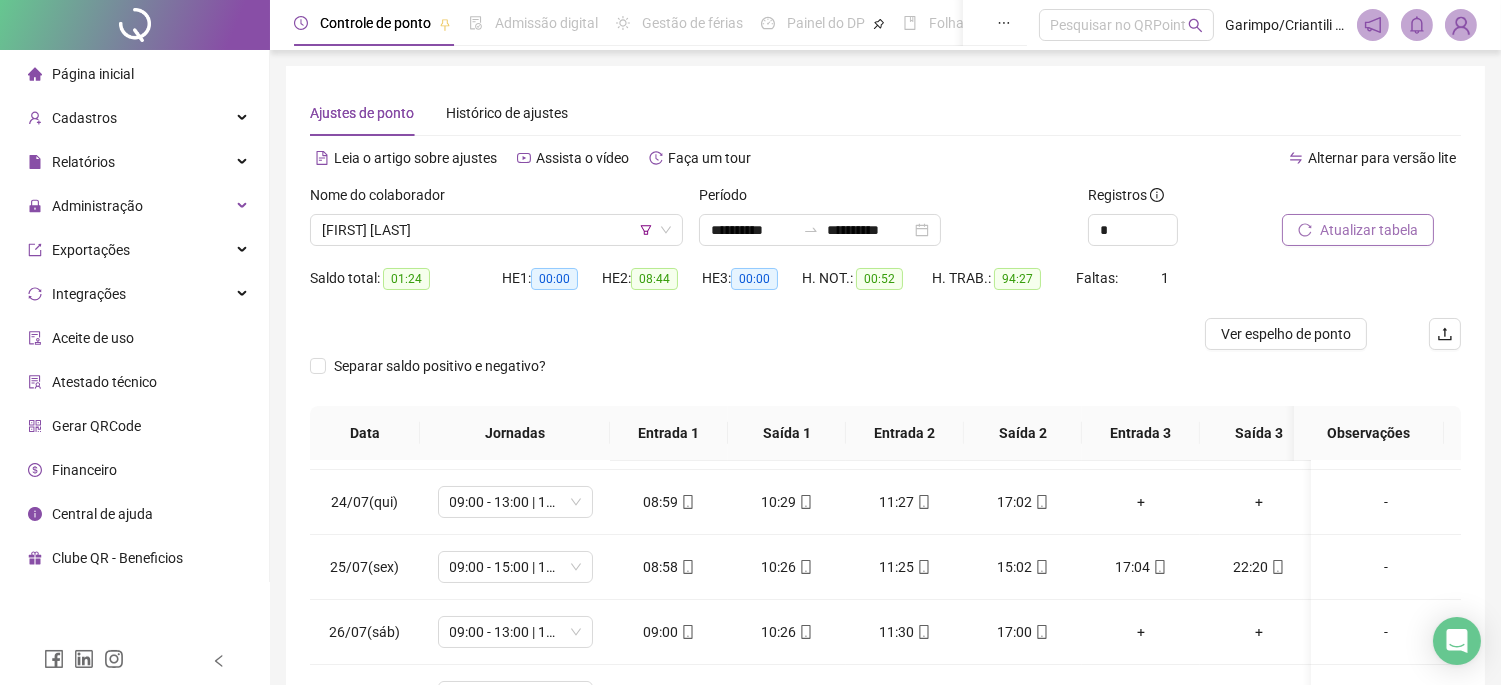 click on "Atualizar tabela" at bounding box center (1369, 230) 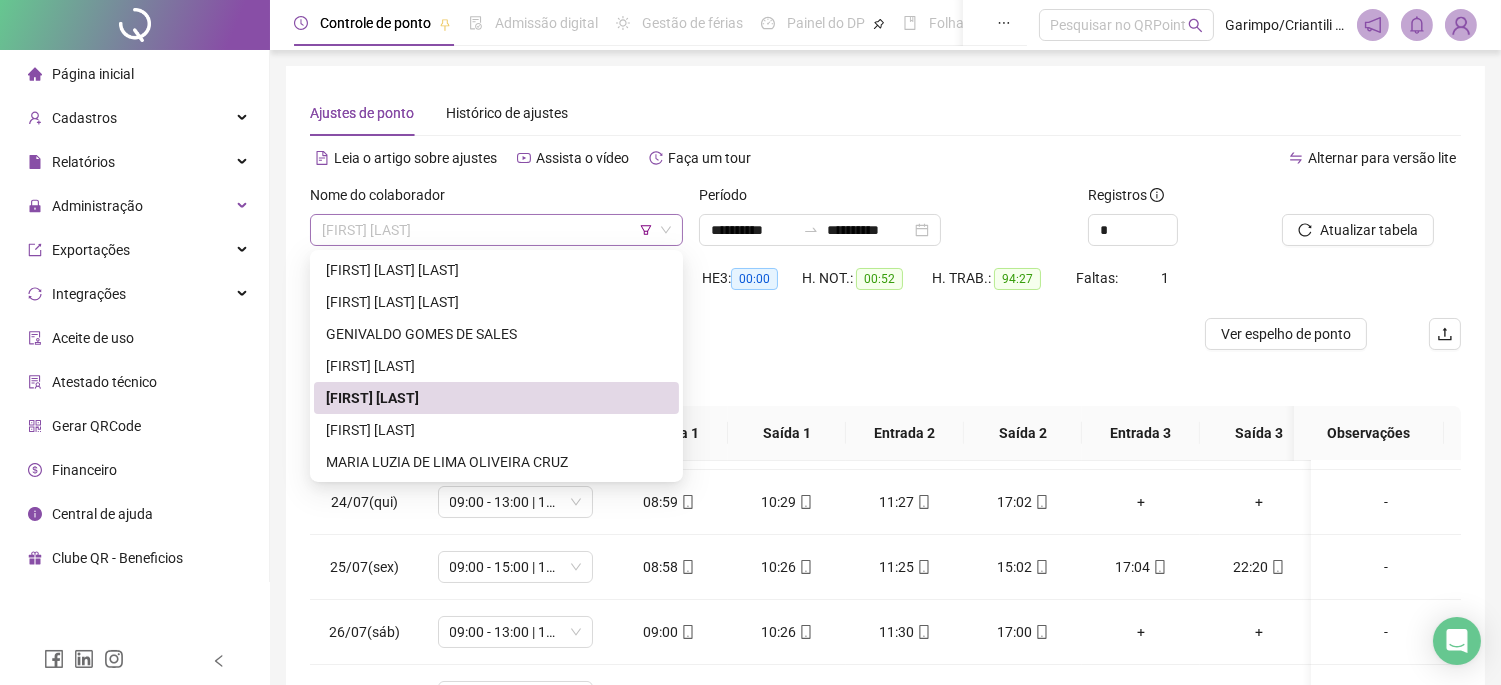 click on "[FIRST] [LAST]" at bounding box center [496, 230] 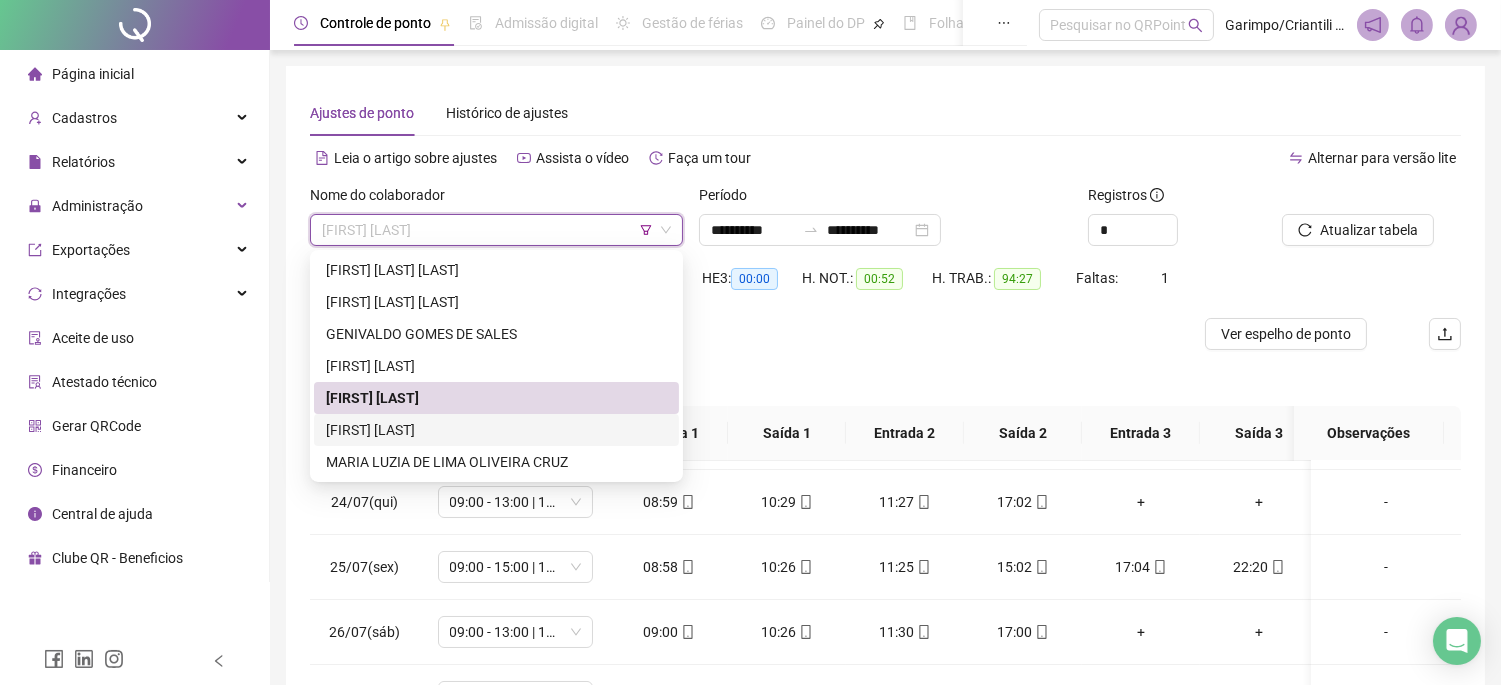 click on "[FIRST] [LAST]" at bounding box center (496, 430) 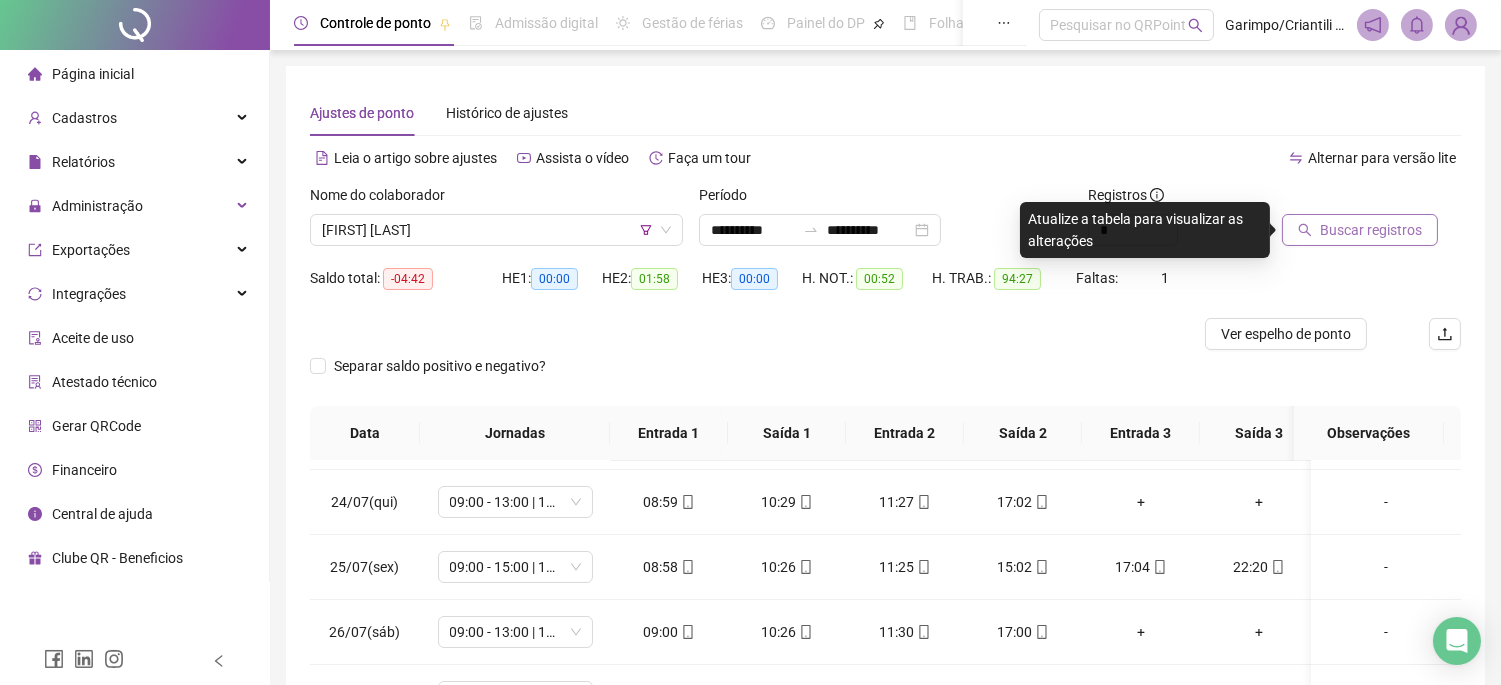 click on "Buscar registros" at bounding box center [1371, 230] 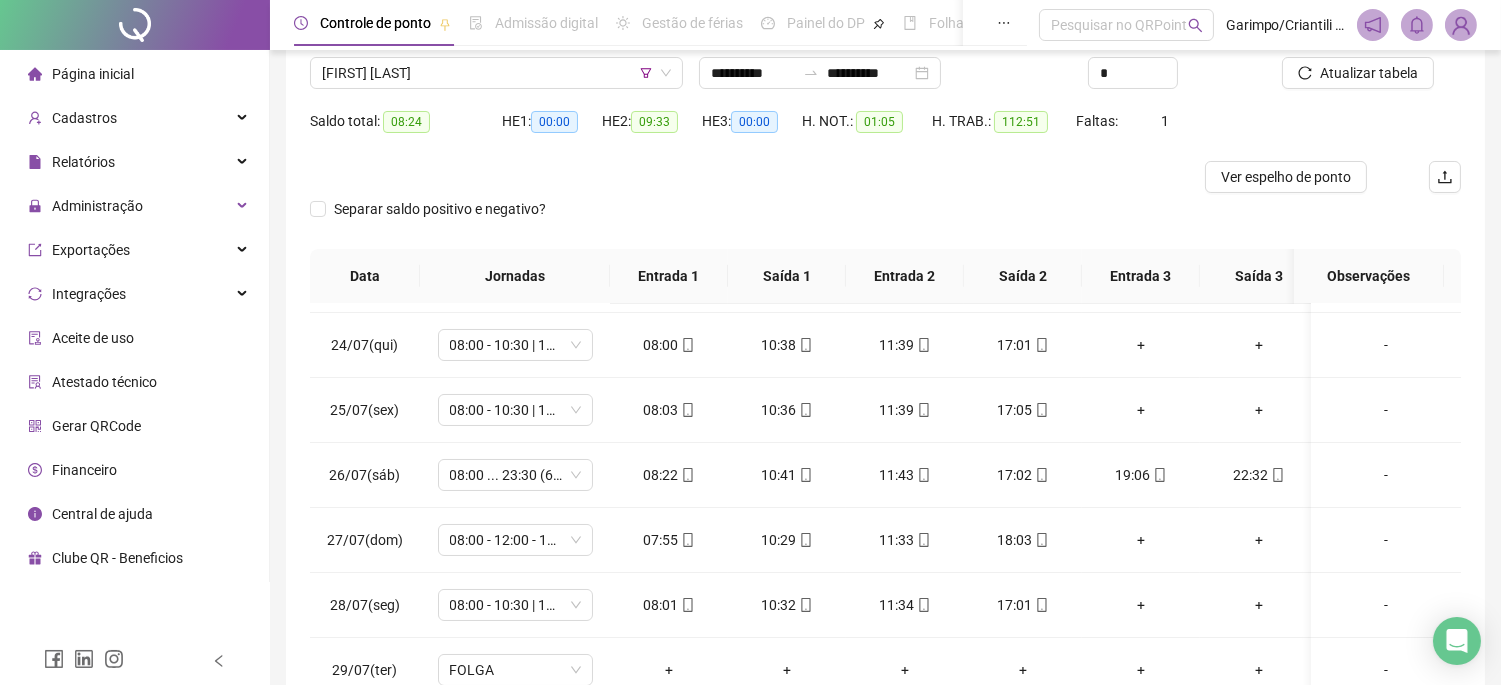 scroll, scrollTop: 312, scrollLeft: 0, axis: vertical 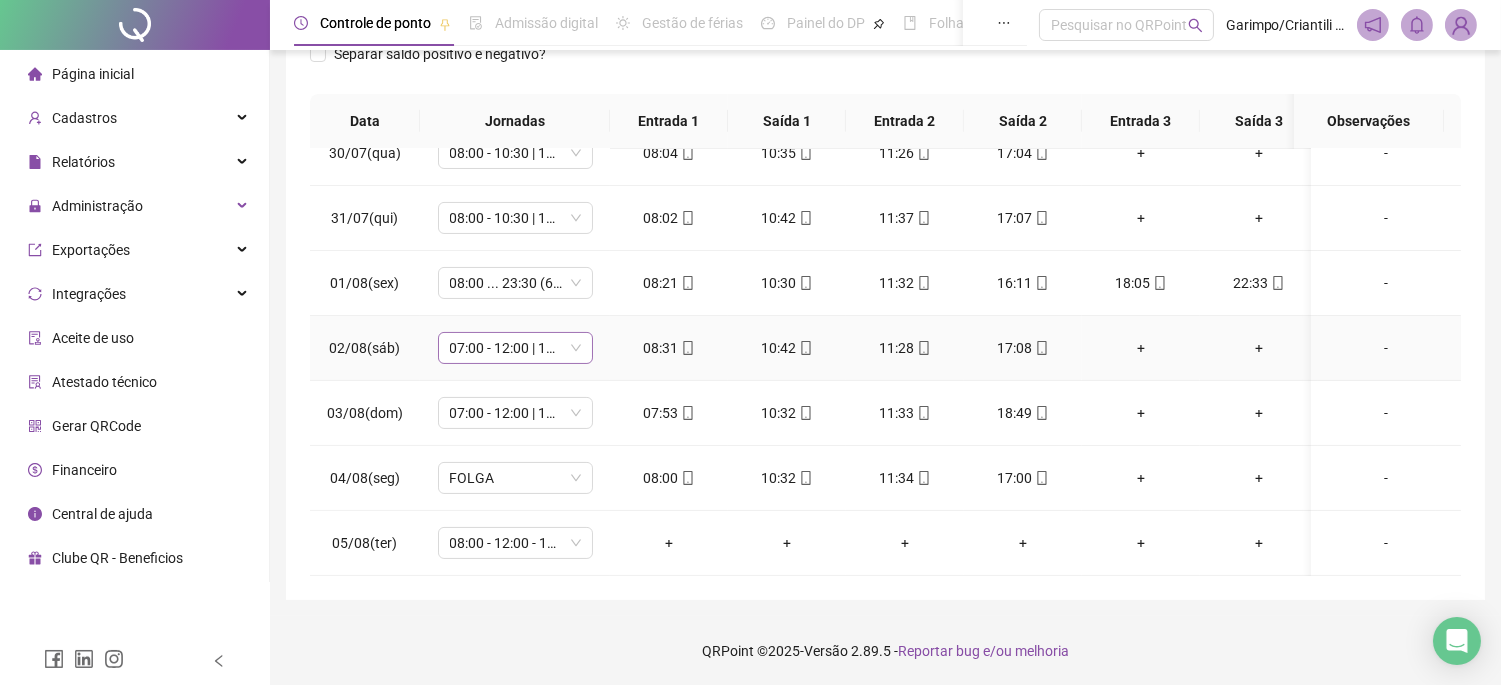 click on "07:00 - 12:00 | 13:00 - 16:20" at bounding box center [515, 348] 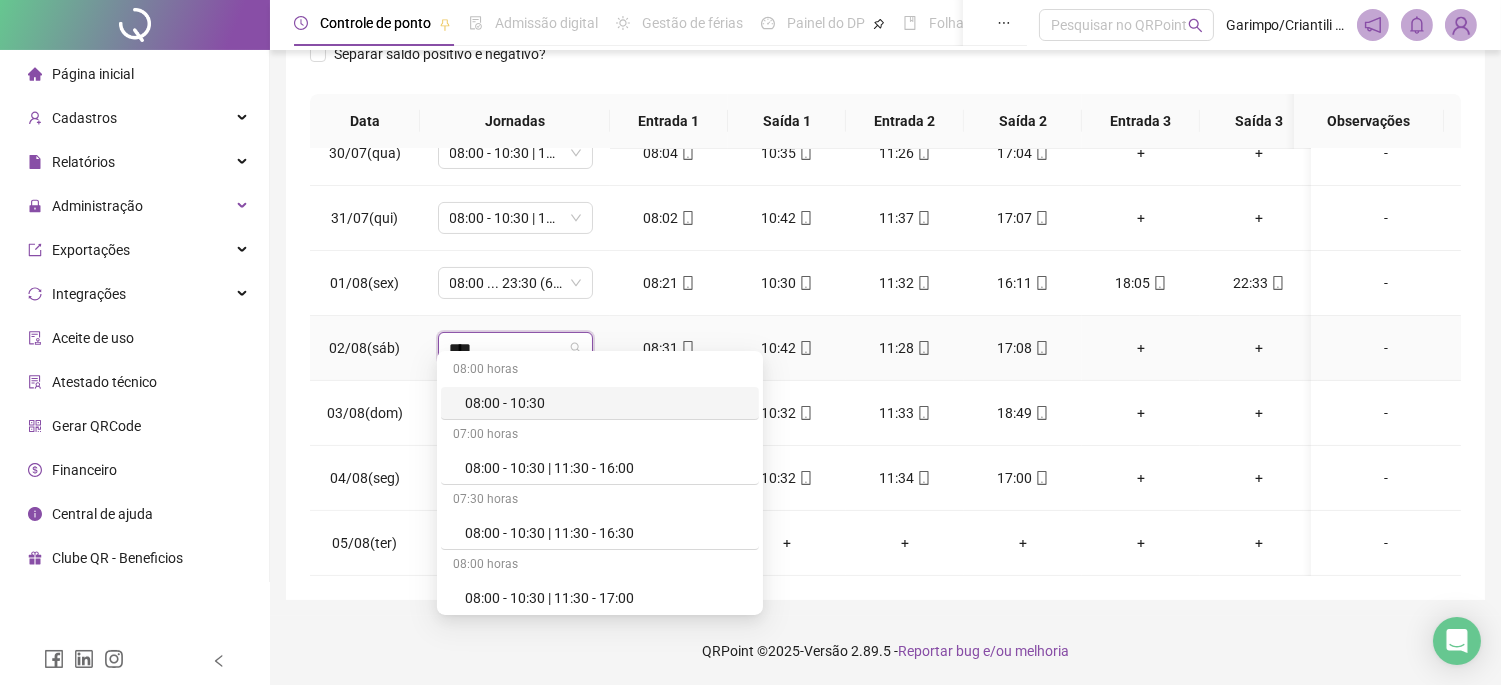 type on "*****" 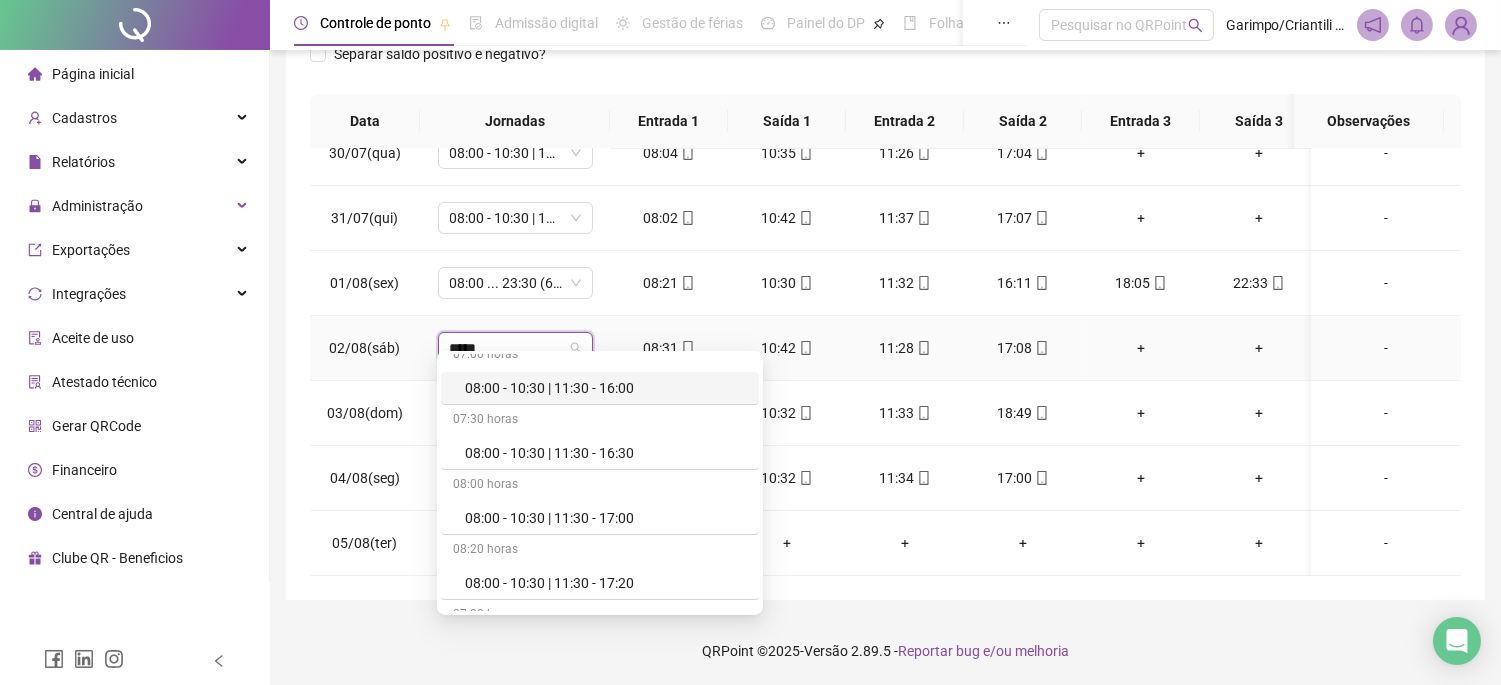 scroll, scrollTop: 111, scrollLeft: 0, axis: vertical 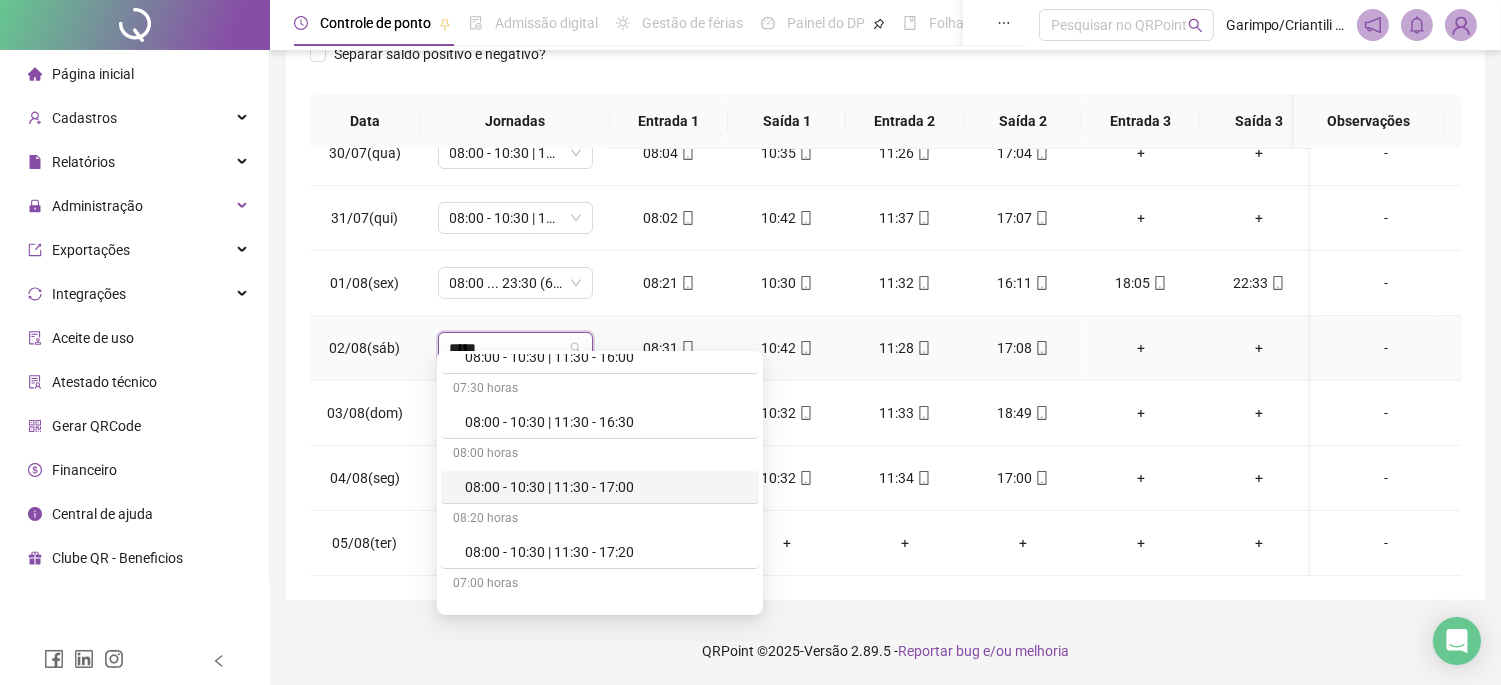 click on "08:00 - 10:30 | 11:30 - 17:00" at bounding box center (606, 487) 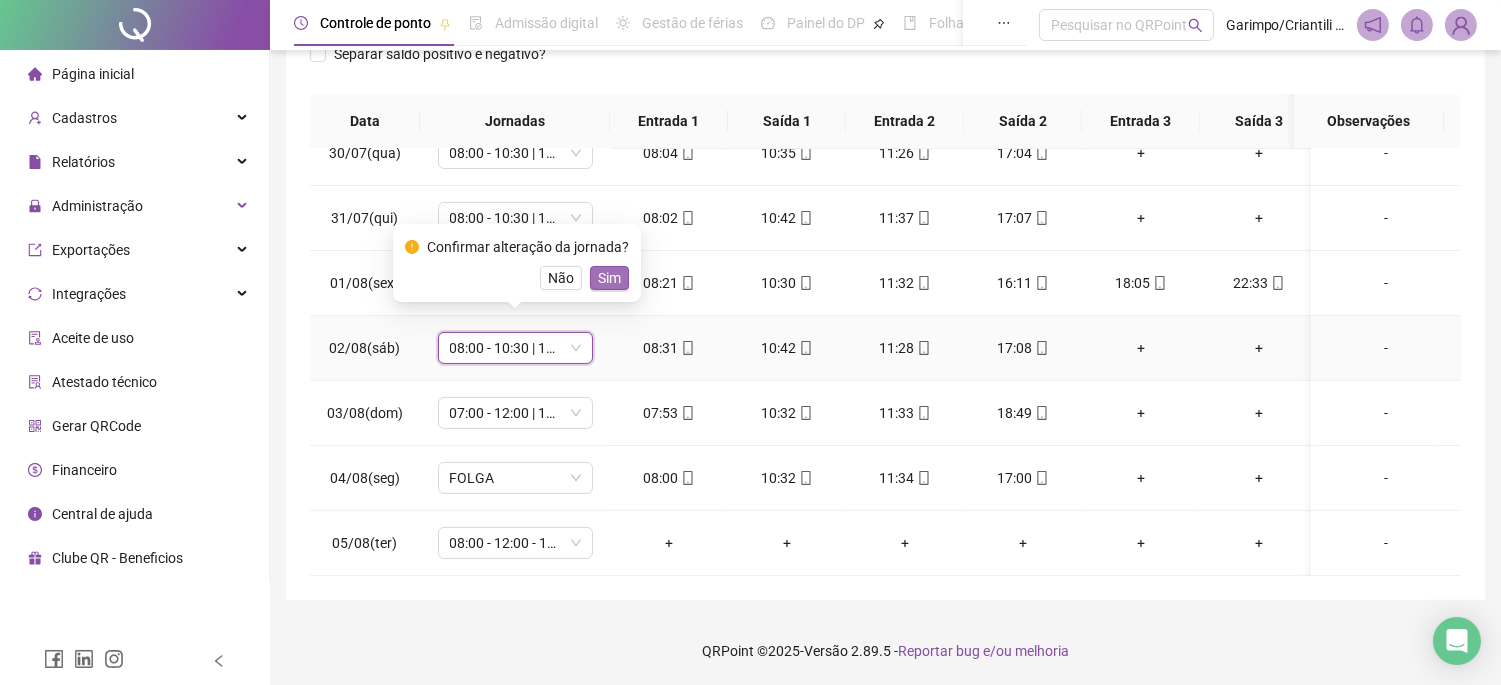 click on "Sim" at bounding box center (609, 278) 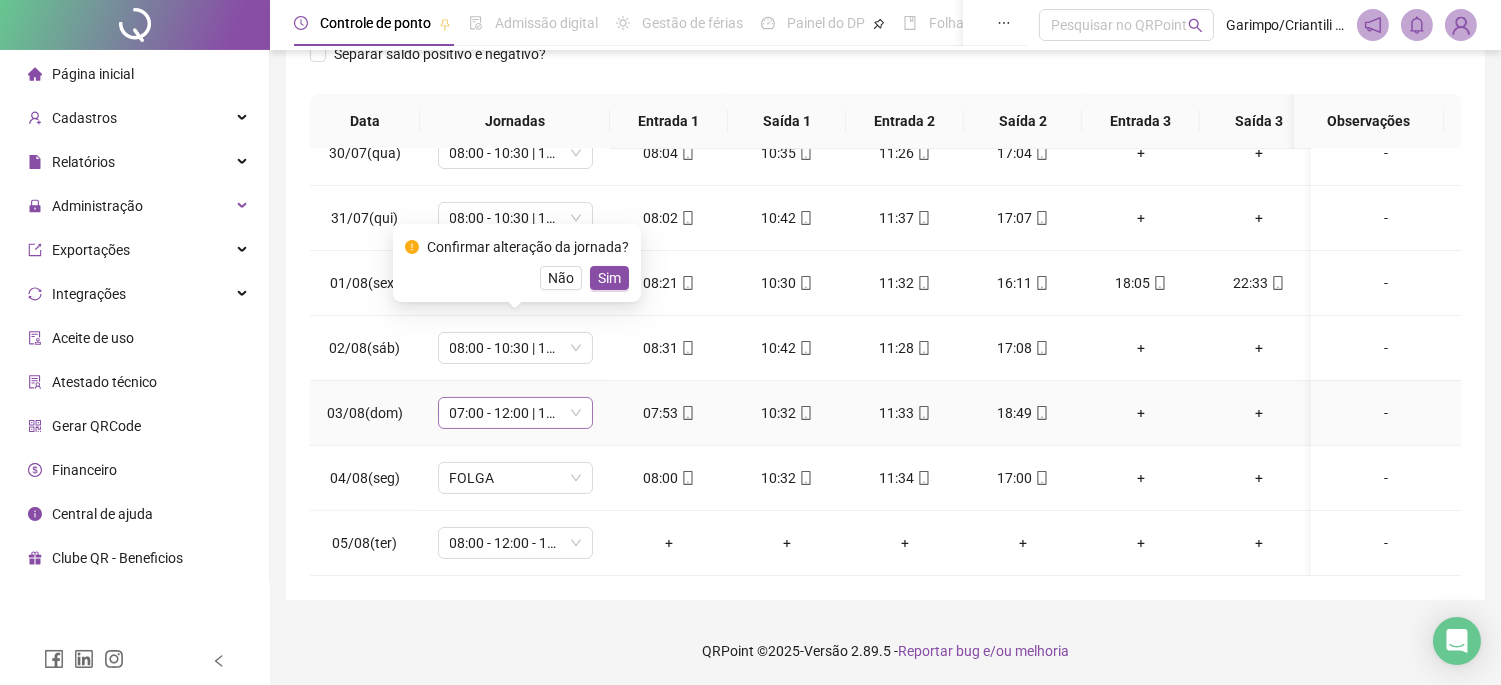 click on "07:00 - 12:00 | 13:00 - 16:20" at bounding box center [515, 413] 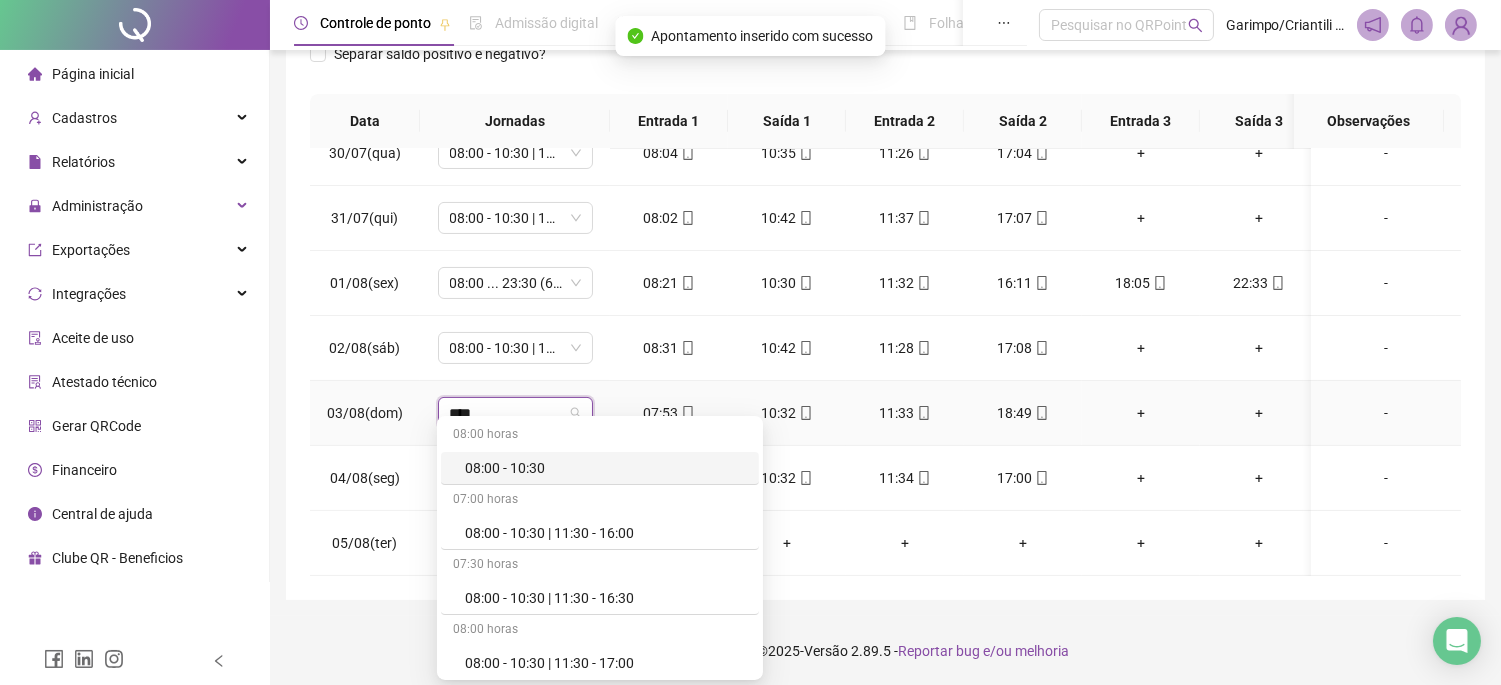 type on "*****" 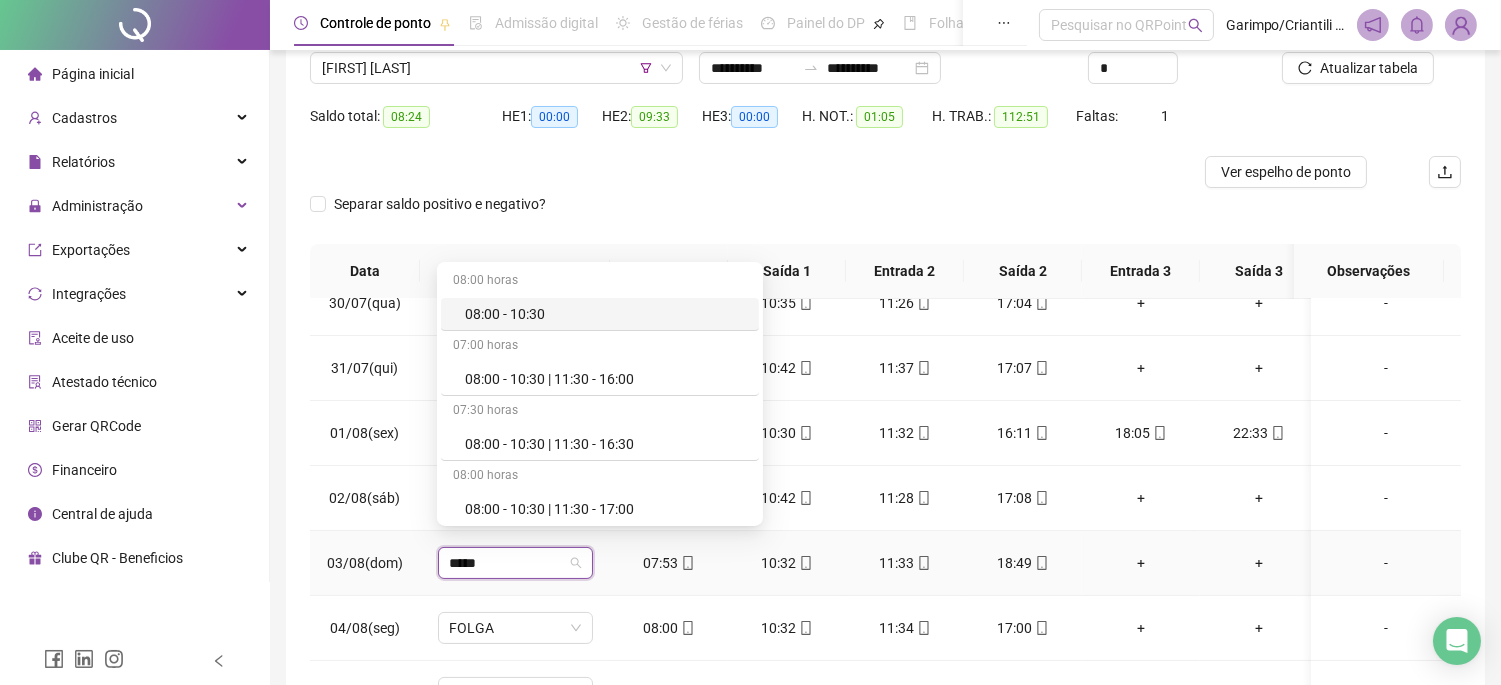 scroll, scrollTop: 201, scrollLeft: 0, axis: vertical 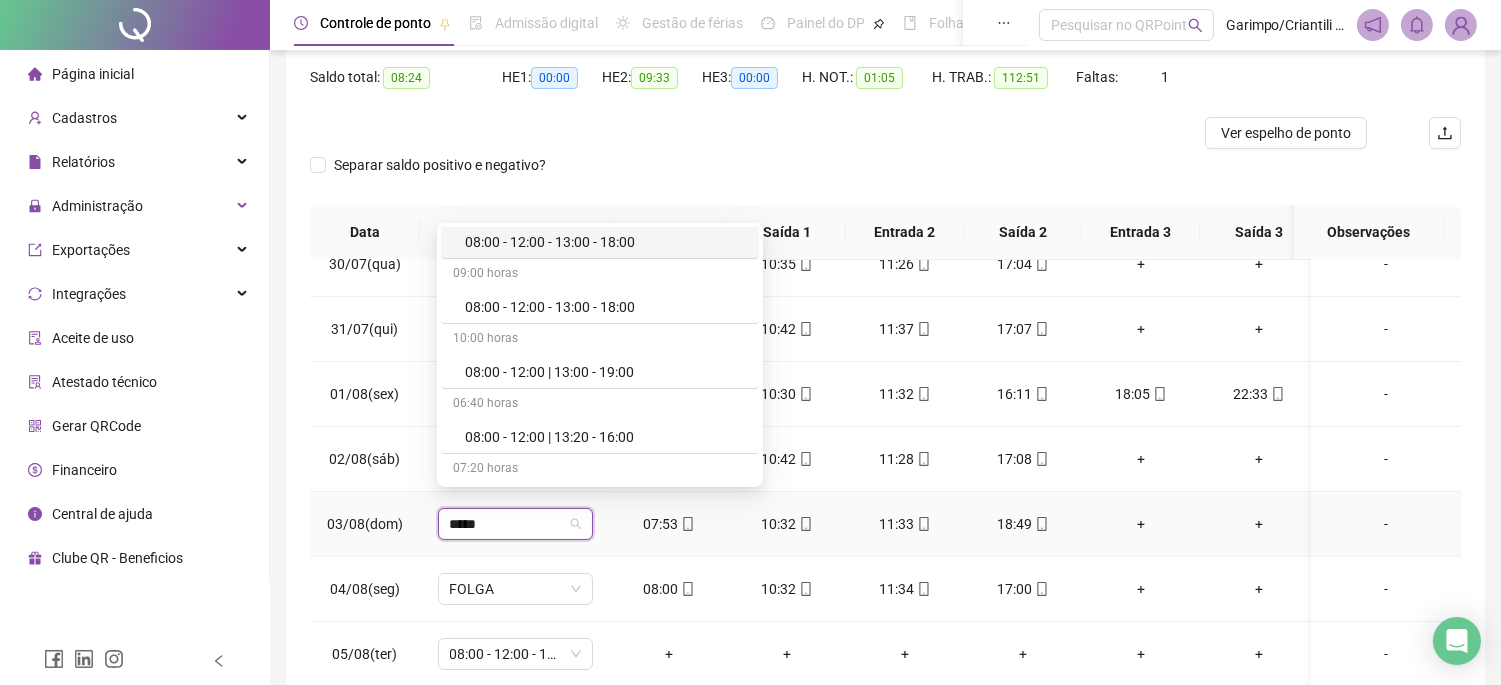 click on "08:00 - 12:00 - 13:00 - 18:00" at bounding box center (606, 242) 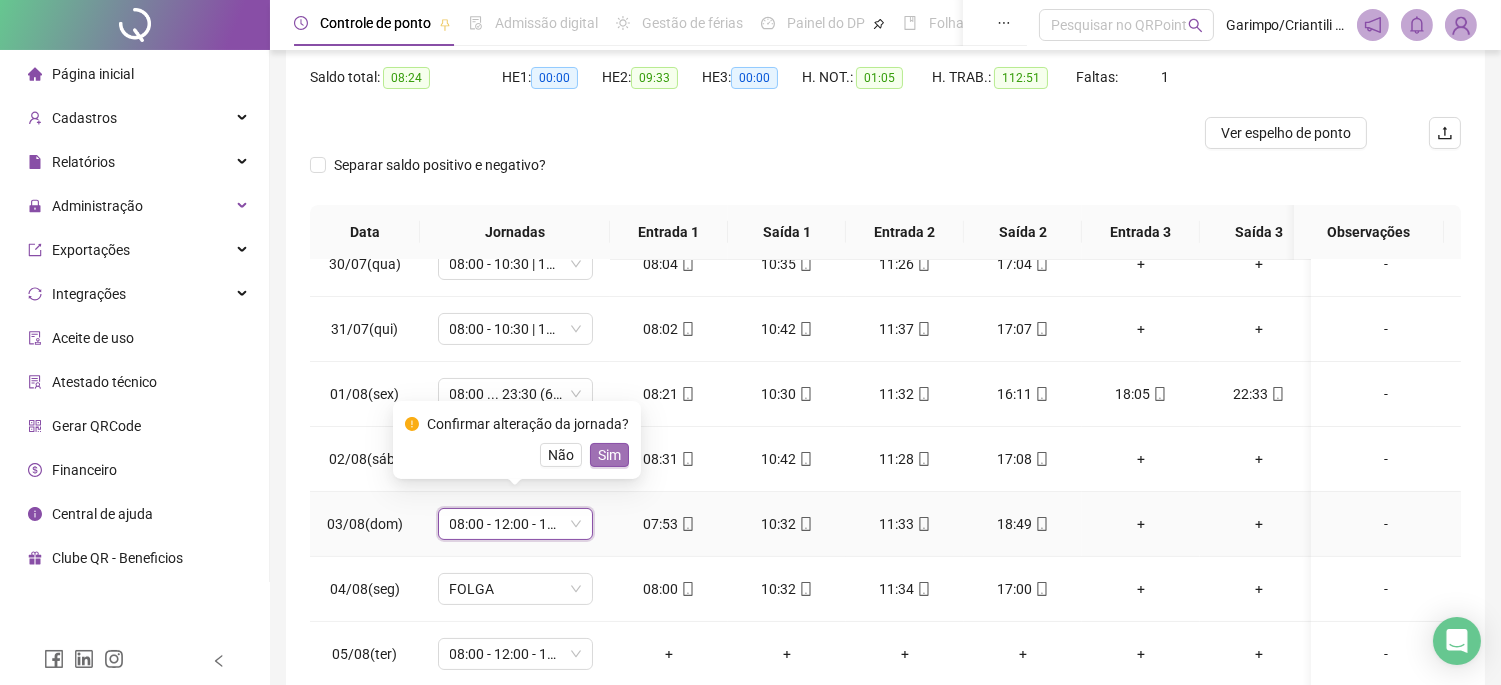 click on "Sim" at bounding box center [609, 455] 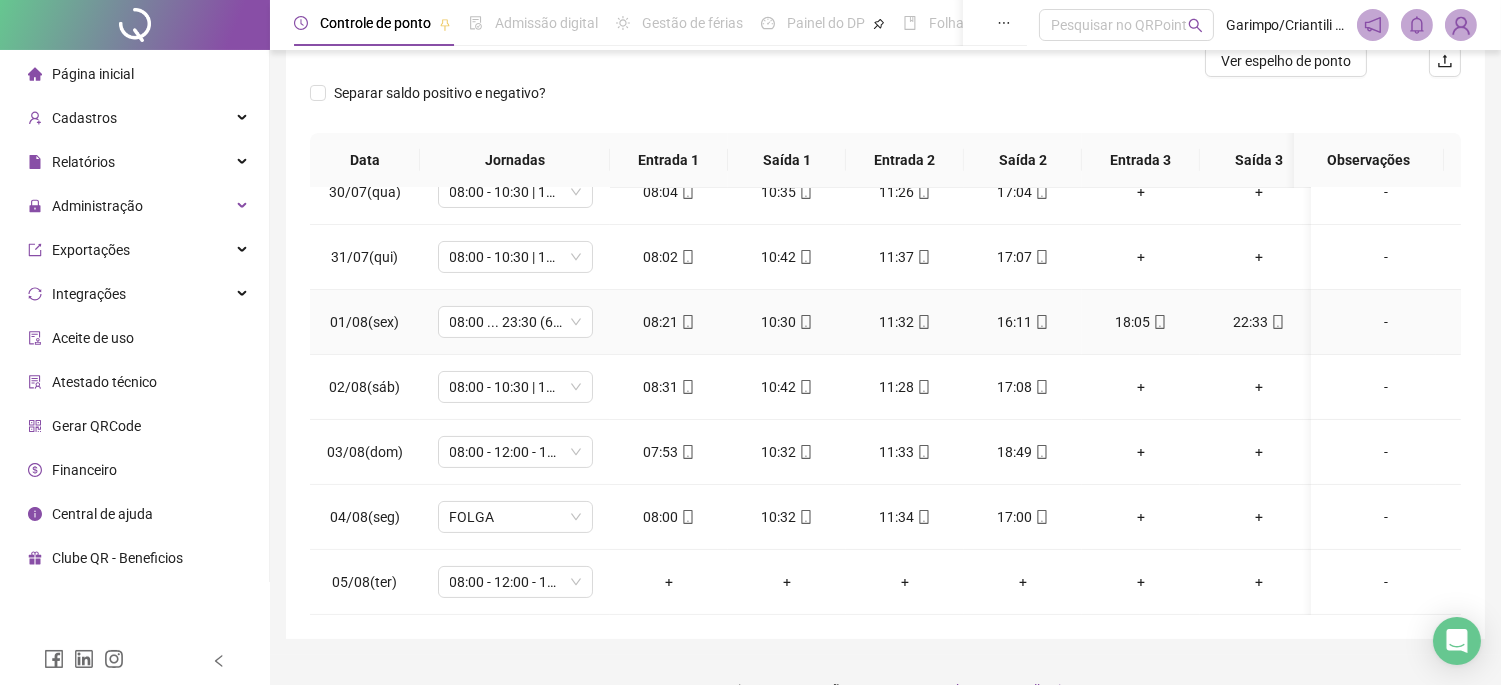 scroll, scrollTop: 312, scrollLeft: 0, axis: vertical 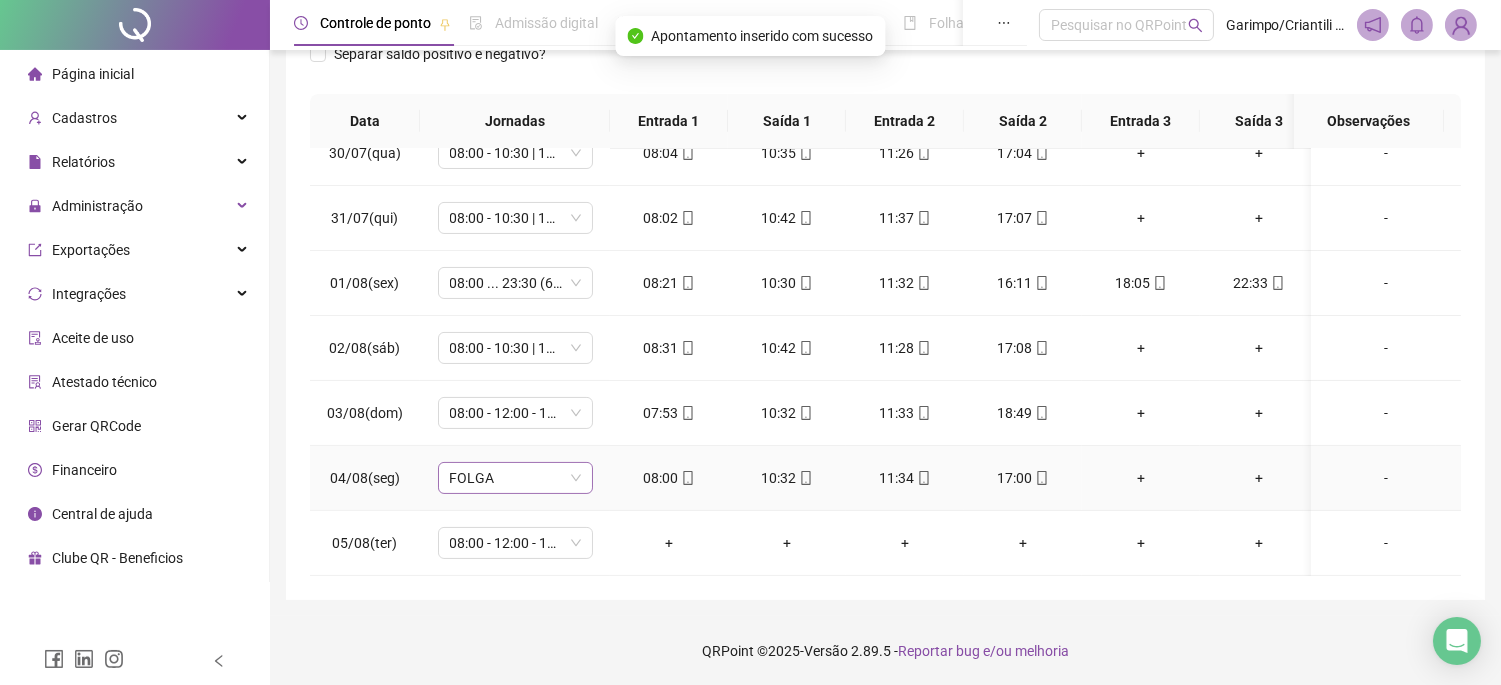 click on "FOLGA" at bounding box center [515, 478] 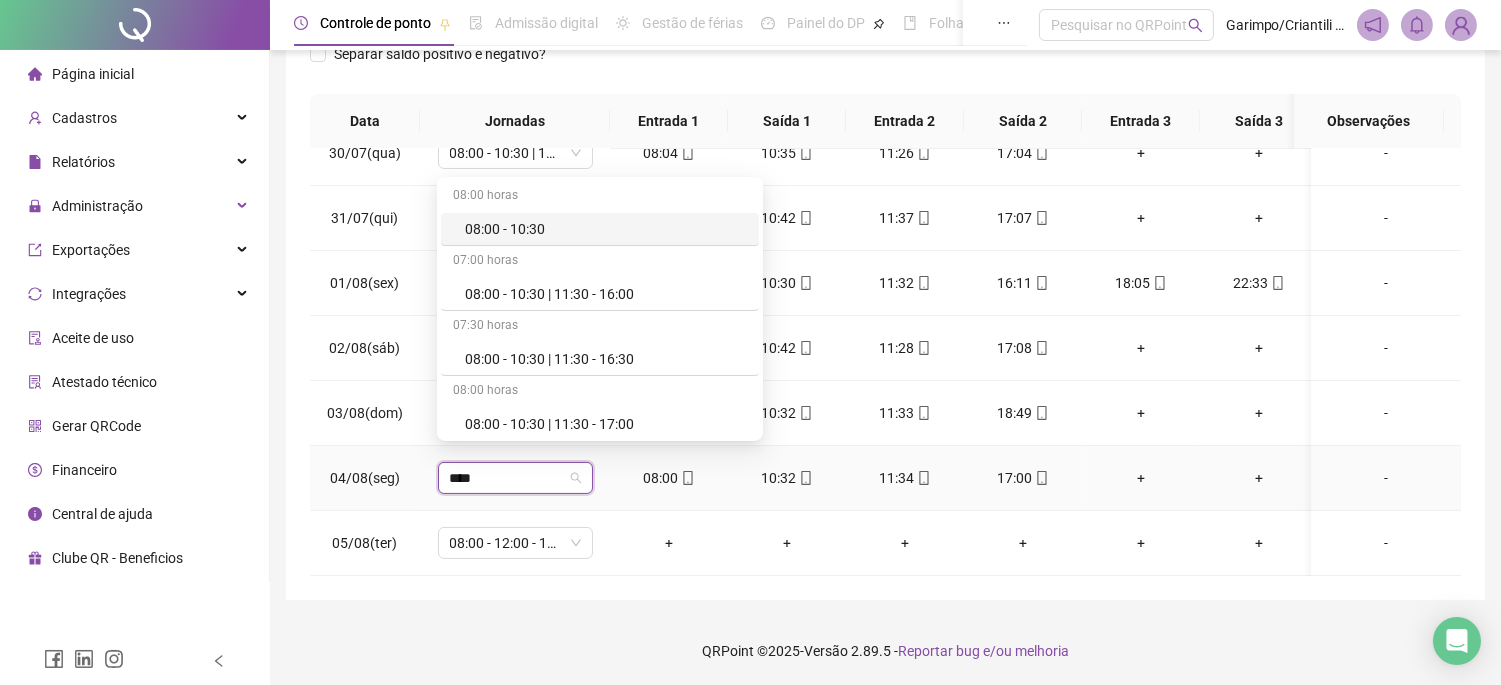 type on "*****" 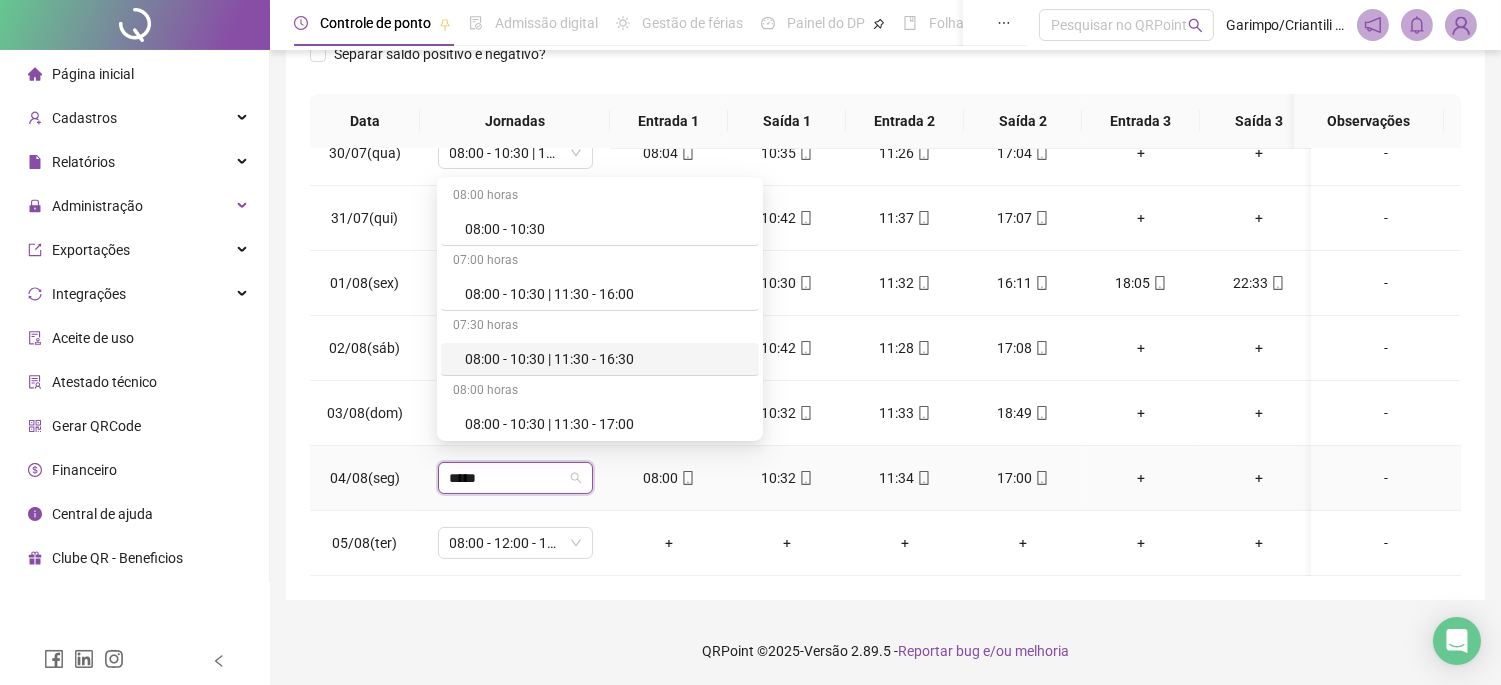 scroll, scrollTop: 111, scrollLeft: 0, axis: vertical 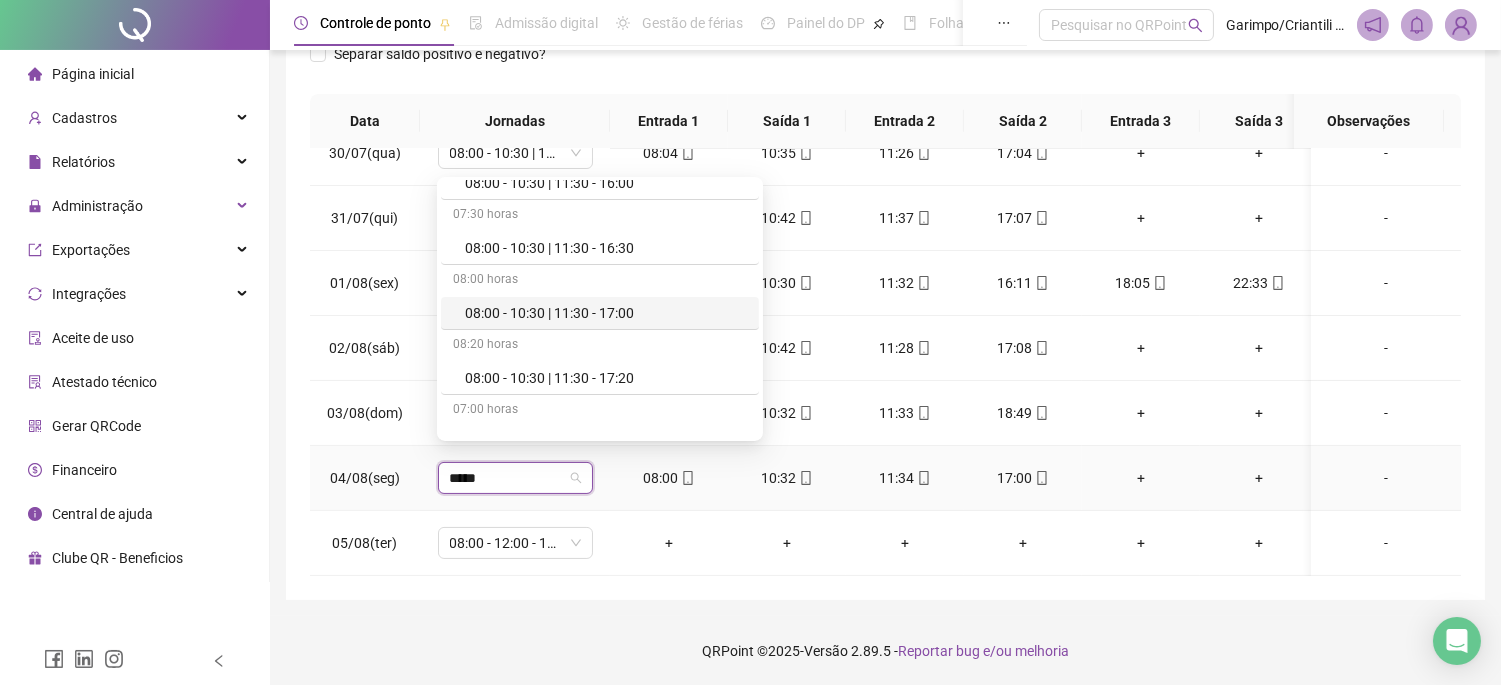 click on "08:00 - 10:30 | 11:30 - 17:00" at bounding box center (606, 313) 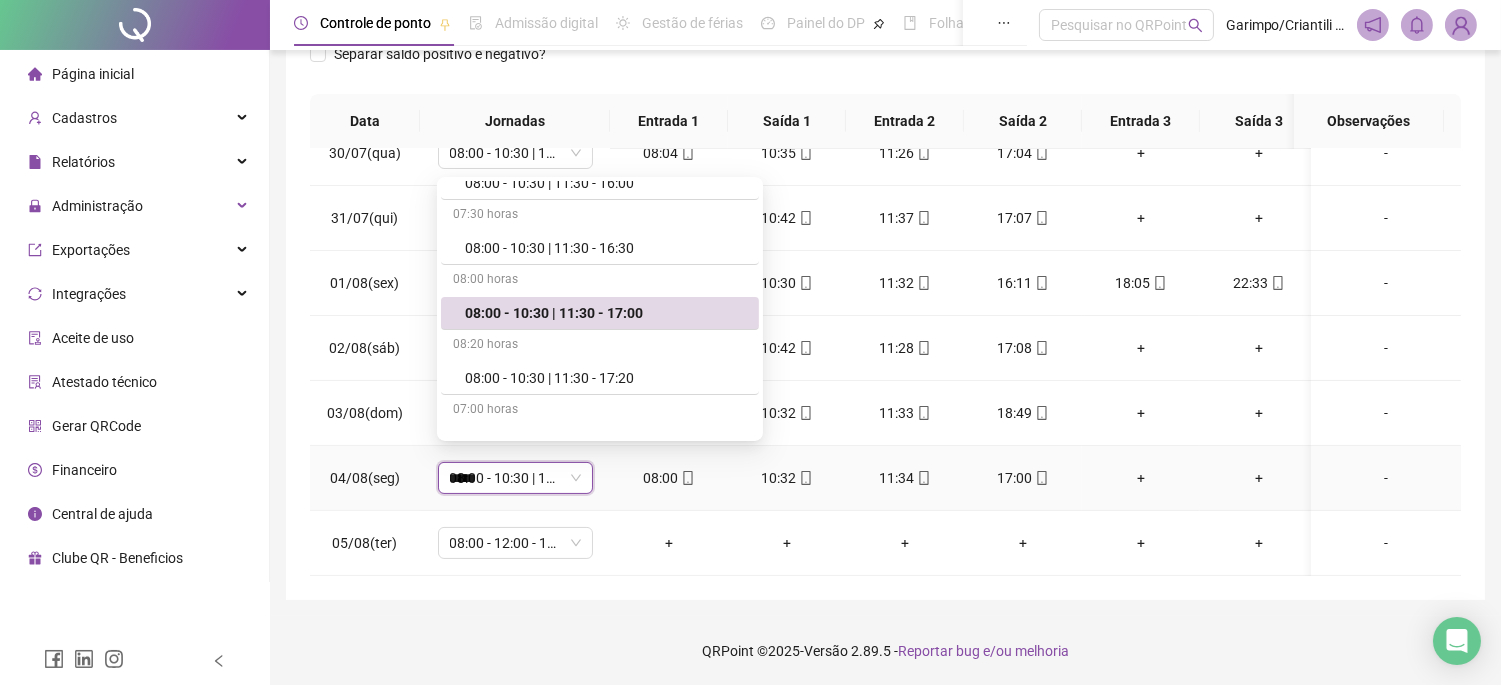 type 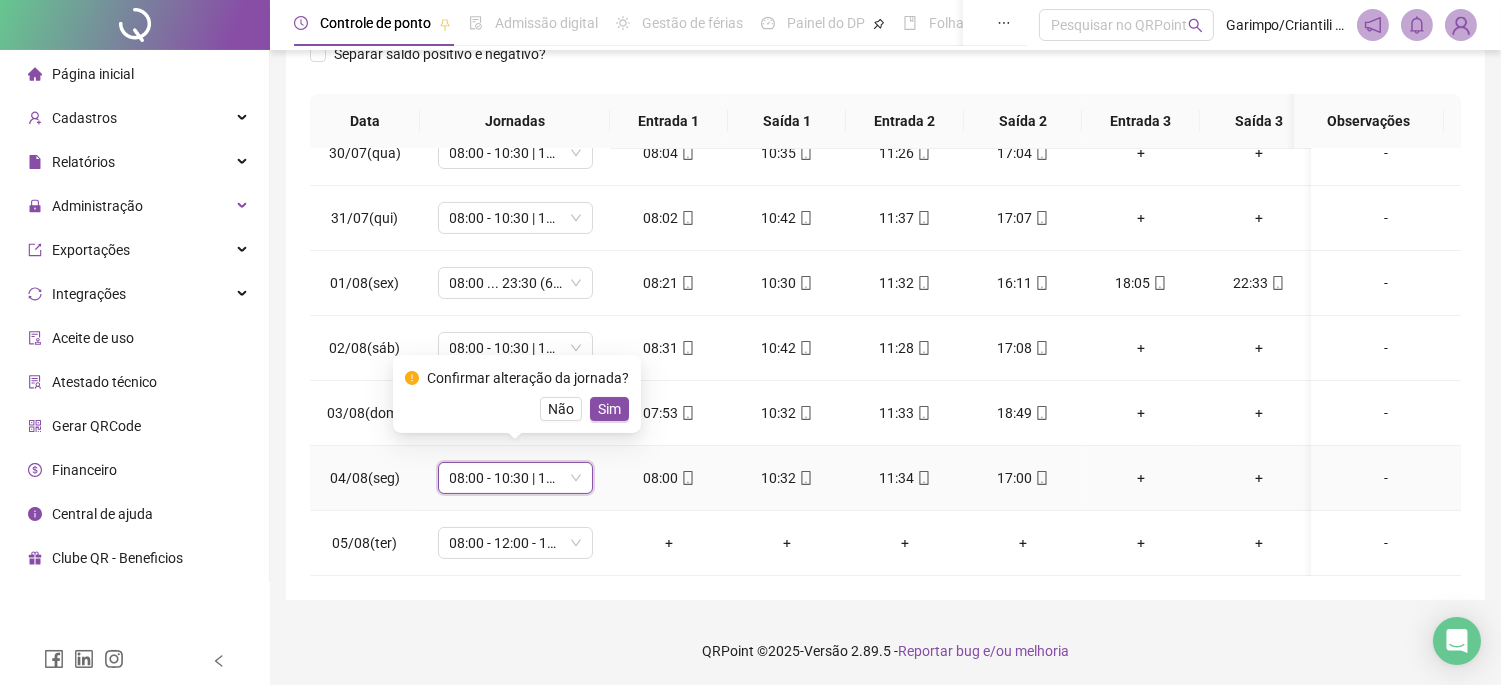 click on "Confirmar alteração da jornada? Não Sim" at bounding box center (517, 394) 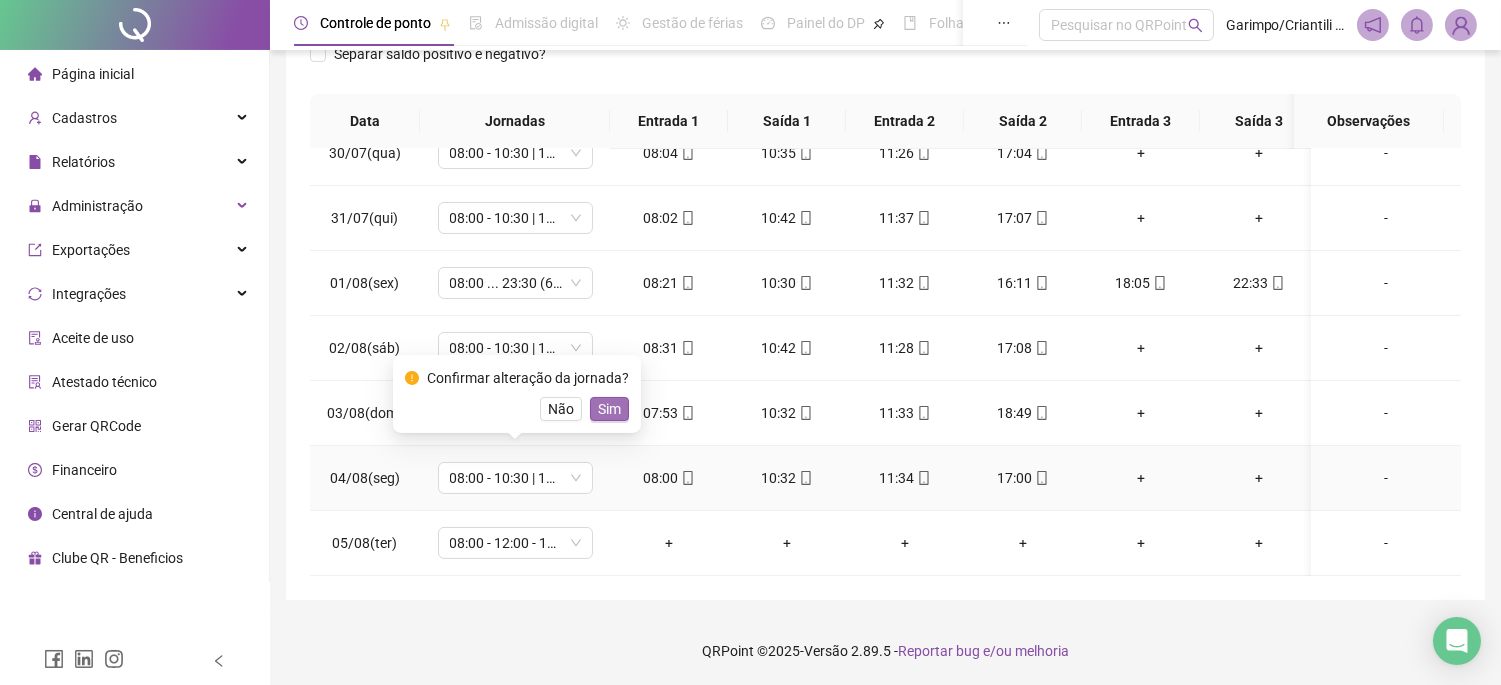 click on "Sim" at bounding box center (609, 409) 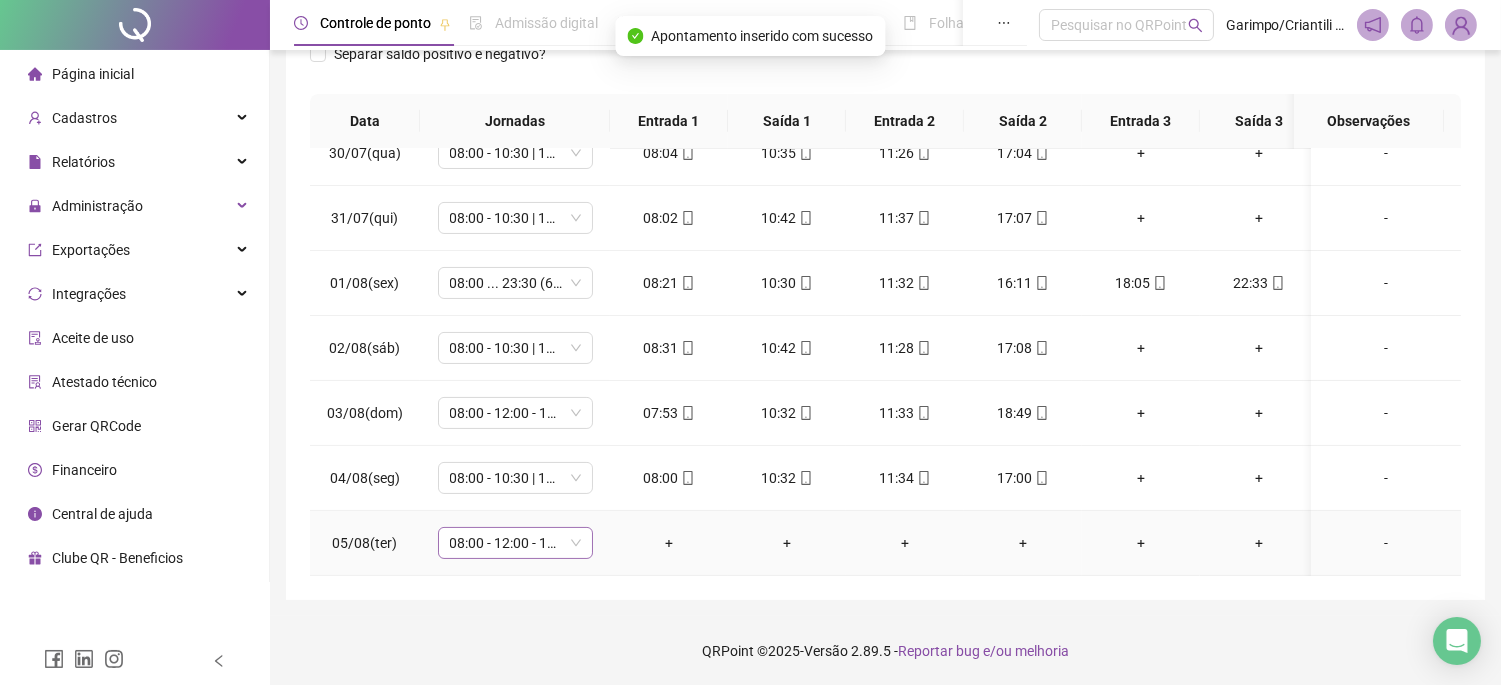 click on "08:00 - 12:00 - 13:00 - 16:20" at bounding box center [515, 543] 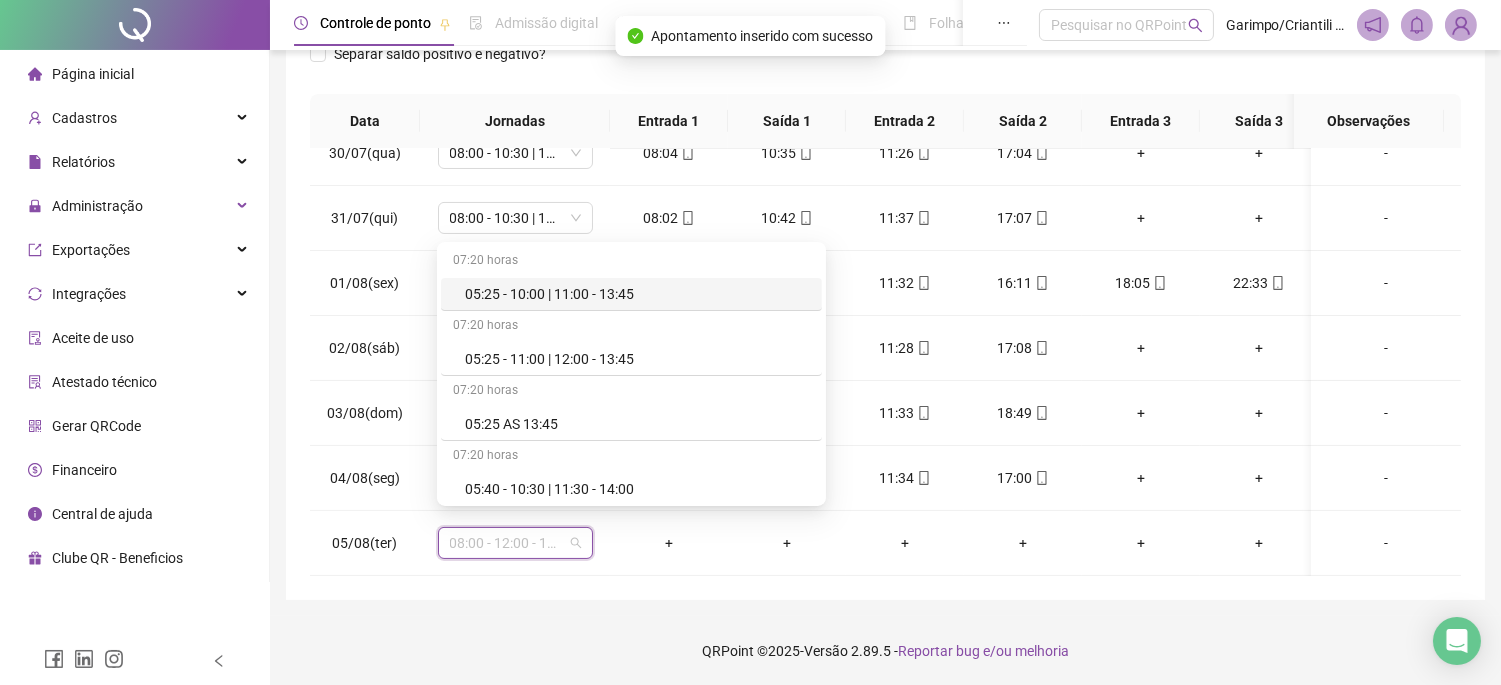 click on "QRPoint © 2025  -  Versão   2.89.5   -  Reportar bug e/ou melhoria" at bounding box center (885, 651) 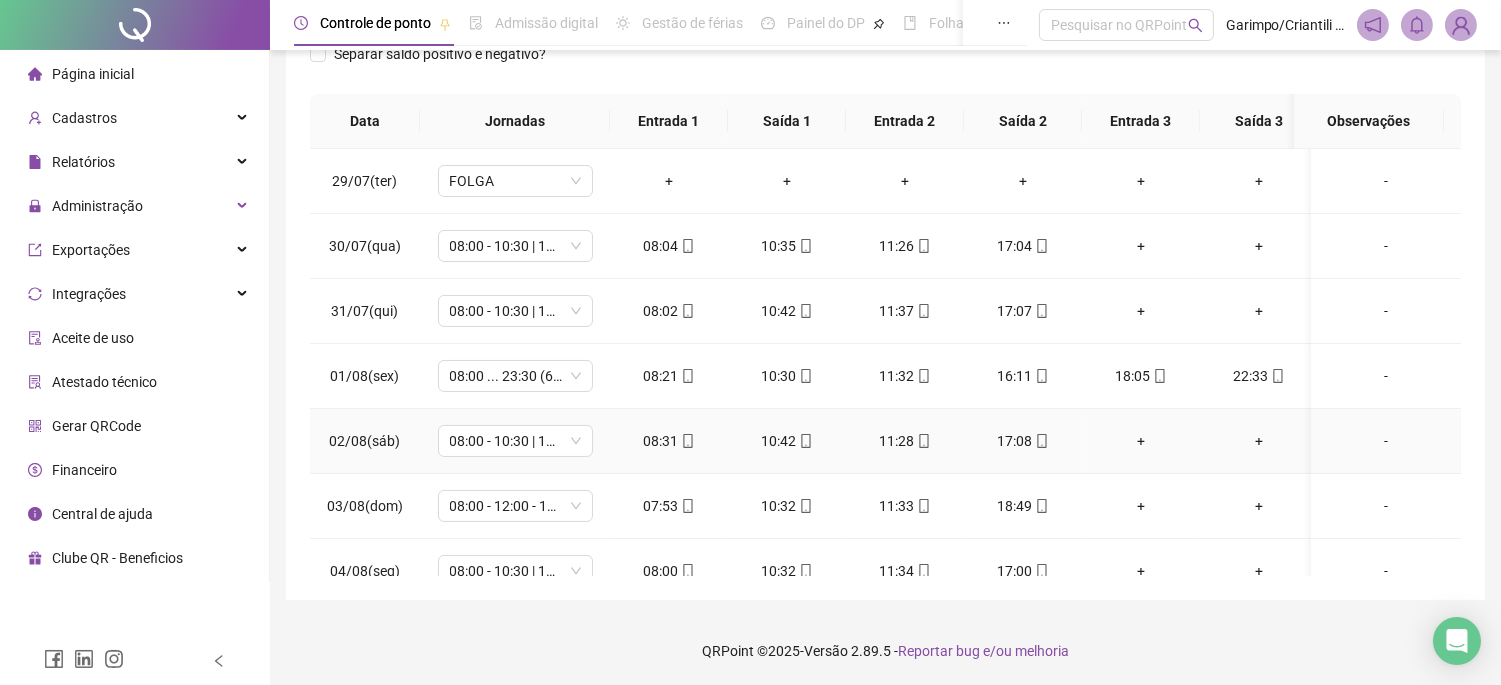 scroll, scrollTop: 631, scrollLeft: 0, axis: vertical 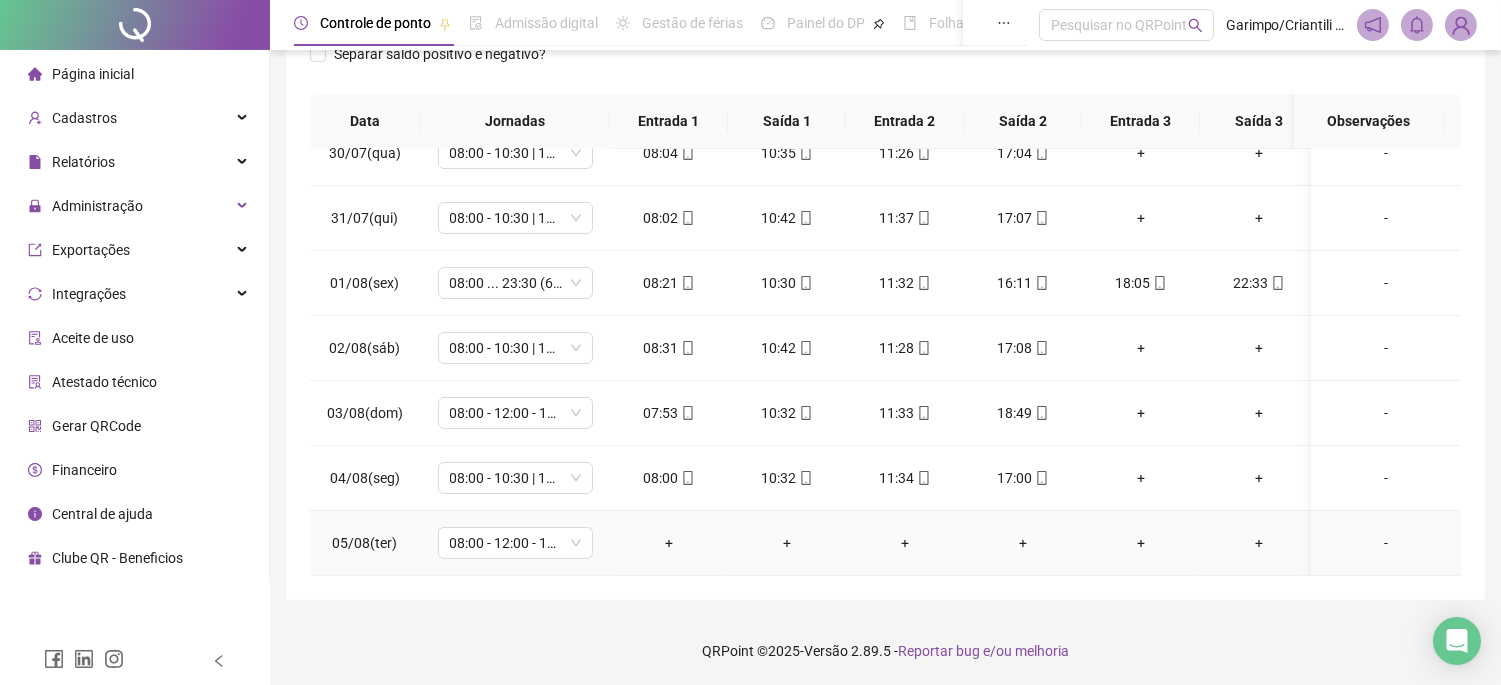 click on "08:00 - 12:00 - 13:00 - 16:20" at bounding box center (515, 543) 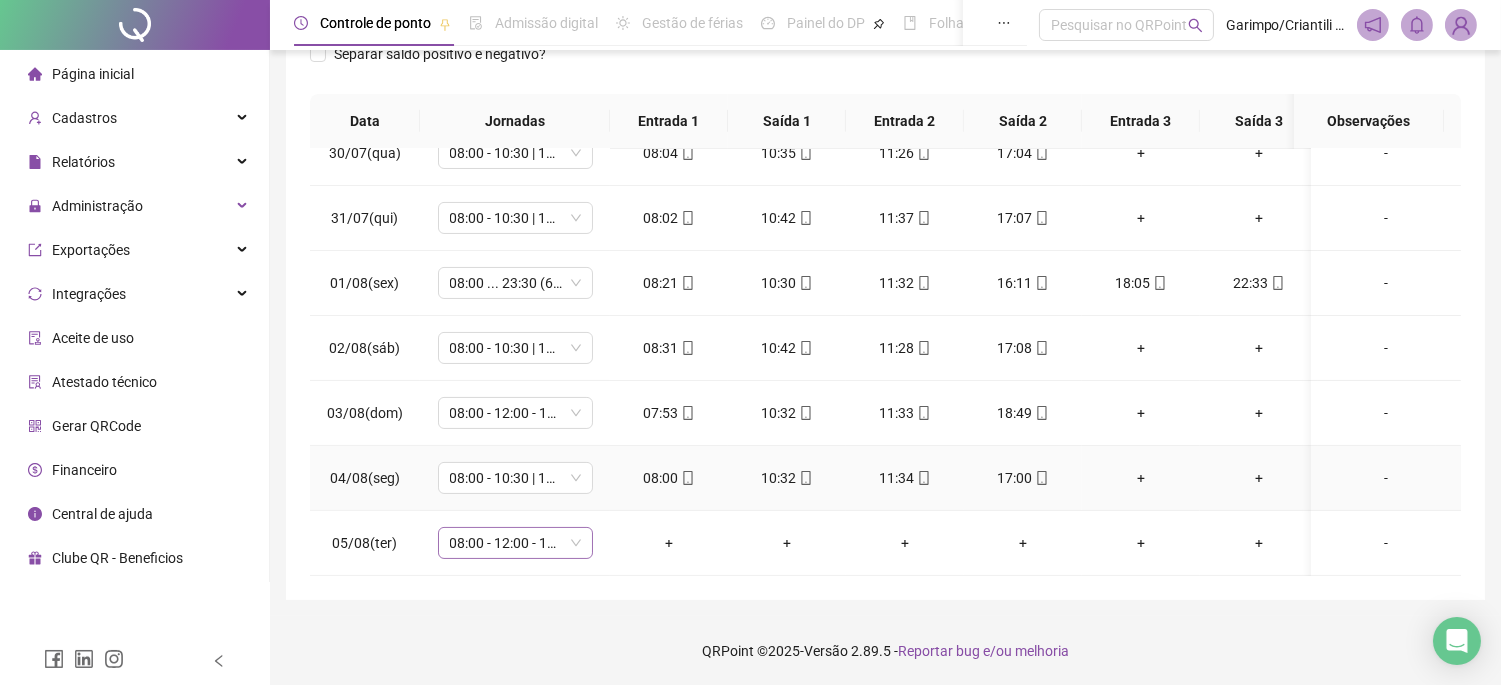 click on "08:00 - 12:00 - 13:00 - 16:20" at bounding box center (515, 543) 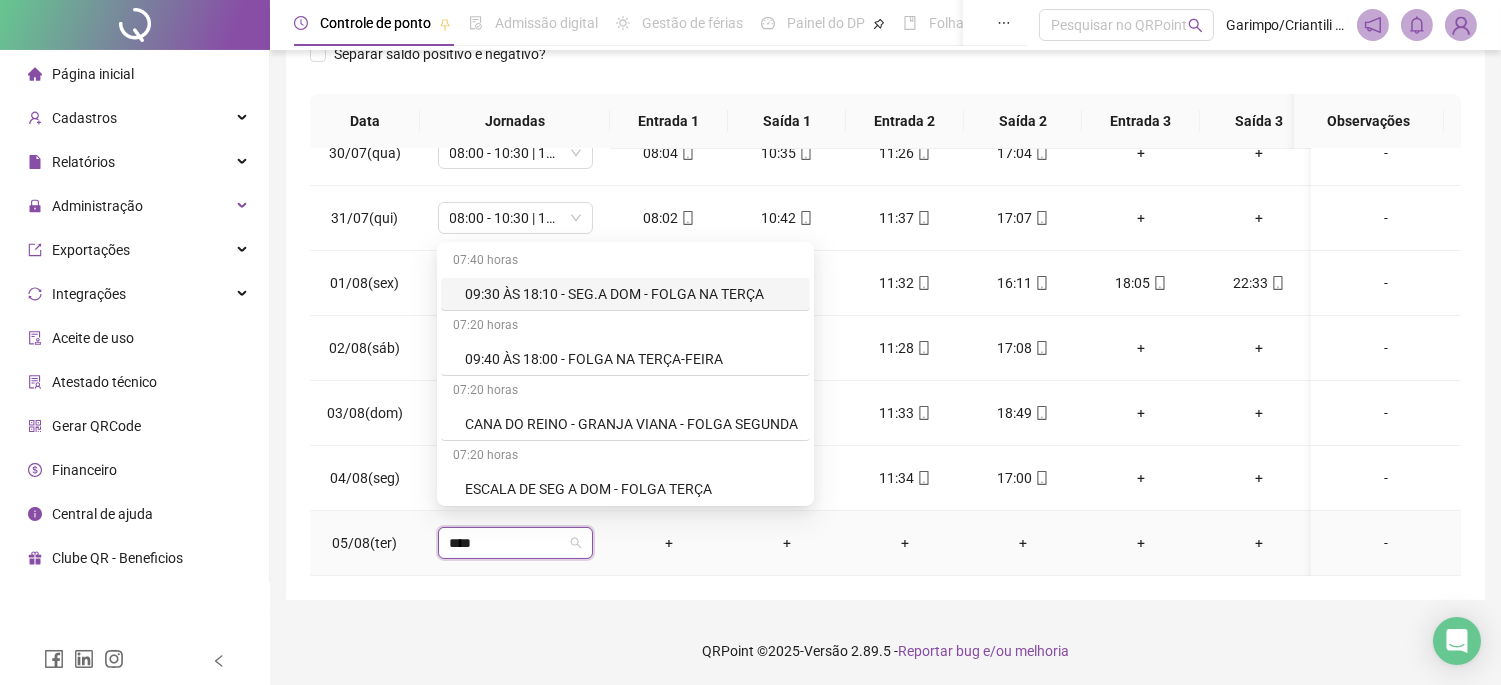 type on "*****" 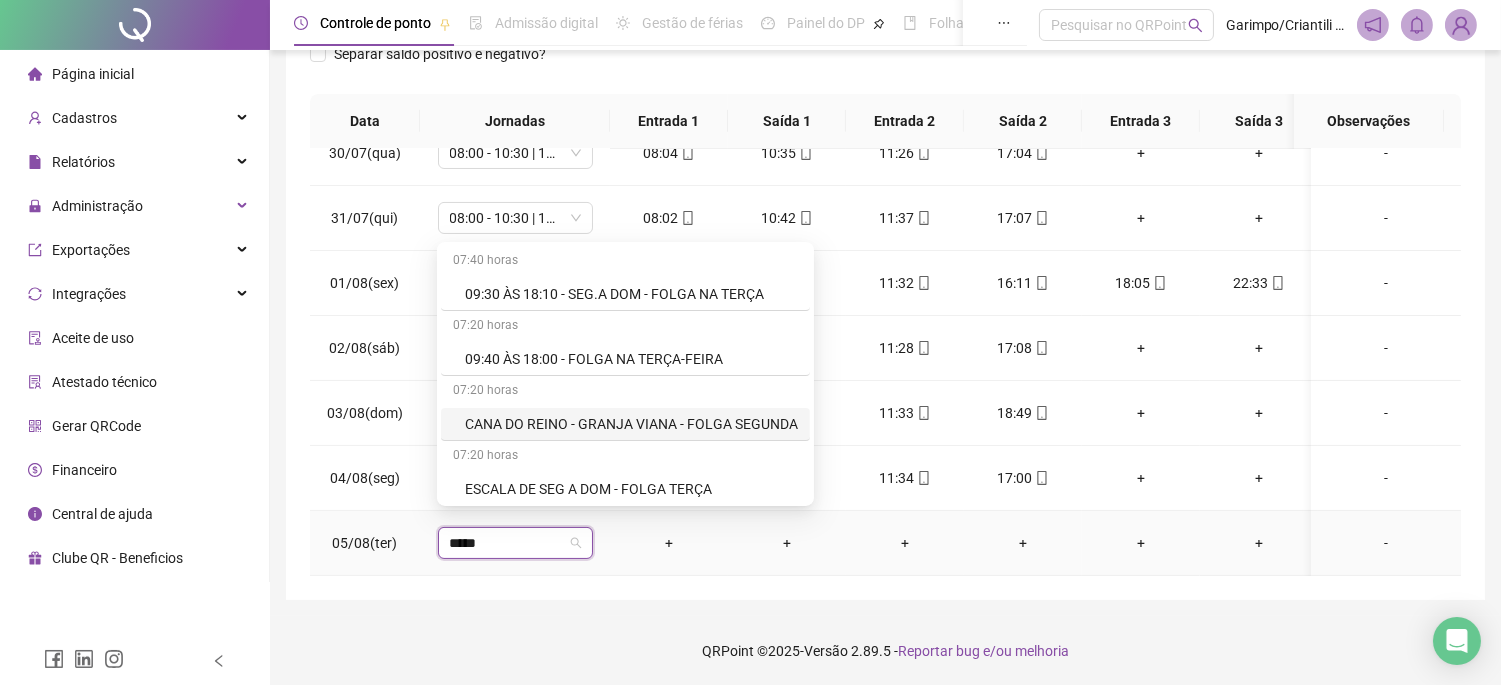 scroll, scrollTop: 111, scrollLeft: 0, axis: vertical 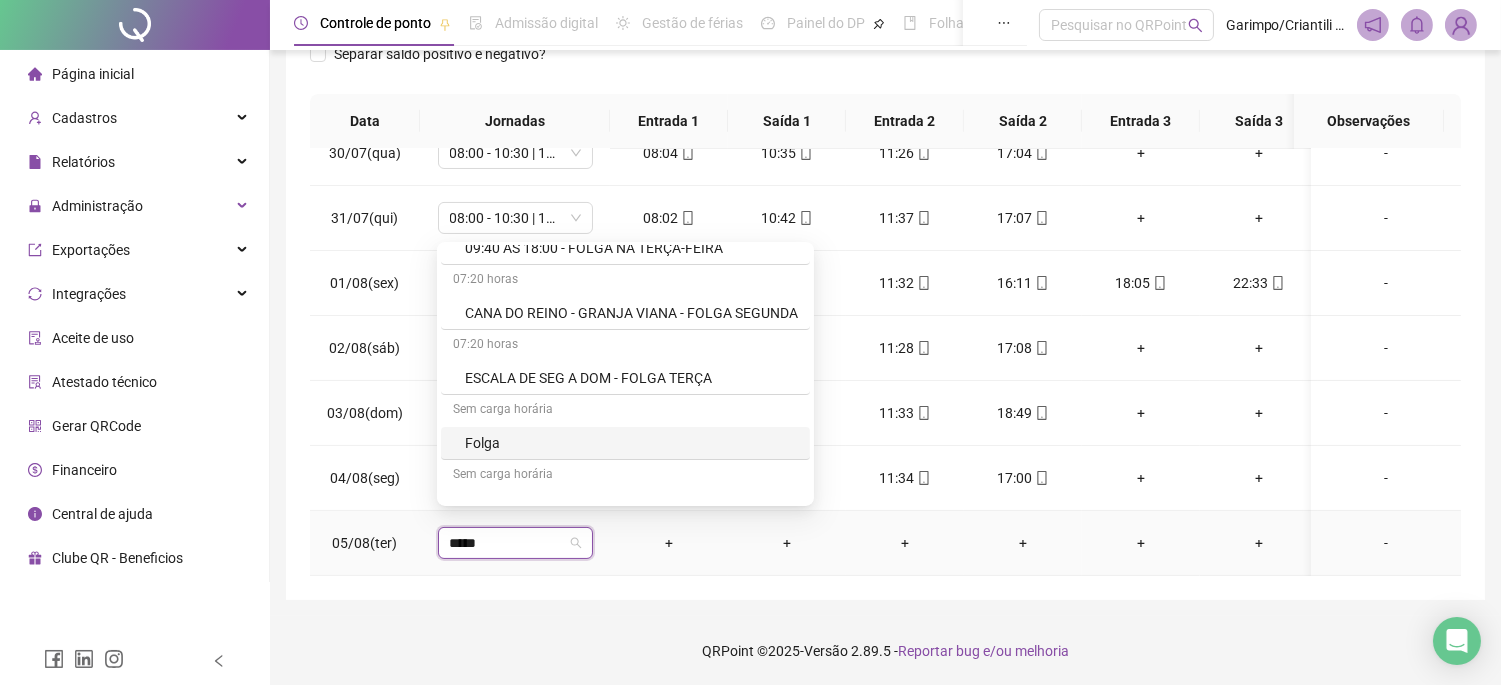 click on "Folga" at bounding box center (631, 443) 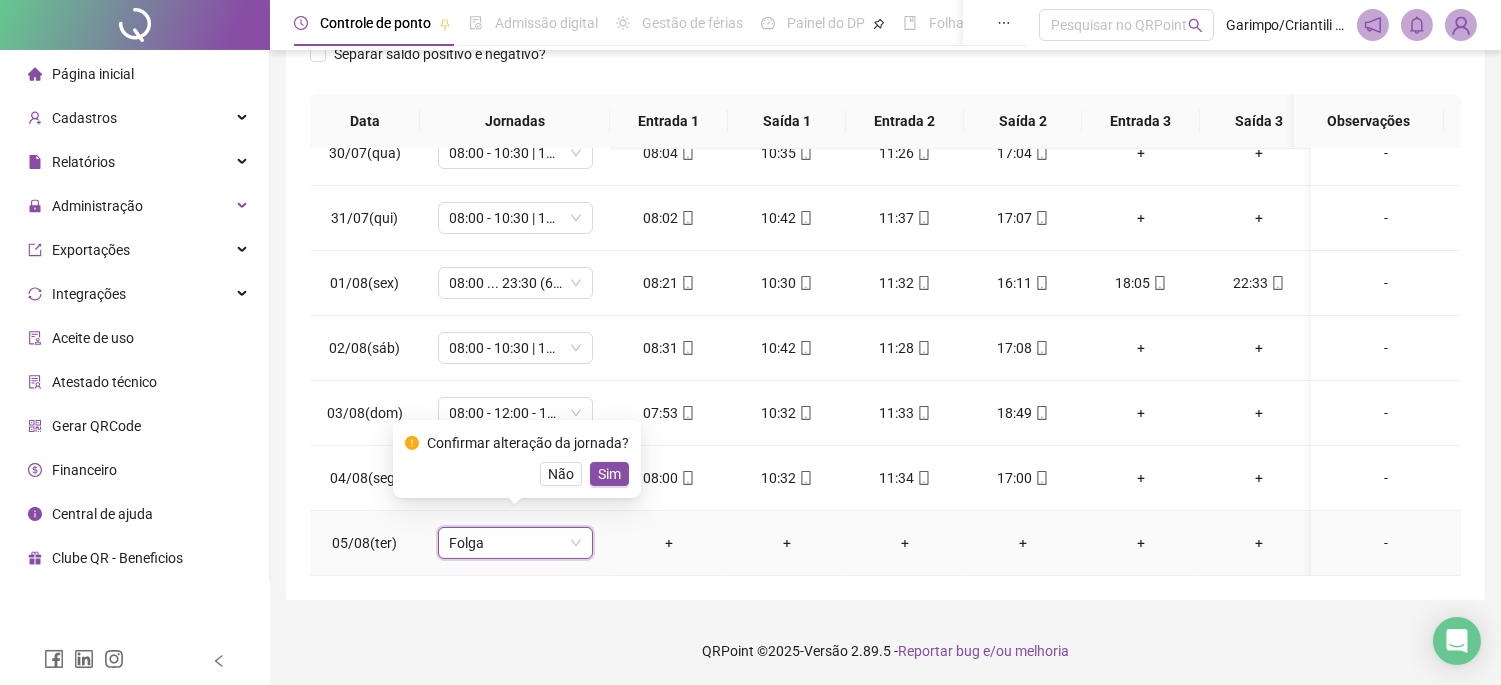 click on "Confirmar alteração da jornada? Não Sim" at bounding box center (517, 459) 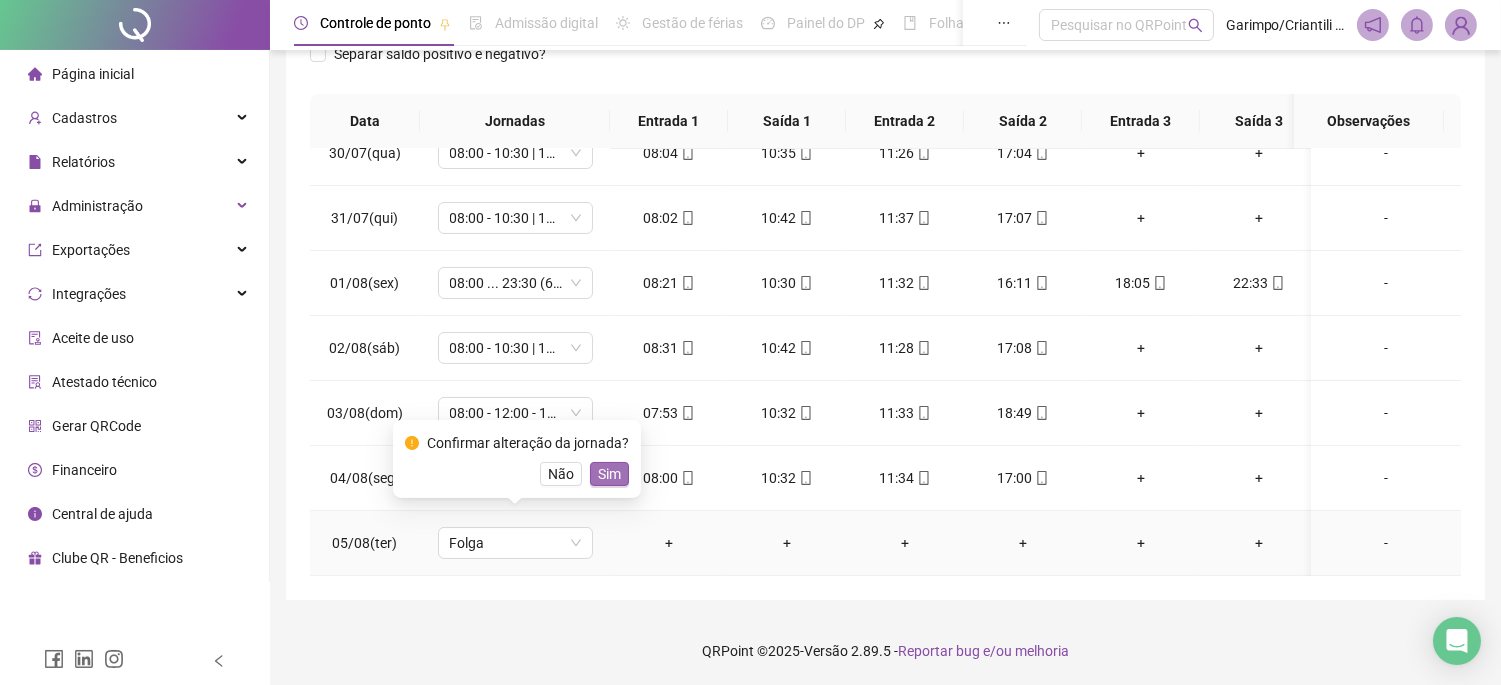 click on "Sim" at bounding box center [609, 474] 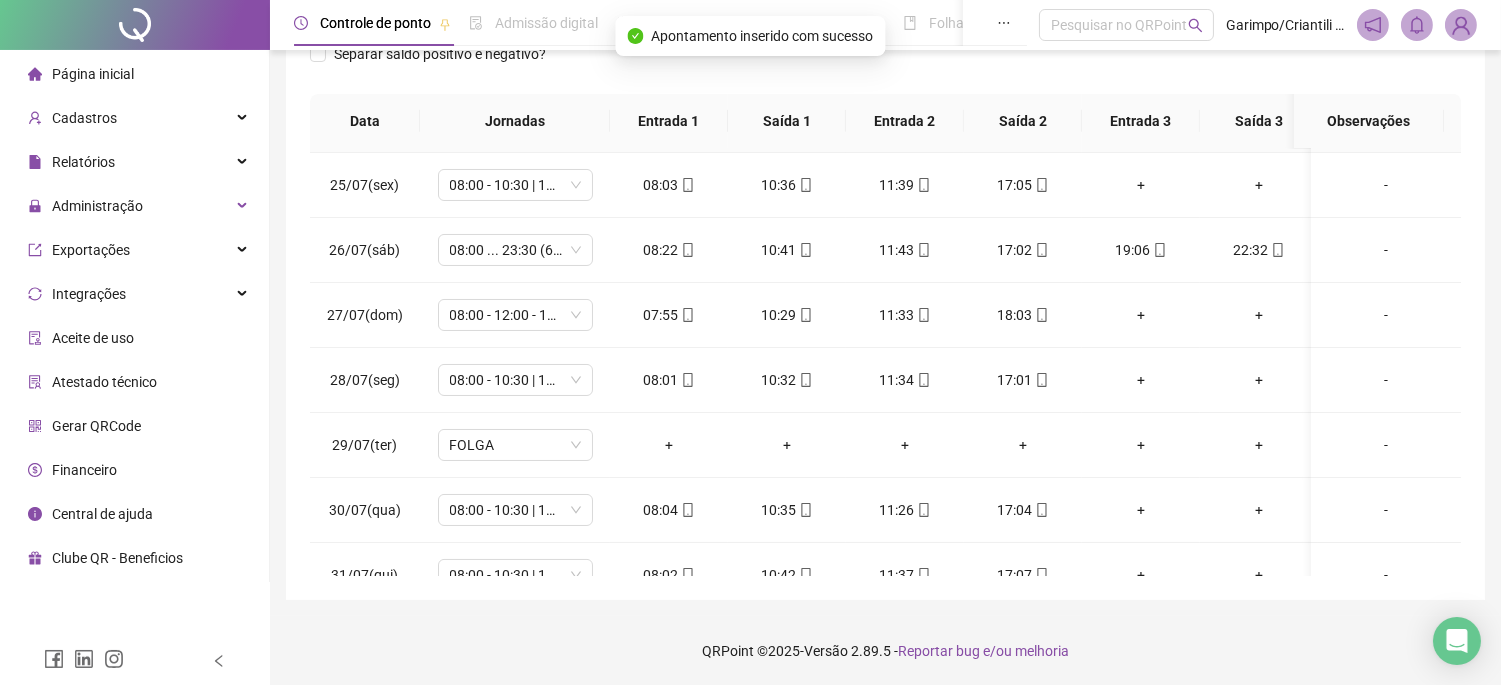 scroll, scrollTop: 186, scrollLeft: 0, axis: vertical 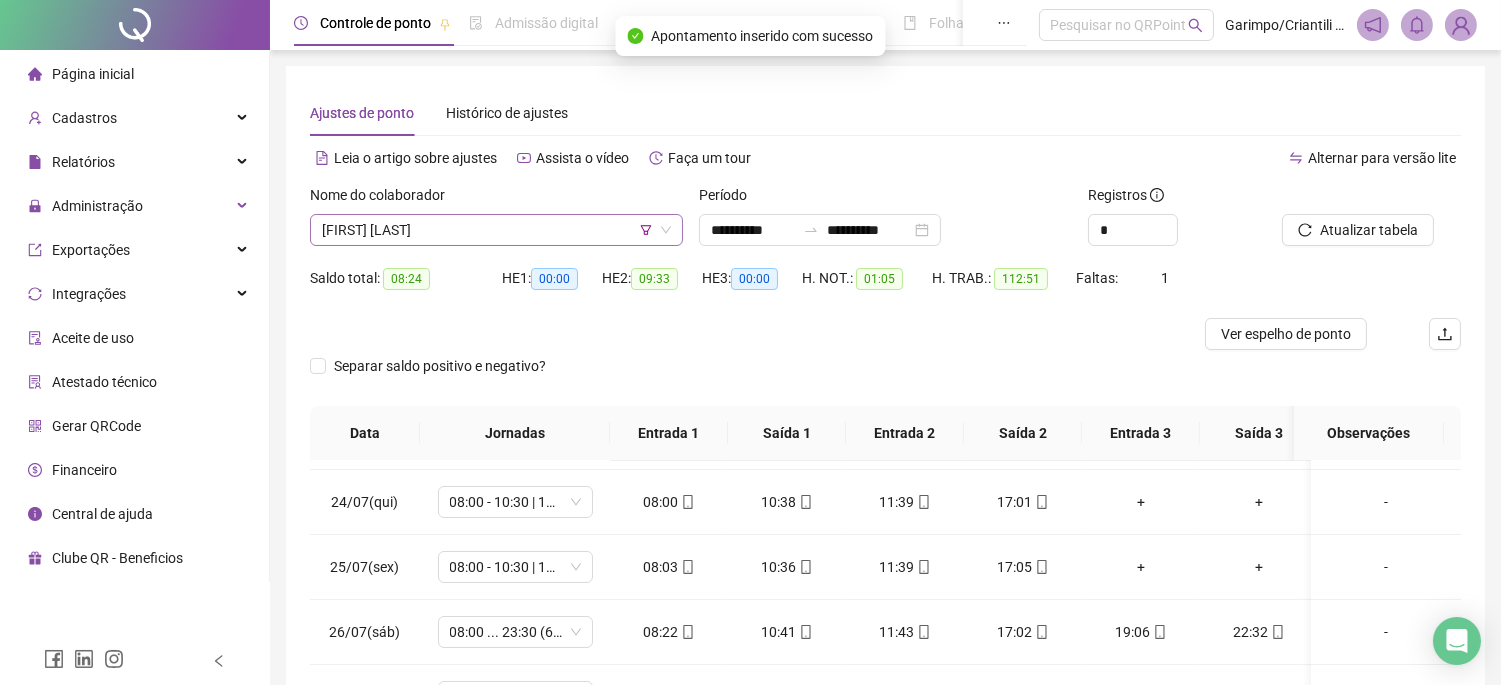 click on "[FIRST] [LAST]" at bounding box center [496, 230] 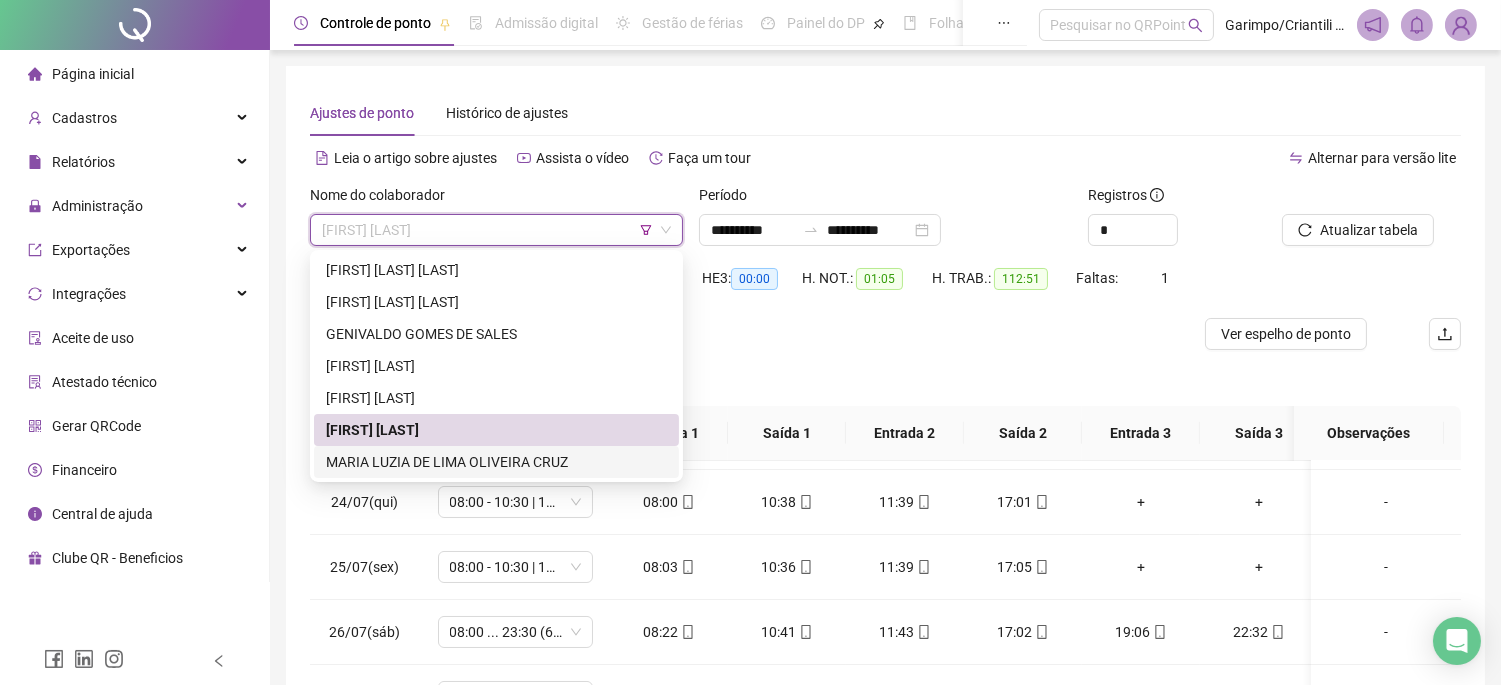 click on "MARIA LUZIA DE LIMA OLIVEIRA CRUZ" at bounding box center [496, 462] 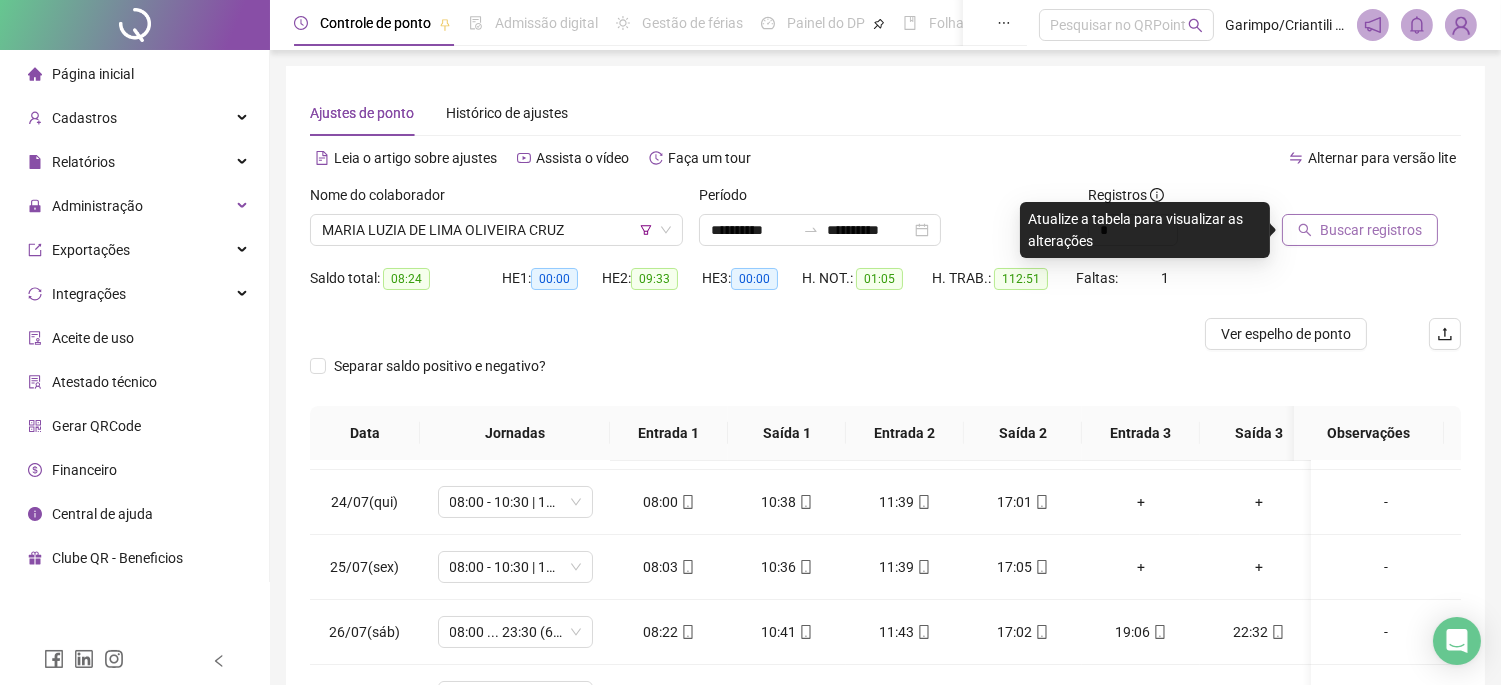 click on "Buscar registros" at bounding box center (1360, 230) 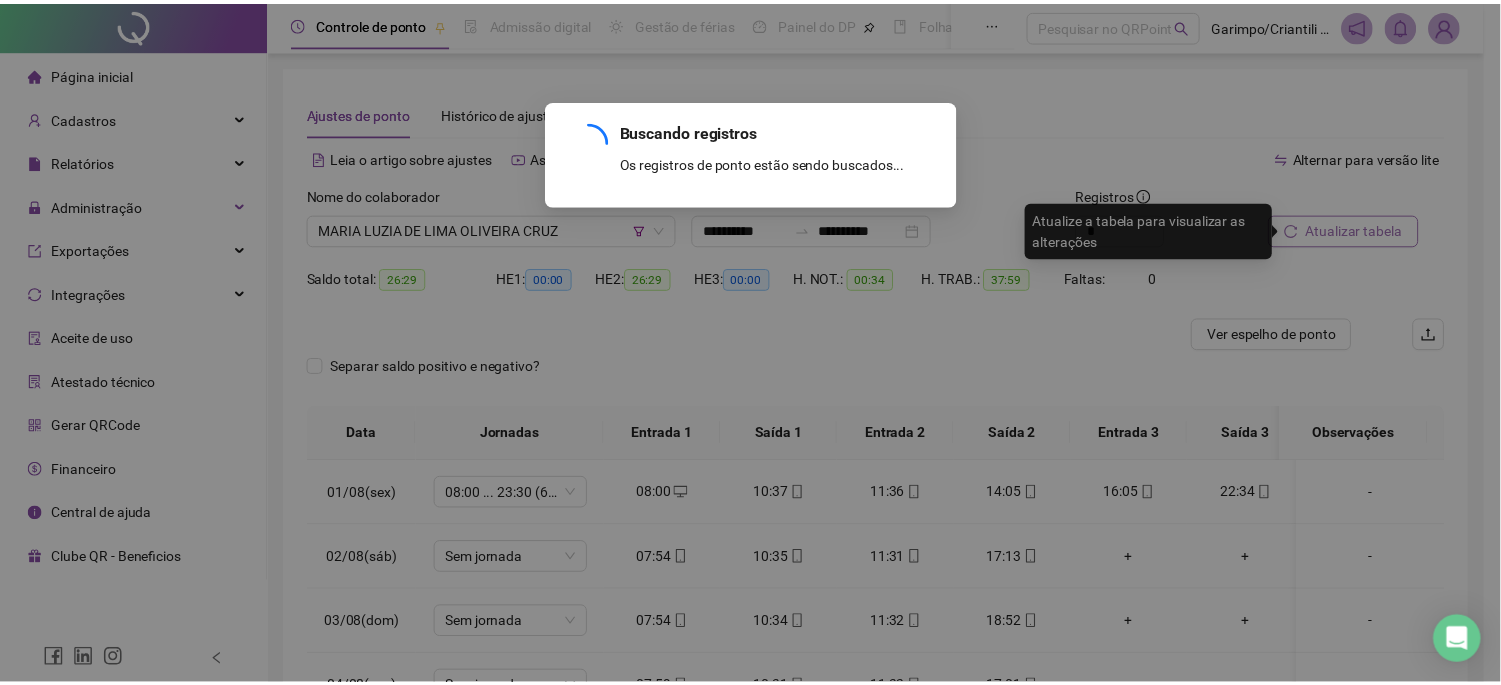 scroll, scrollTop: 0, scrollLeft: 0, axis: both 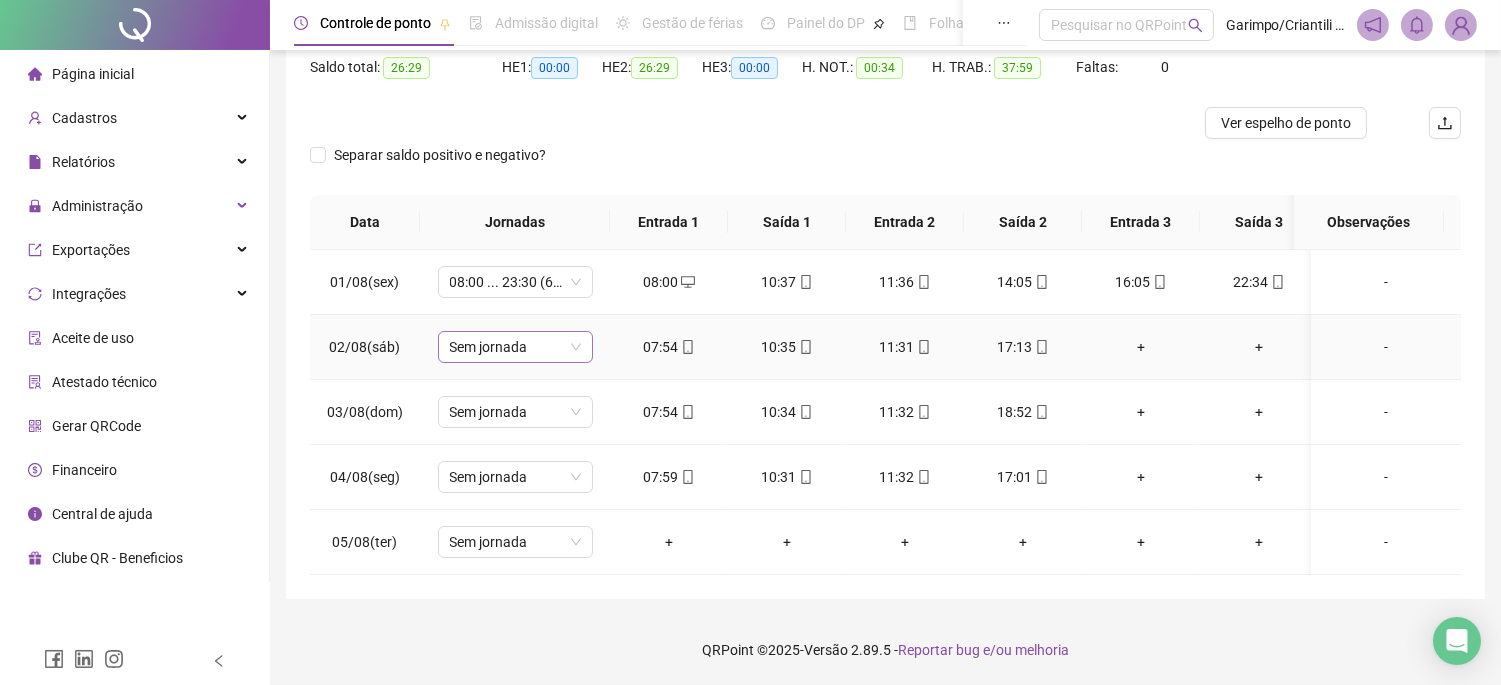 click on "Sem jornada" at bounding box center (515, 347) 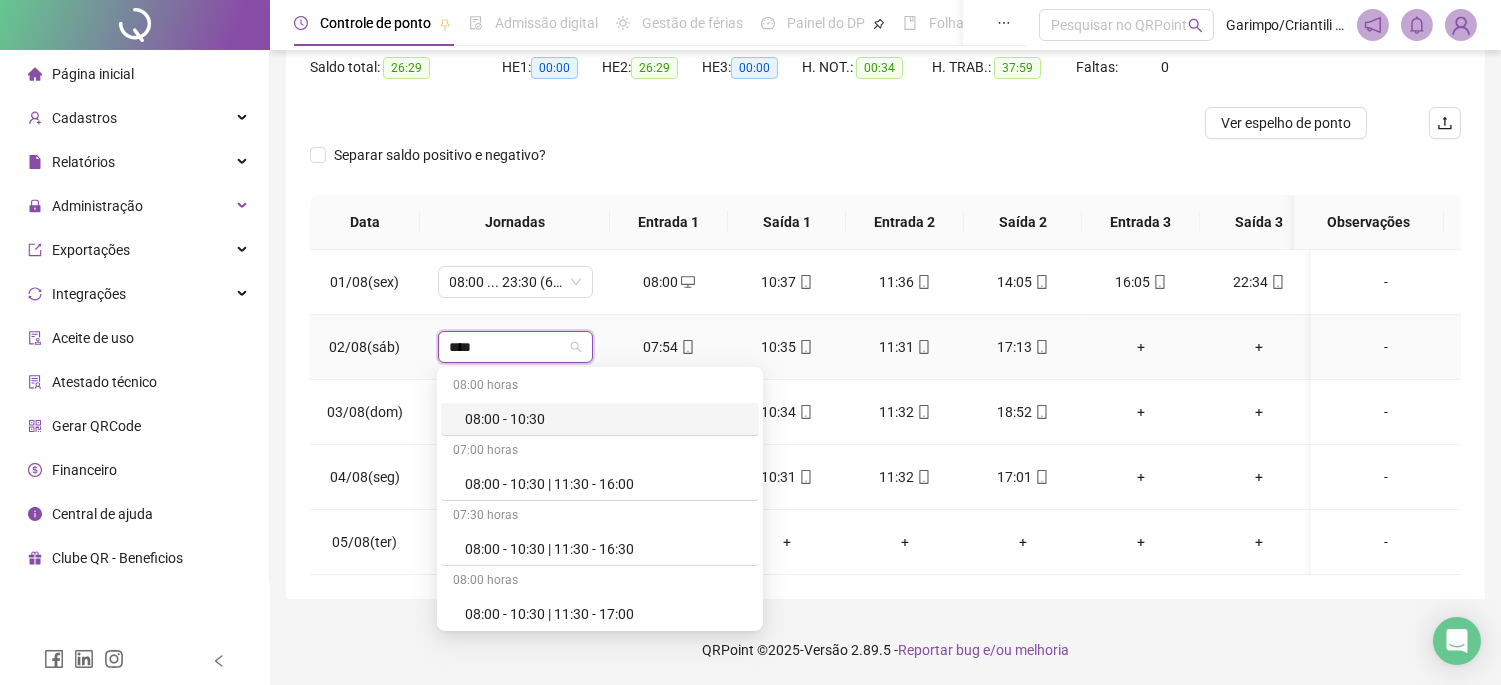 type on "*****" 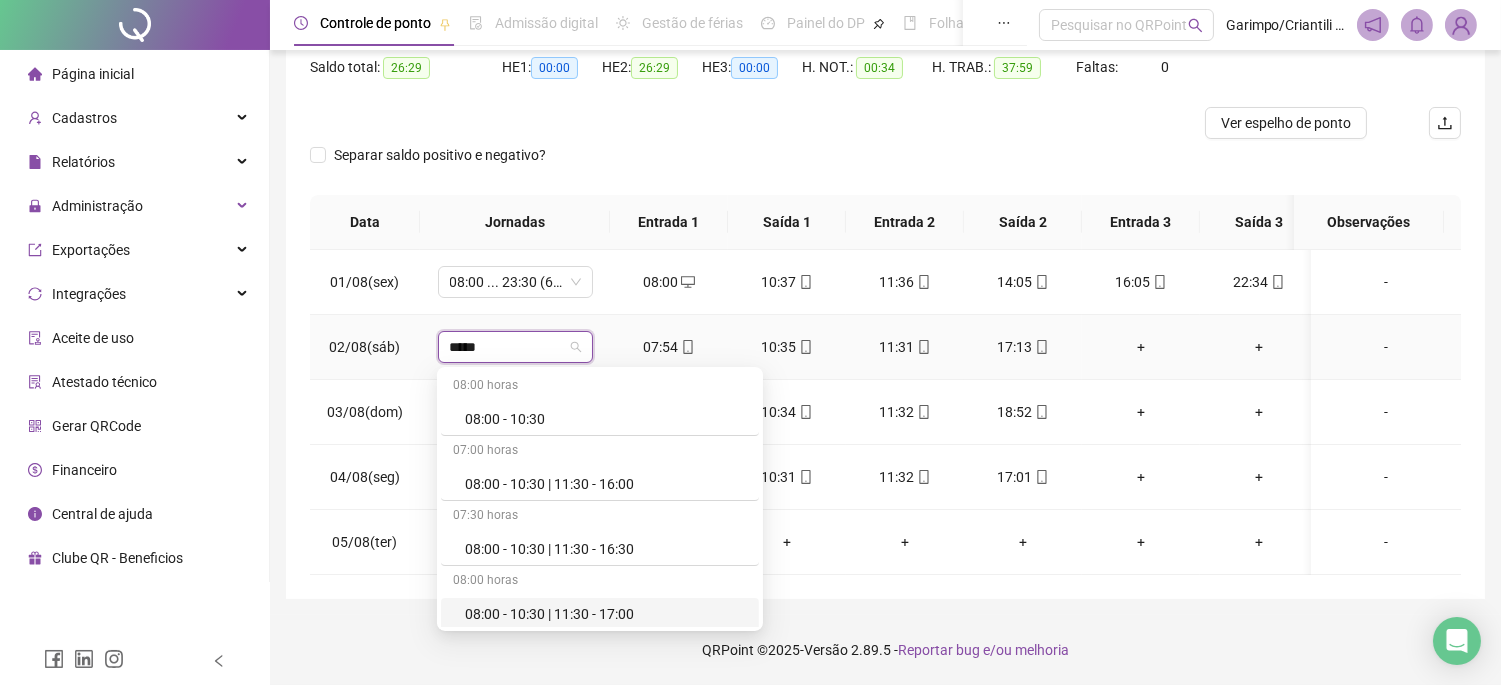 click on "08:00 - 10:30 | 11:30 - 17:00" at bounding box center (606, 614) 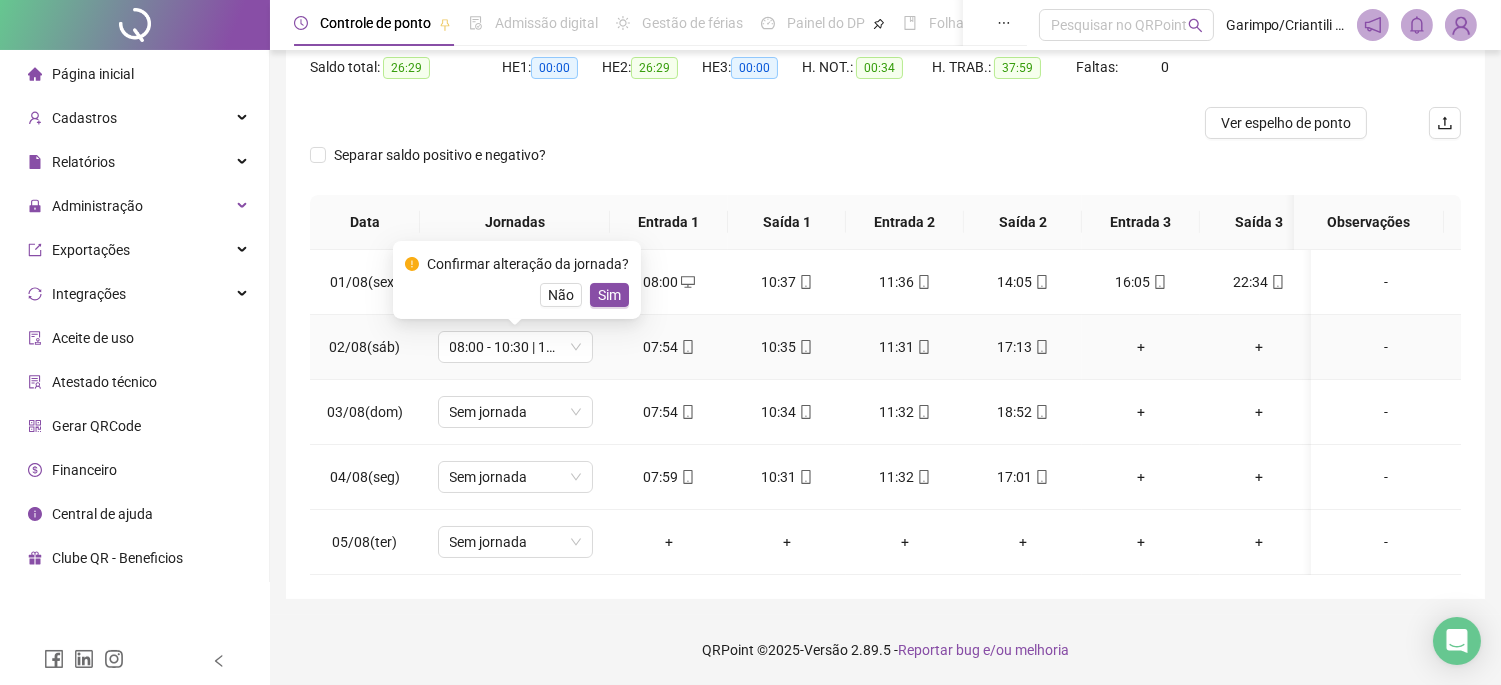 click on "Confirmar alteração da jornada? Não Sim" at bounding box center (517, 280) 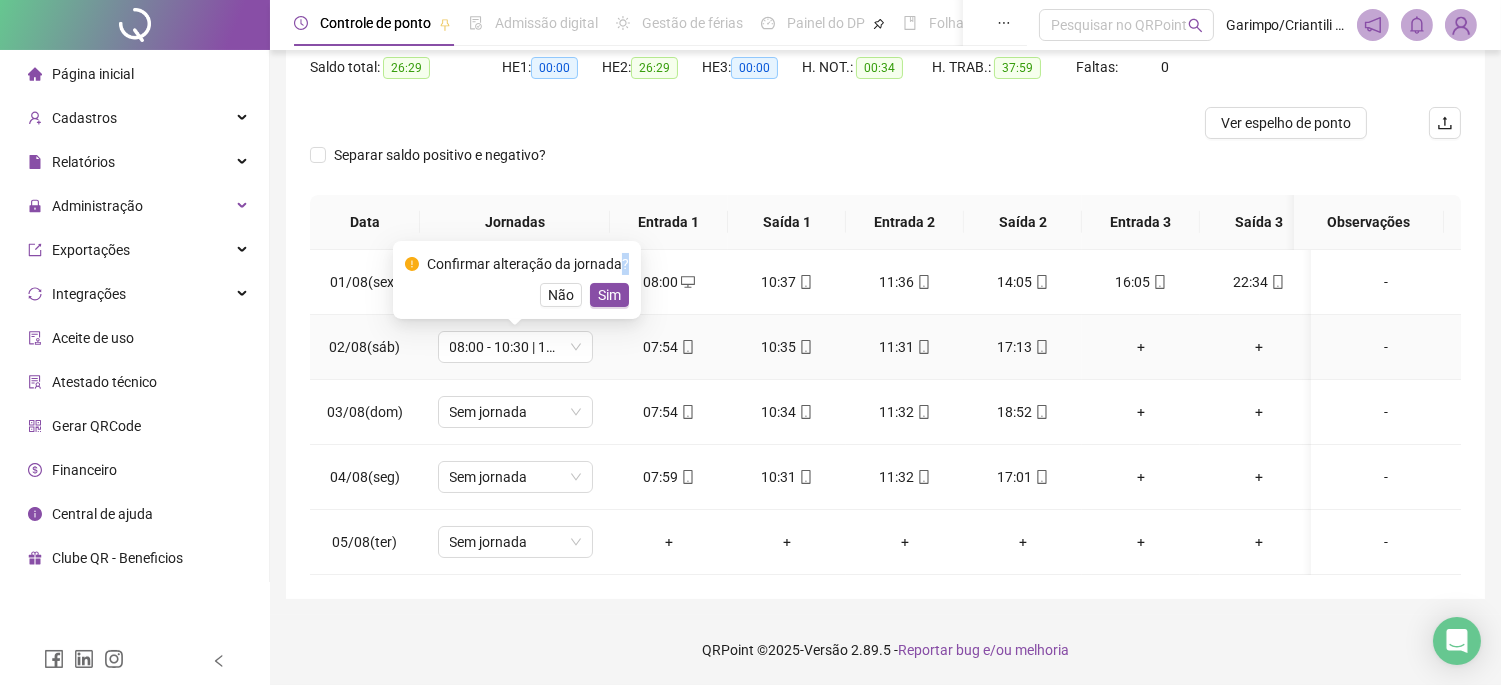 click on "Confirmar alteração da jornada? Não Sim" at bounding box center (517, 280) 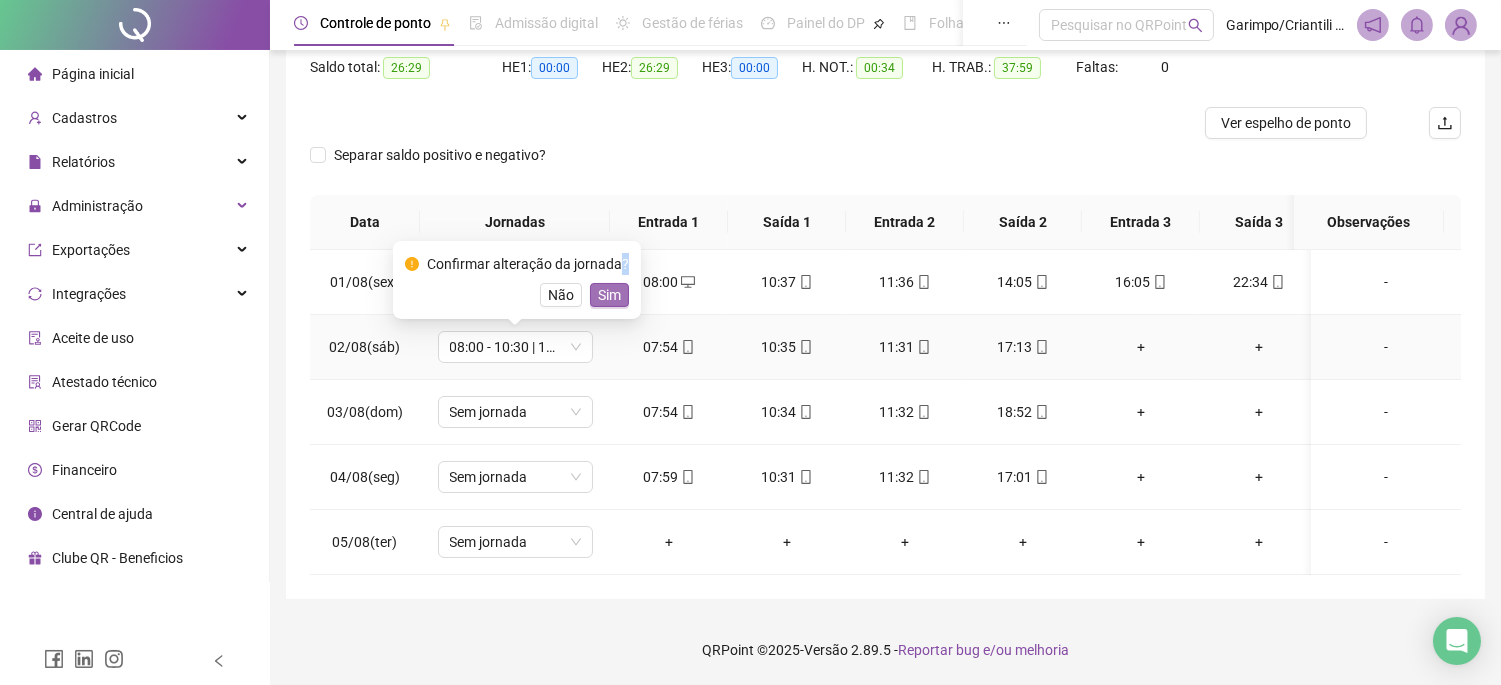 click on "Sim" at bounding box center [609, 295] 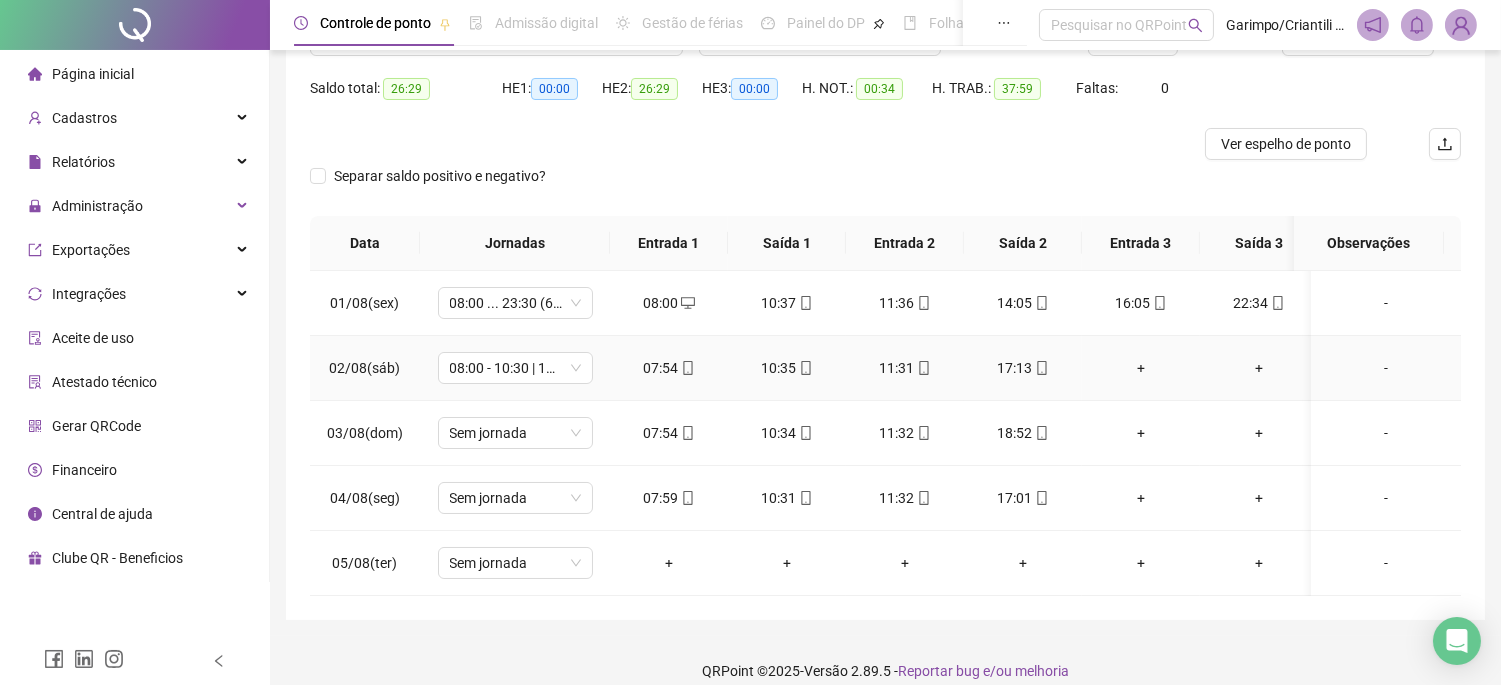scroll, scrollTop: 227, scrollLeft: 0, axis: vertical 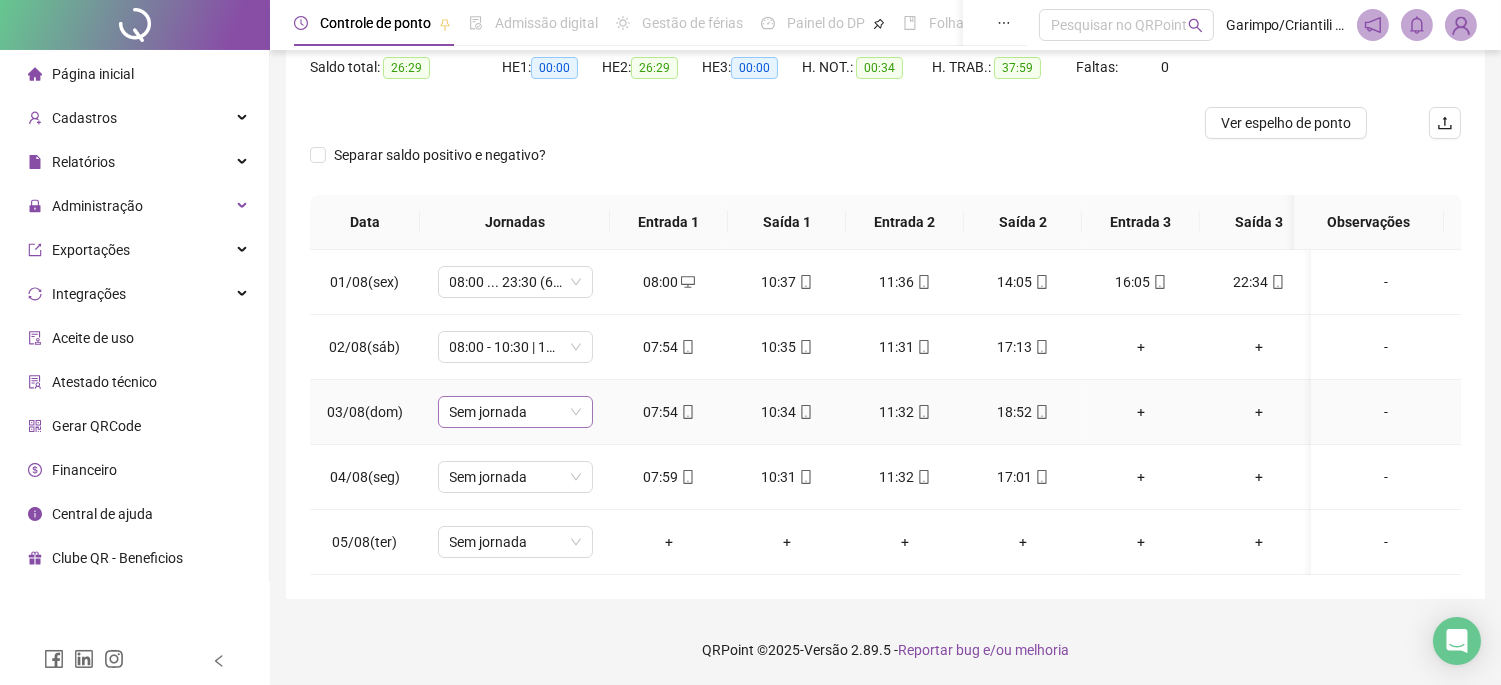 click on "Sem jornada" at bounding box center [515, 412] 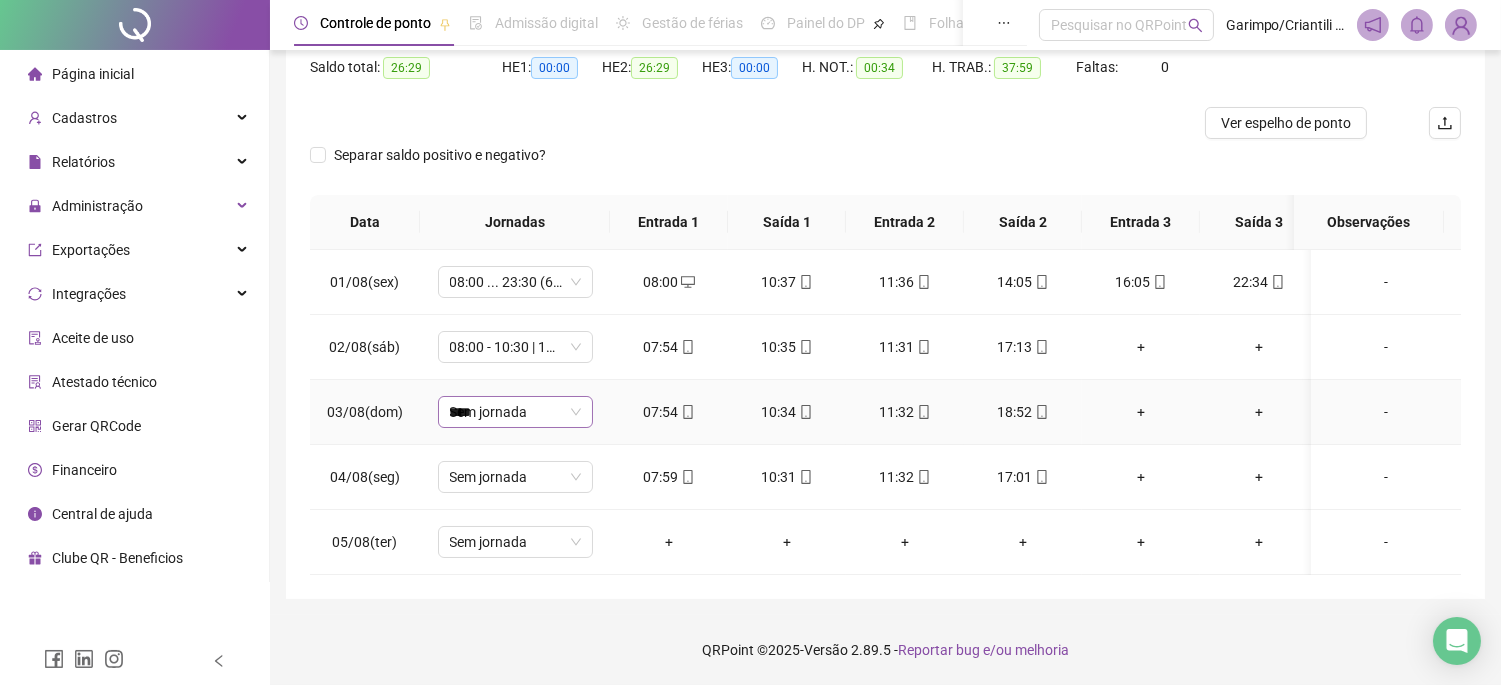 type on "*****" 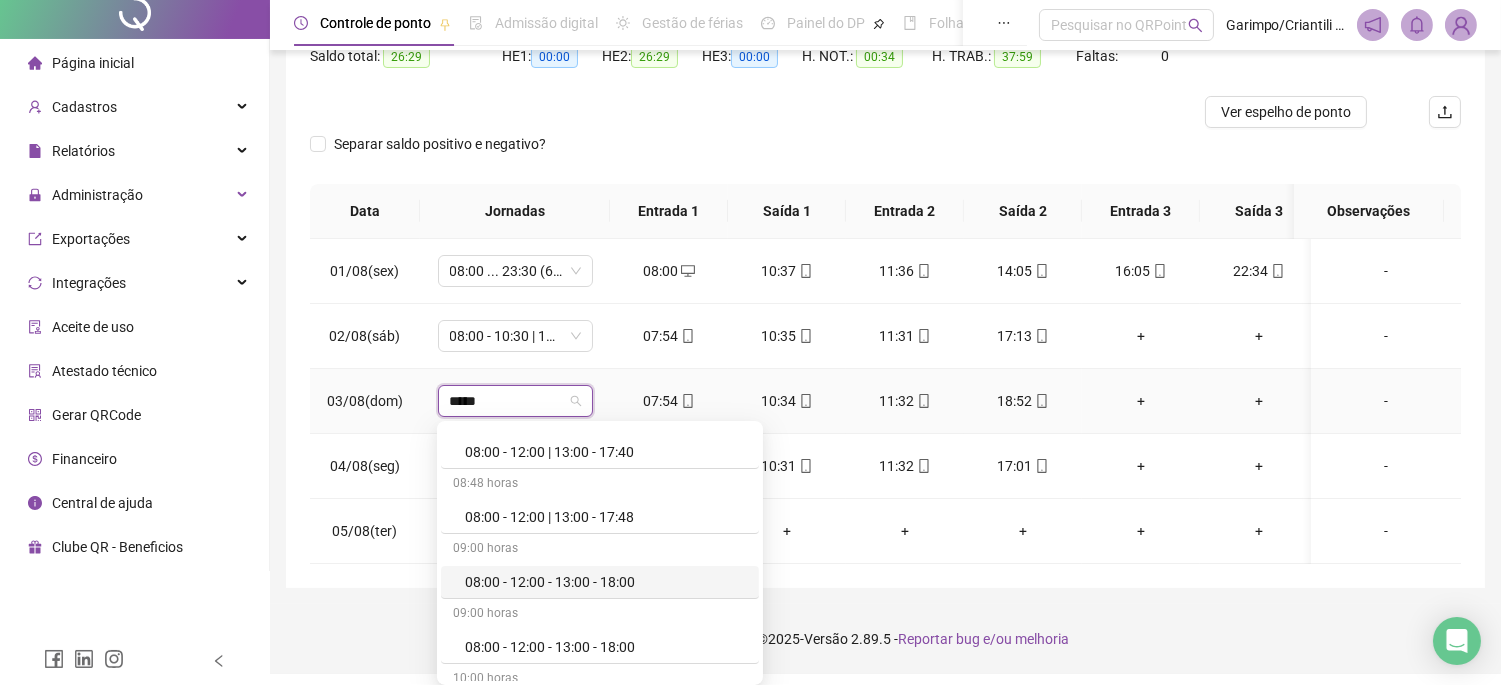 scroll, scrollTop: 1222, scrollLeft: 0, axis: vertical 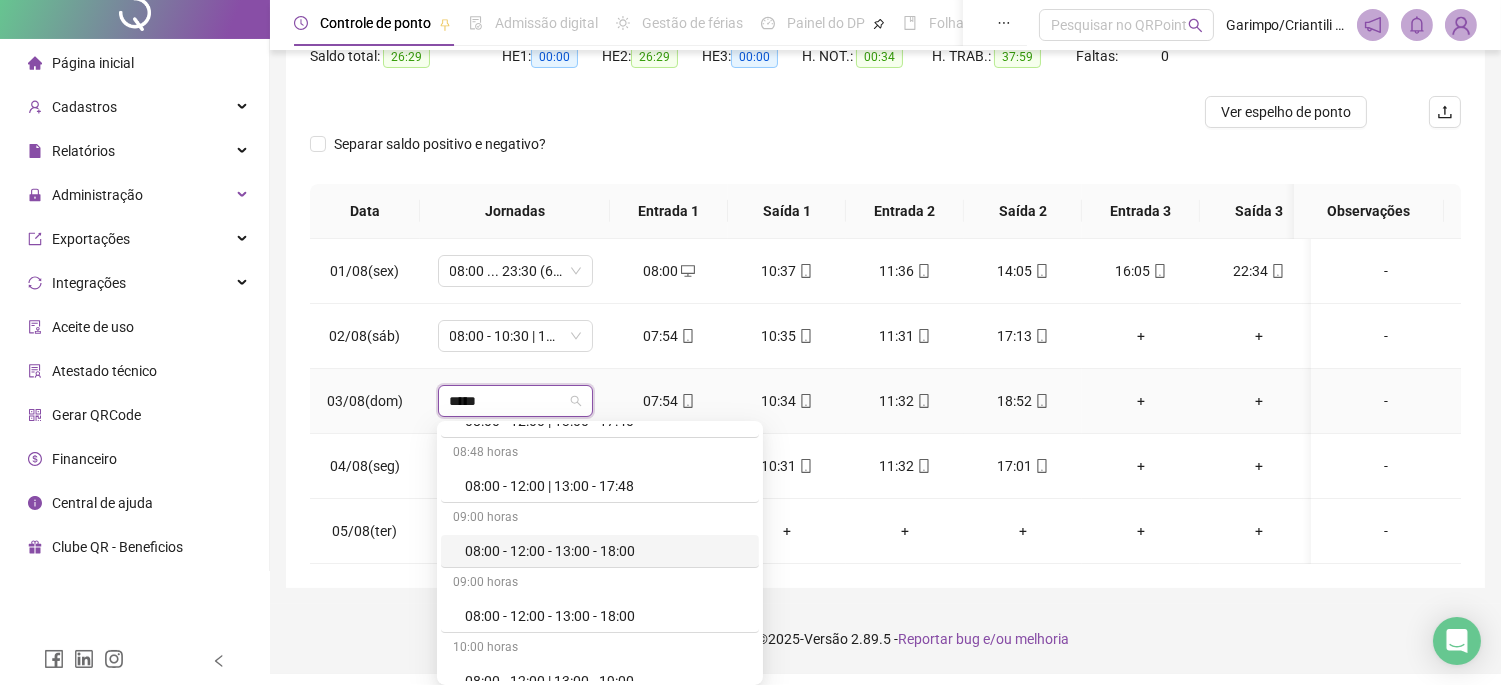 click on "08:00 - 12:00 - 13:00 - 18:00" at bounding box center (606, 551) 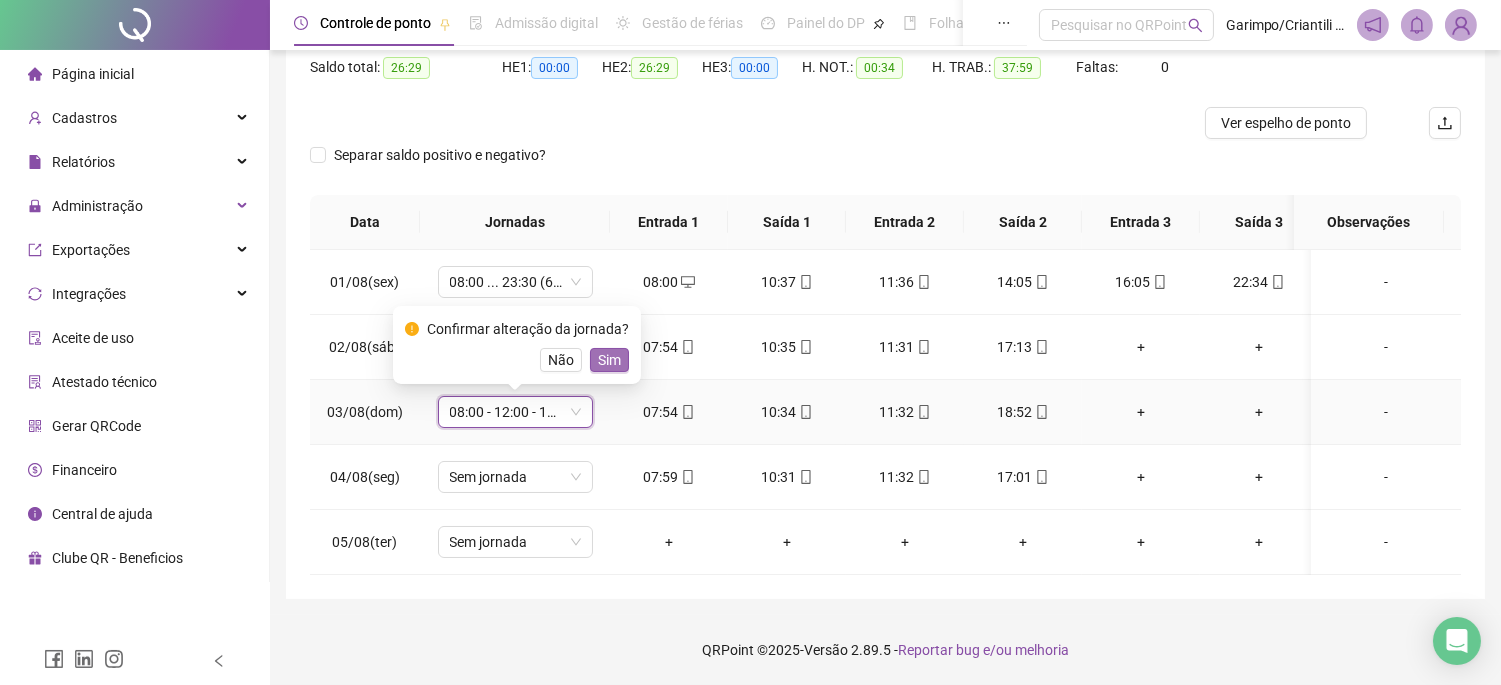 click on "Sim" at bounding box center (609, 360) 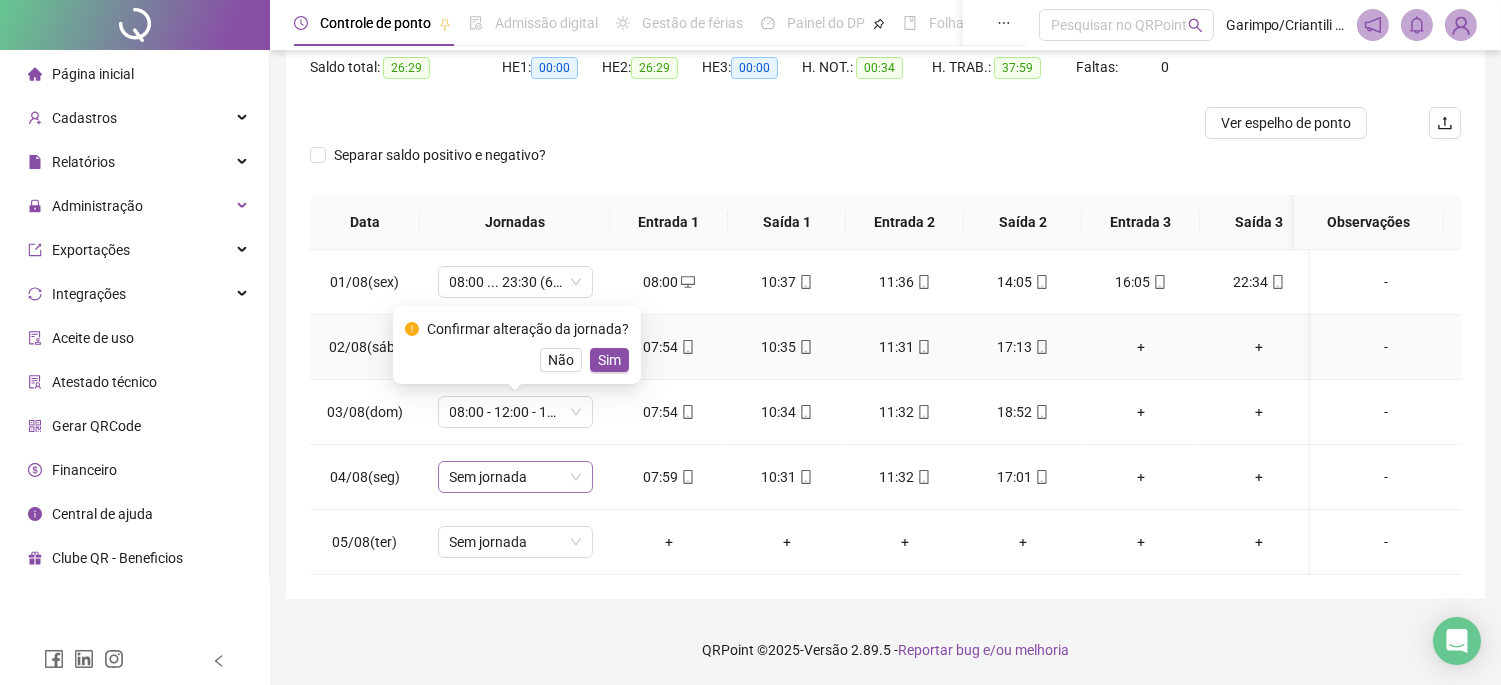 click on "Sem jornada" at bounding box center (515, 477) 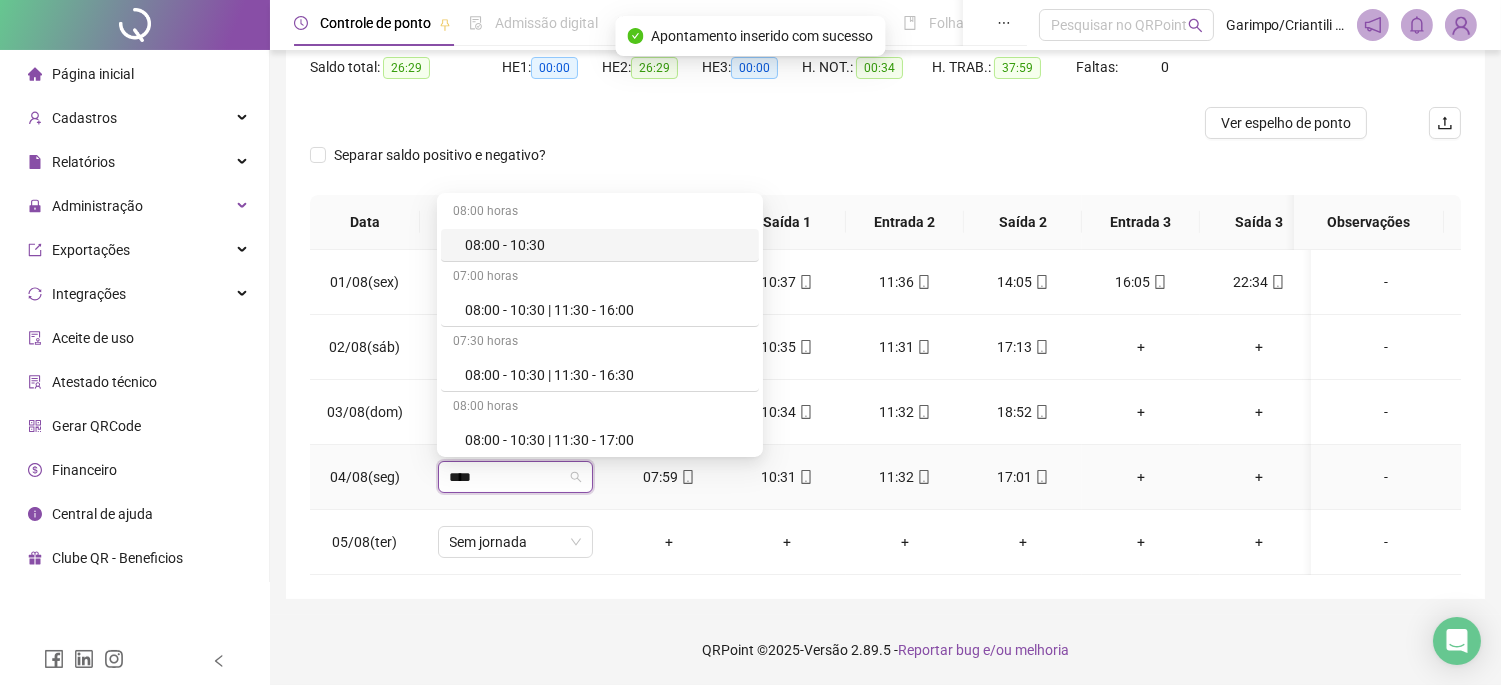 type on "*****" 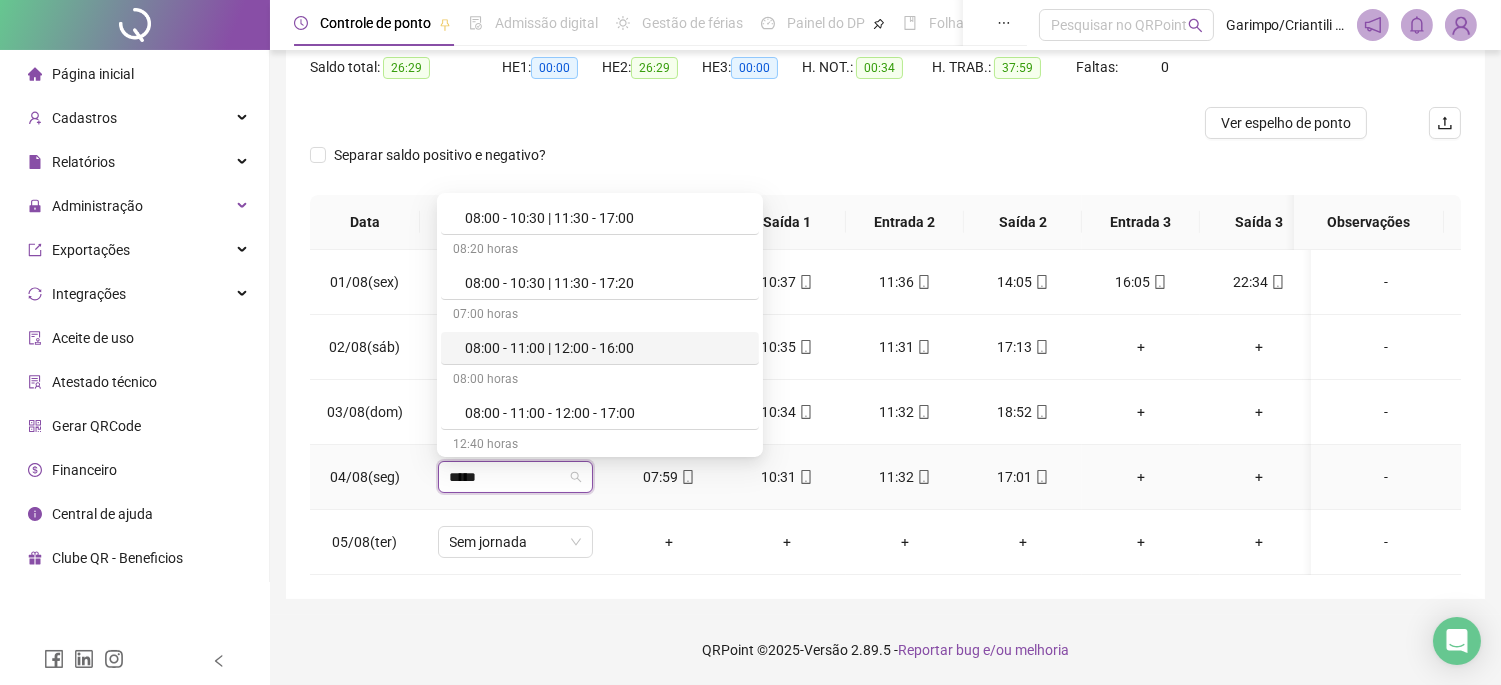 scroll, scrollTop: 333, scrollLeft: 0, axis: vertical 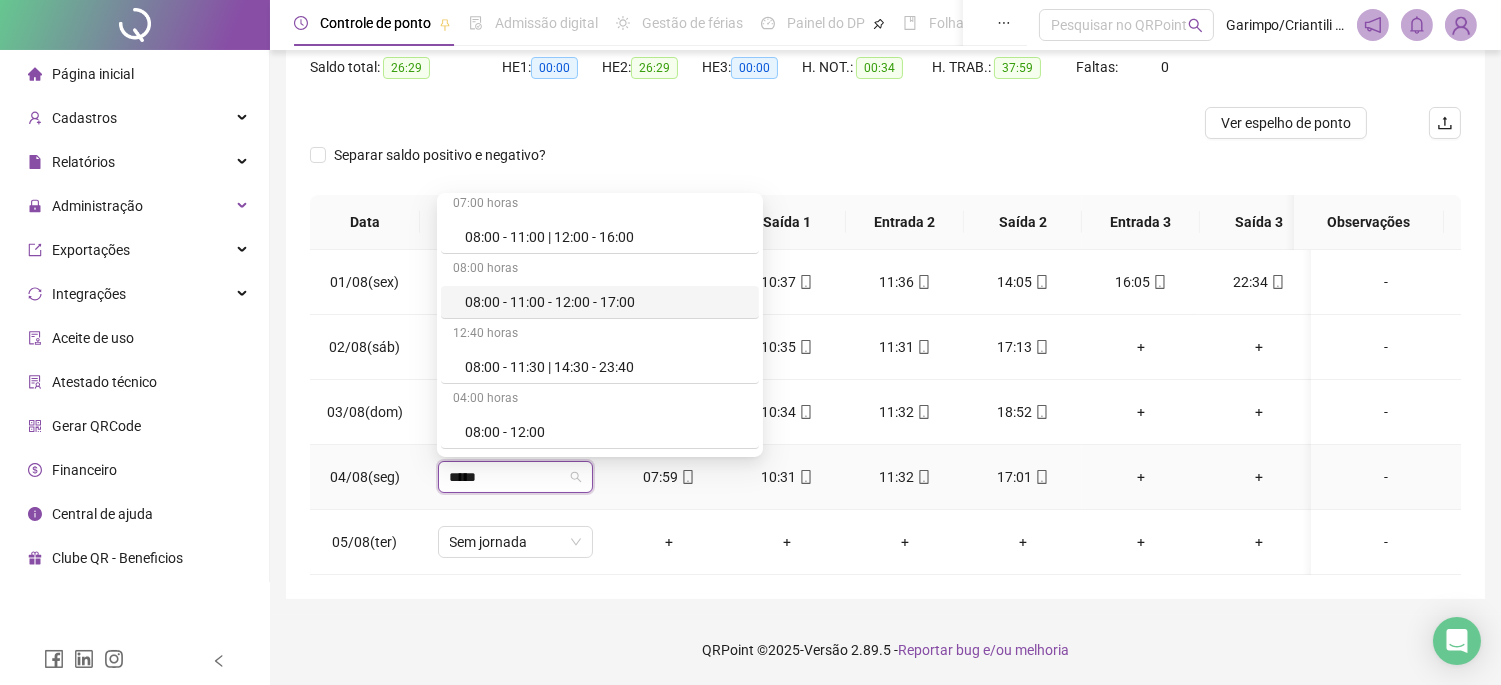 drag, startPoint x: 600, startPoint y: 285, endPoint x: 645, endPoint y: 295, distance: 46.09772 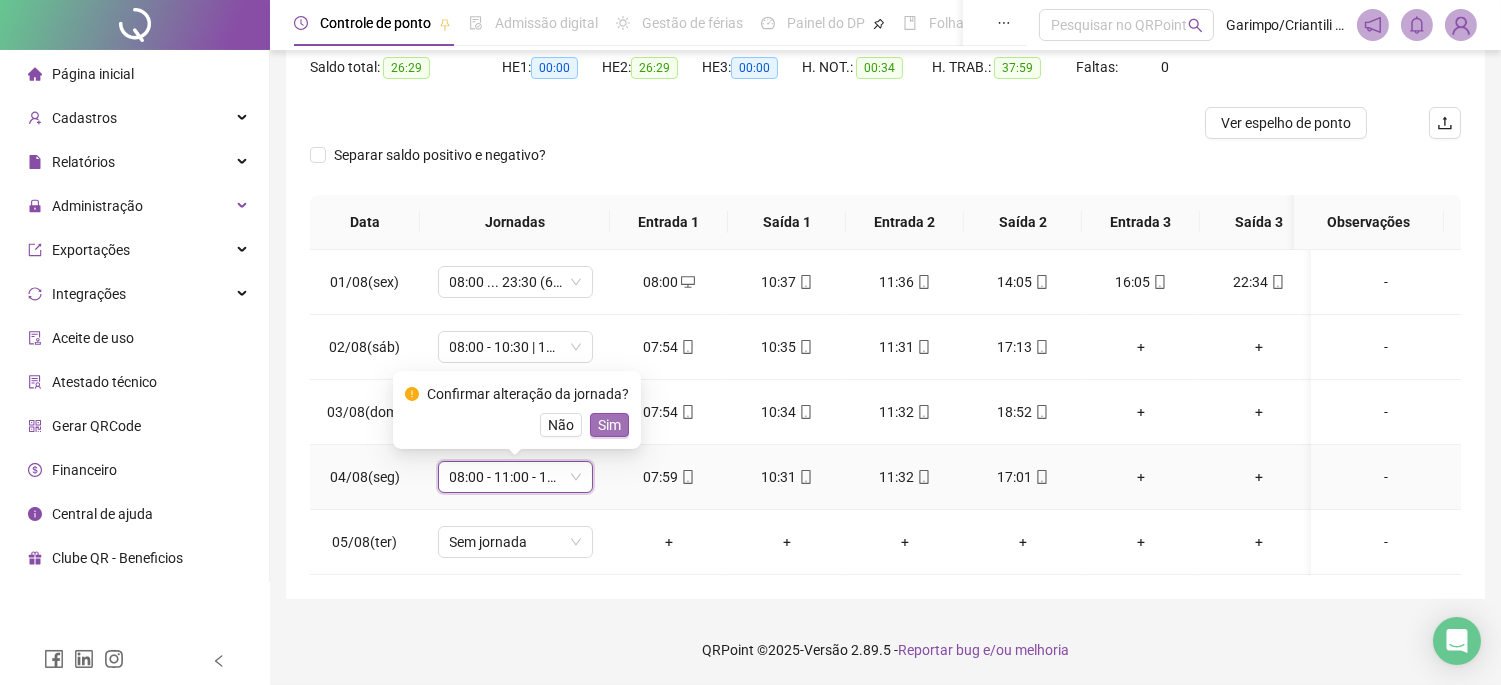 click on "Sim" at bounding box center (609, 425) 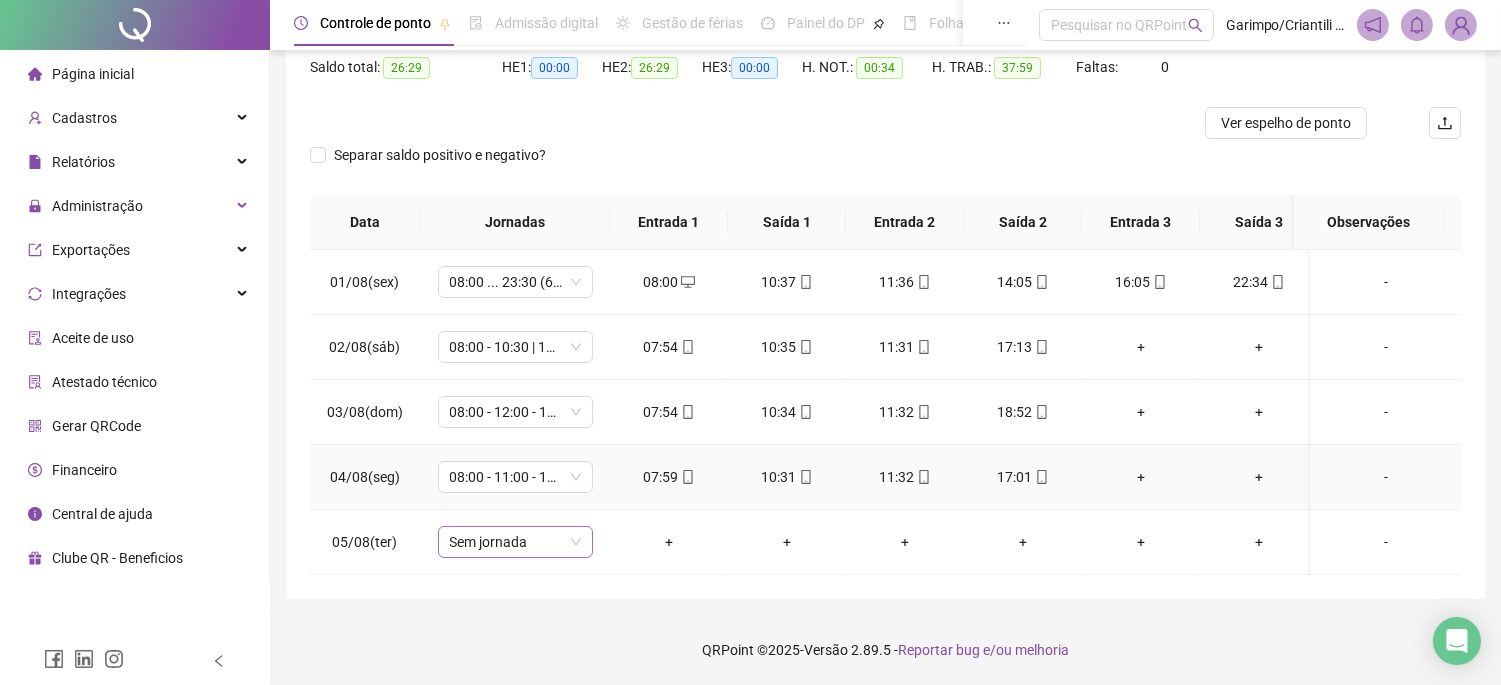 click on "Sem jornada" at bounding box center [515, 542] 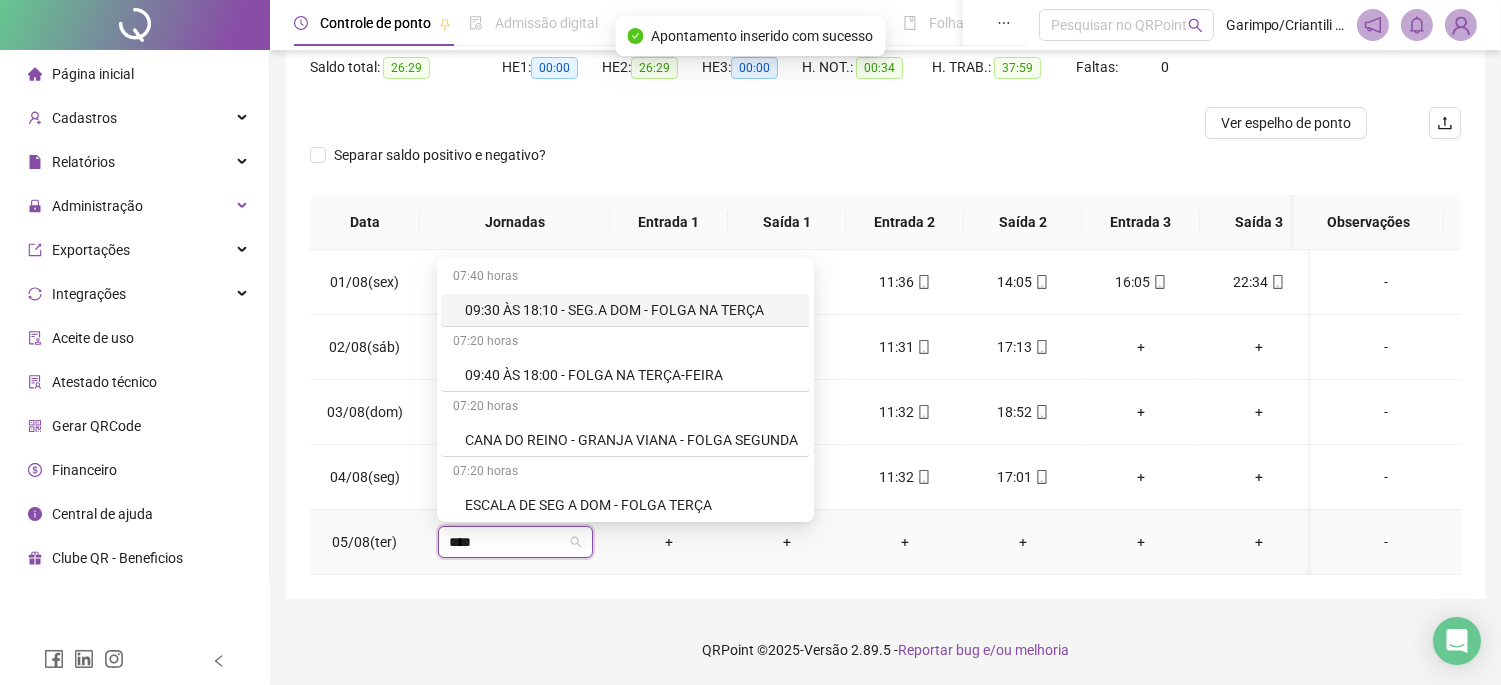 type on "*****" 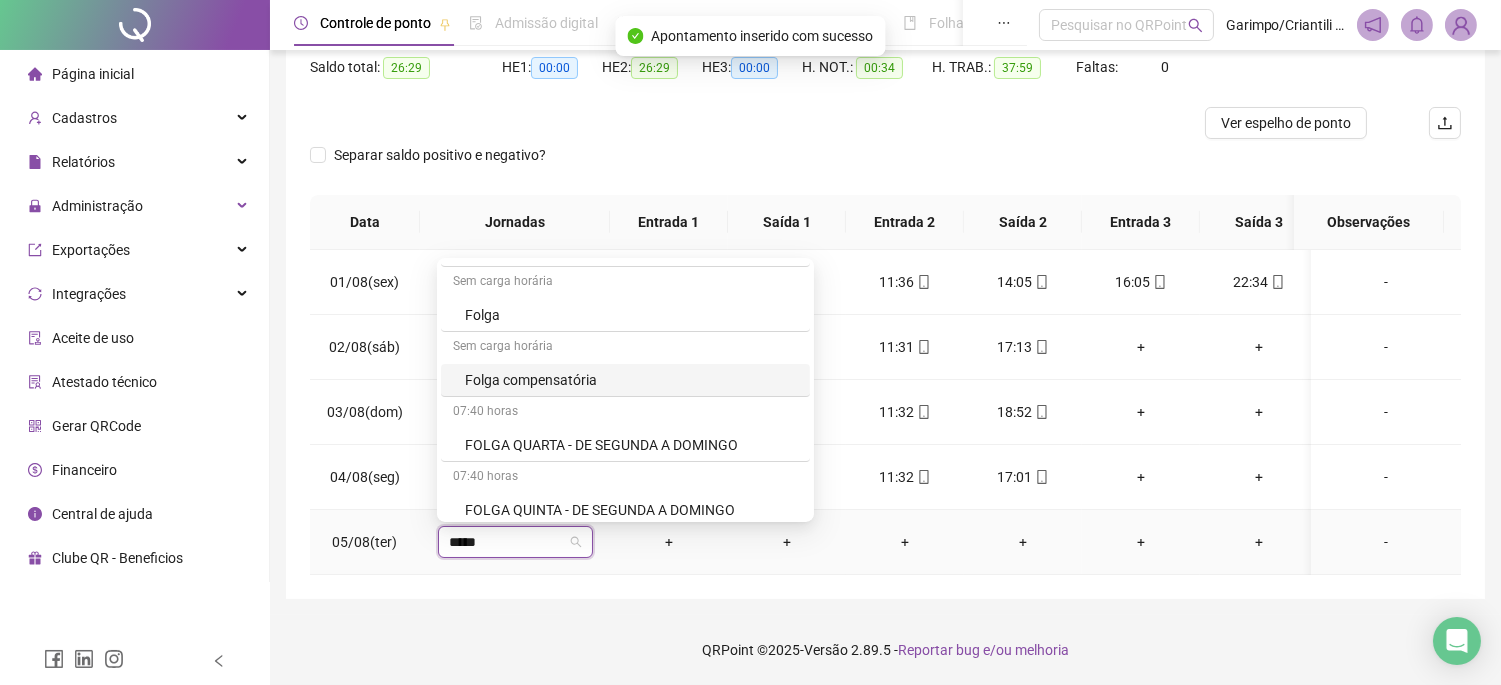 scroll, scrollTop: 222, scrollLeft: 0, axis: vertical 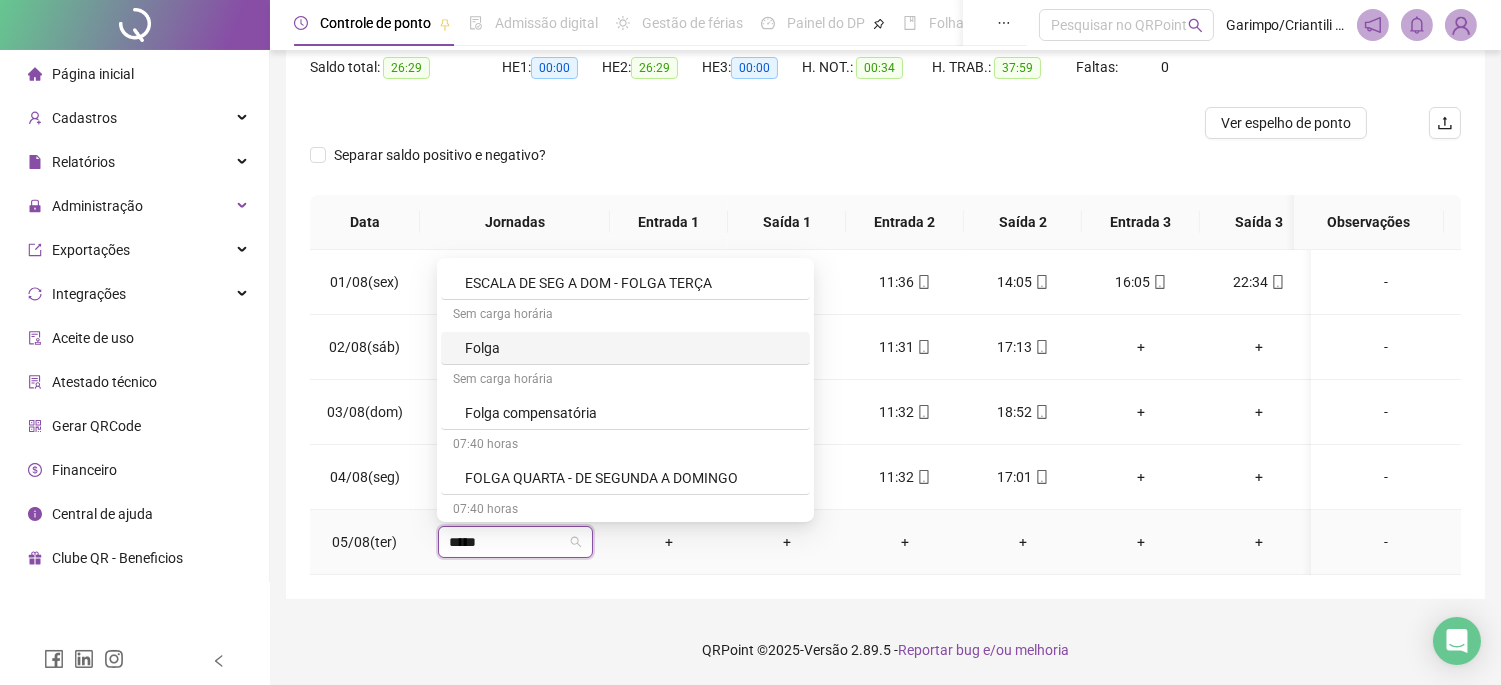 click on "Folga" at bounding box center [631, 348] 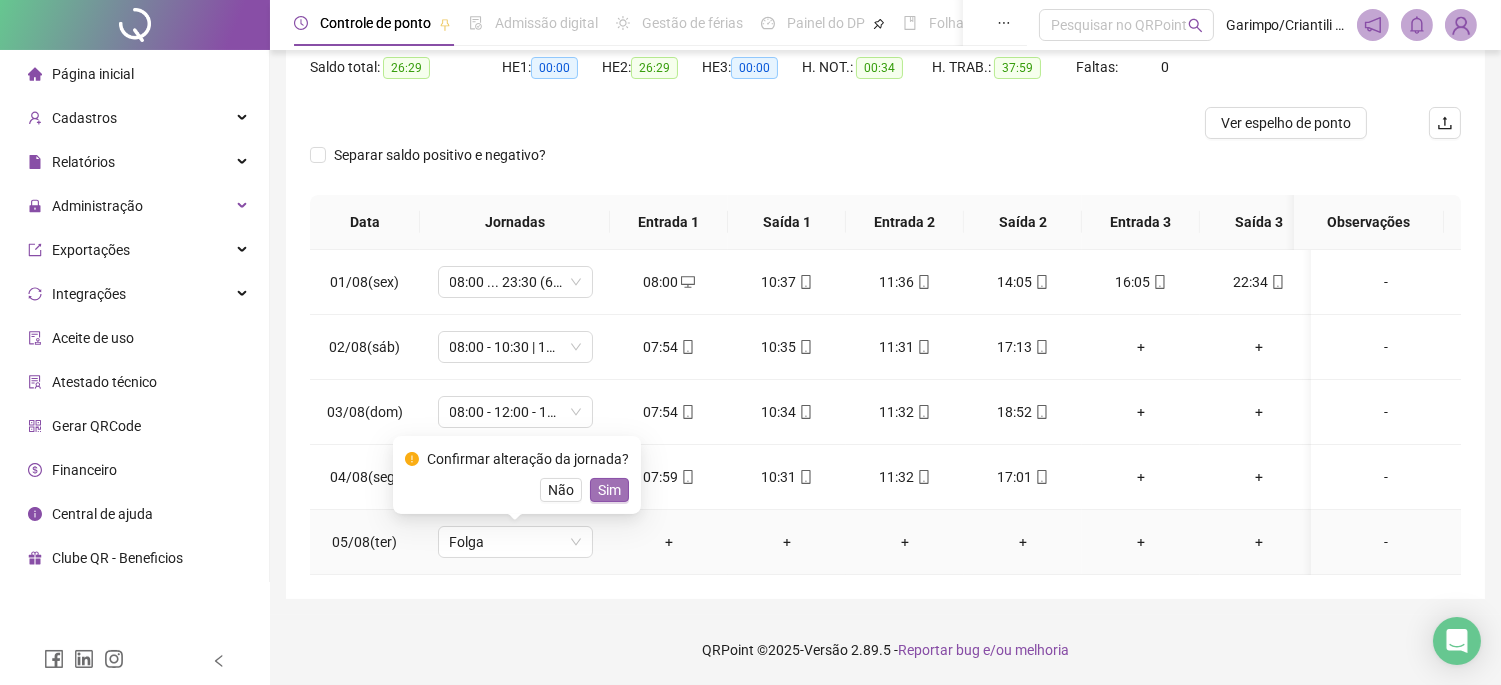click on "Sim" at bounding box center [609, 490] 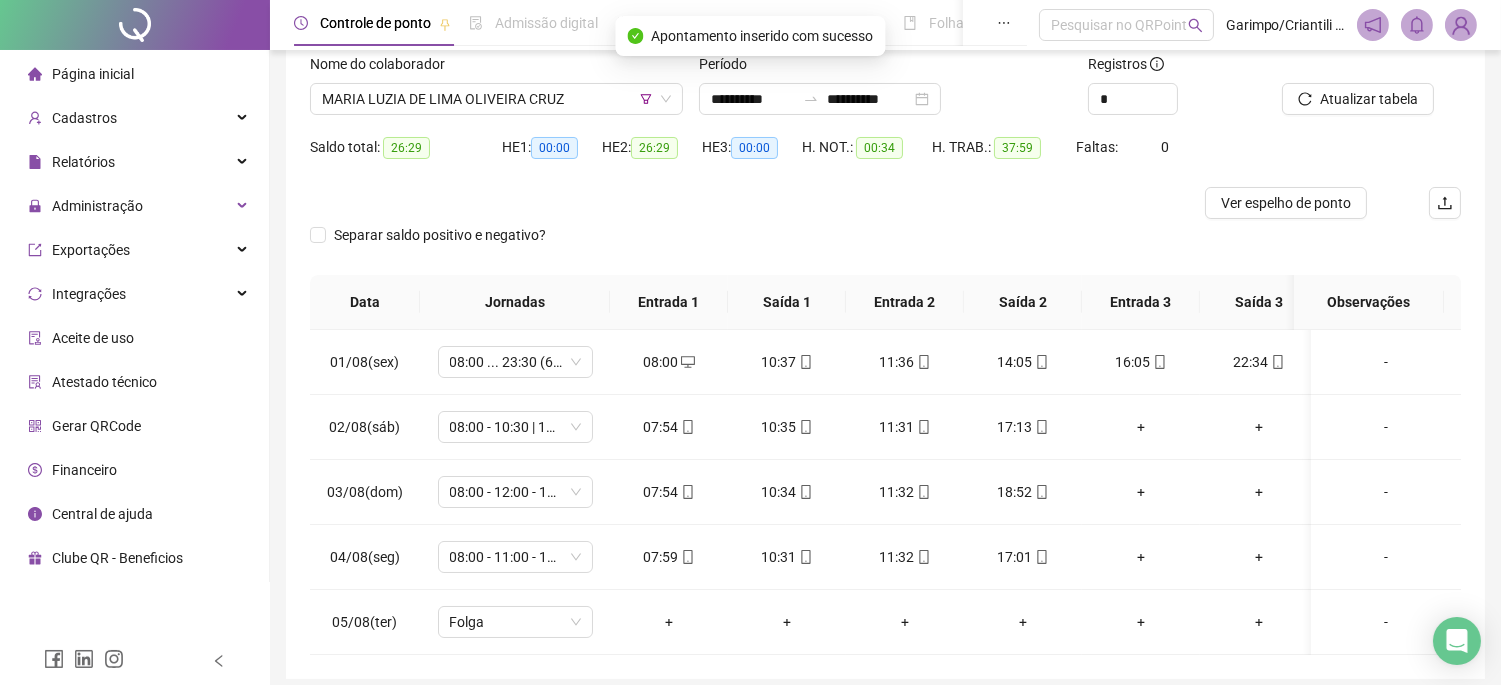 scroll, scrollTop: 5, scrollLeft: 0, axis: vertical 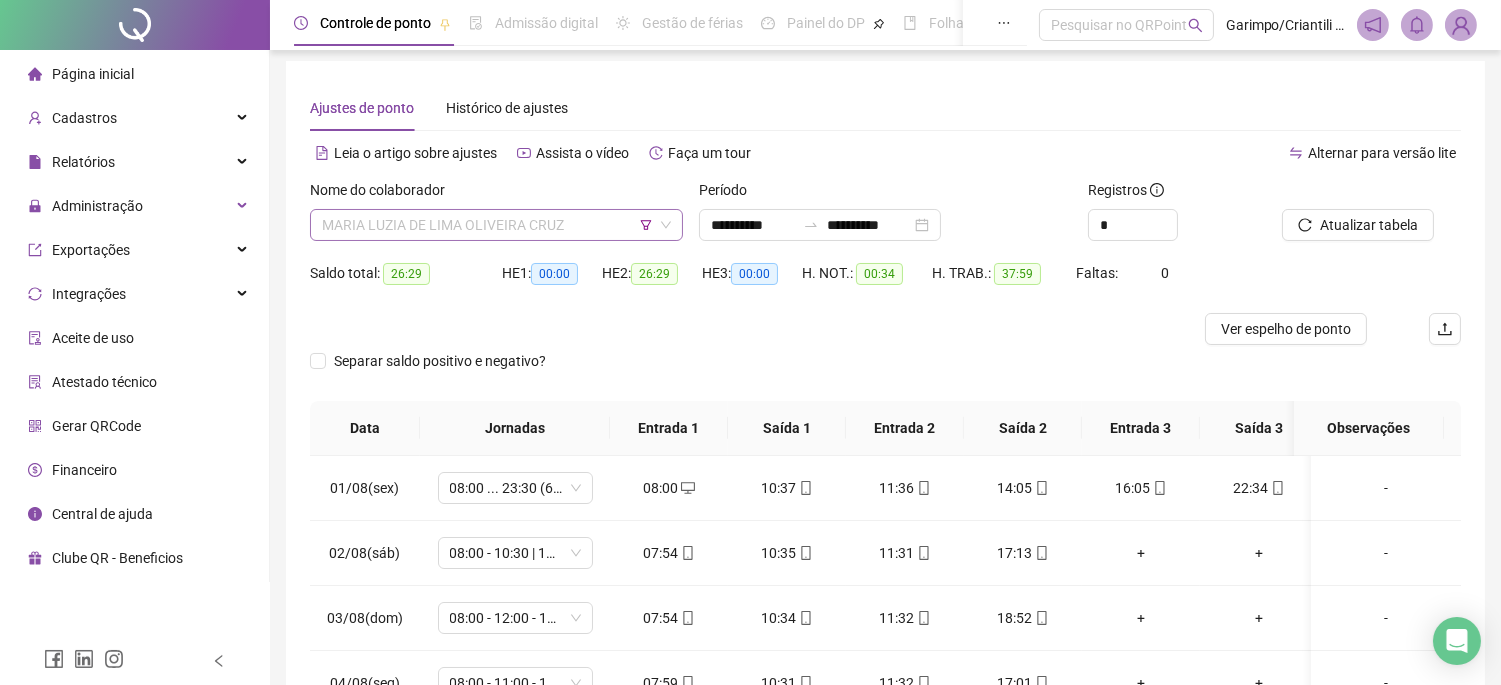 click on "MARIA LUZIA DE LIMA OLIVEIRA CRUZ" at bounding box center [496, 225] 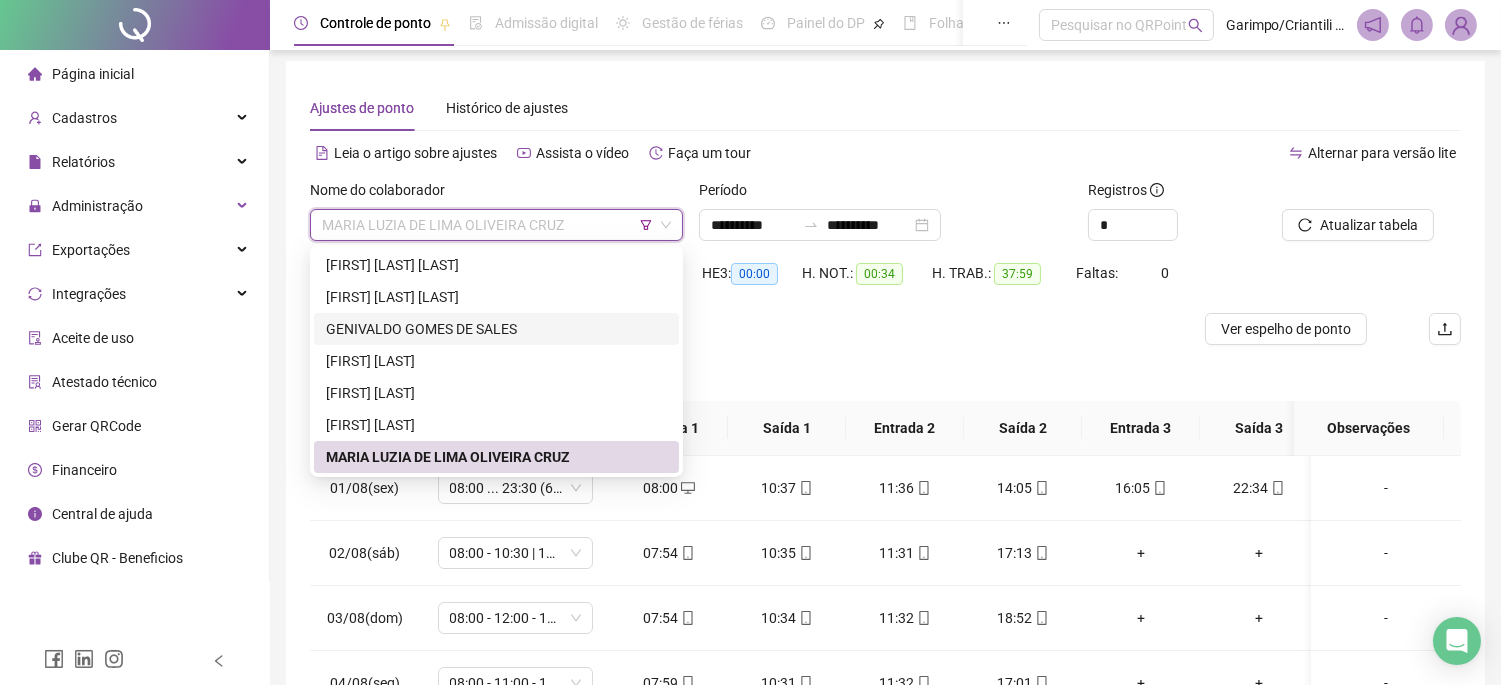 click at bounding box center (741, 329) 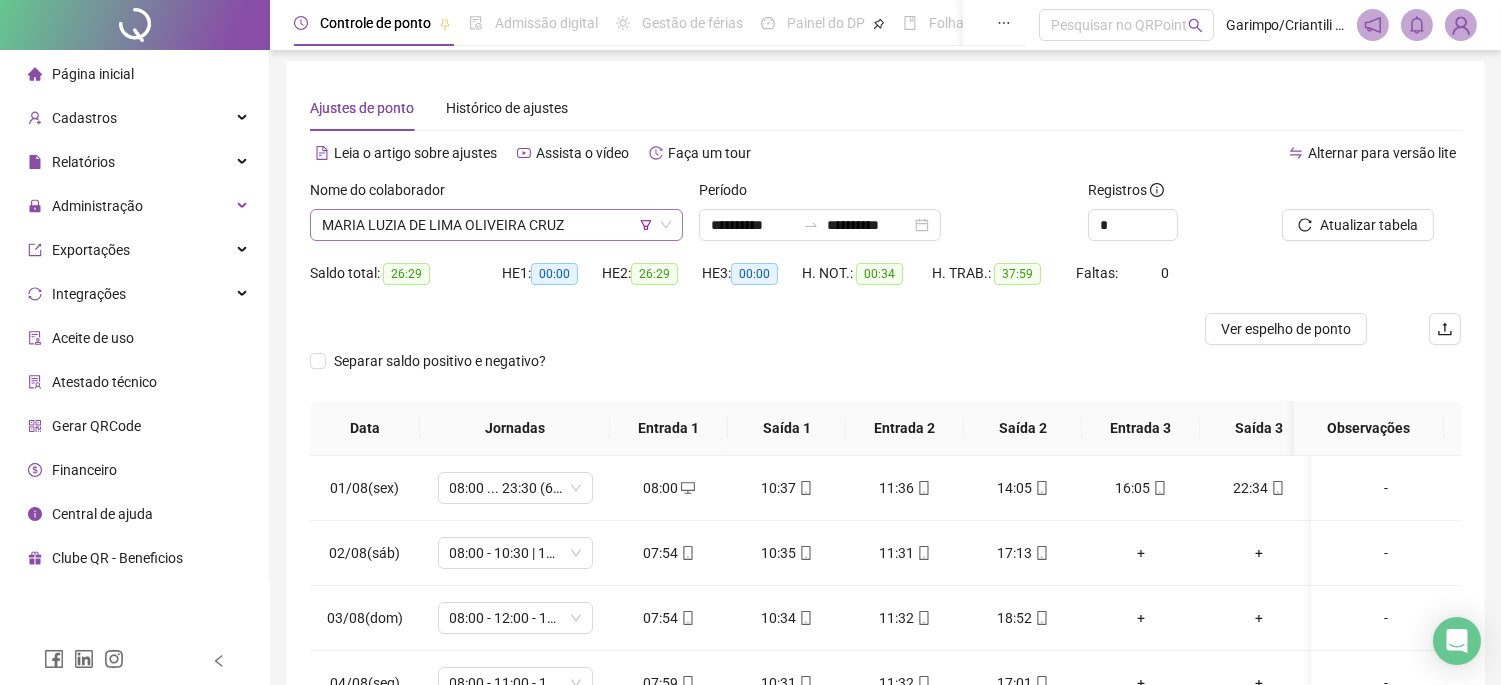 click on "MARIA LUZIA DE LIMA OLIVEIRA CRUZ" at bounding box center [496, 225] 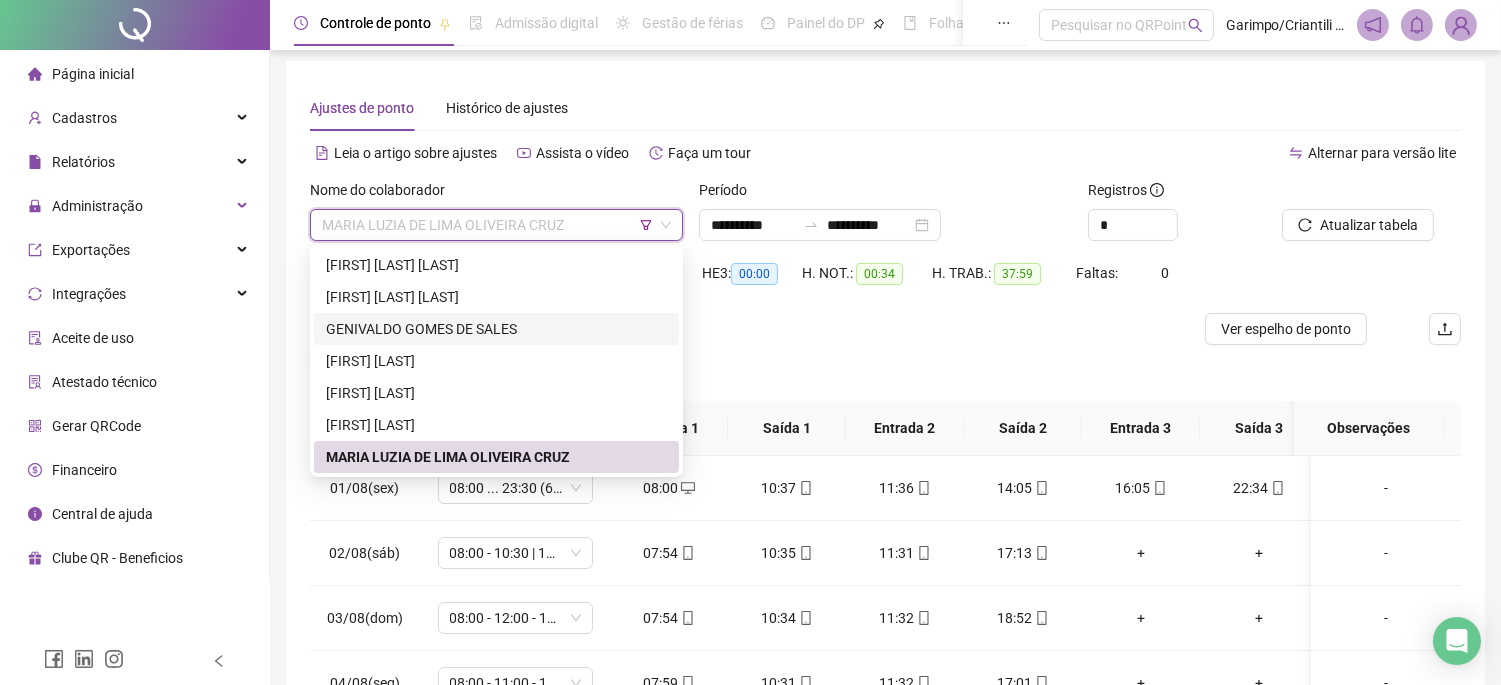 scroll, scrollTop: 0, scrollLeft: 0, axis: both 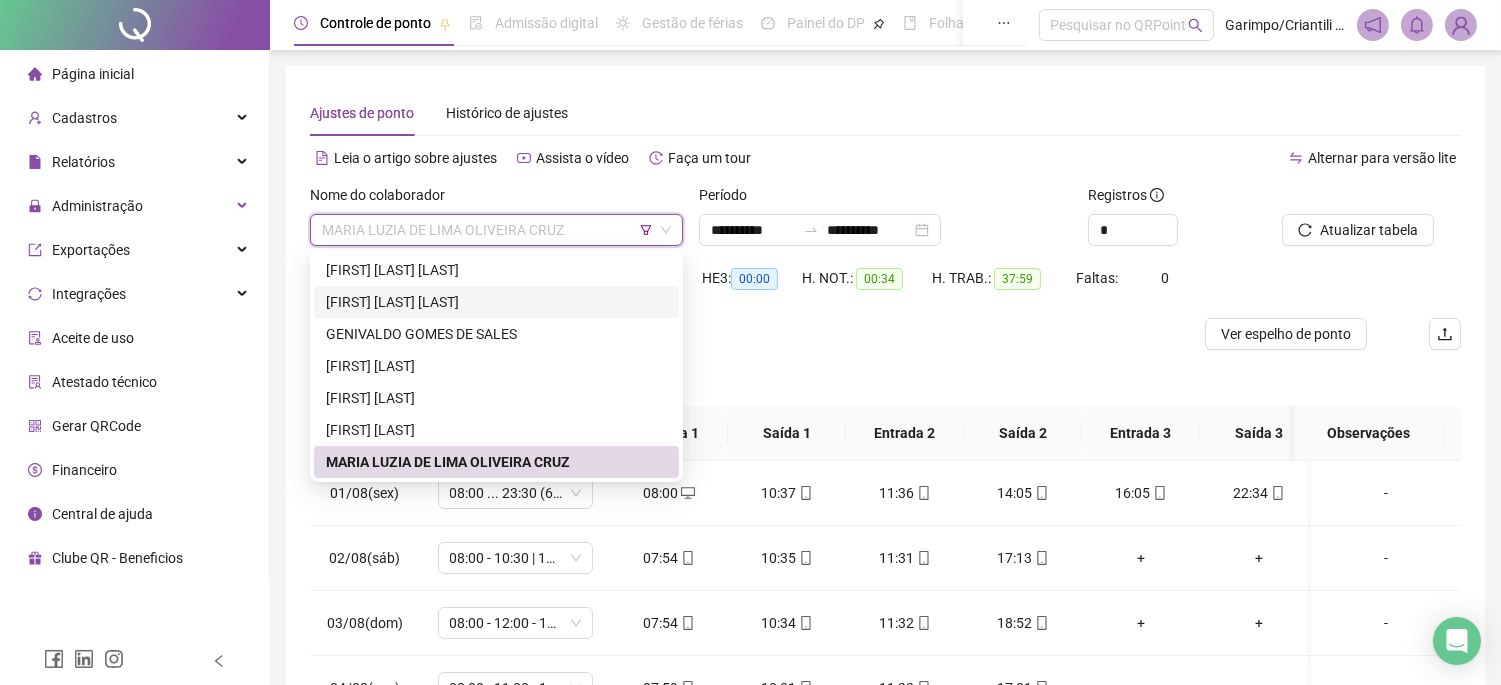 click on "[FIRST] [LAST] [LAST]" at bounding box center (496, 302) 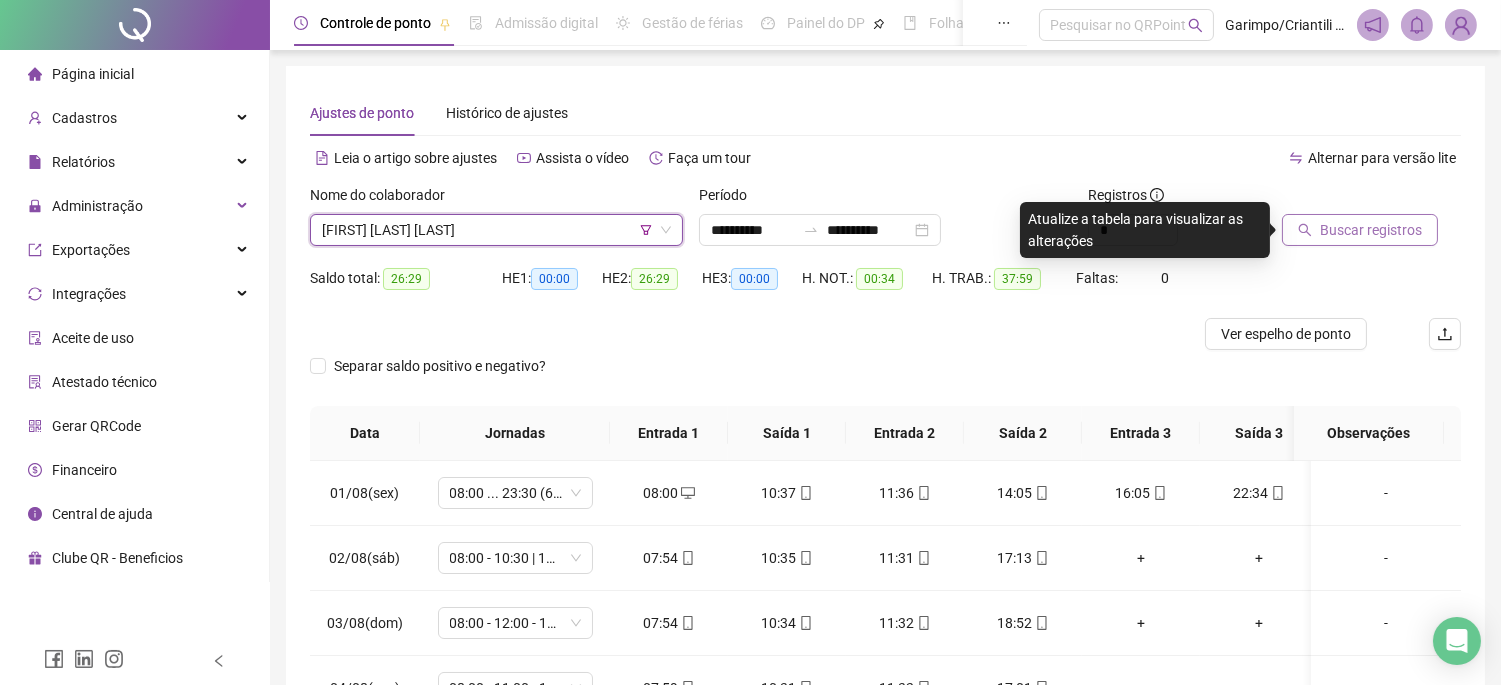 click on "Buscar registros" at bounding box center [1371, 230] 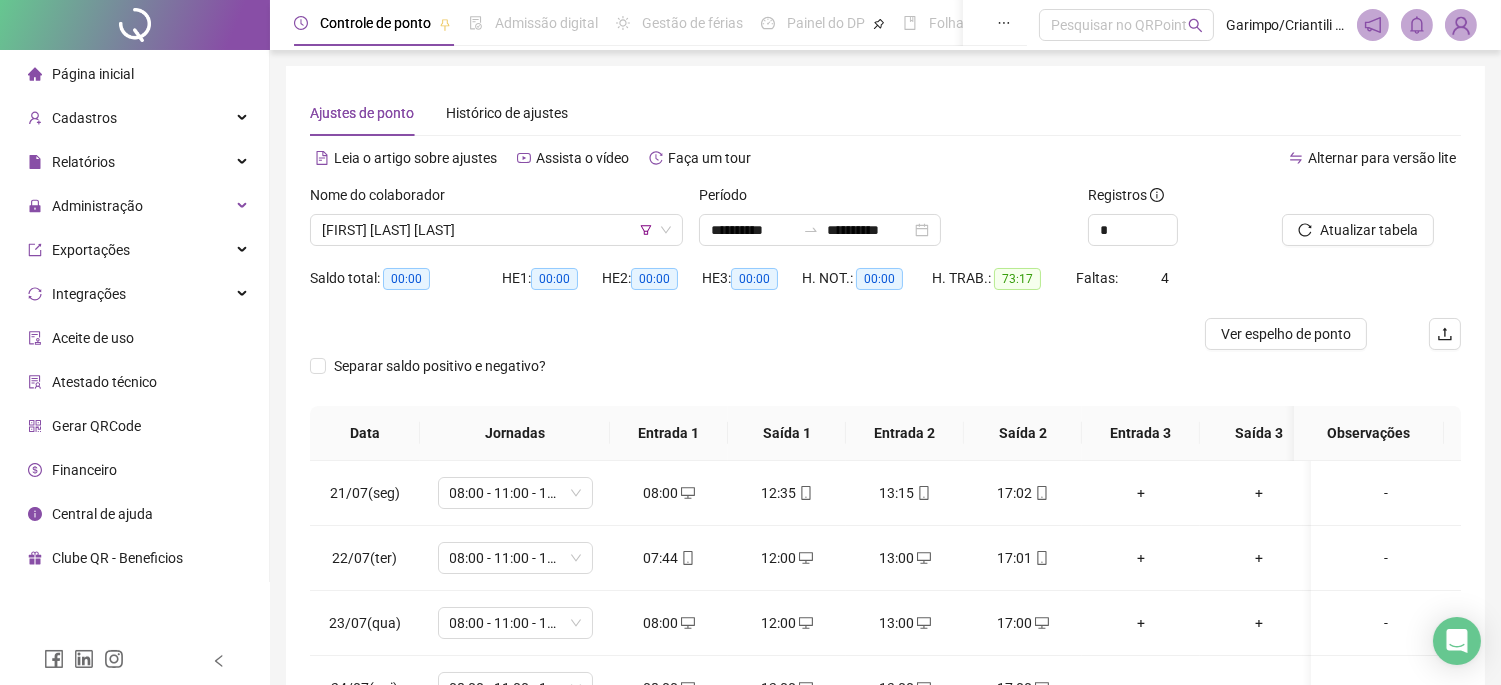 scroll, scrollTop: 312, scrollLeft: 0, axis: vertical 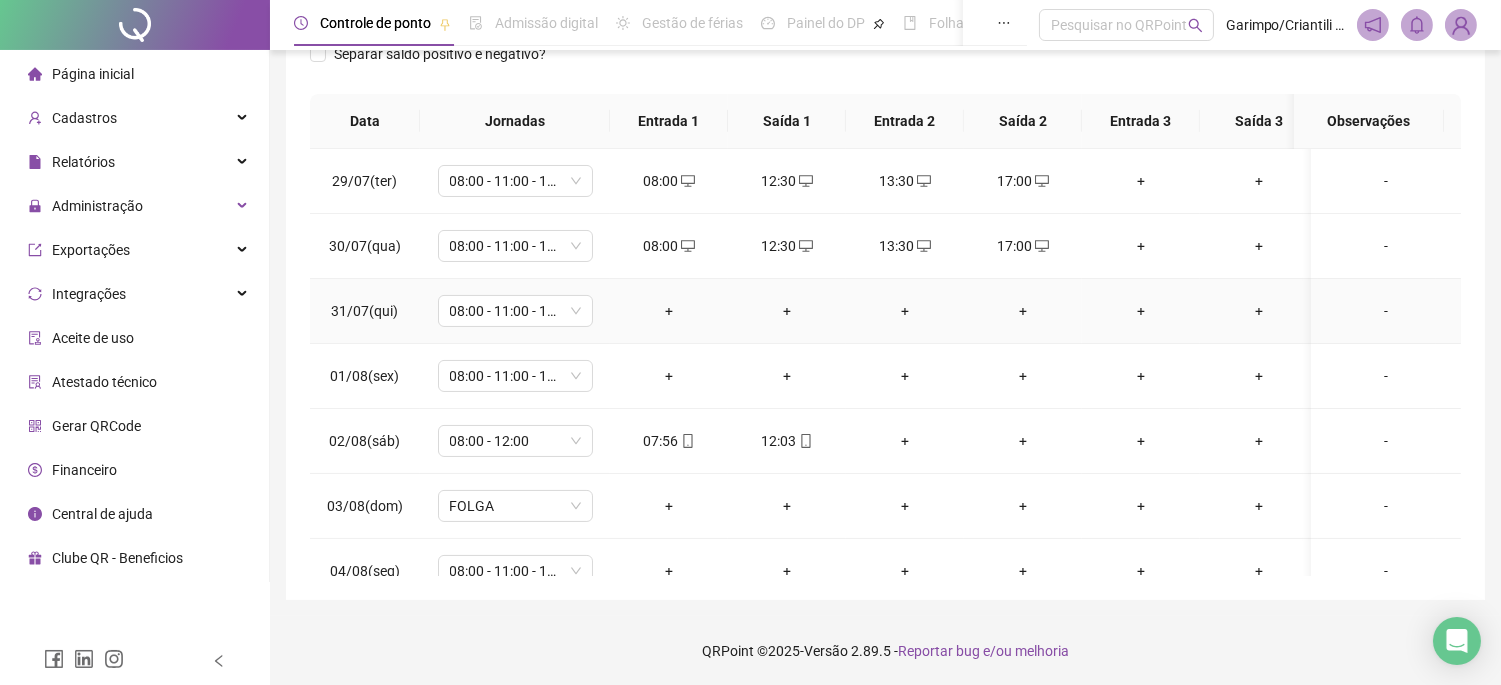 click on "+" at bounding box center (669, 311) 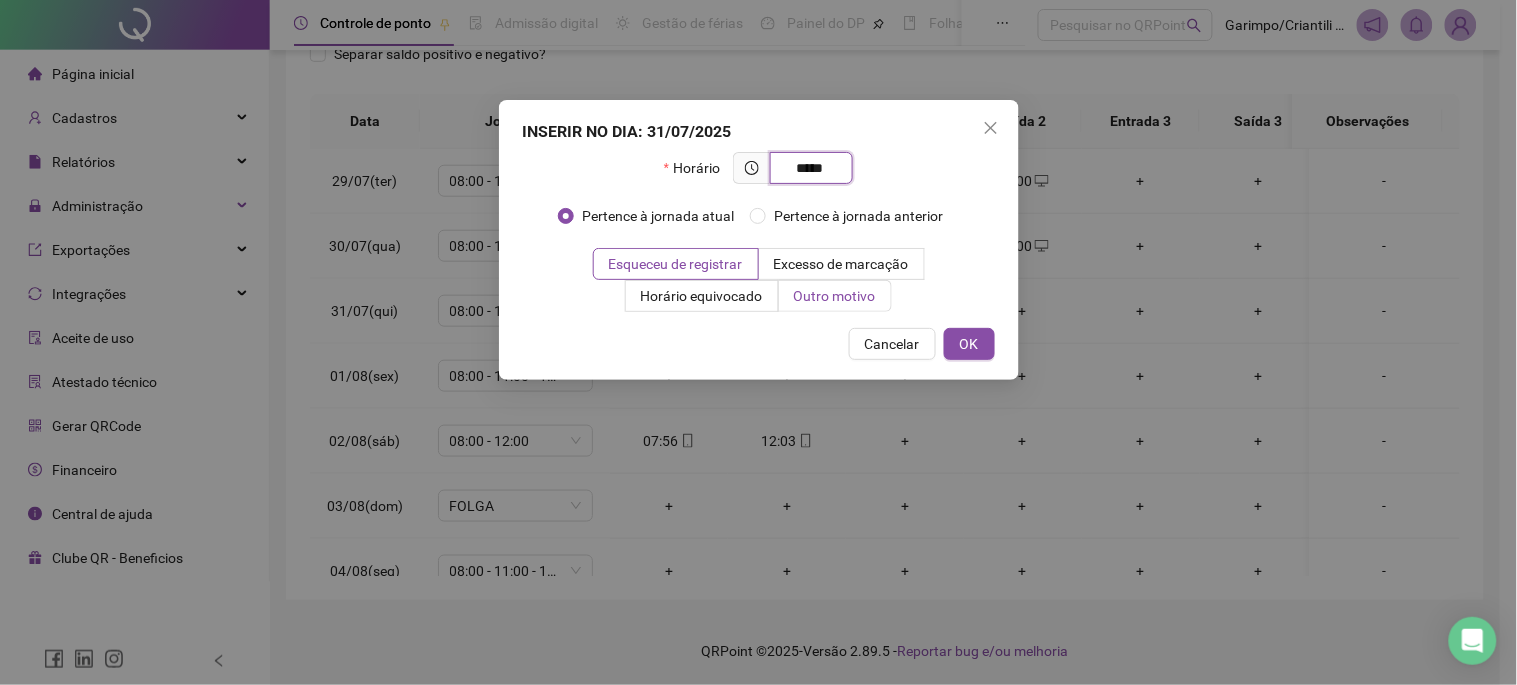 type on "*****" 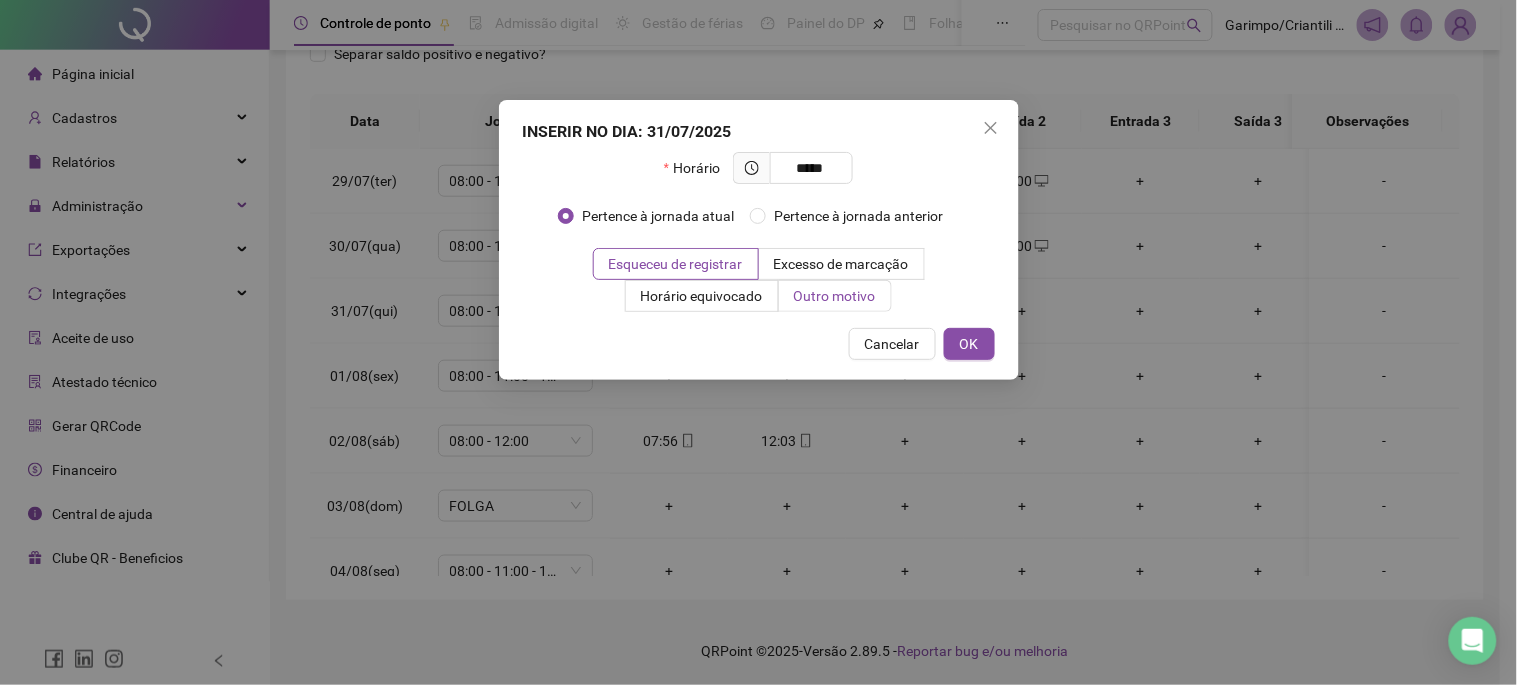 click on "Outro motivo" at bounding box center [835, 296] 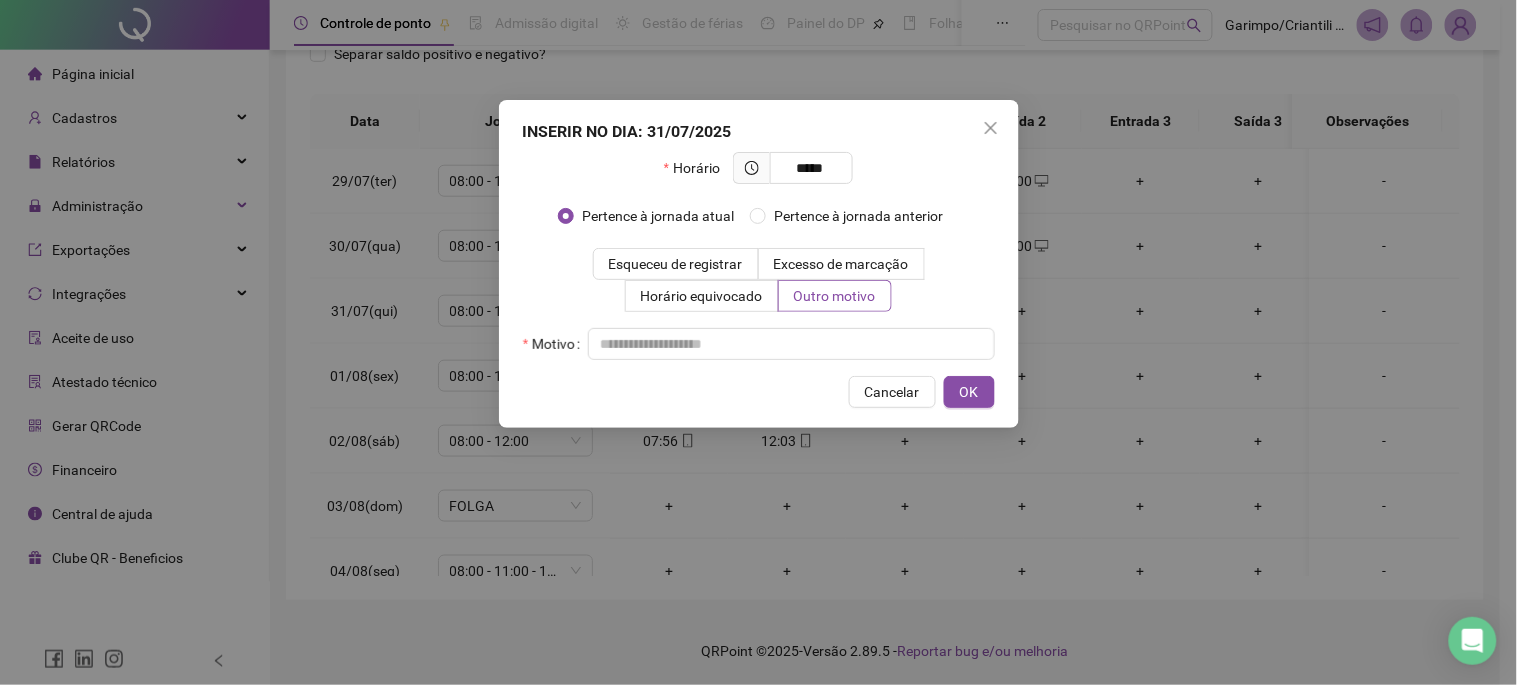 click on "Motivo" at bounding box center [759, 344] 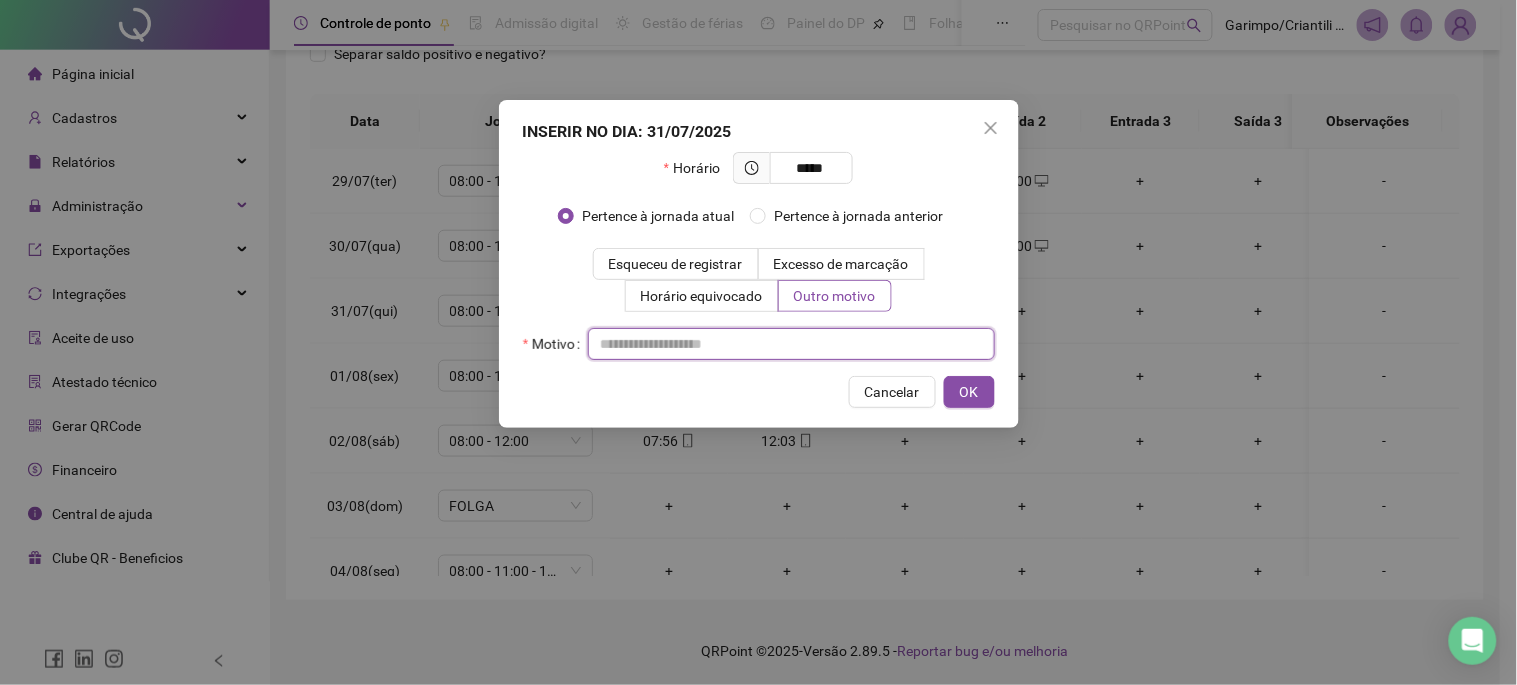 click at bounding box center [791, 344] 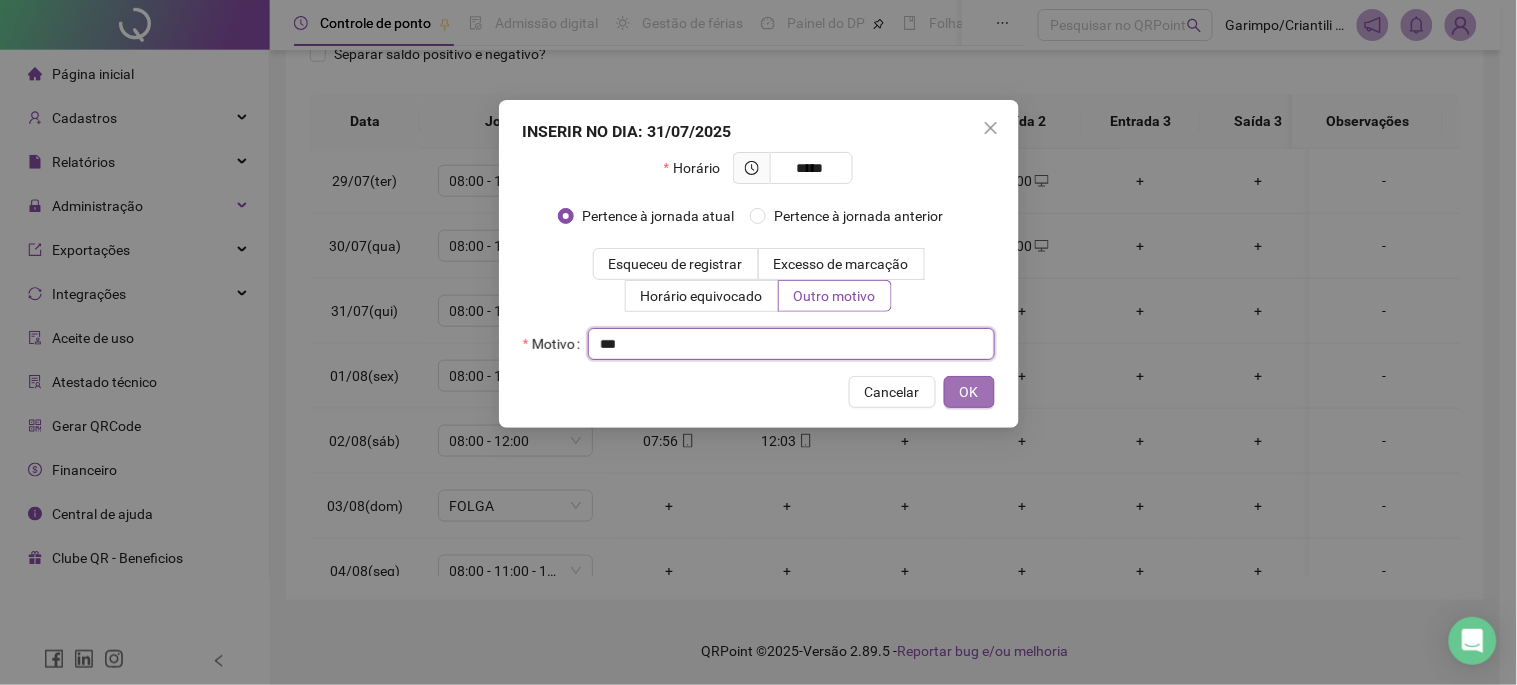 type 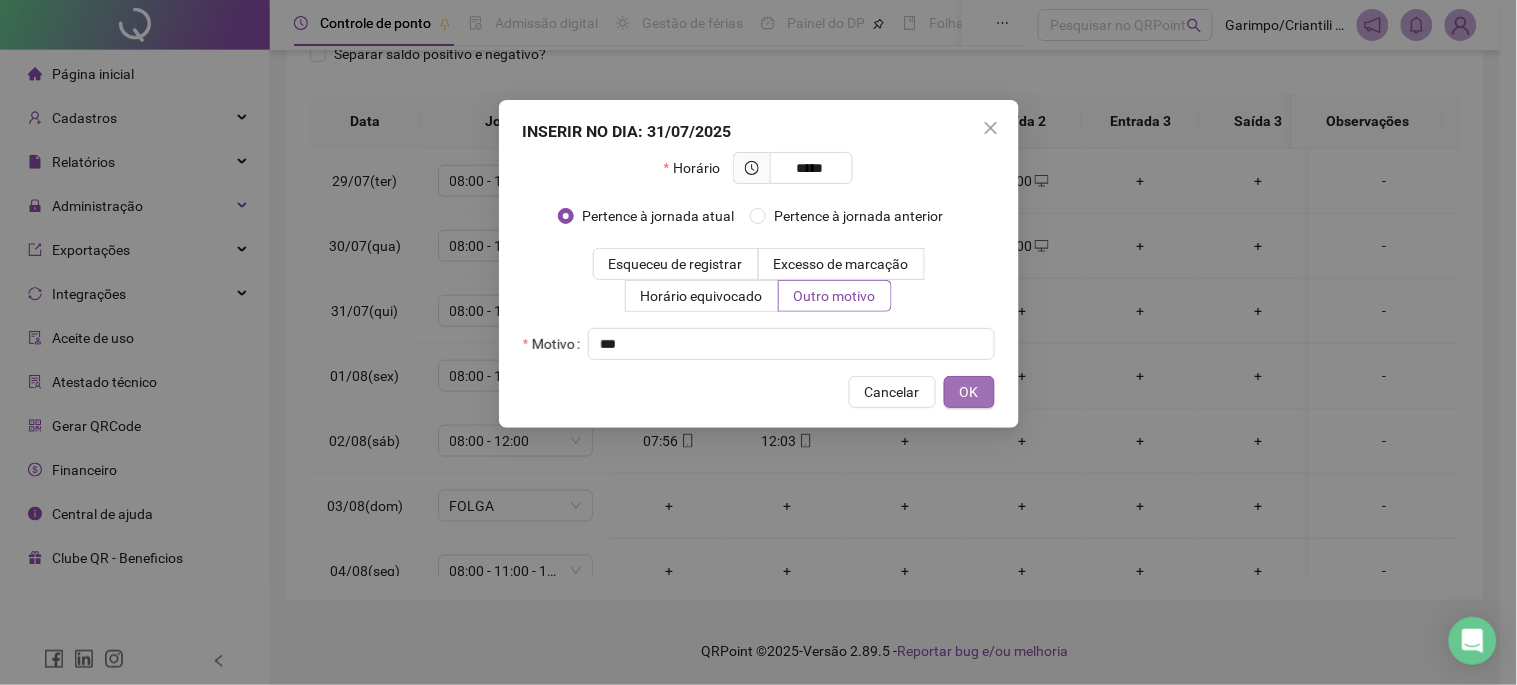 click on "OK" at bounding box center (969, 392) 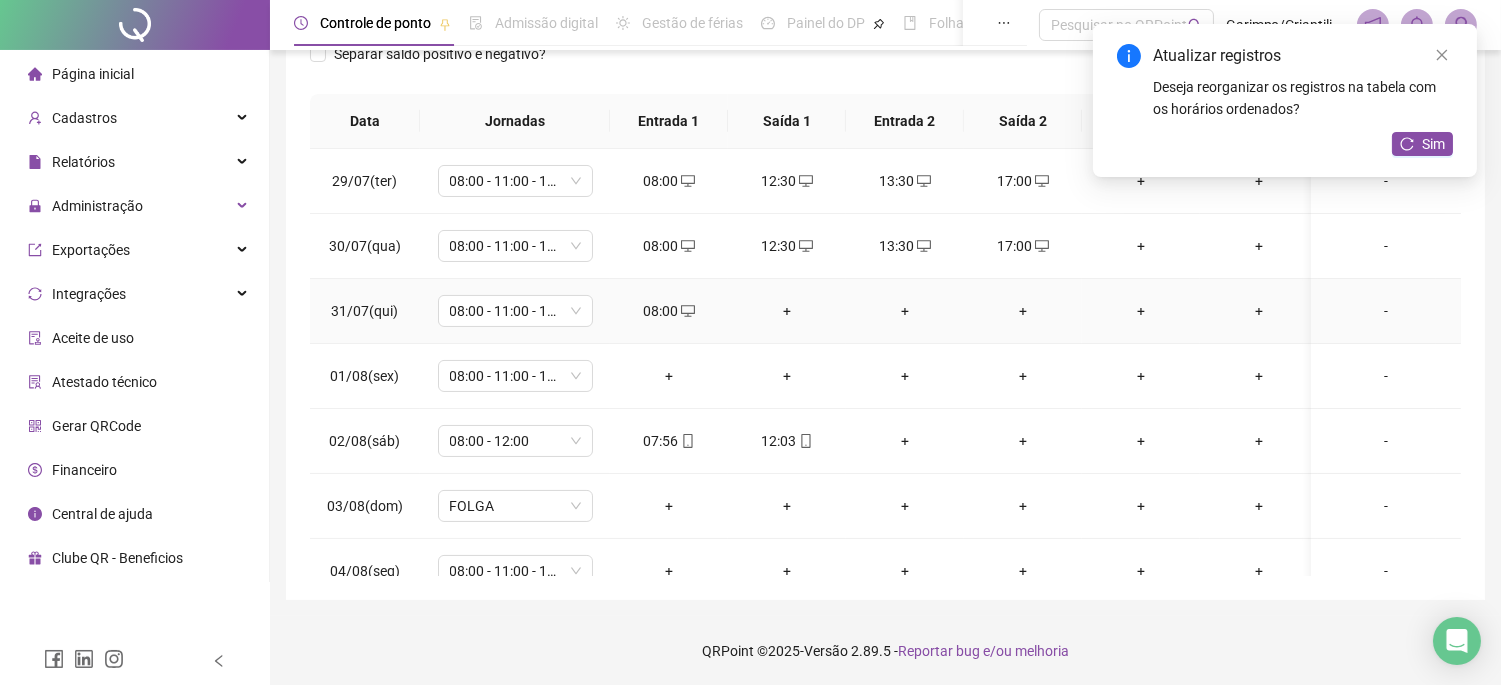 click on "+" at bounding box center (787, 311) 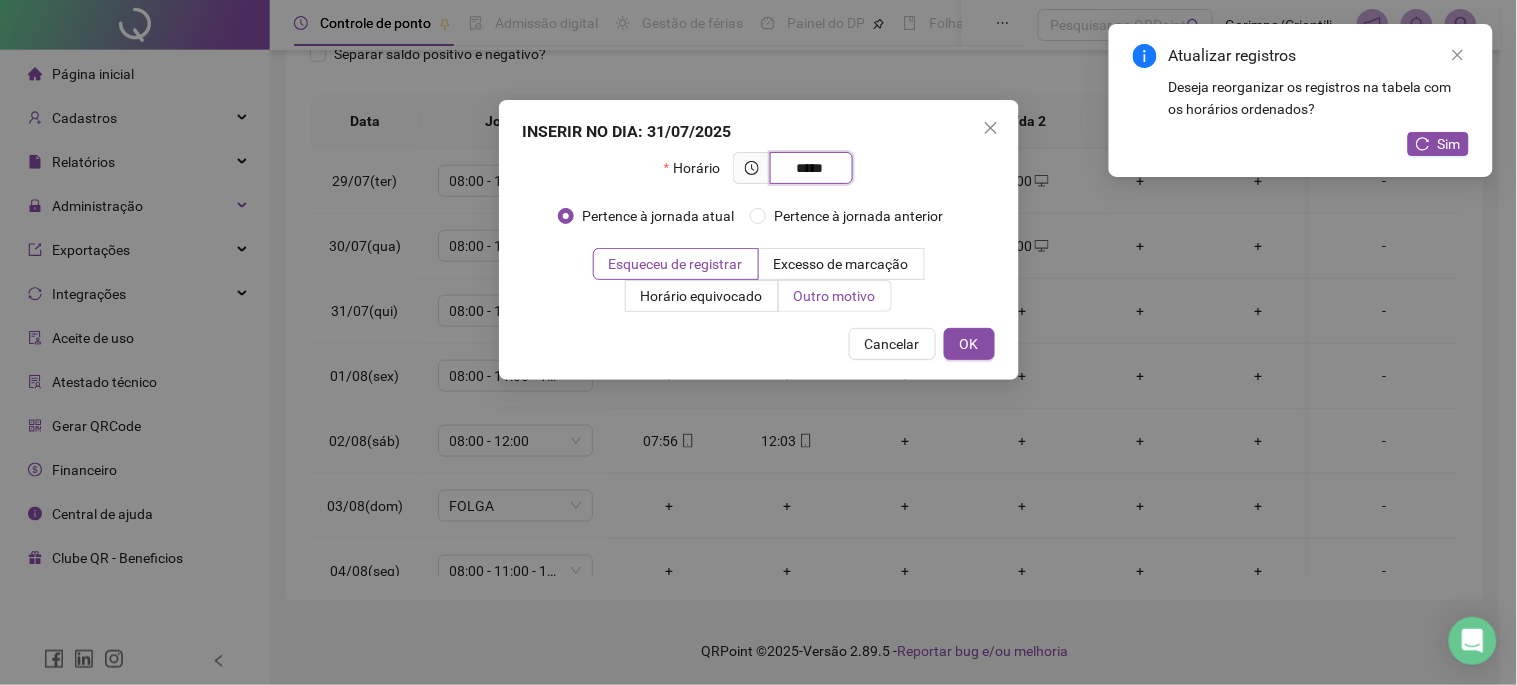 type on "*****" 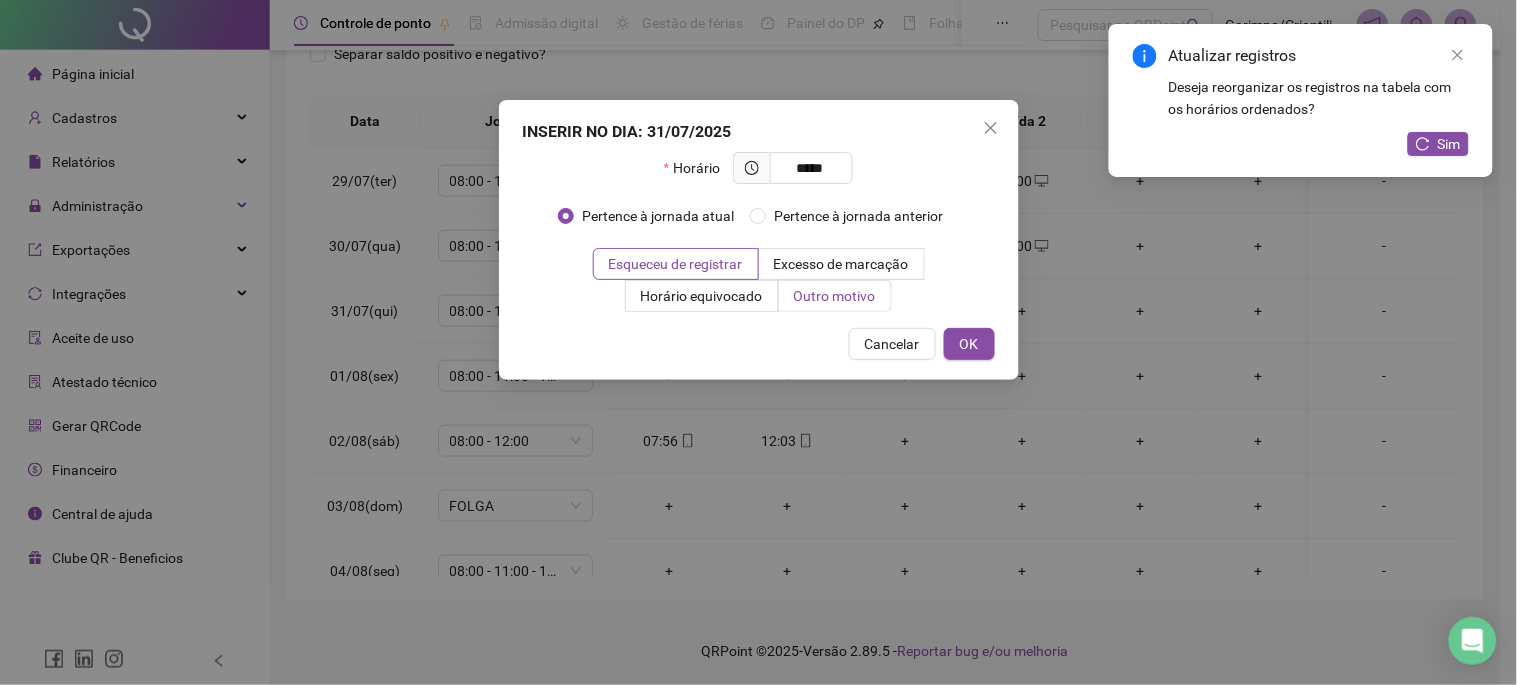 click on "Outro motivo" at bounding box center (835, 296) 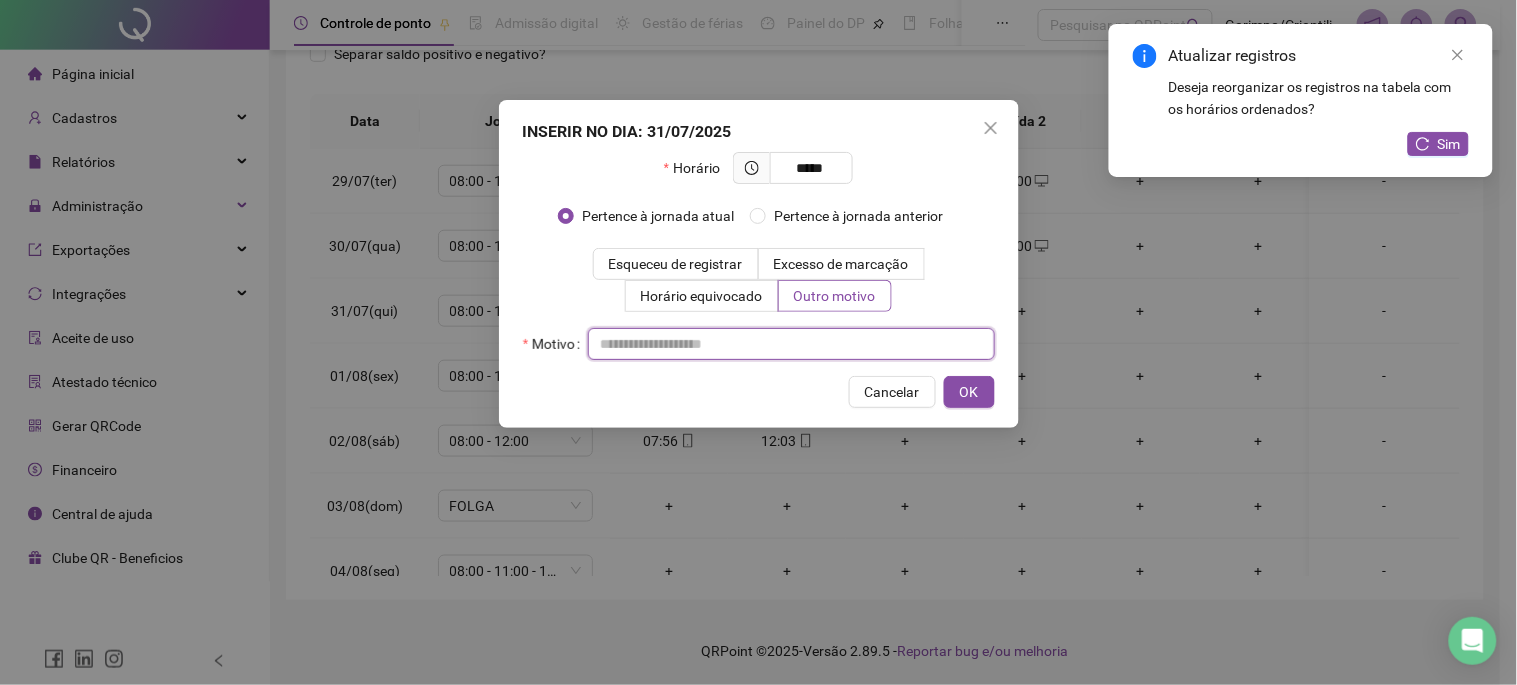 click at bounding box center (791, 344) 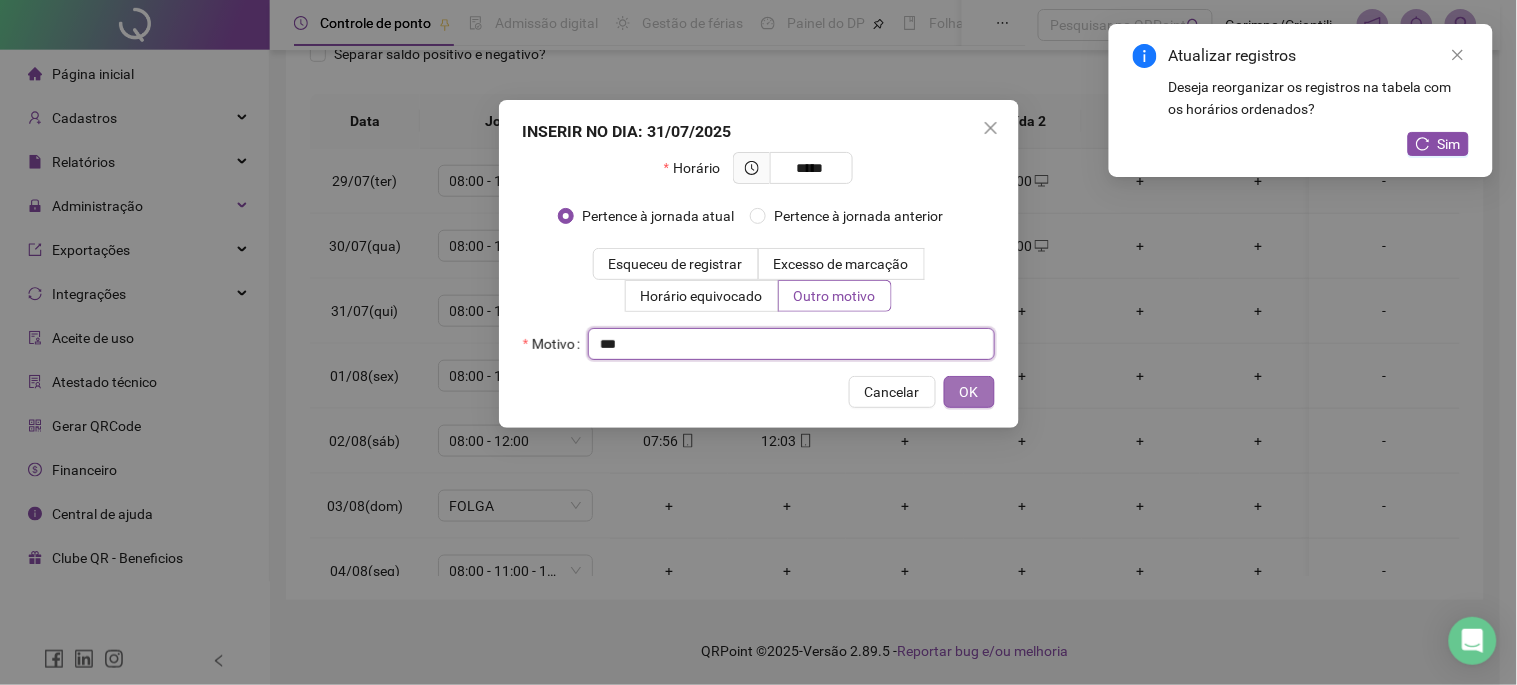 type 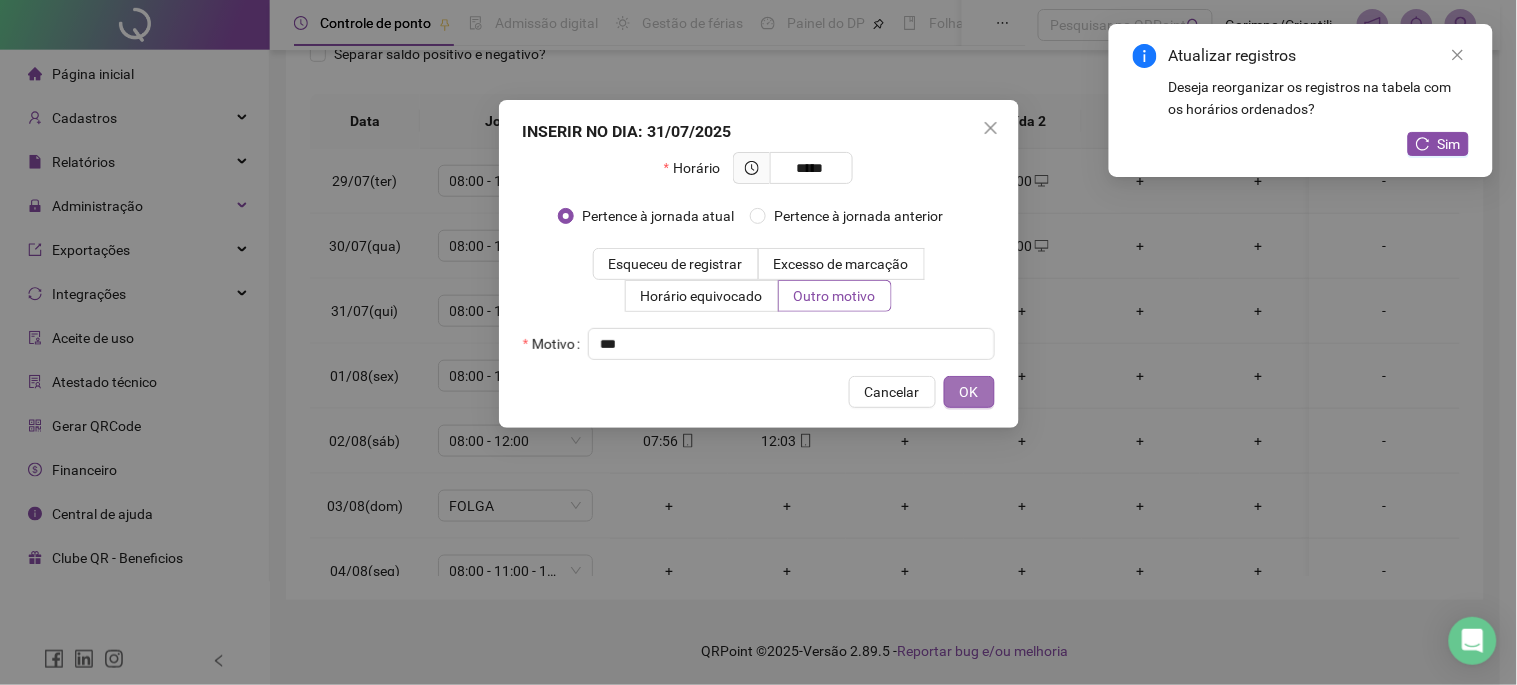 click on "OK" at bounding box center [969, 392] 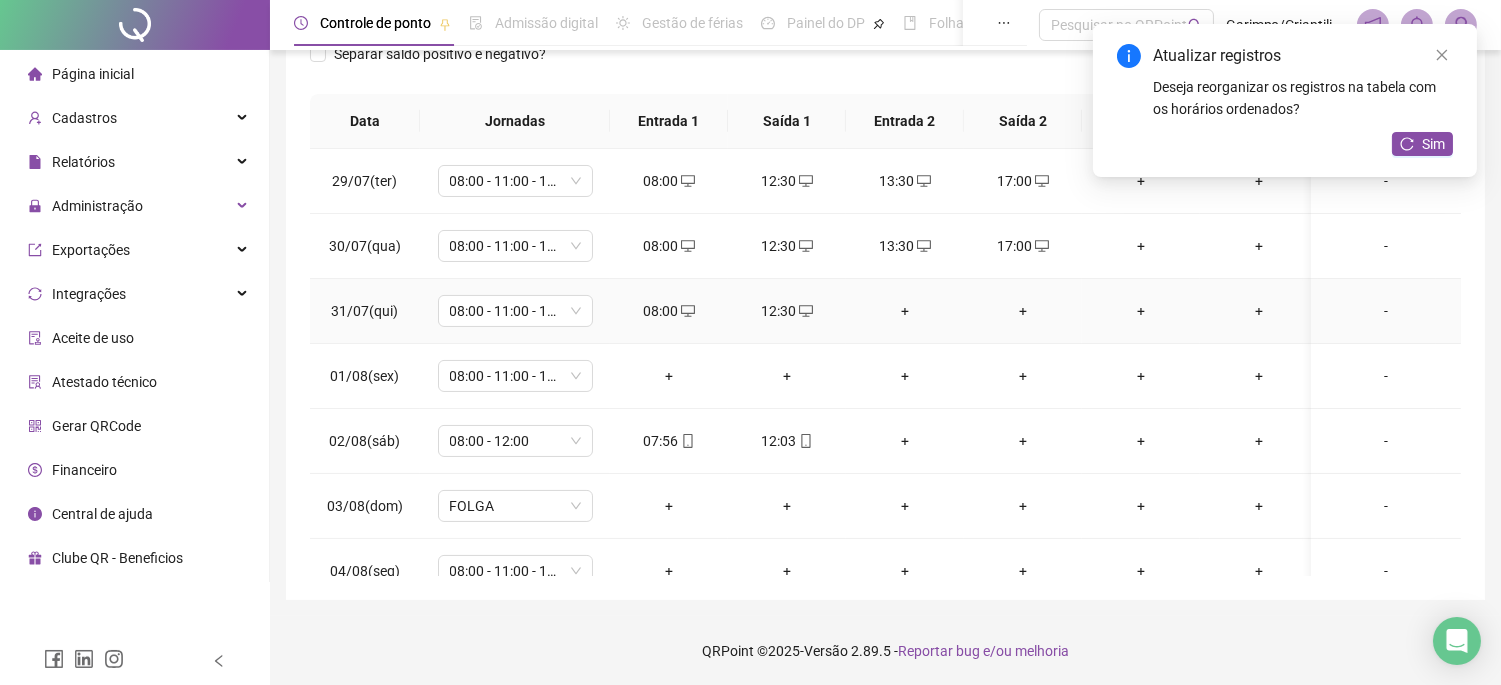click on "+" at bounding box center (905, 311) 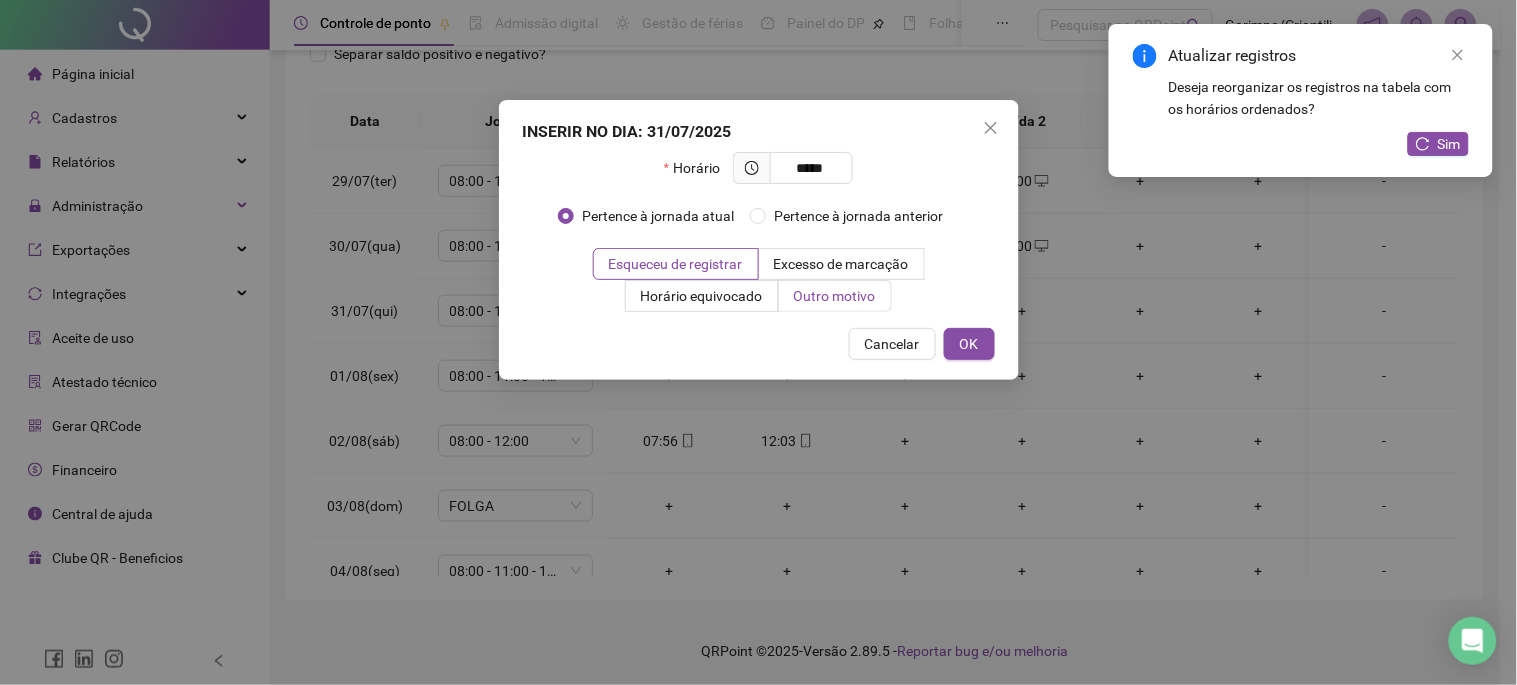 type on "*****" 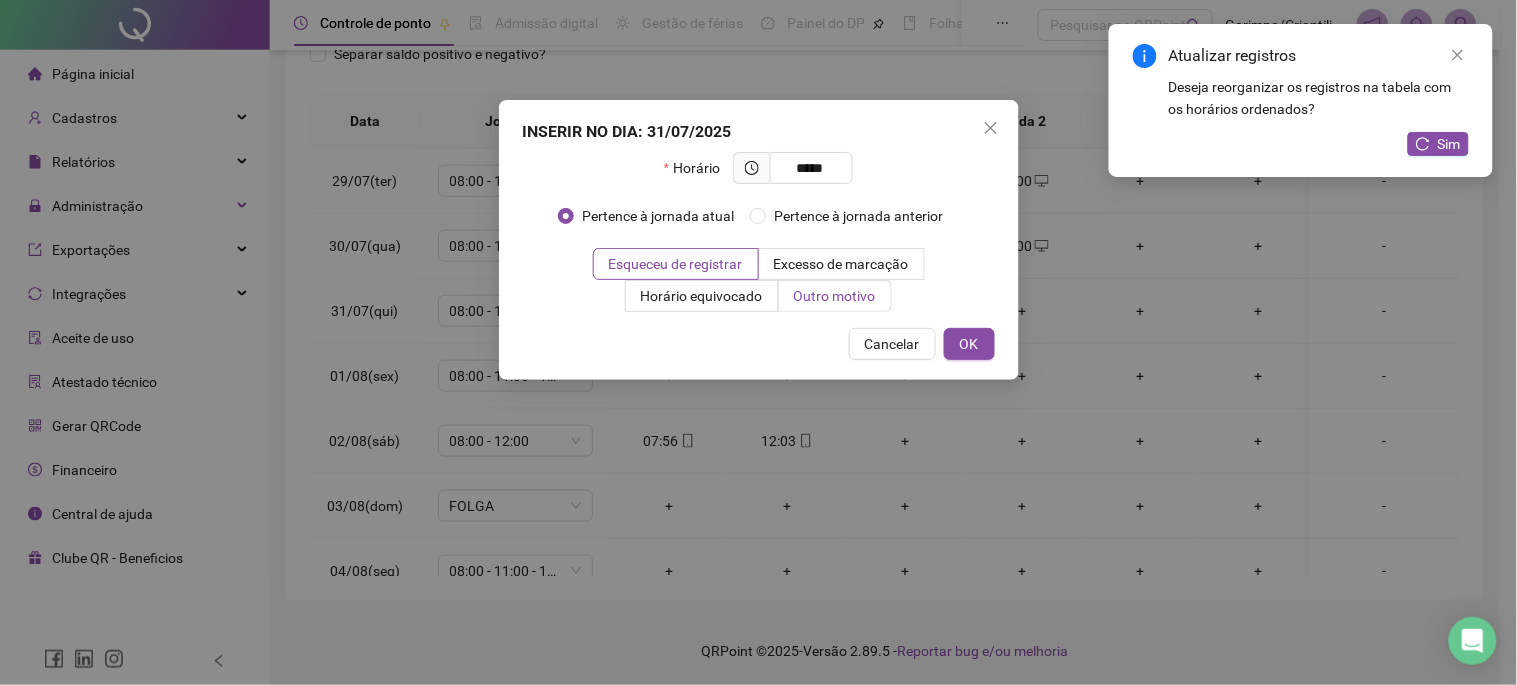 click on "Outro motivo" at bounding box center (835, 296) 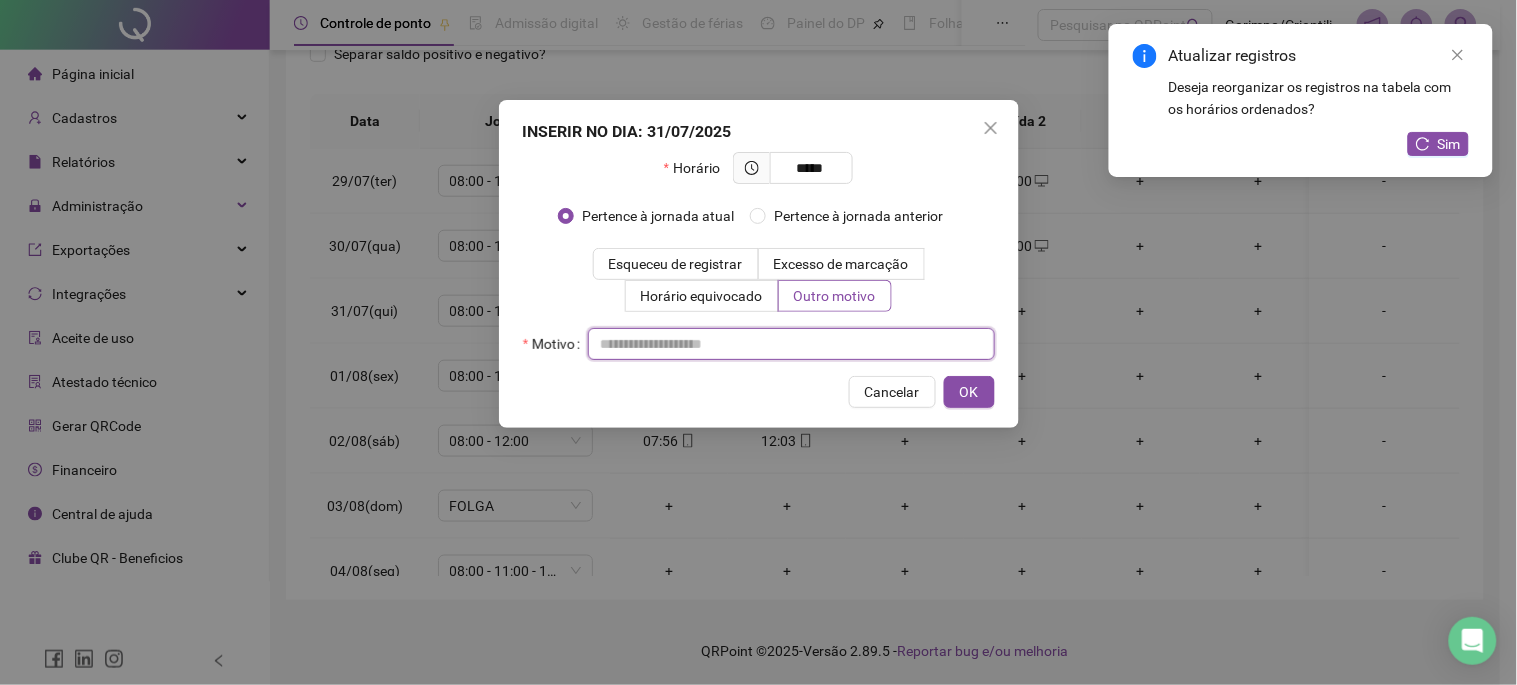 click at bounding box center [791, 344] 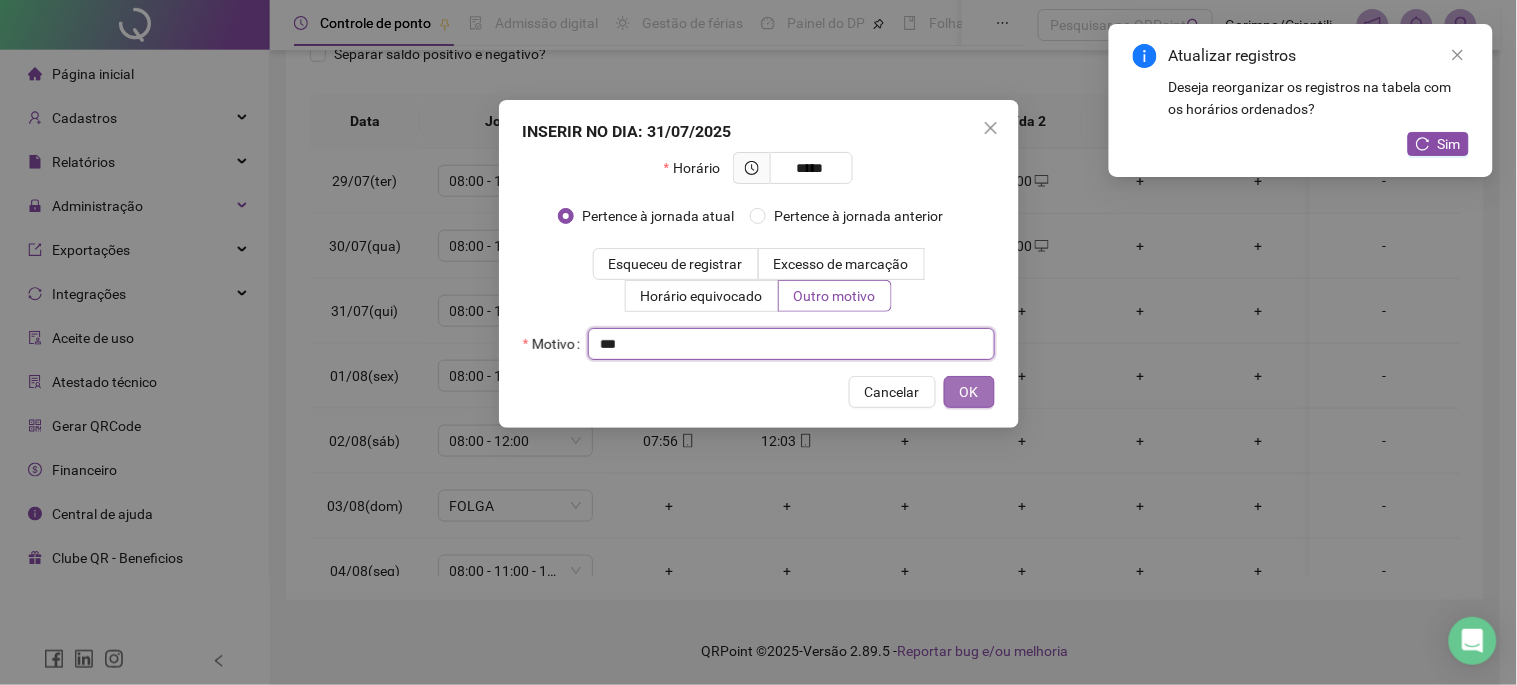 type 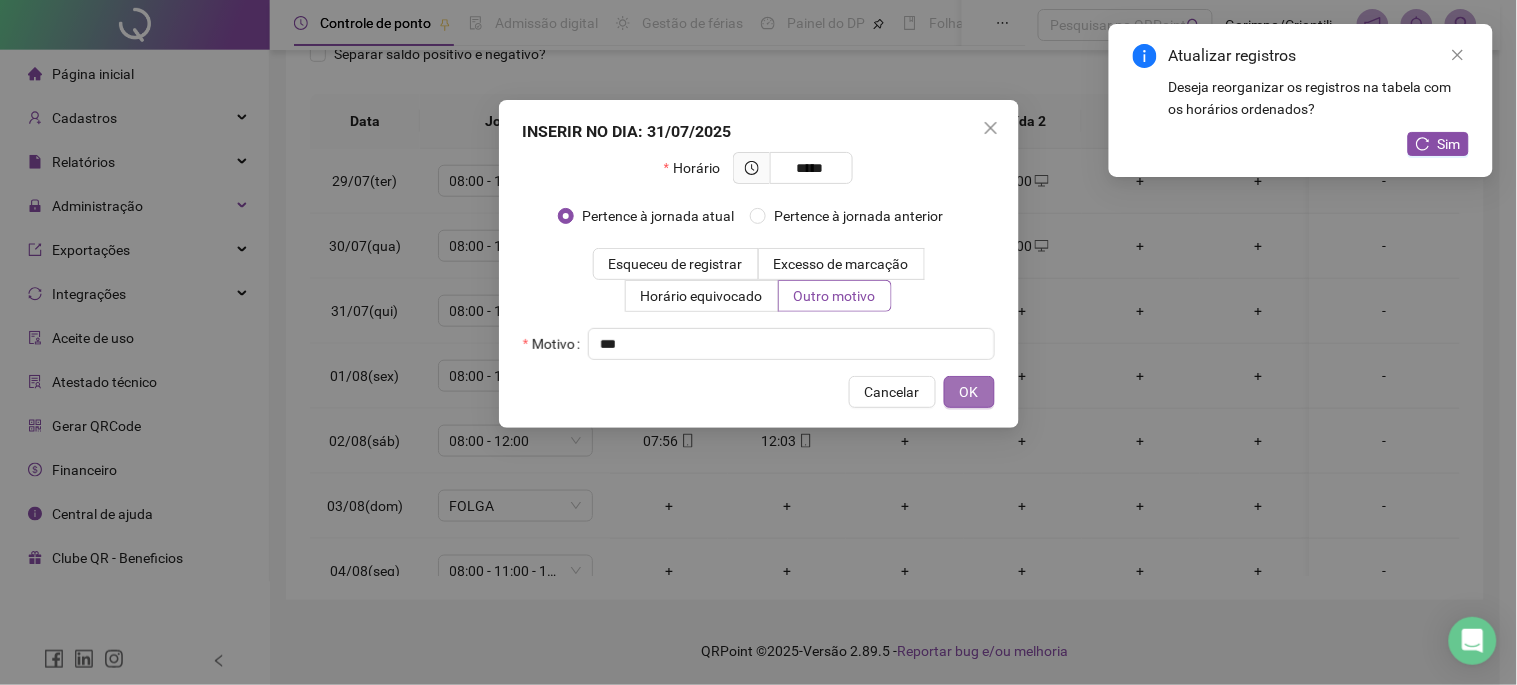 click on "OK" at bounding box center (969, 392) 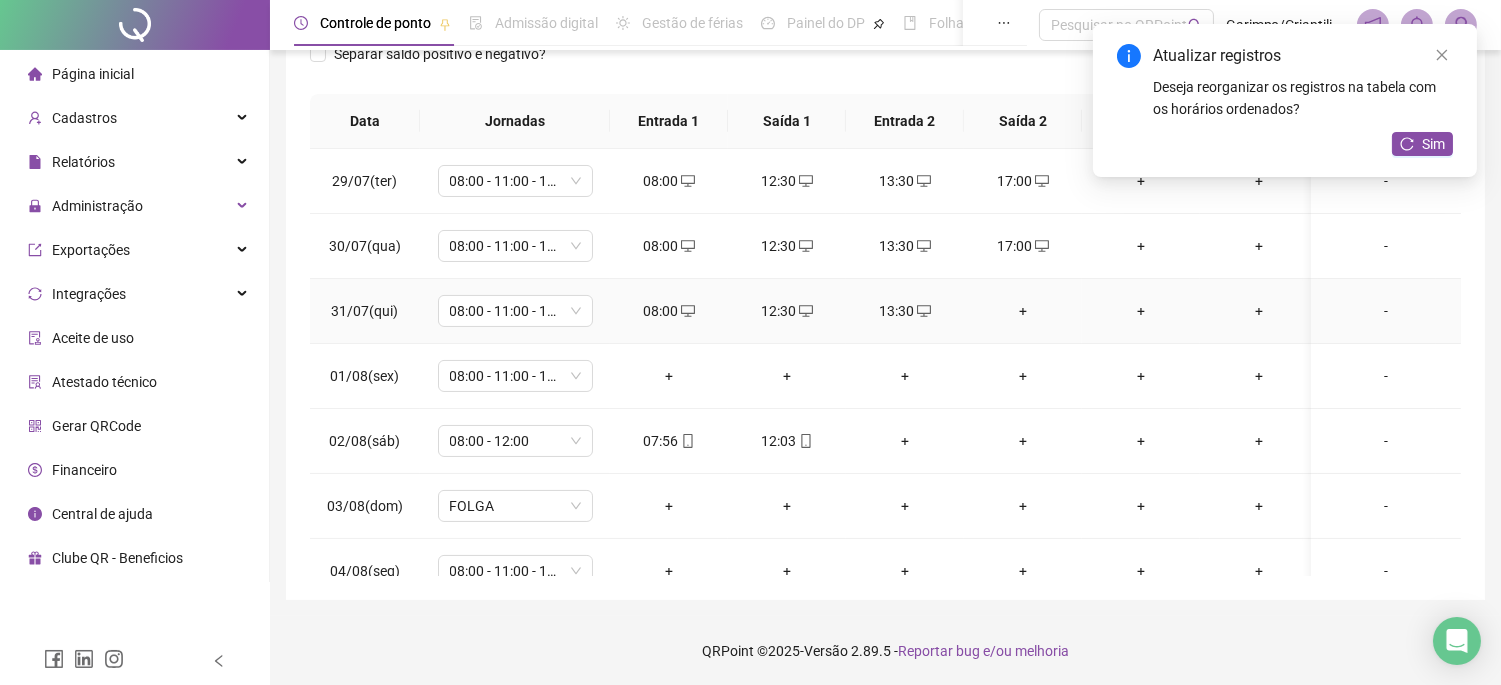 click on "+" at bounding box center [1023, 311] 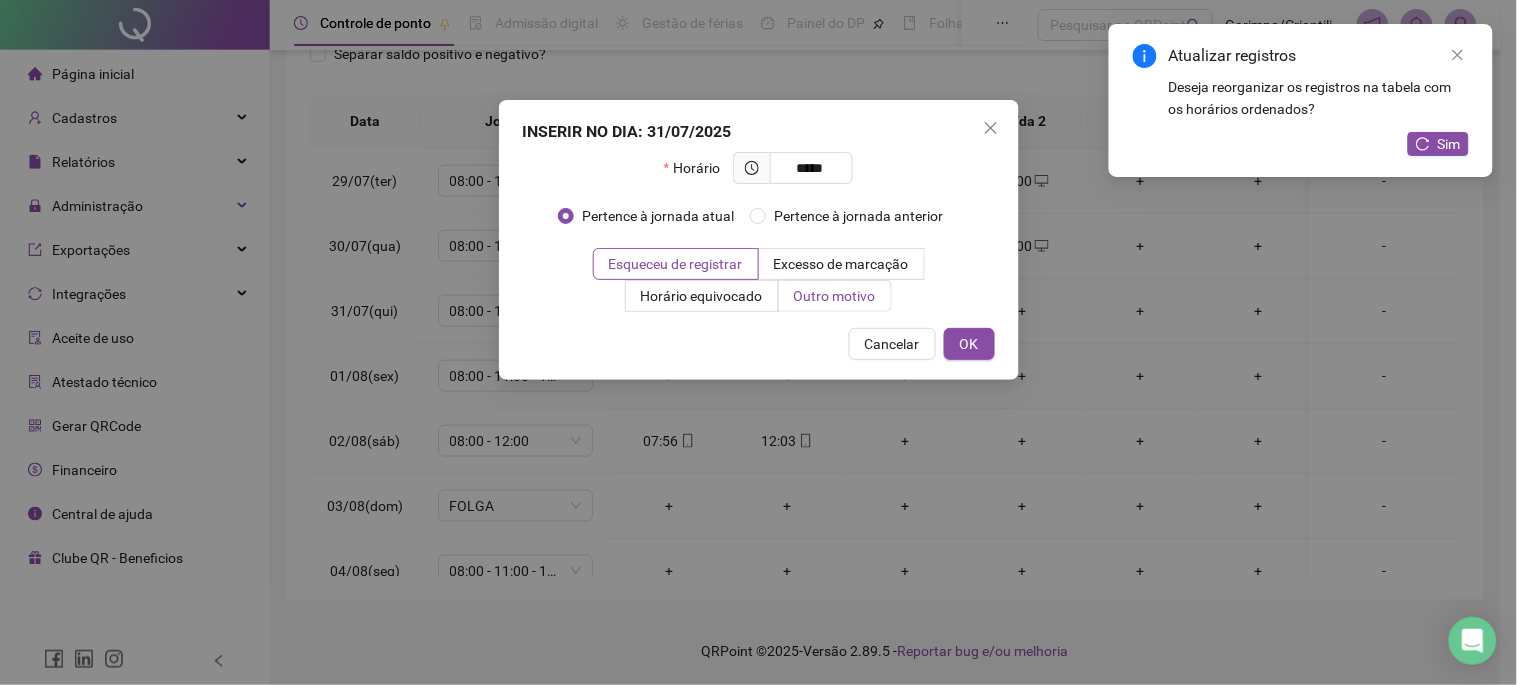 type on "*****" 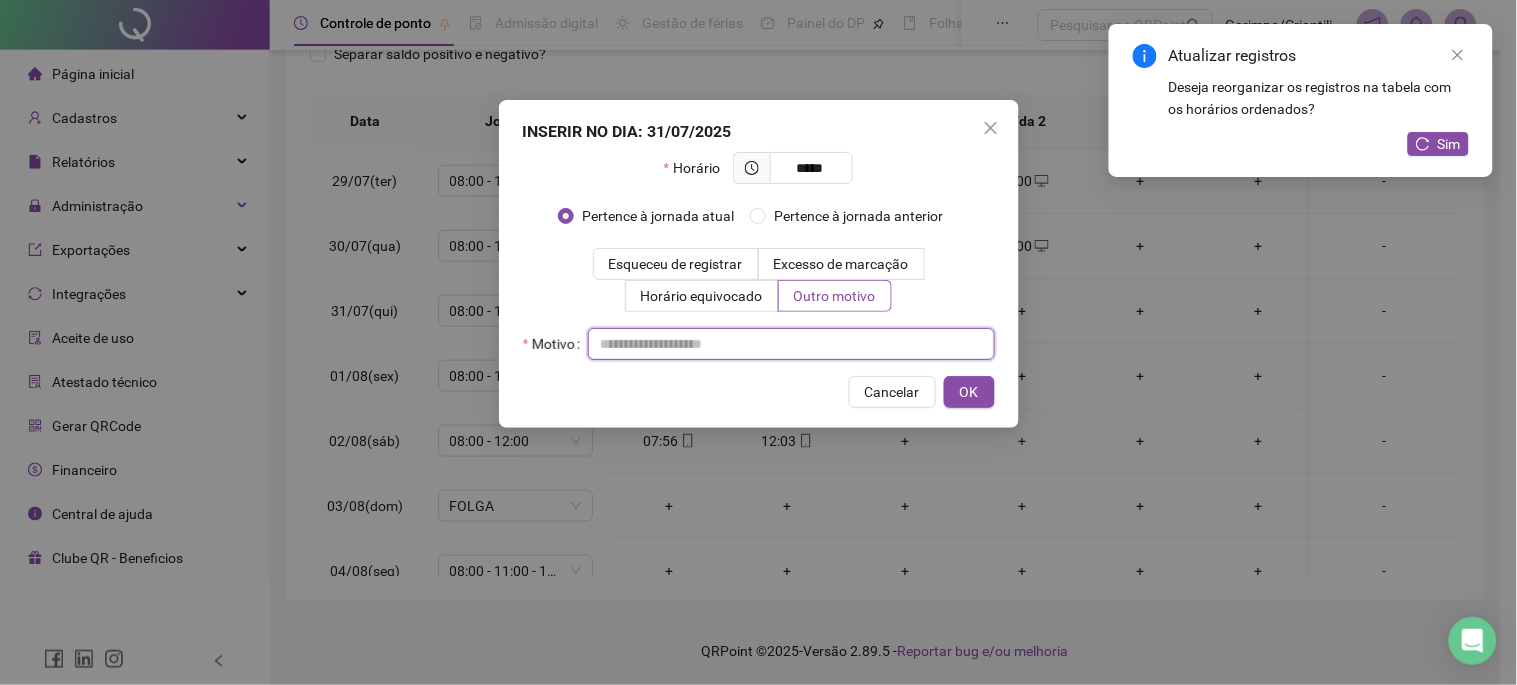 click at bounding box center [791, 344] 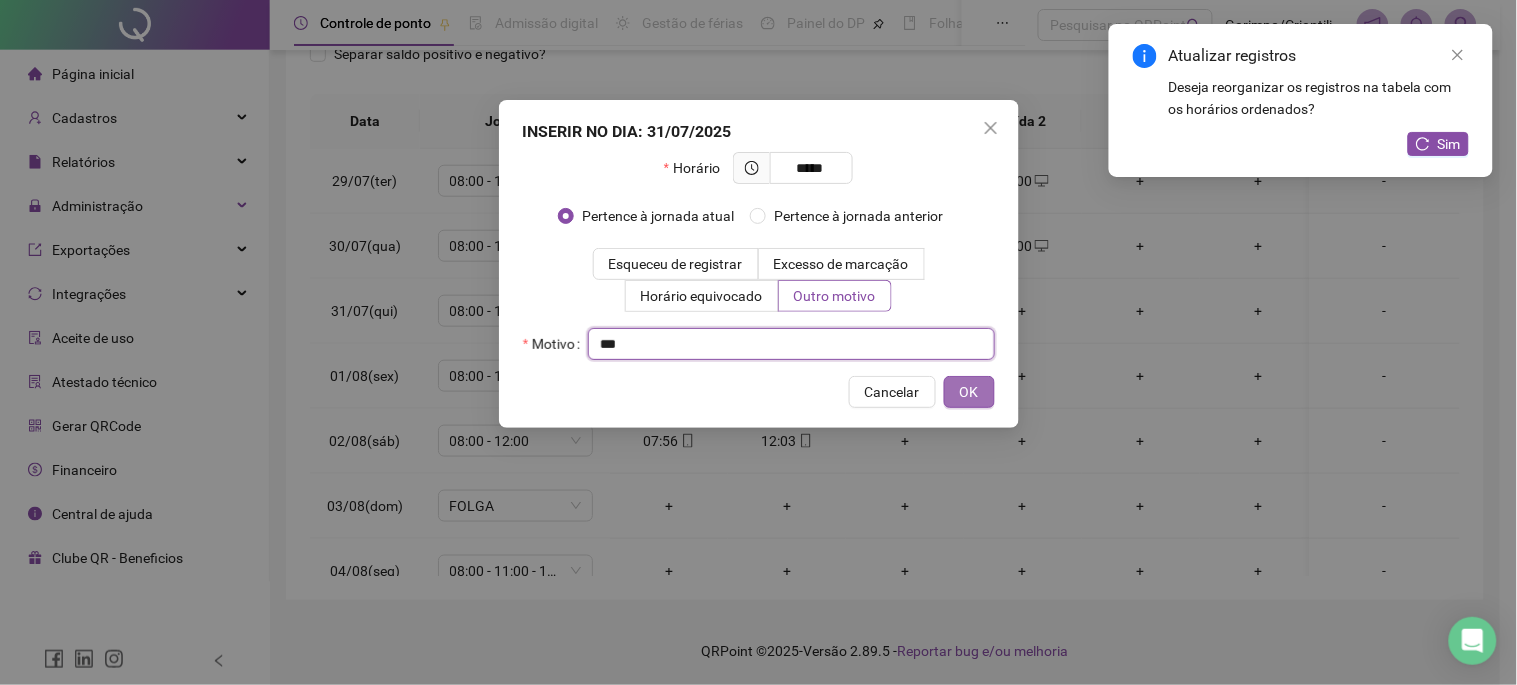type 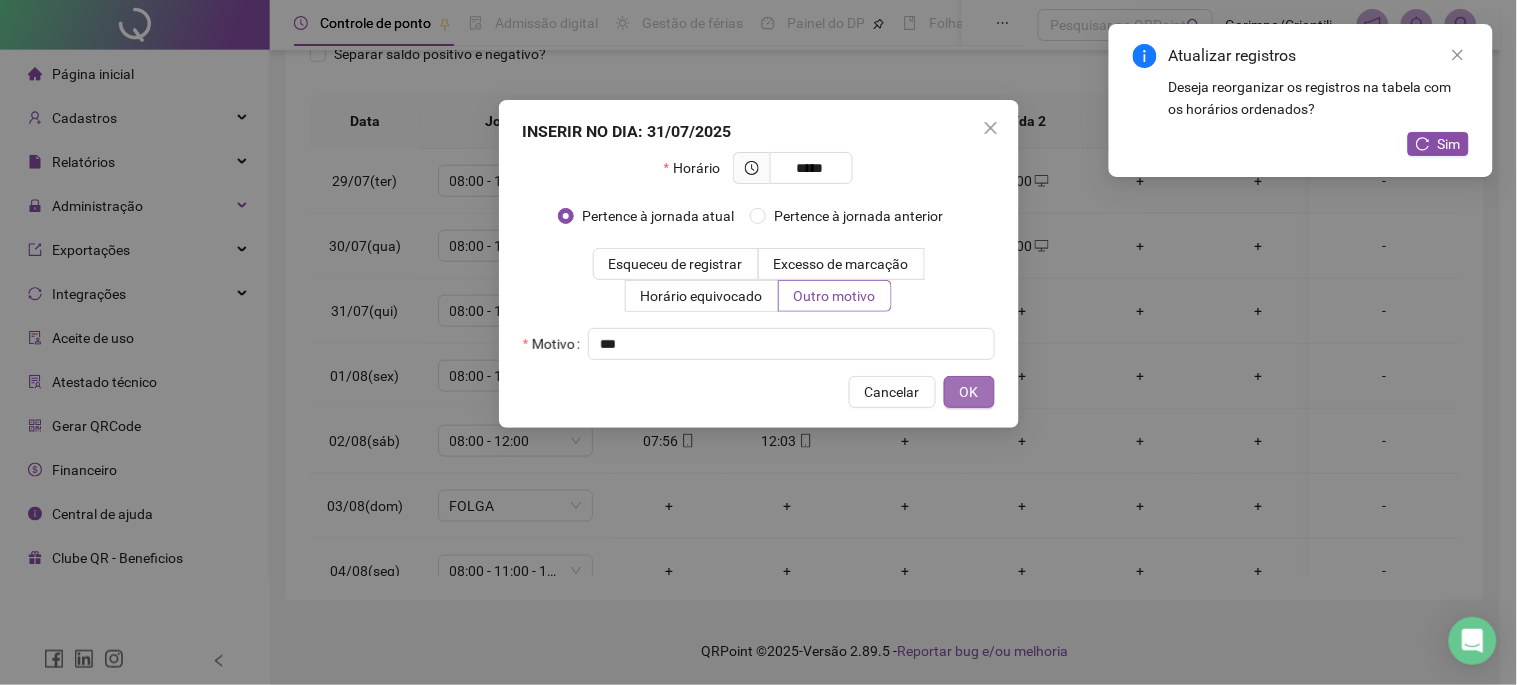click on "OK" at bounding box center [969, 392] 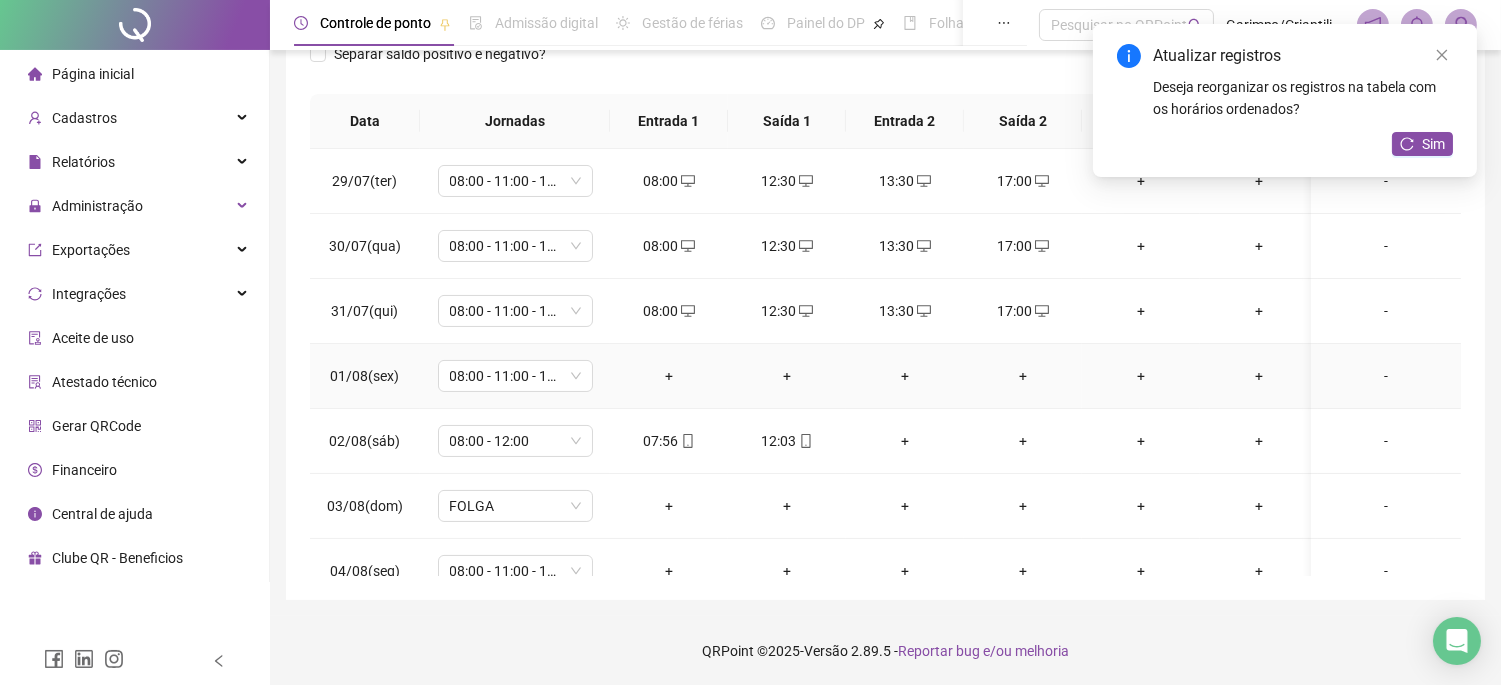 click on "+" at bounding box center (669, 376) 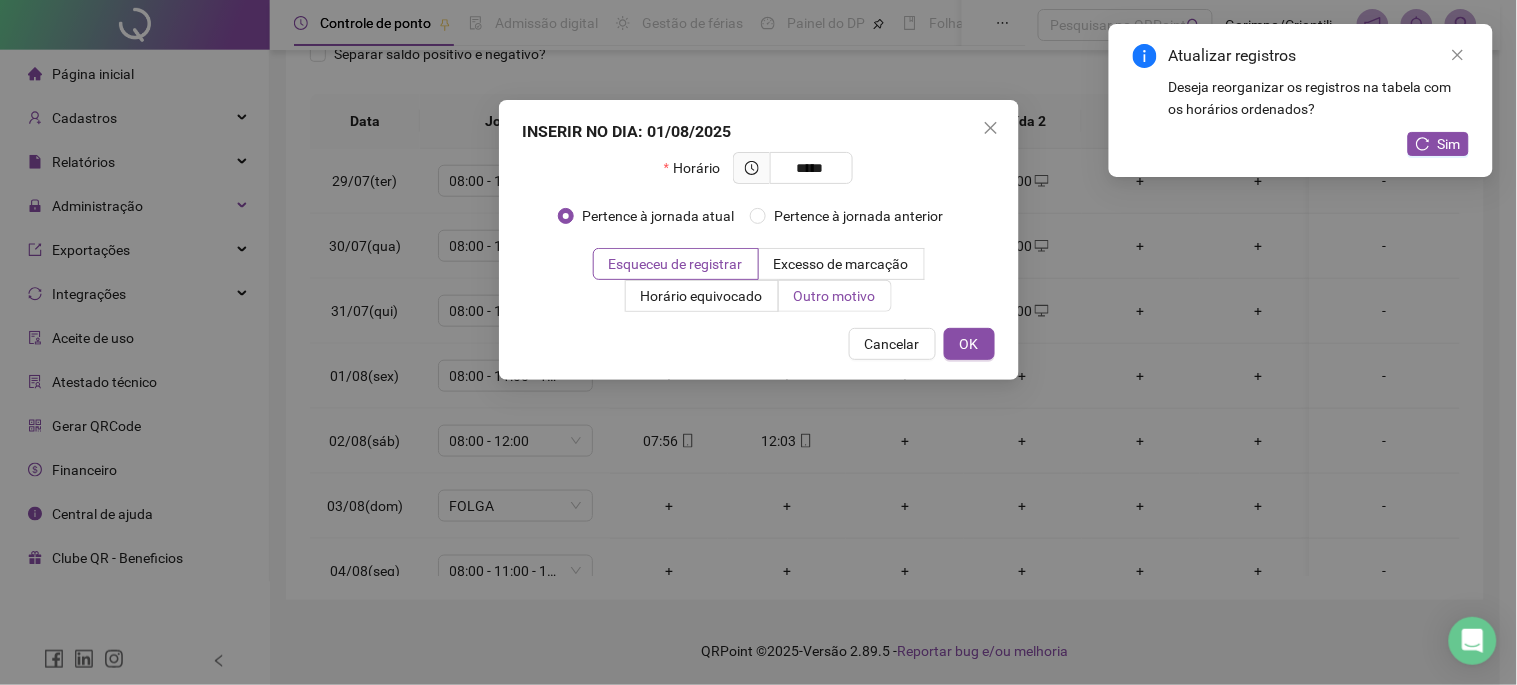 type on "*****" 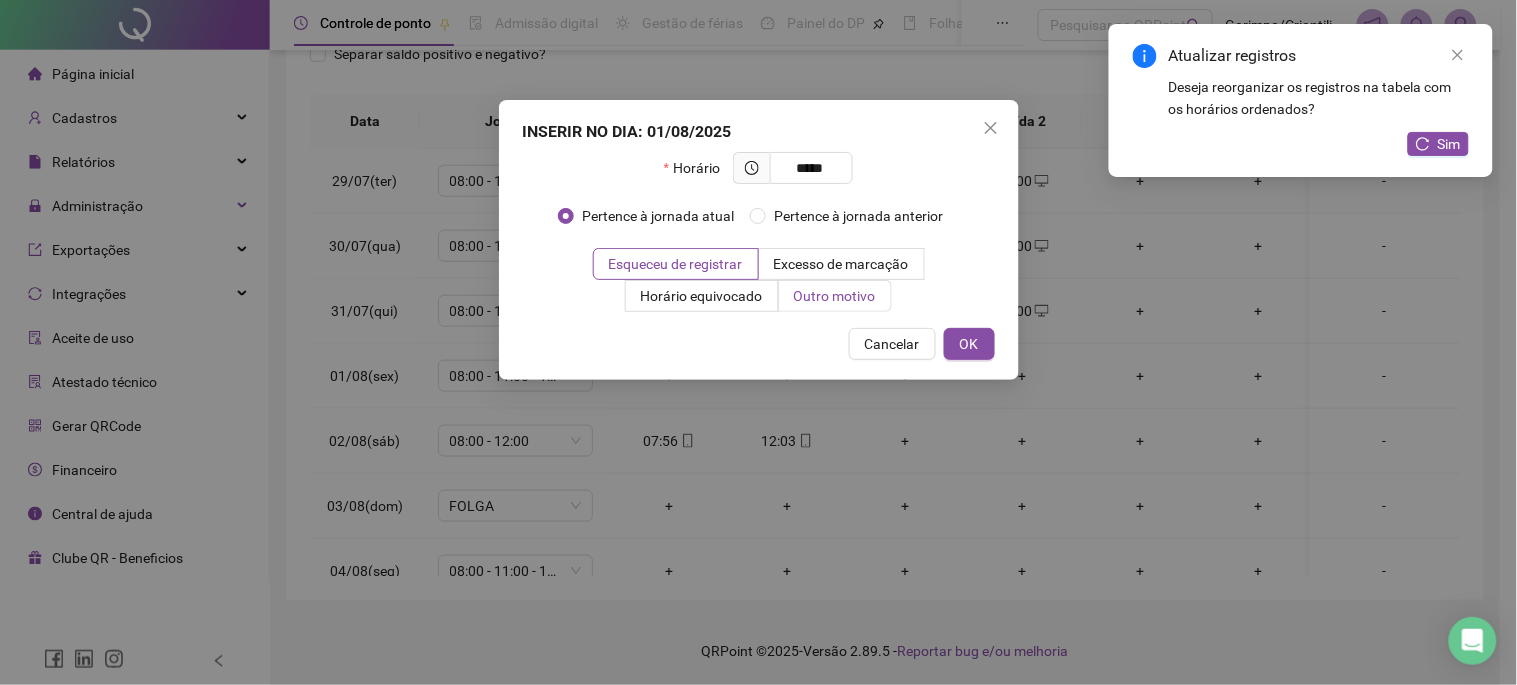 click on "Outro motivo" at bounding box center (835, 296) 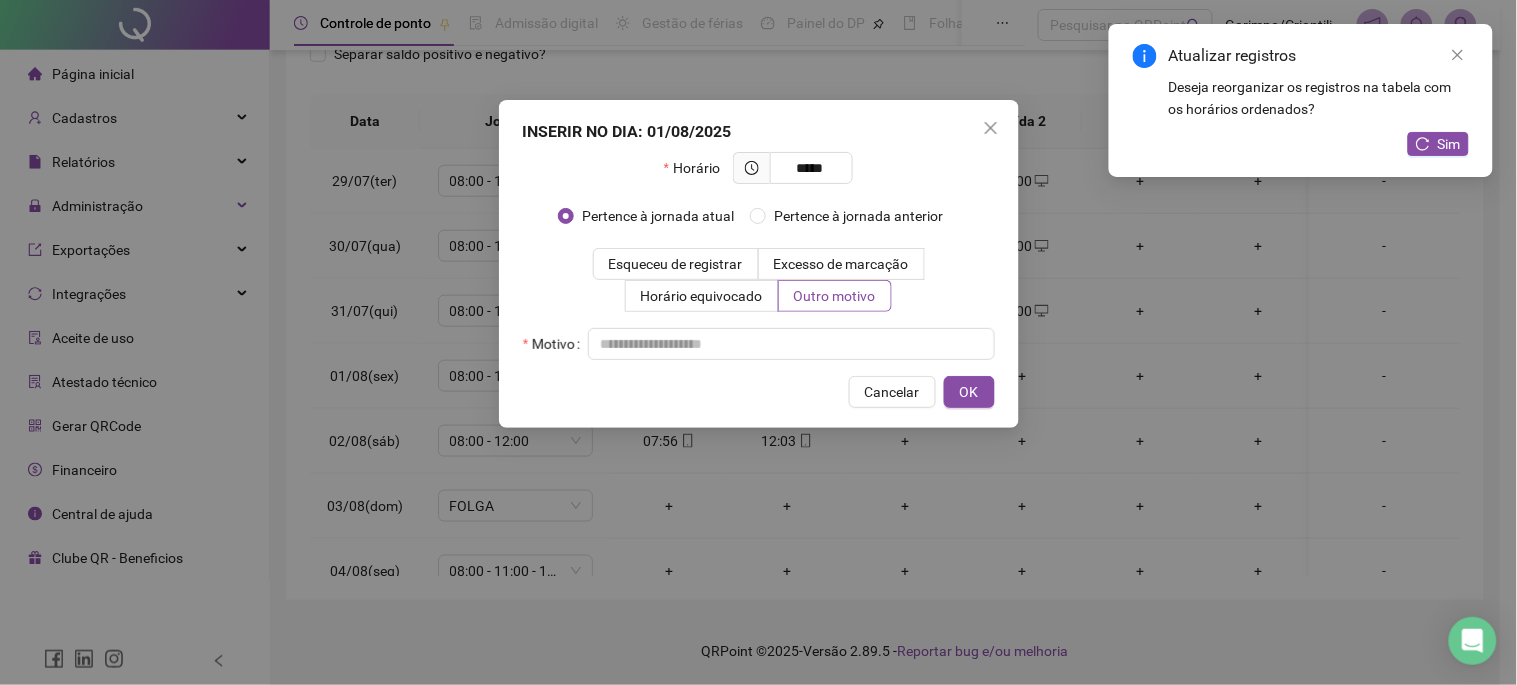 click on "Motivo" at bounding box center [759, 344] 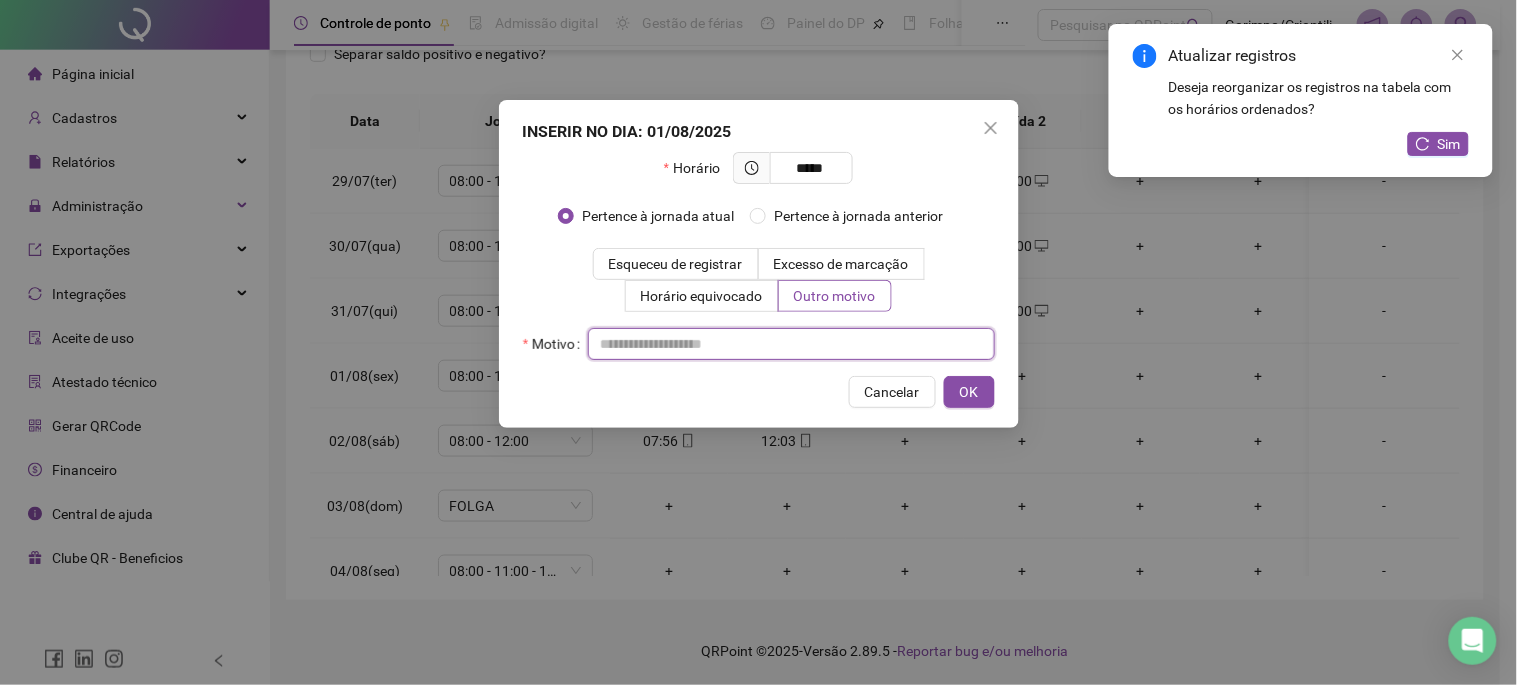 click at bounding box center [791, 344] 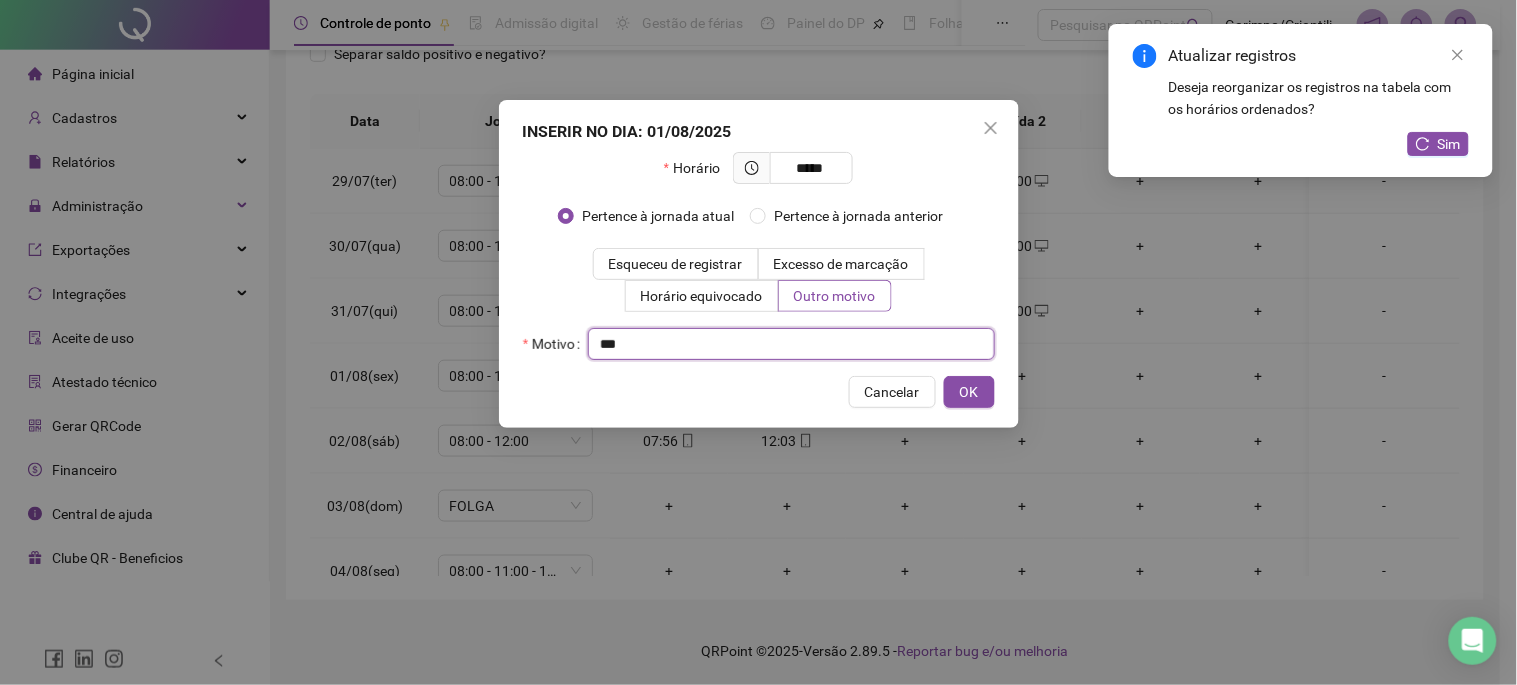 type 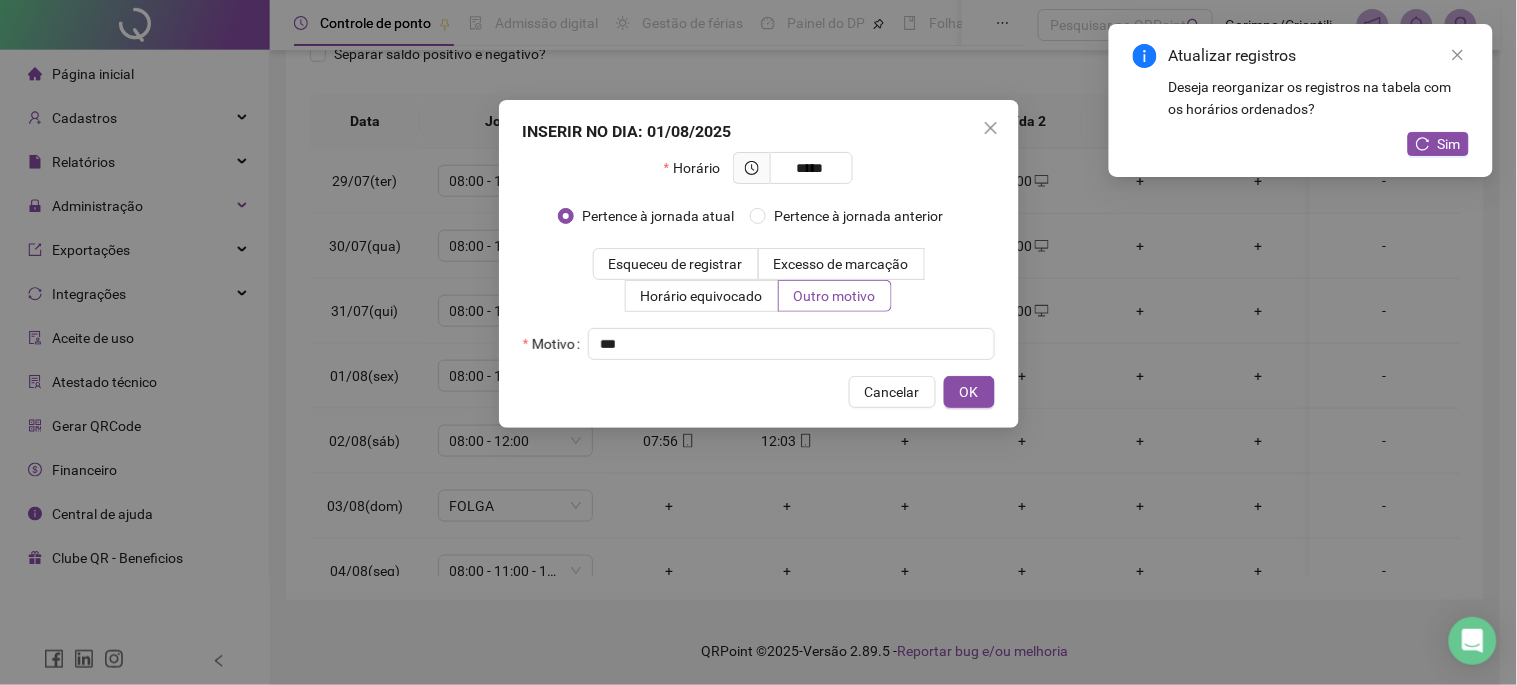 click on "INSERIR NO DIA :   01/08/2025 Horário ***** Pertence à jornada atual Pertence à jornada anterior Esqueceu de registrar Excesso de marcação Horário equivocado Outro motivo Motivo Cancelar OK" at bounding box center [759, 264] 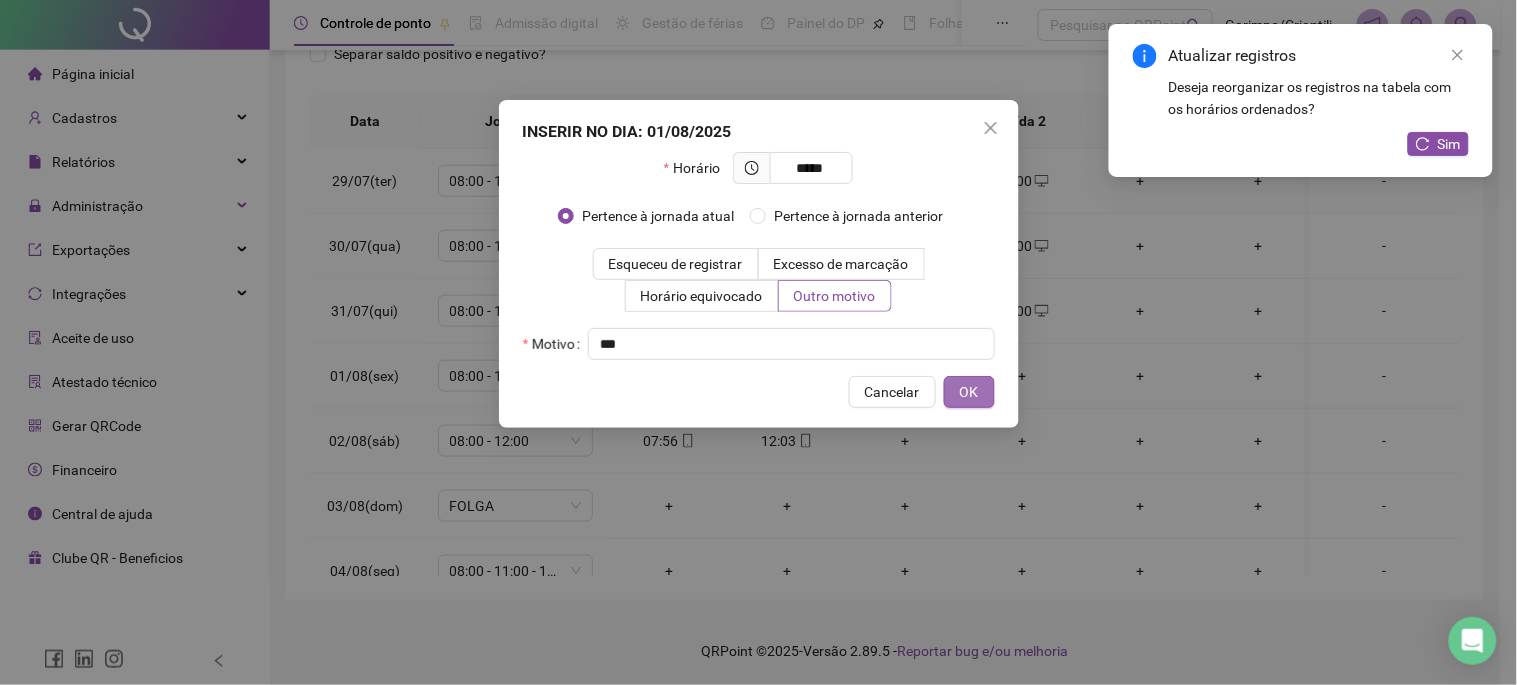 click on "OK" at bounding box center (969, 392) 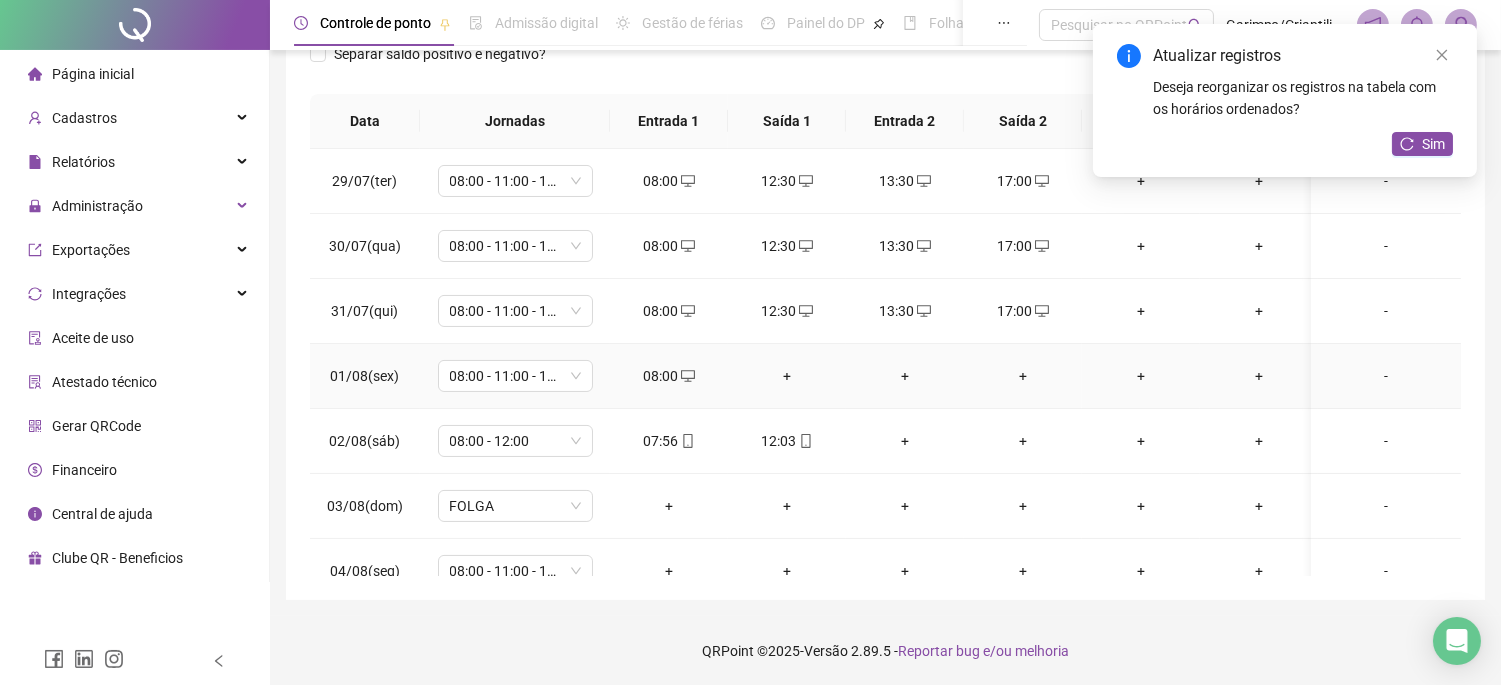 click on "+" at bounding box center [787, 376] 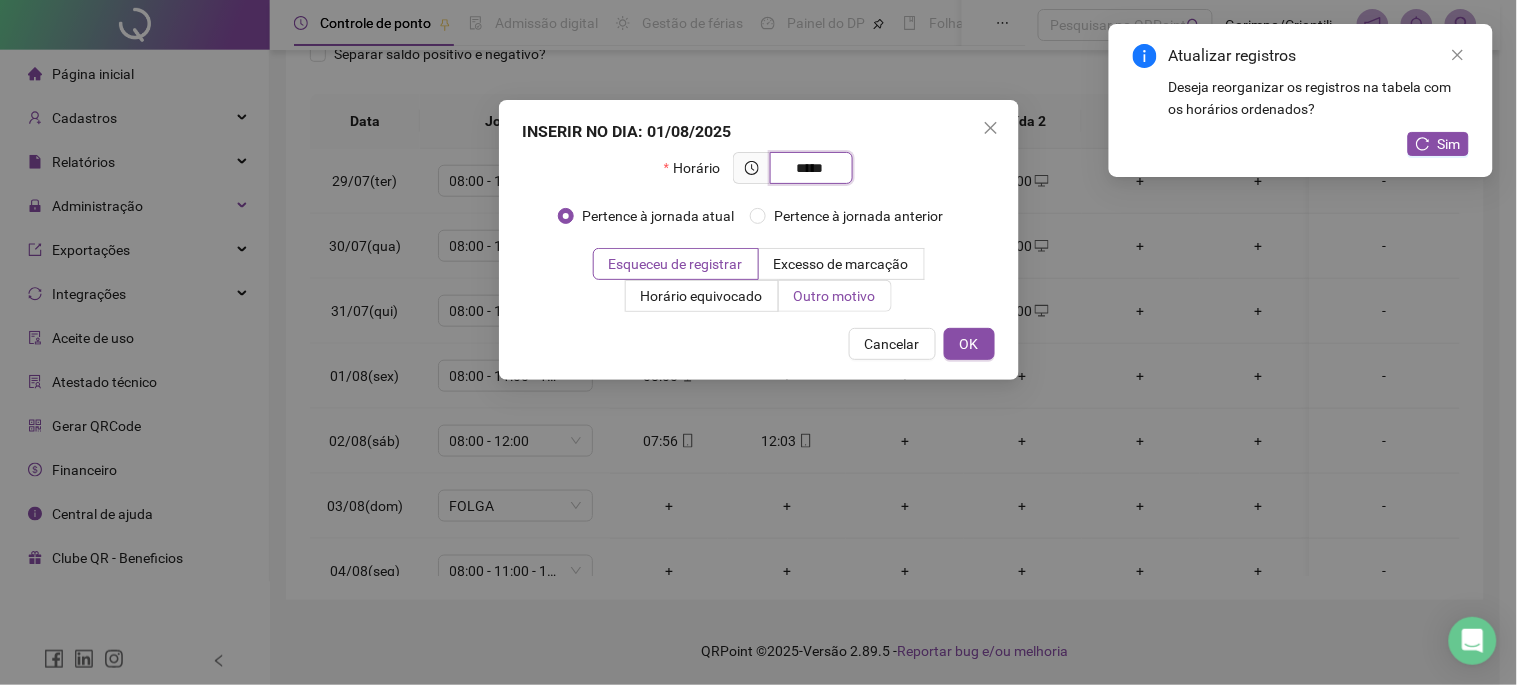 type on "*****" 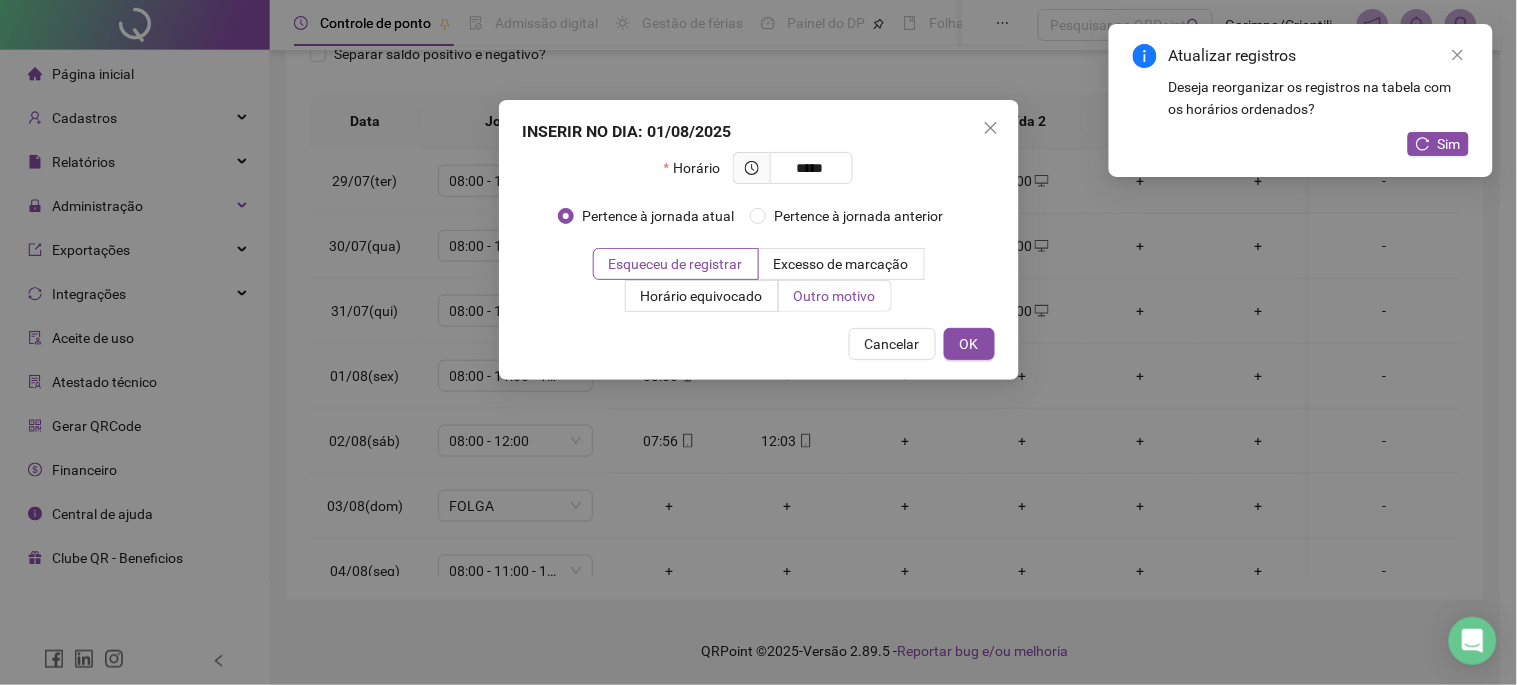 click on "Outro motivo" at bounding box center (835, 296) 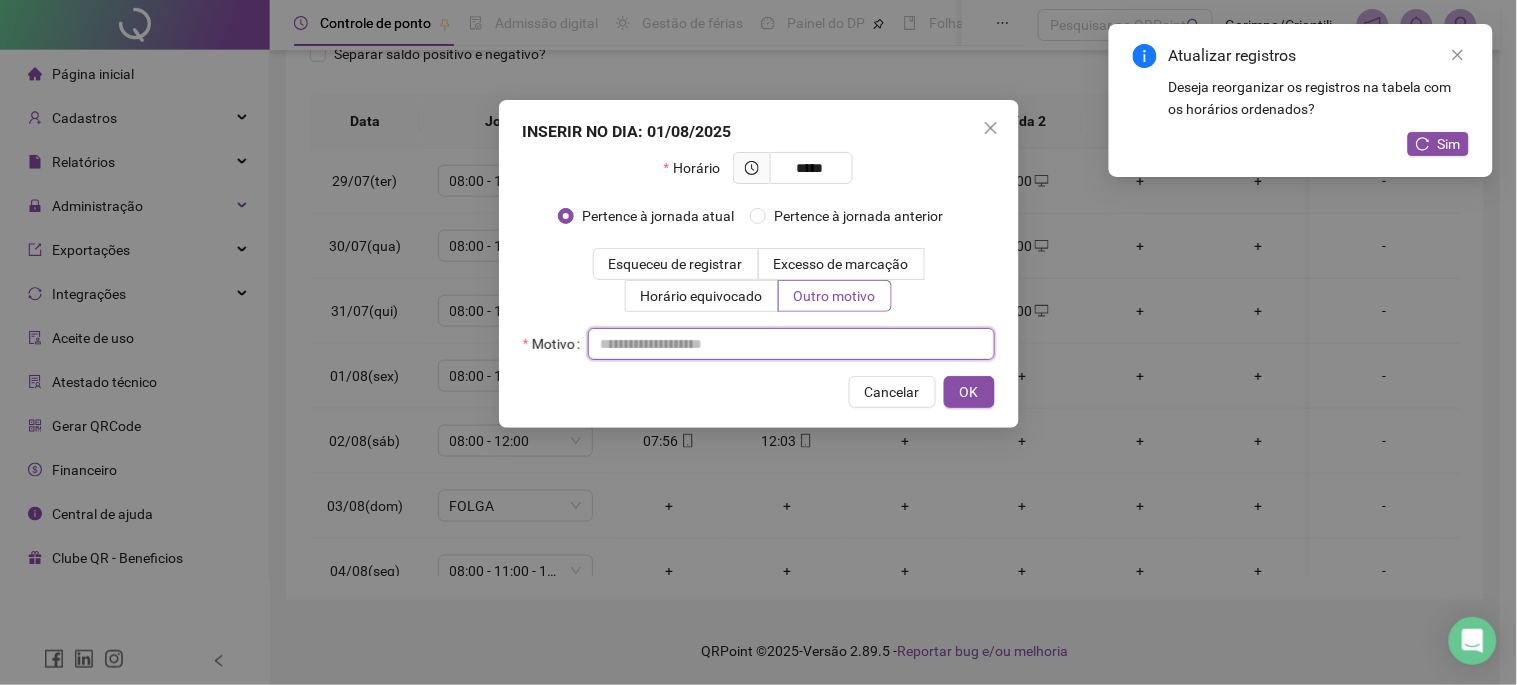 click at bounding box center (791, 344) 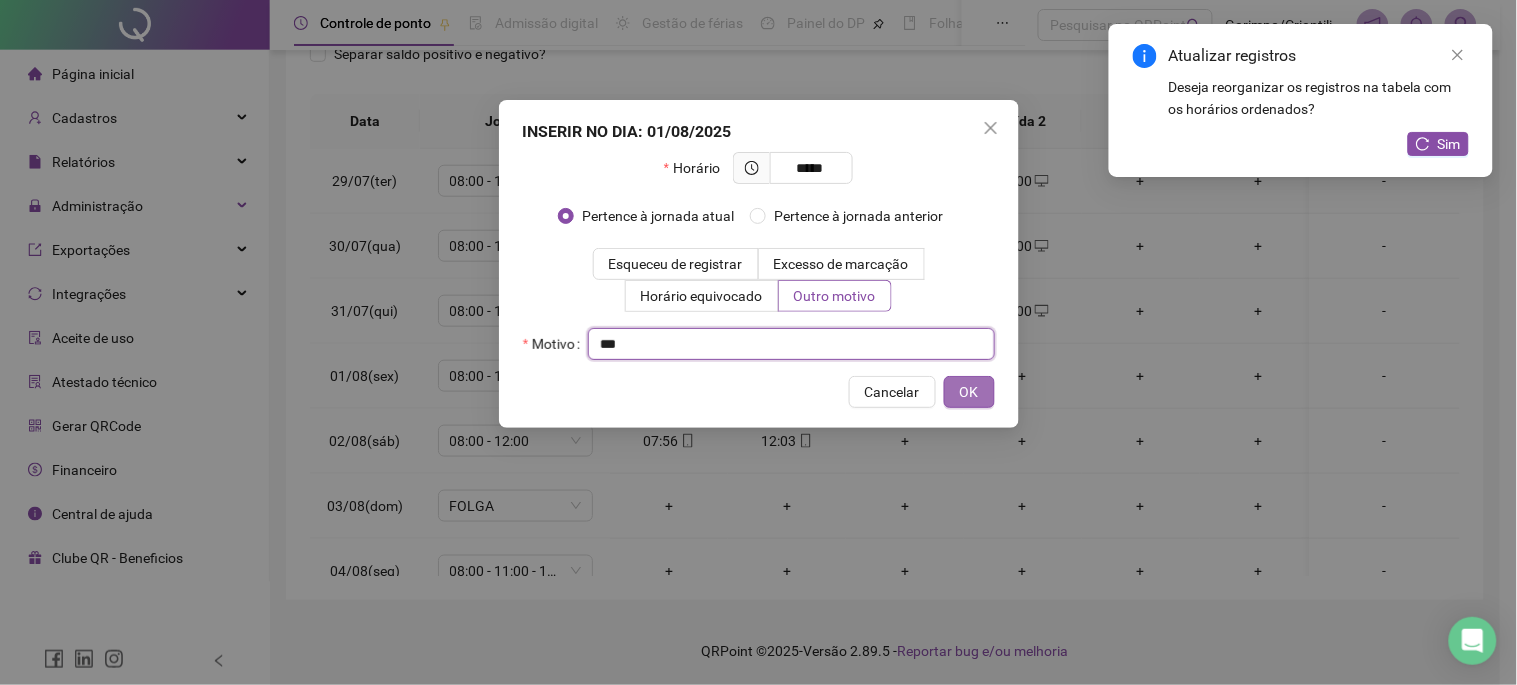 type 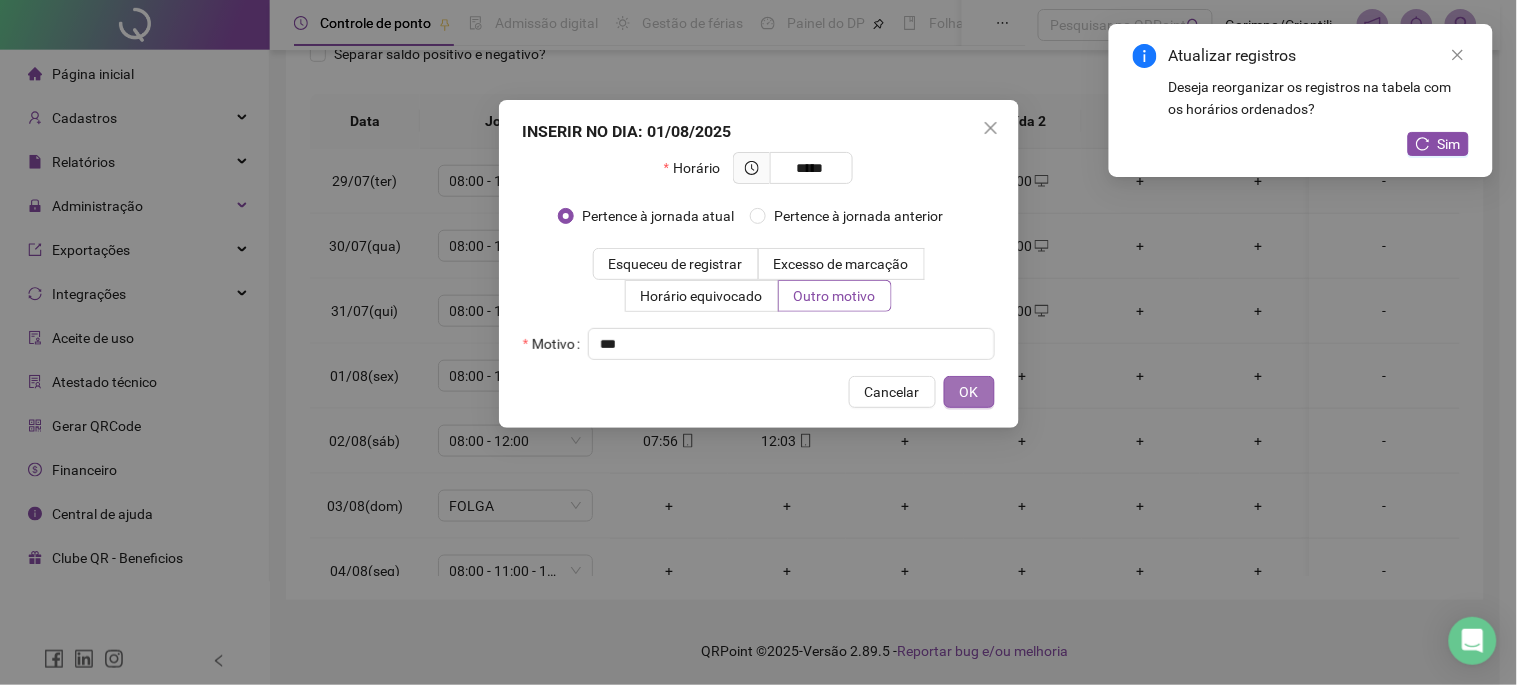 click on "OK" at bounding box center (969, 392) 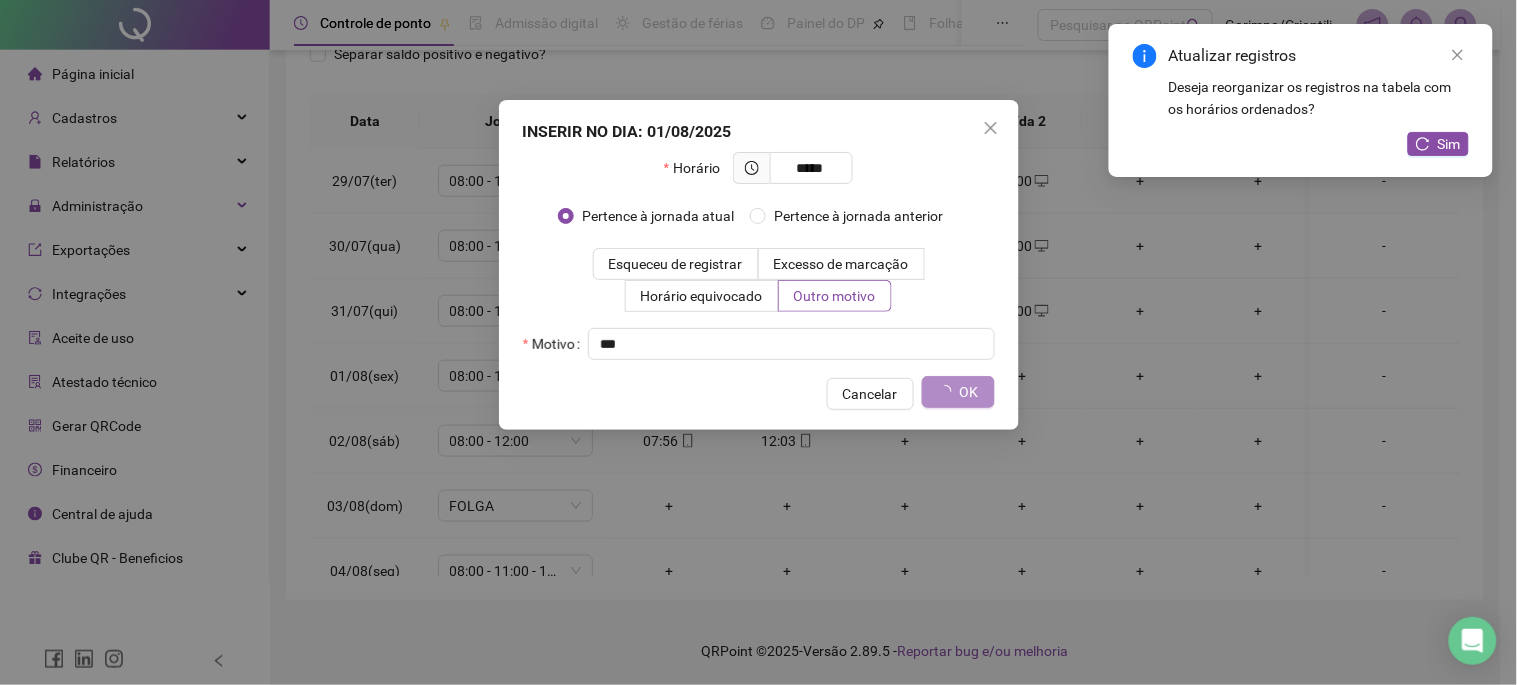 click on "INSERIR NO DIA :   01/08/2025 Horário ***** Pertence à jornada atual Pertence à jornada anterior Esqueceu de registrar Excesso de marcação Horário equivocado Outro motivo Motivo Cancelar OK" at bounding box center [758, 342] 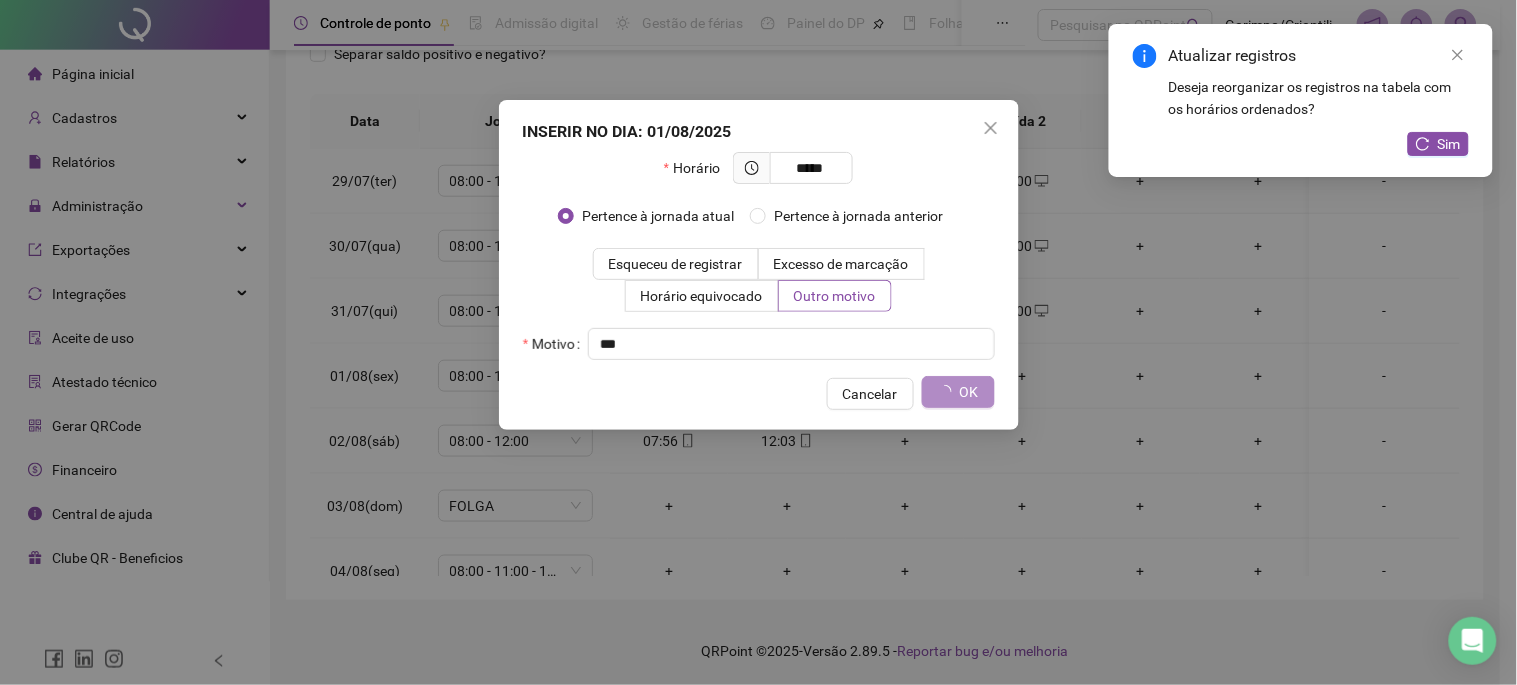 click on "Atualizar registros Deseja reorganizar os registros na tabela com os horários ordenados? Sim" at bounding box center [1301, 100] 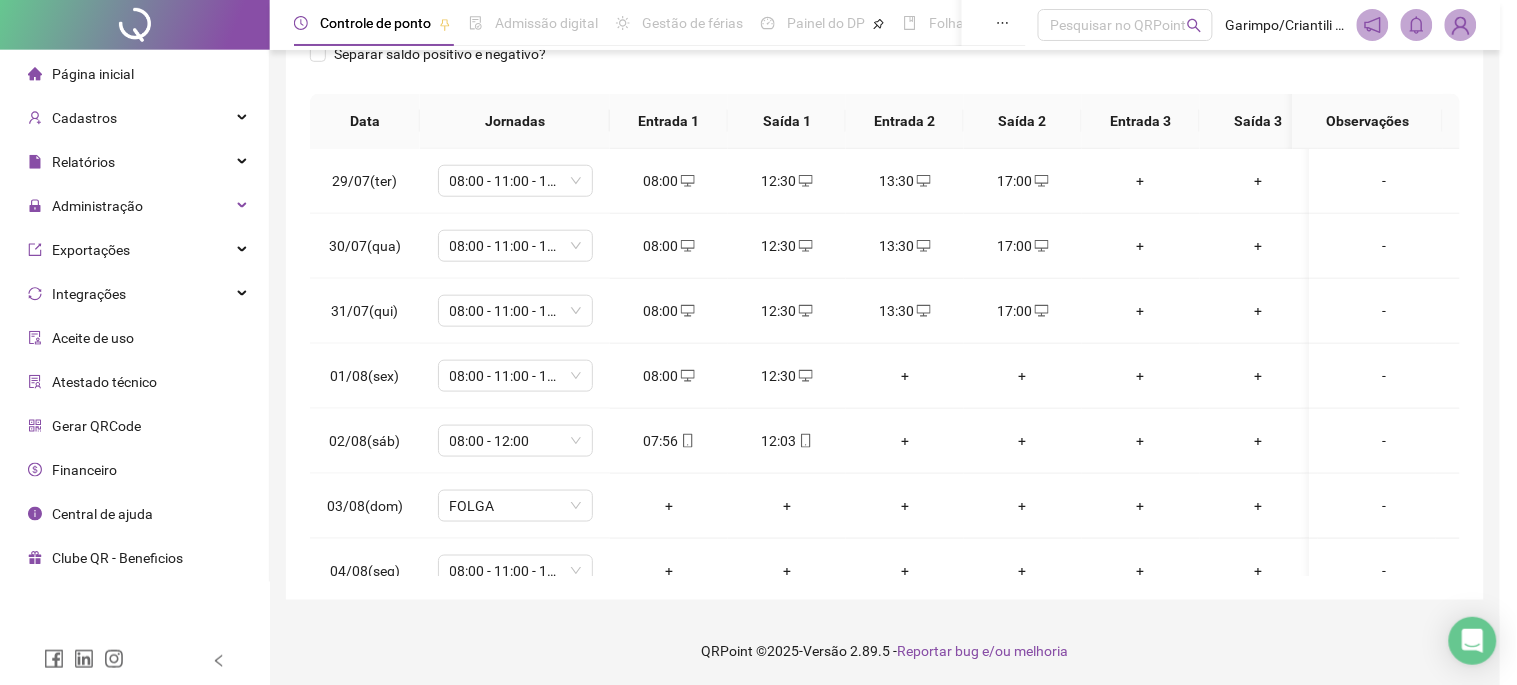 click on "Sim" at bounding box center [1449, 144] 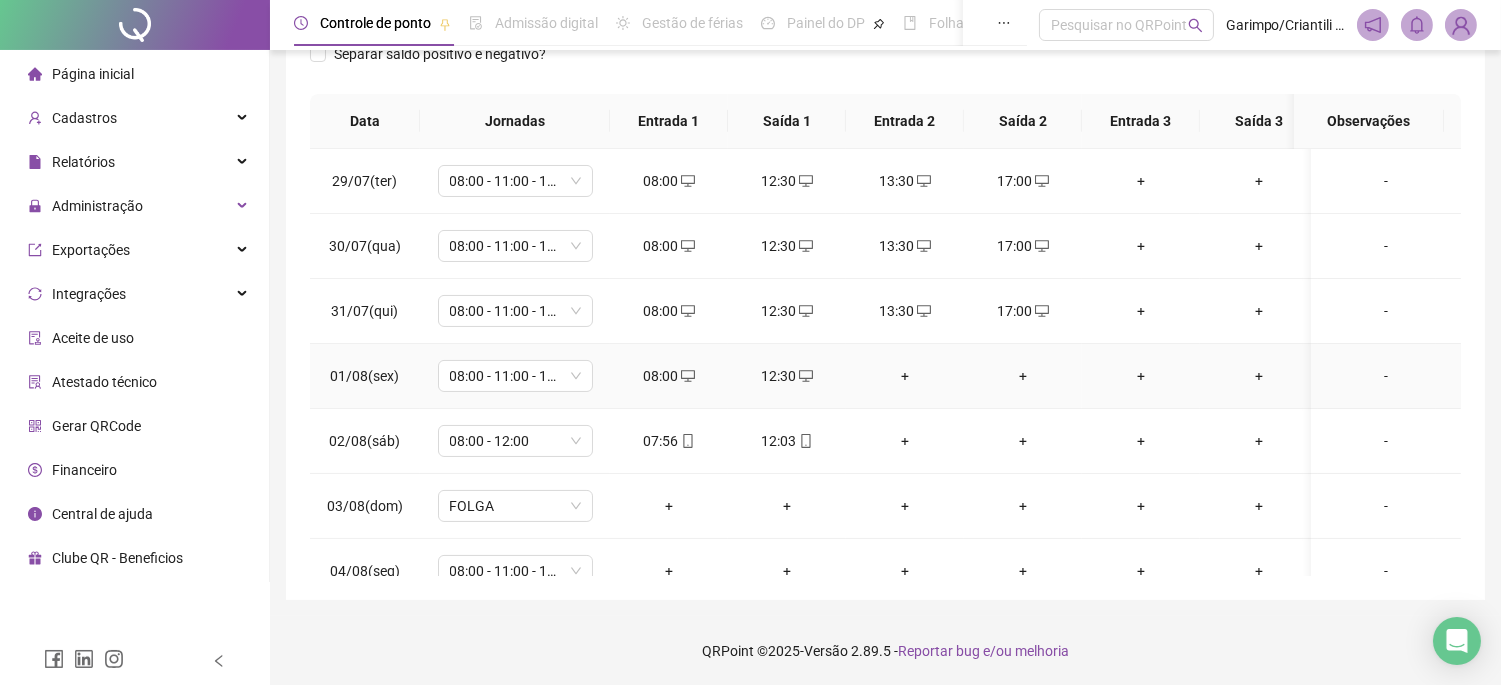 click on "+" at bounding box center (905, 376) 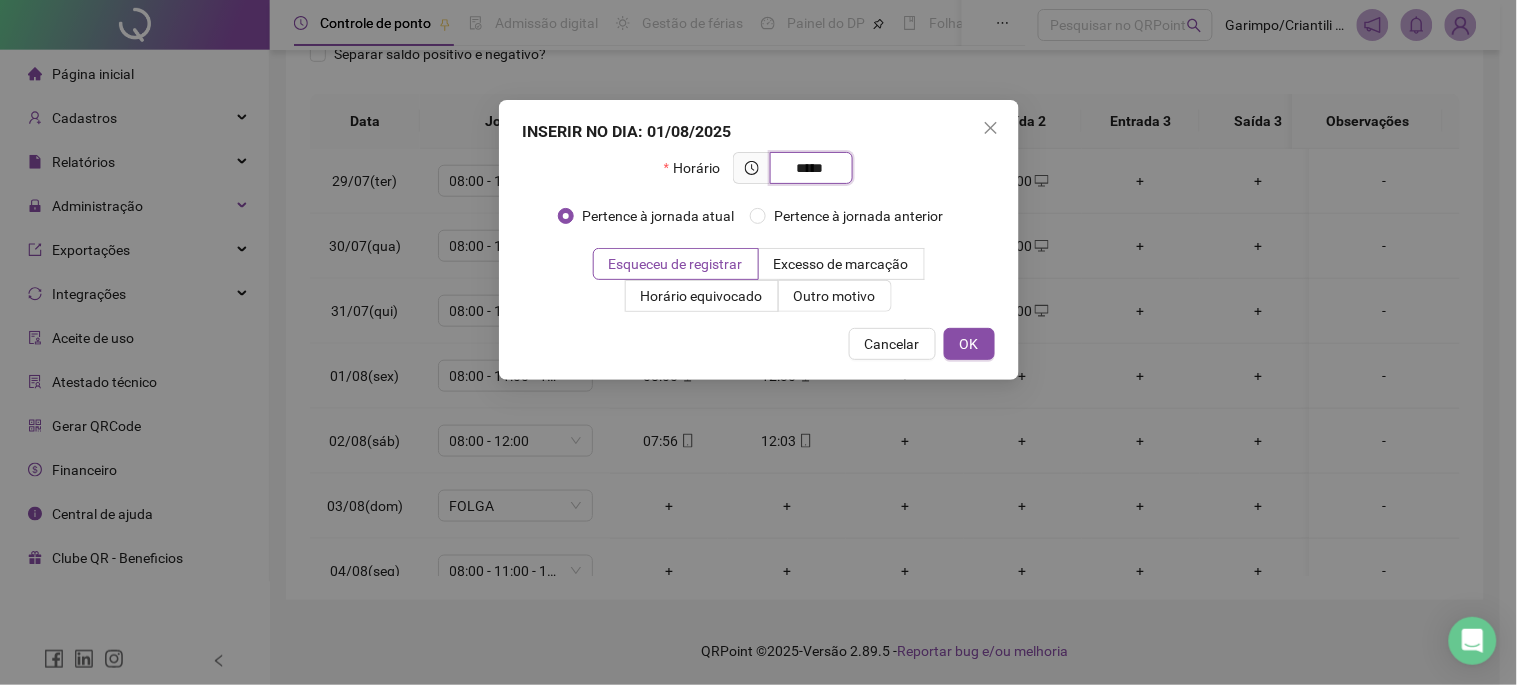 type on "*****" 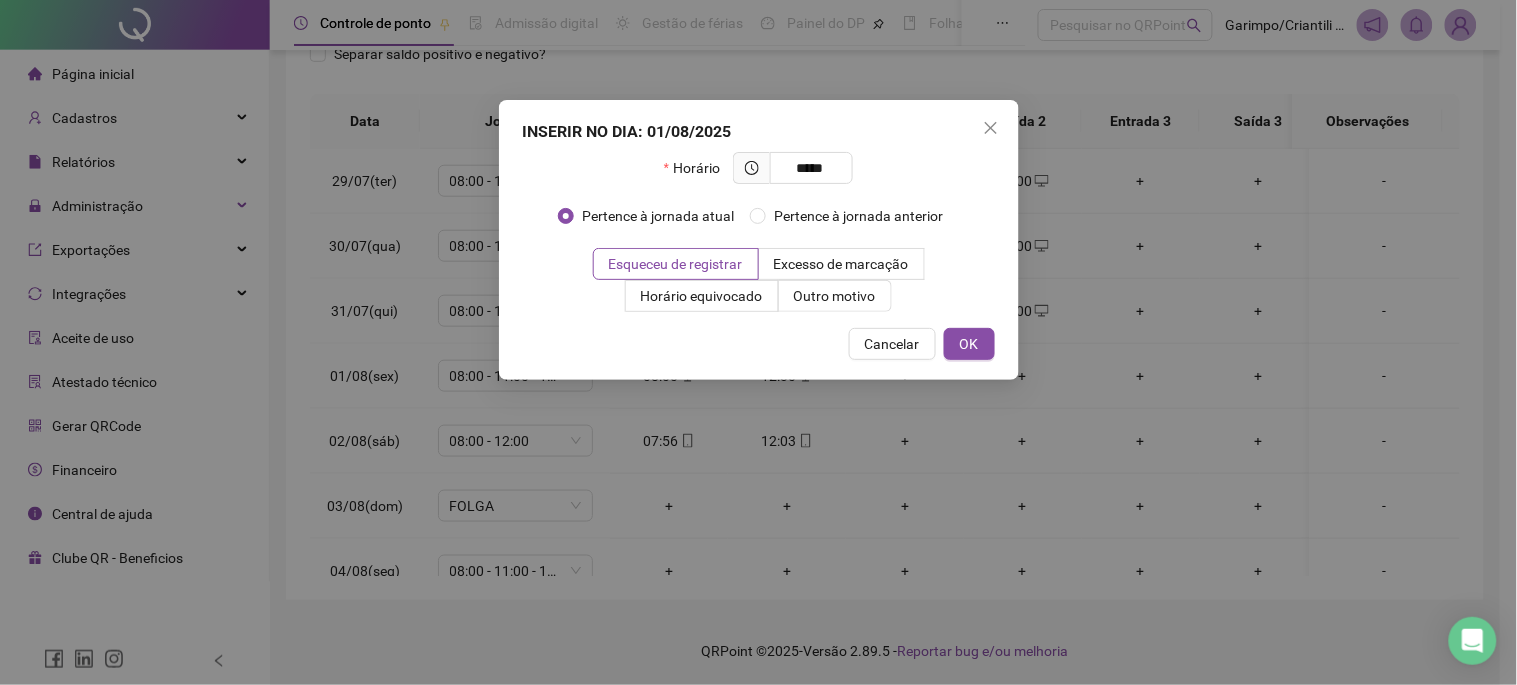 click on "INSERIR NO DIA :   01/08/2025 Horário ***** Pertence à jornada atual Pertence à jornada anterior Esqueceu de registrar Excesso de marcação Horário equivocado Outro motivo Motivo Cancelar OK" at bounding box center [759, 240] 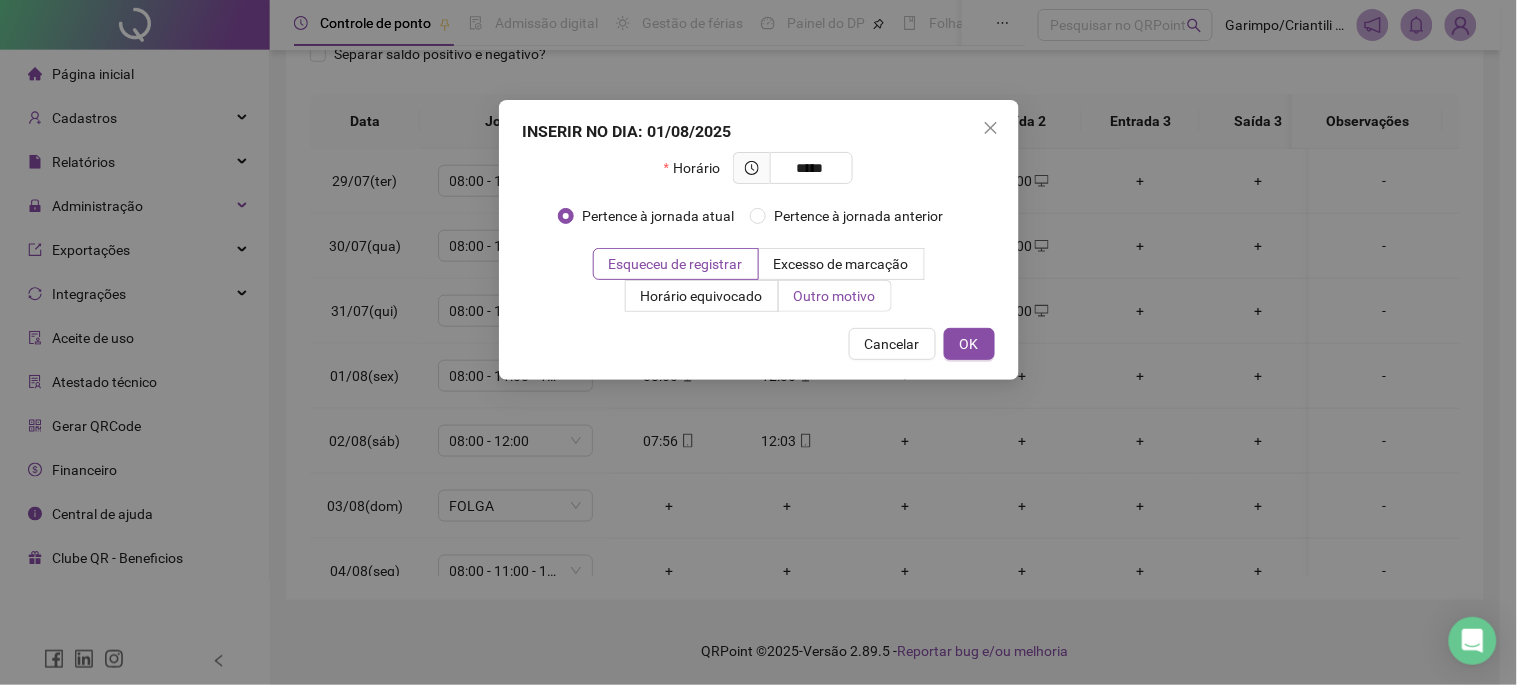click on "Outro motivo" at bounding box center [835, 296] 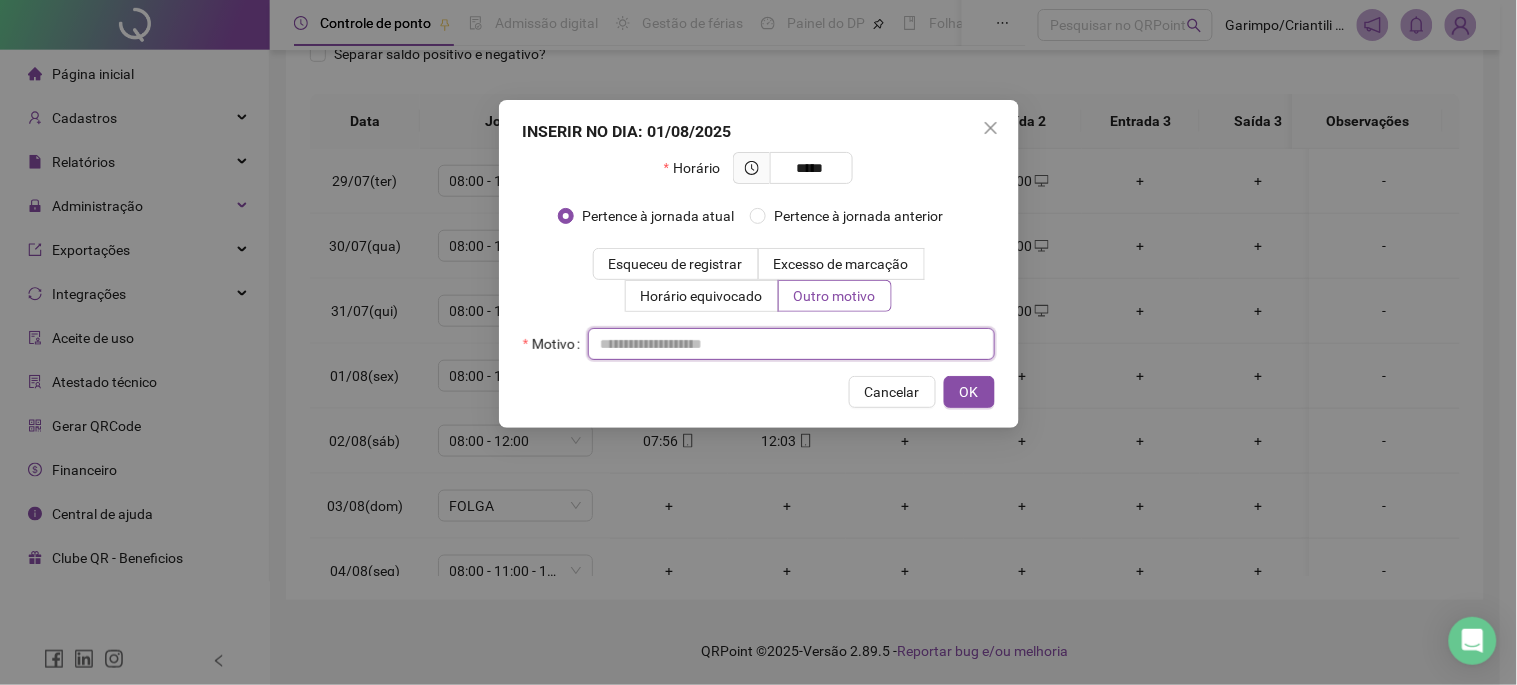 click at bounding box center [791, 344] 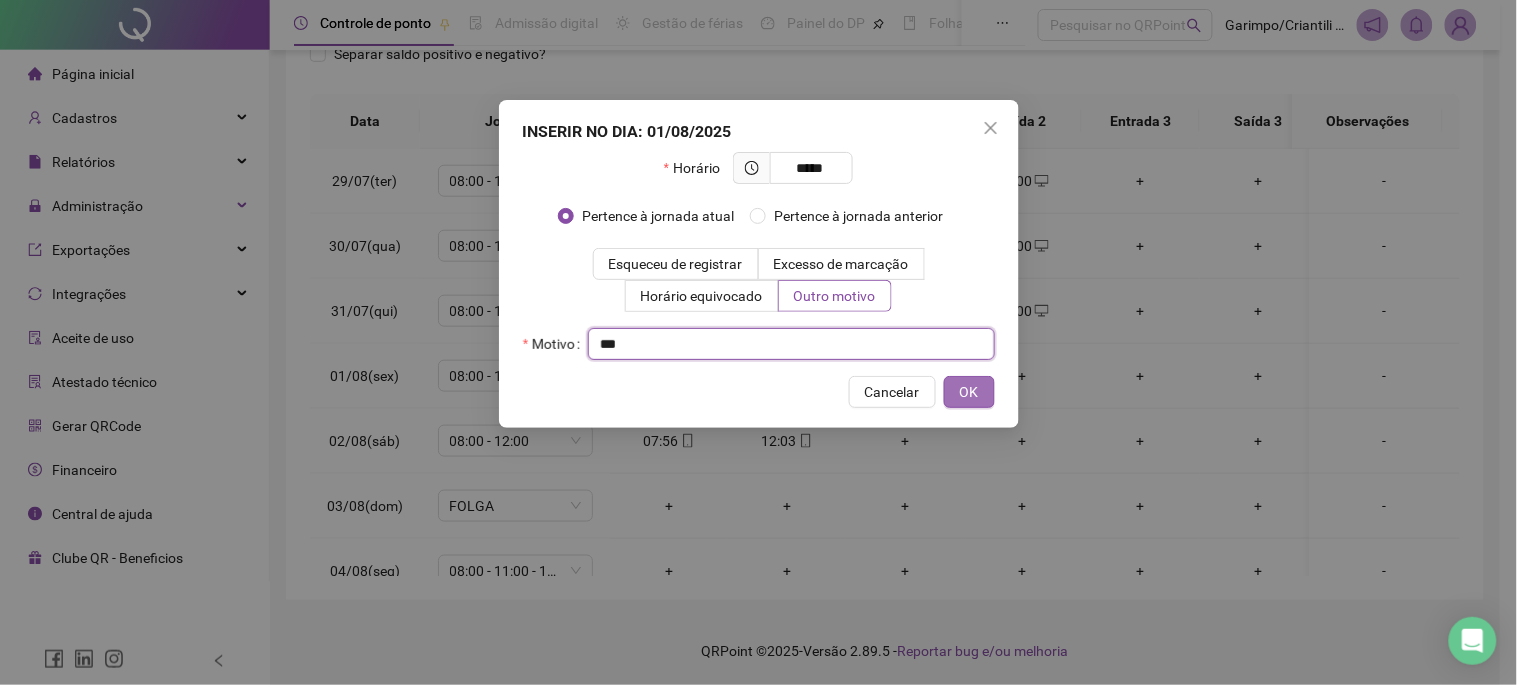 type 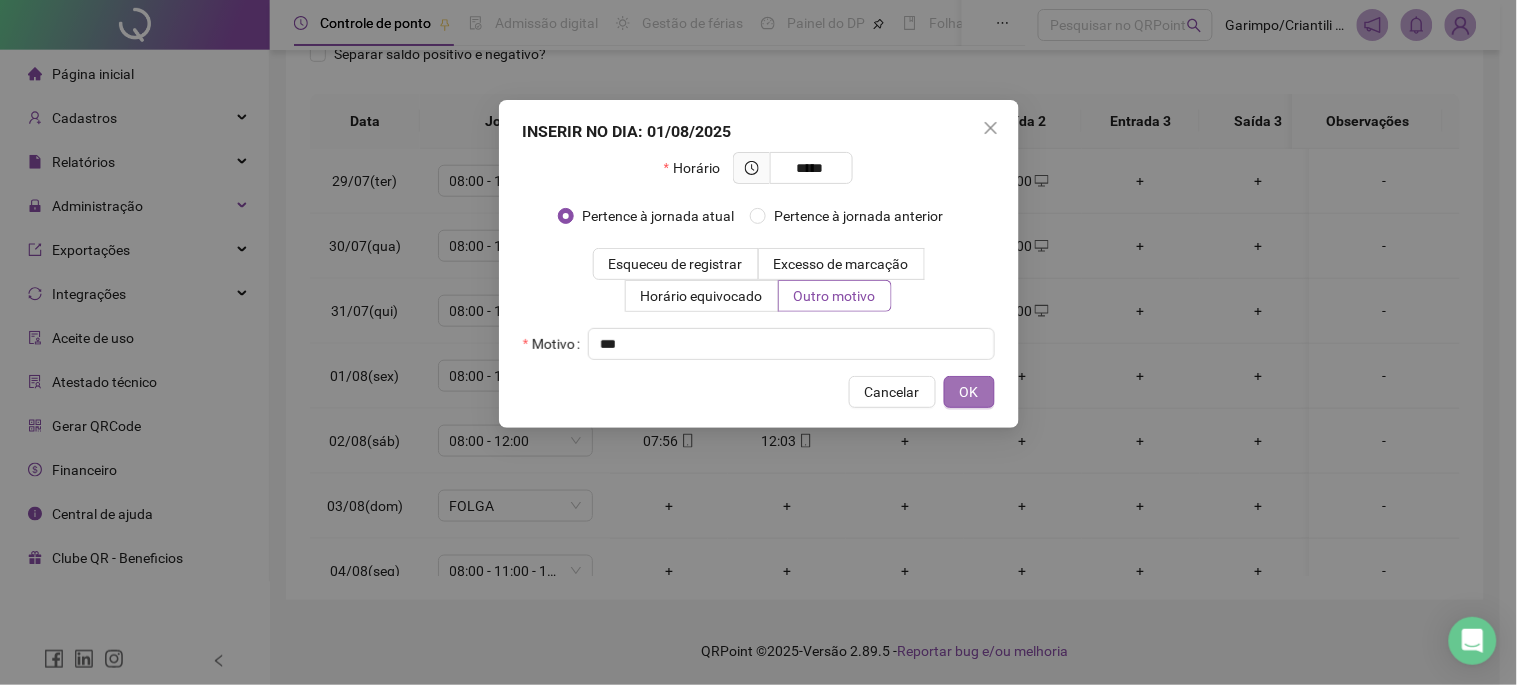click on "OK" at bounding box center [969, 392] 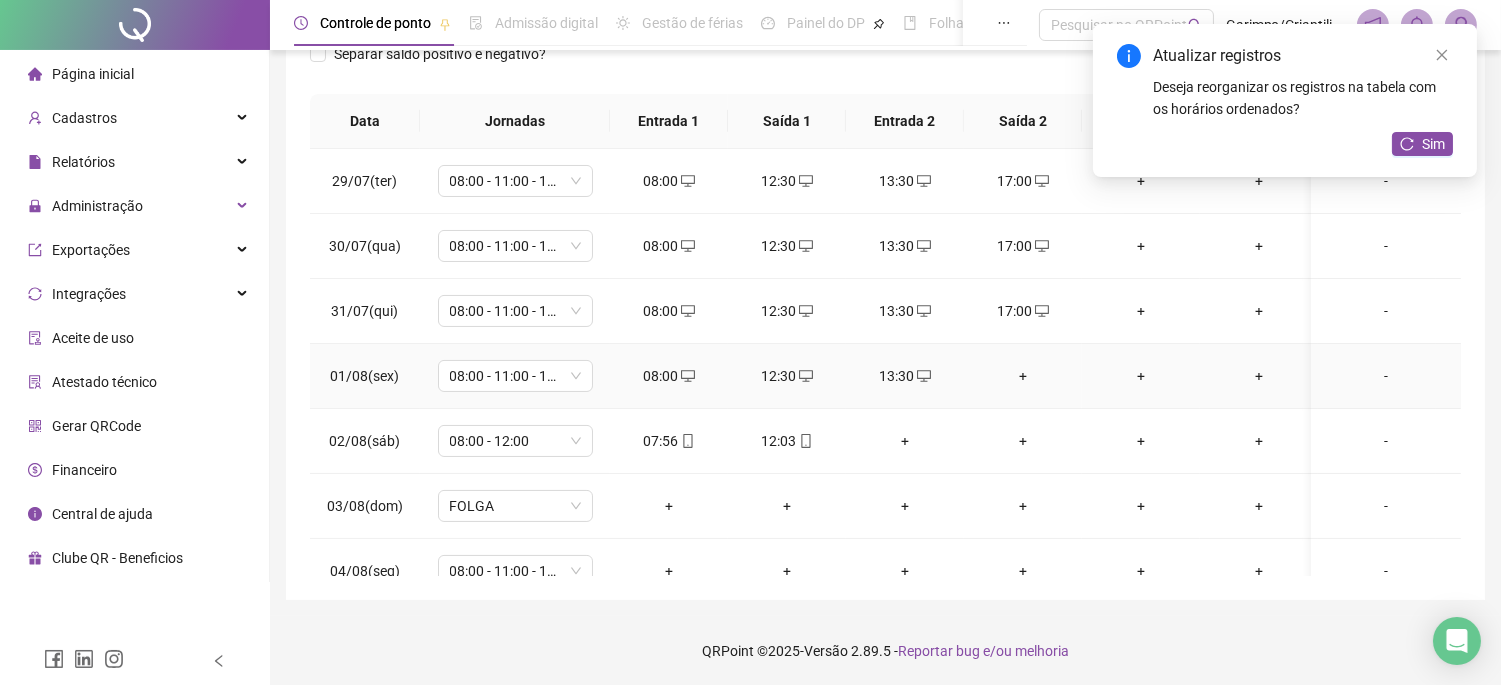 click on "+" at bounding box center [1023, 376] 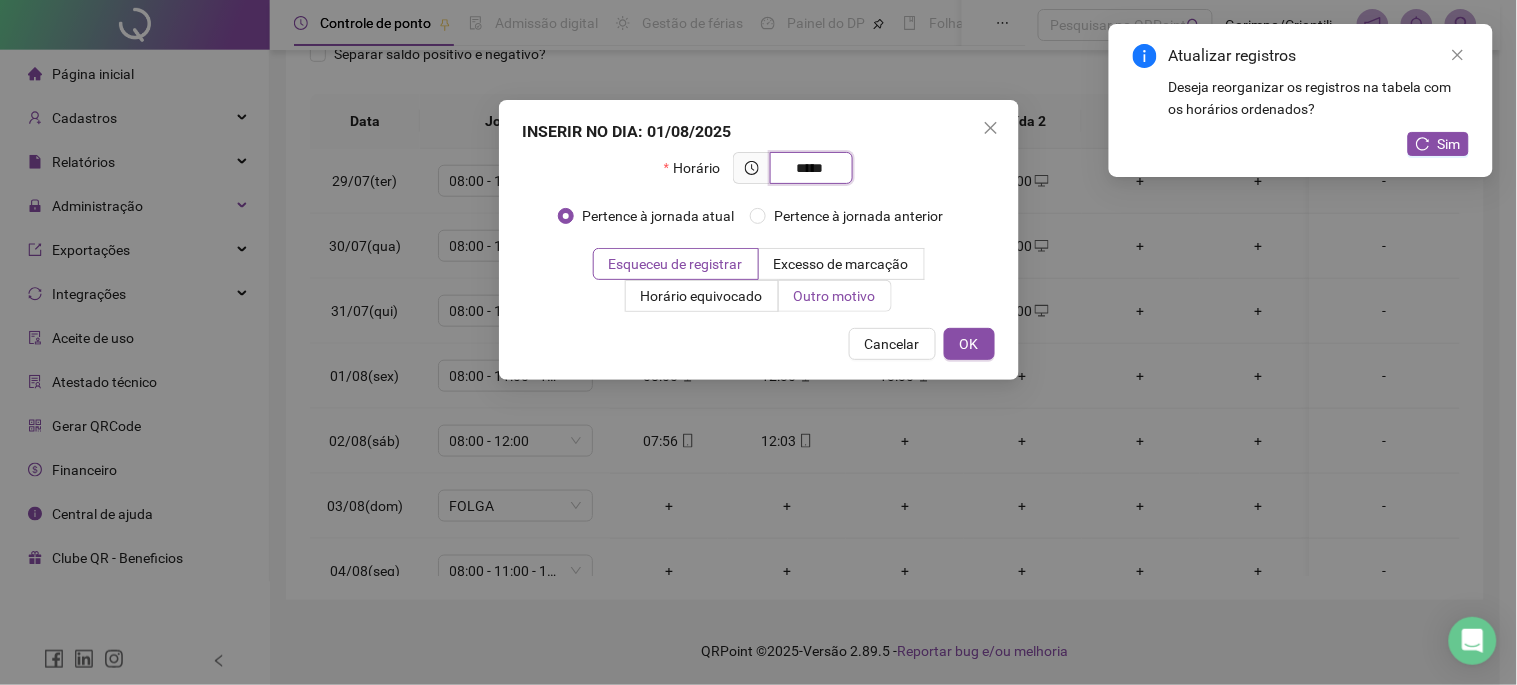 type on "*****" 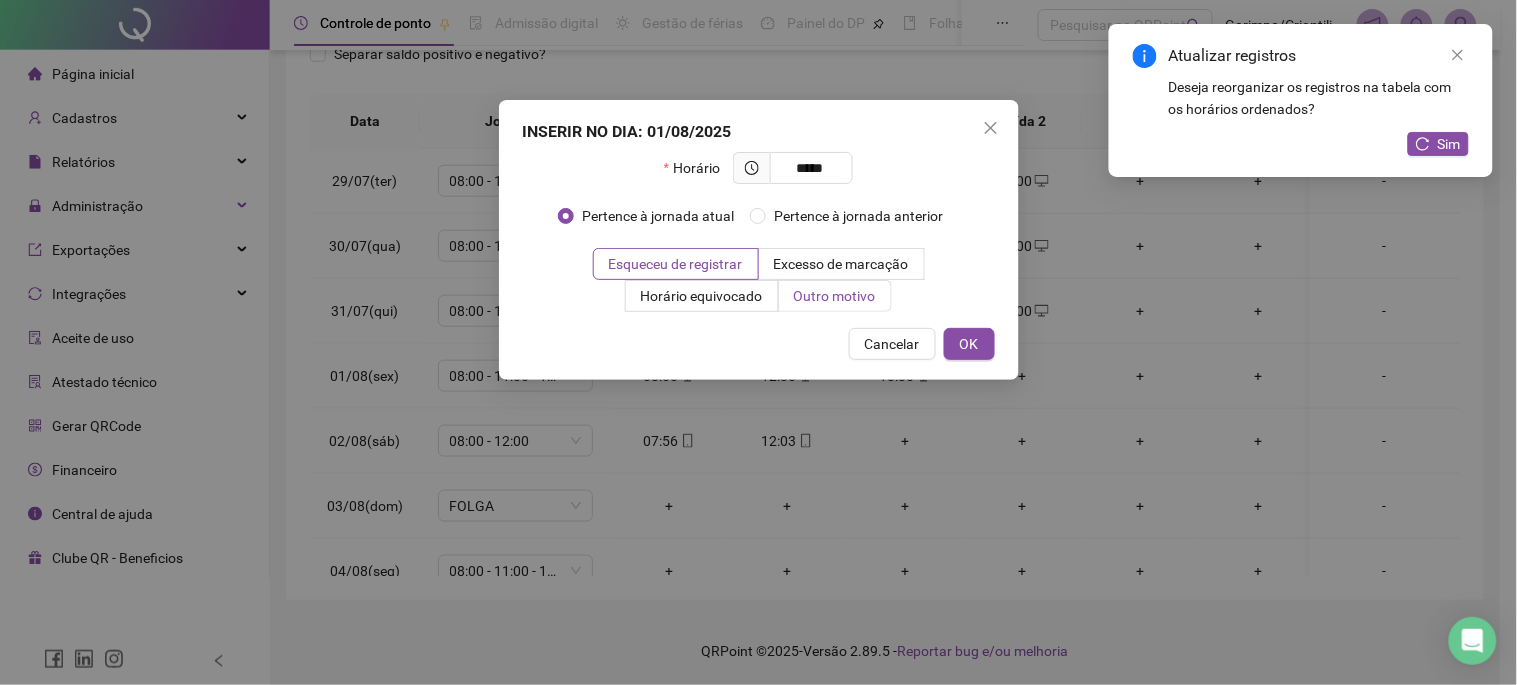 click on "Outro motivo" at bounding box center [835, 296] 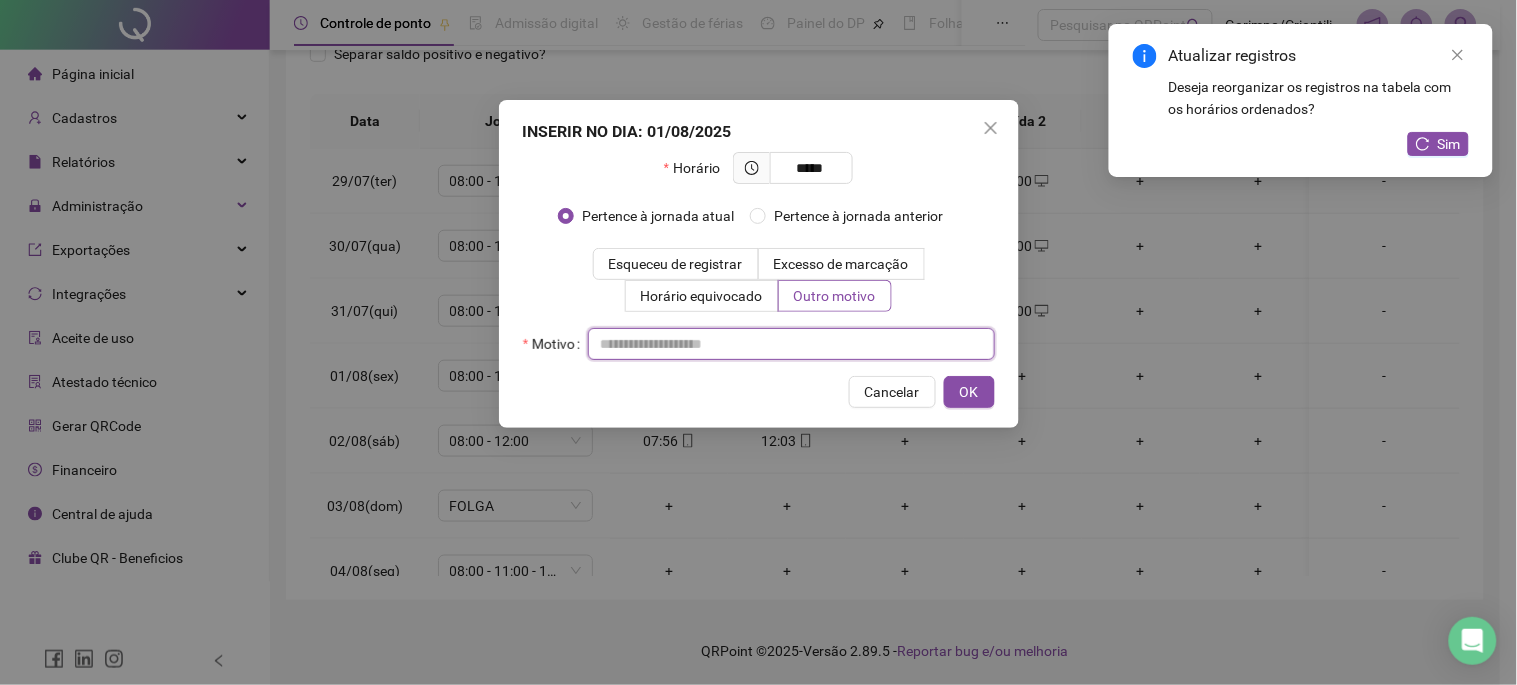 click at bounding box center [791, 344] 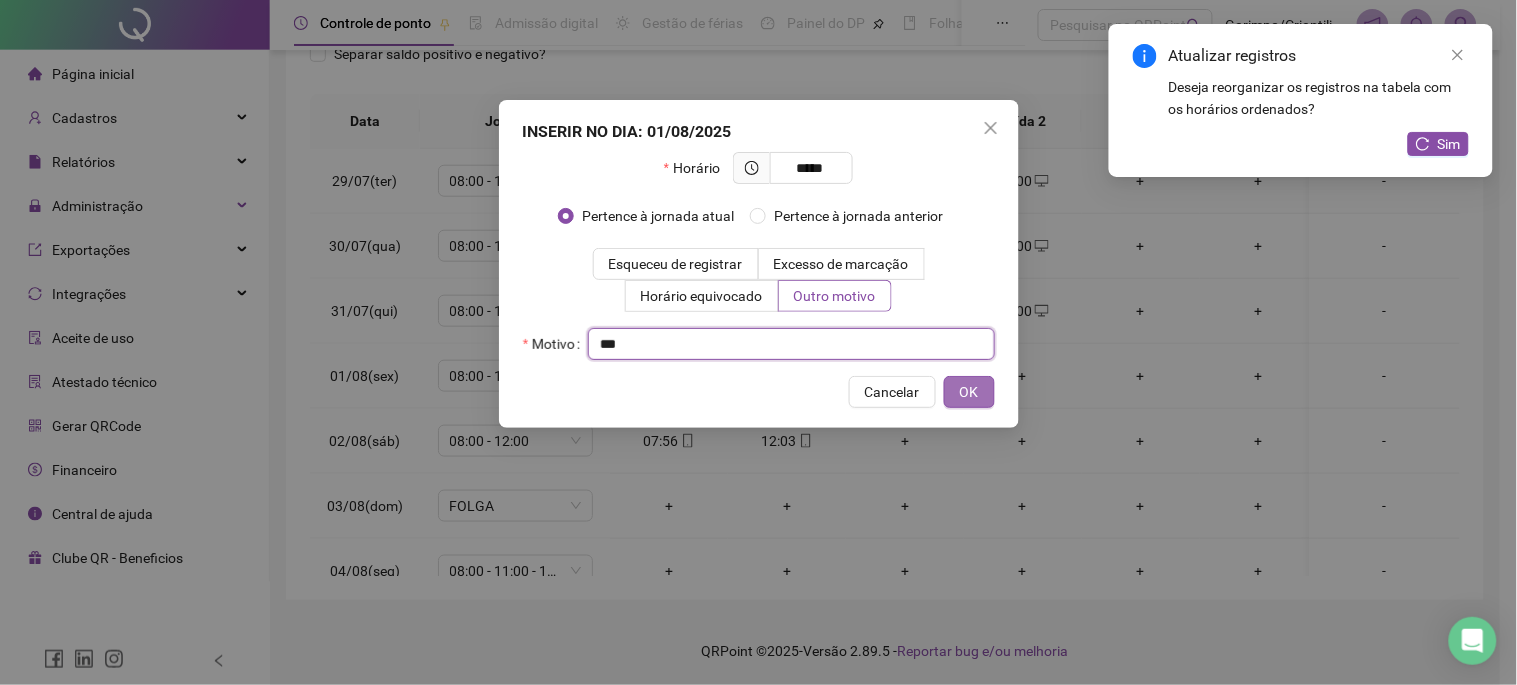 type 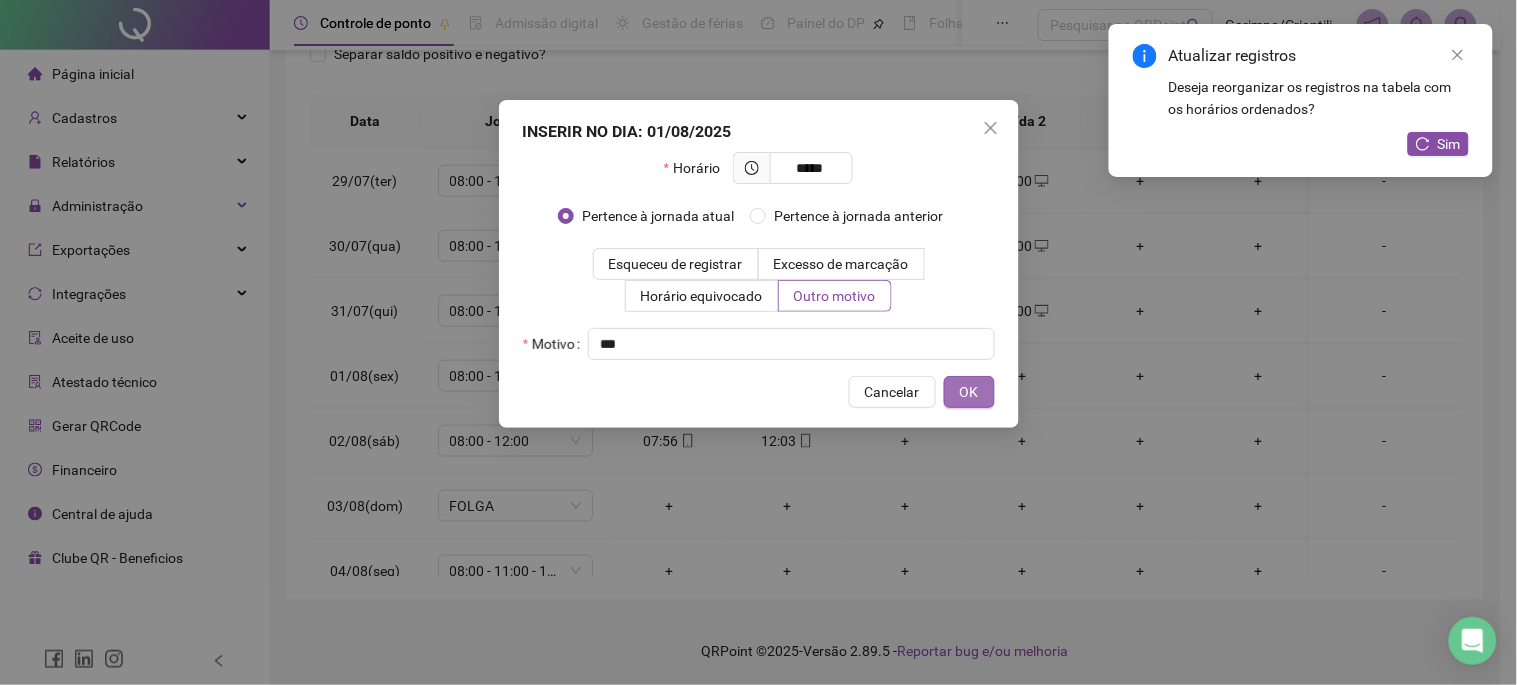 click on "OK" at bounding box center [969, 392] 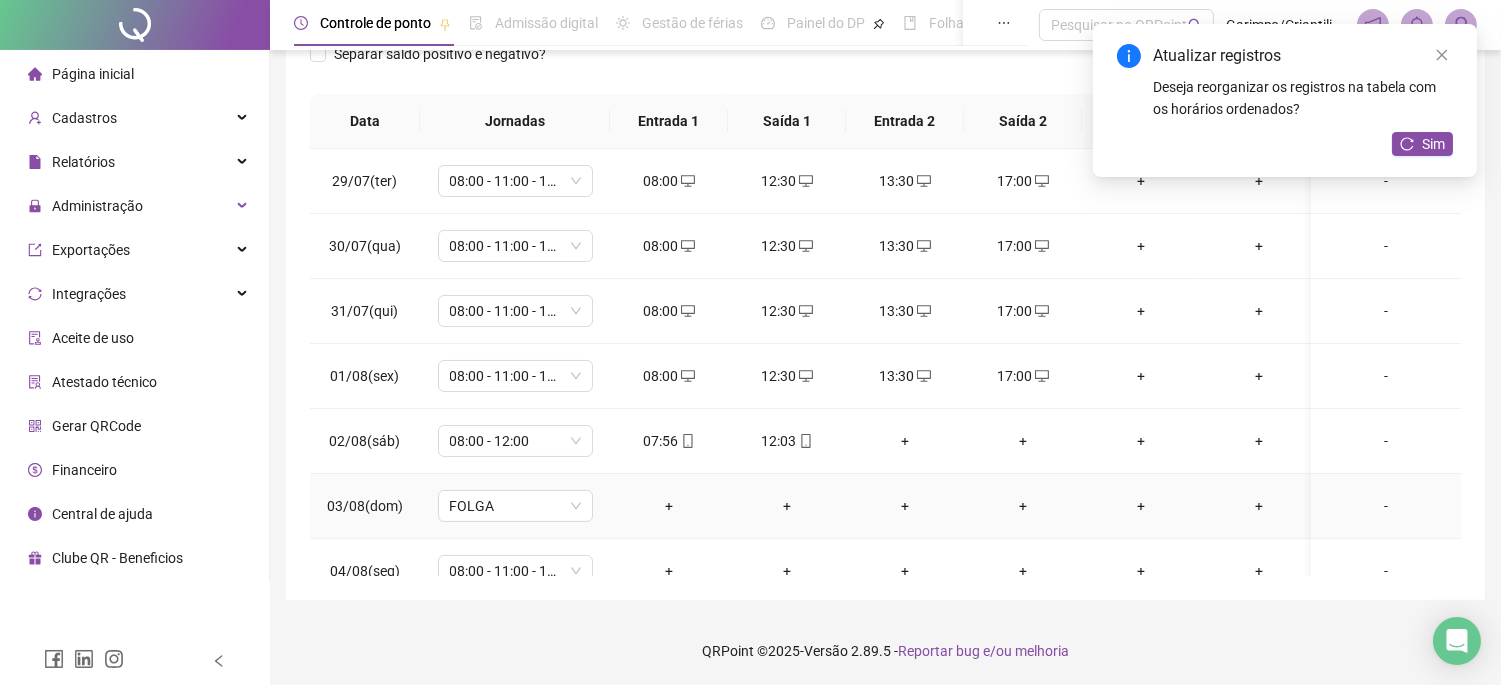 scroll, scrollTop: 631, scrollLeft: 0, axis: vertical 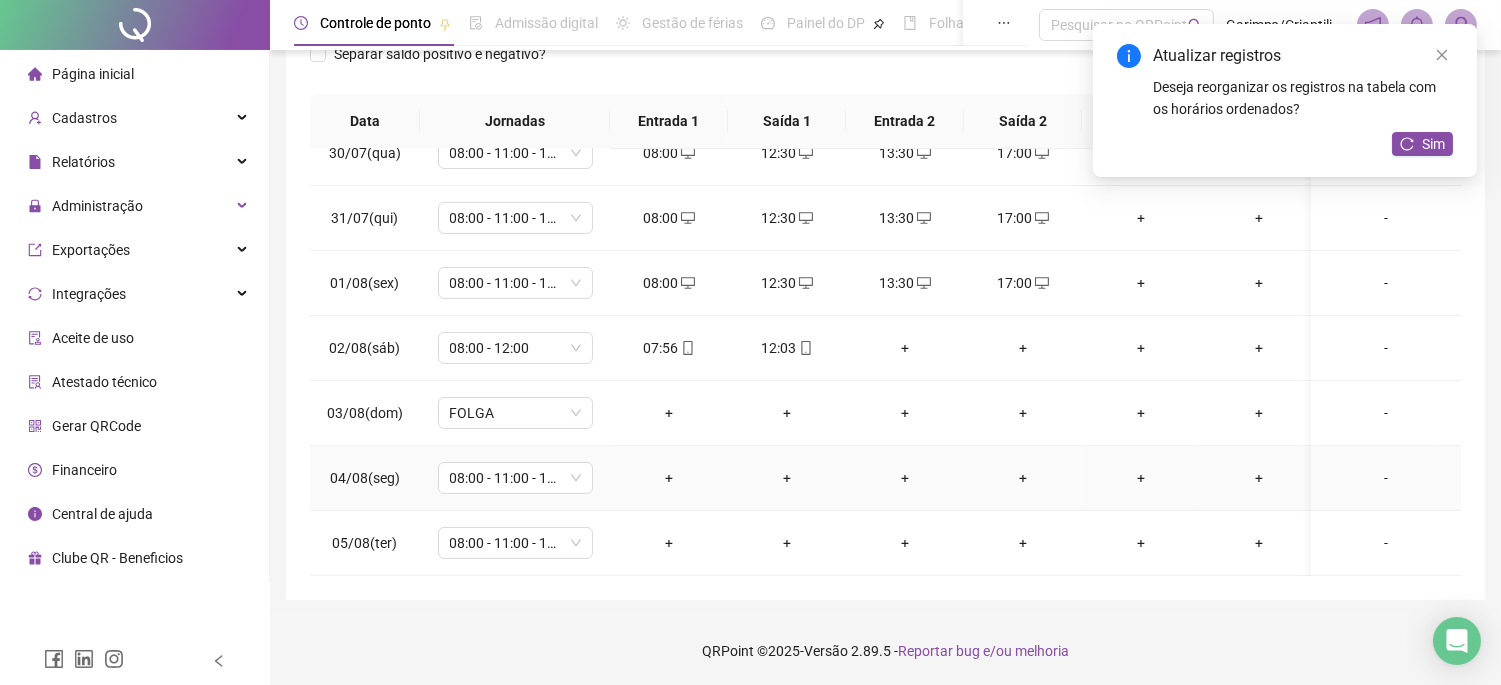click on "+" at bounding box center [669, 478] 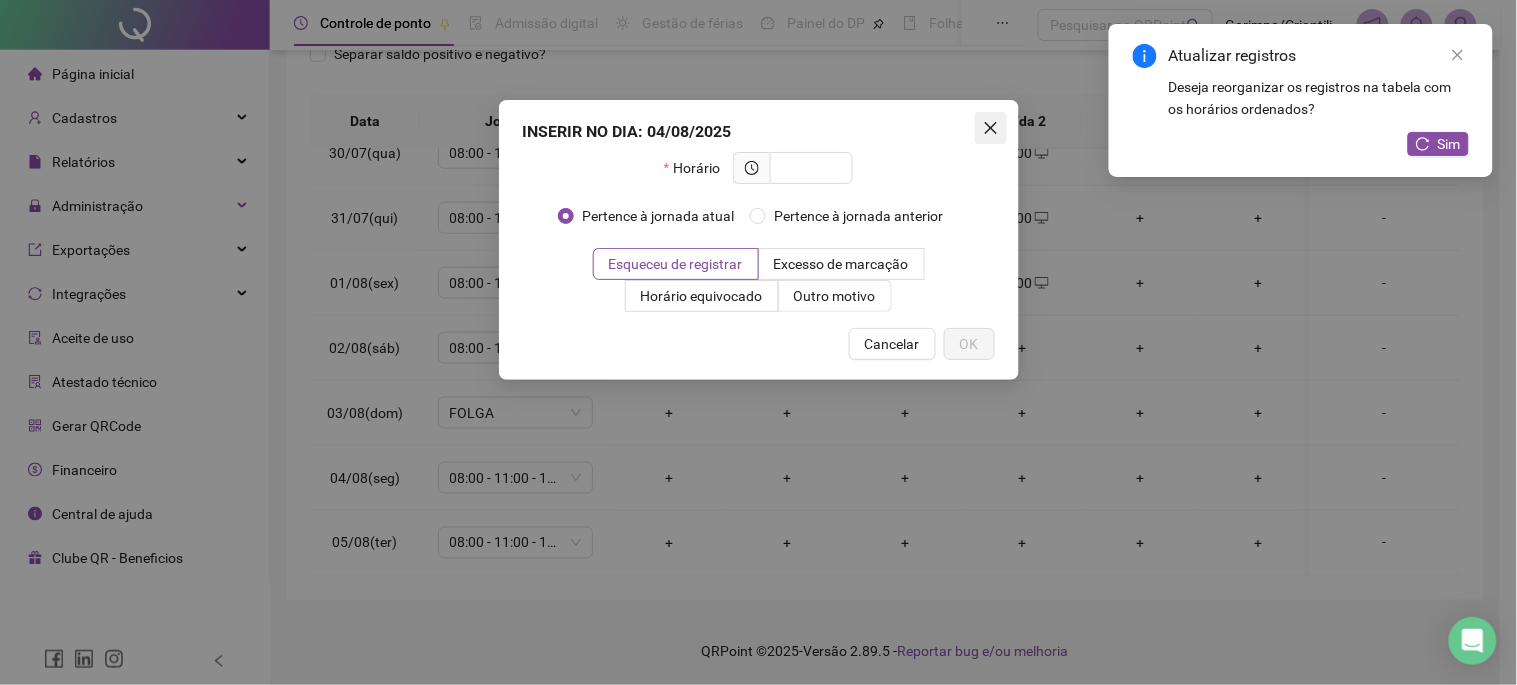 click at bounding box center (991, 128) 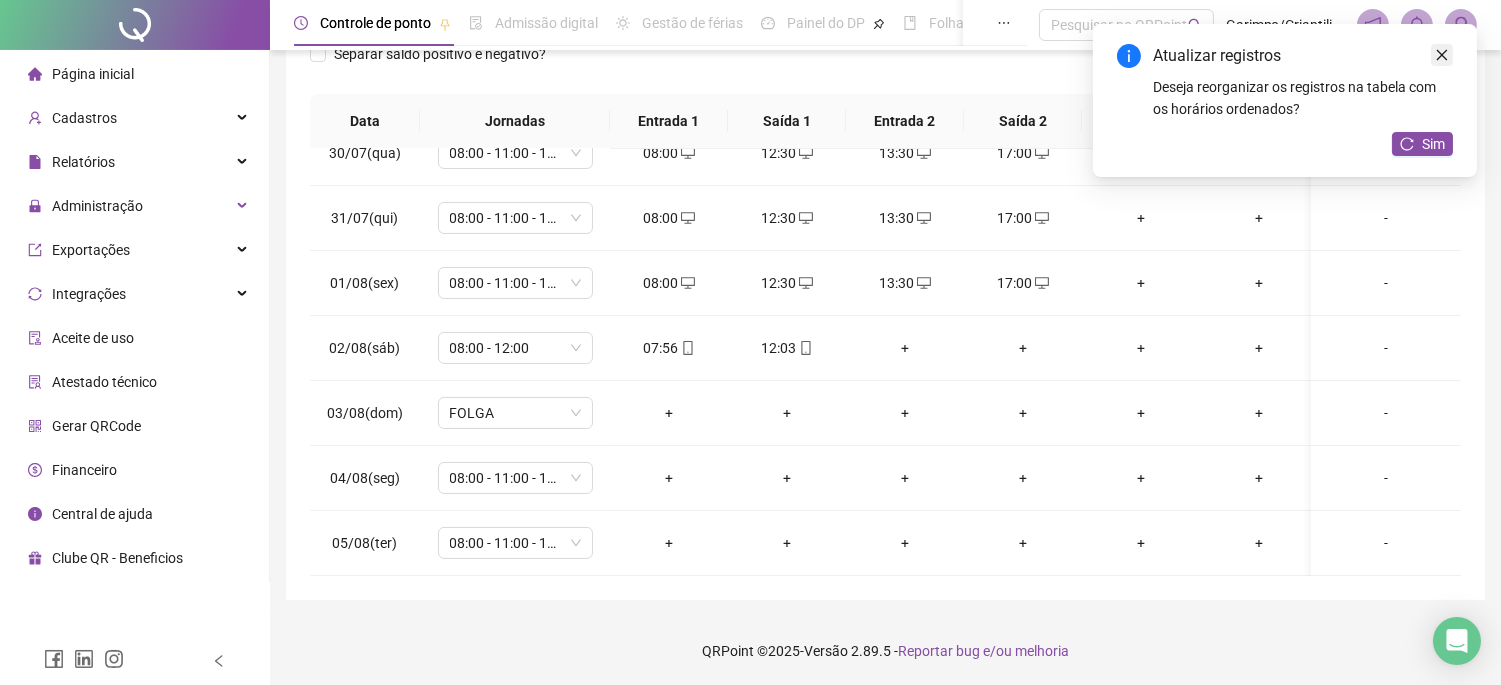 click at bounding box center [1442, 55] 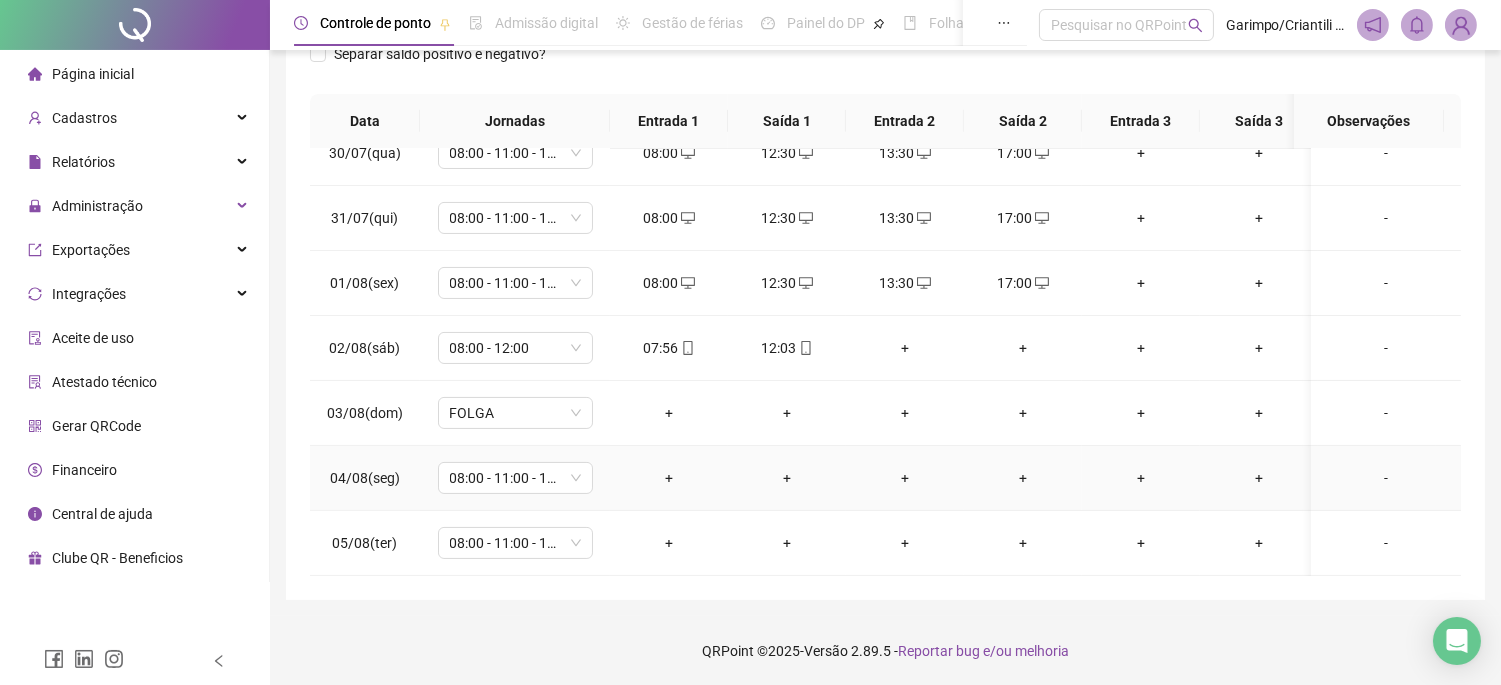 click on "+" at bounding box center (669, 478) 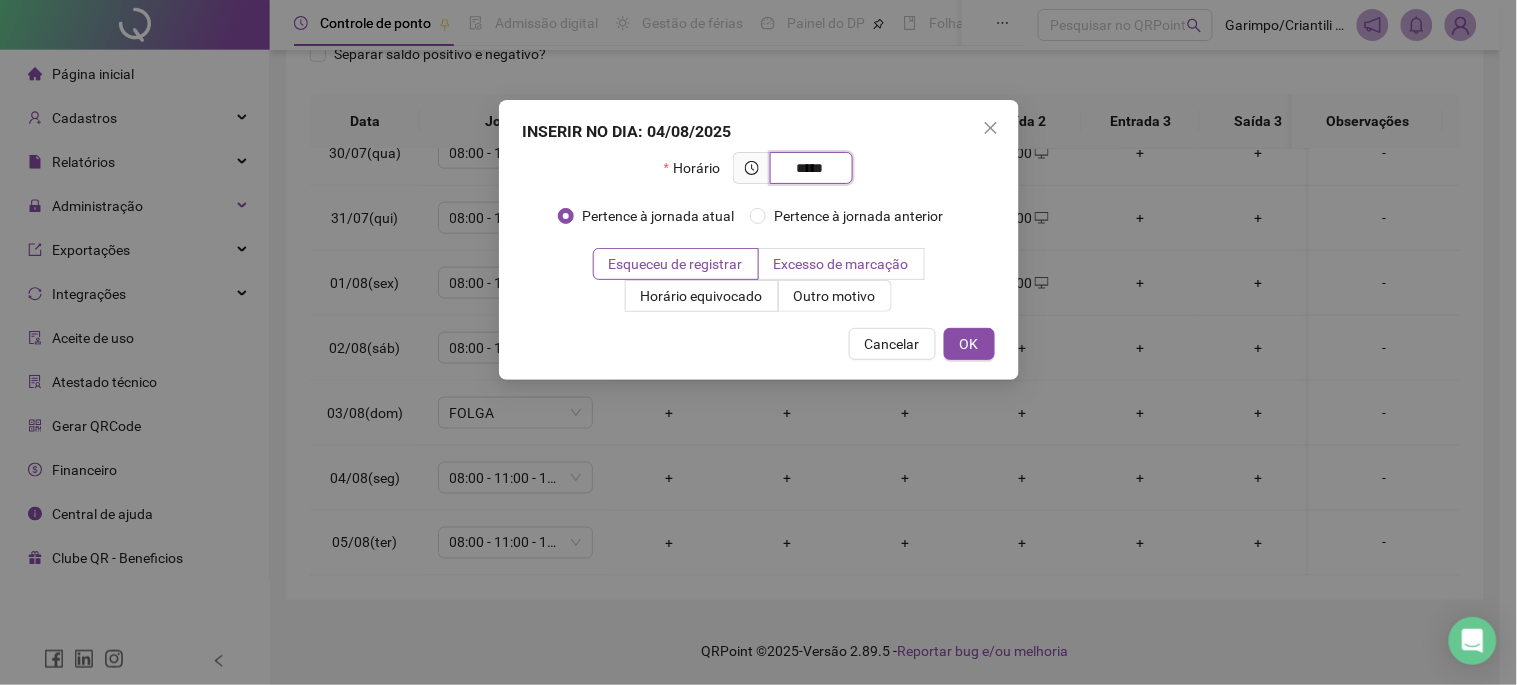 type on "*****" 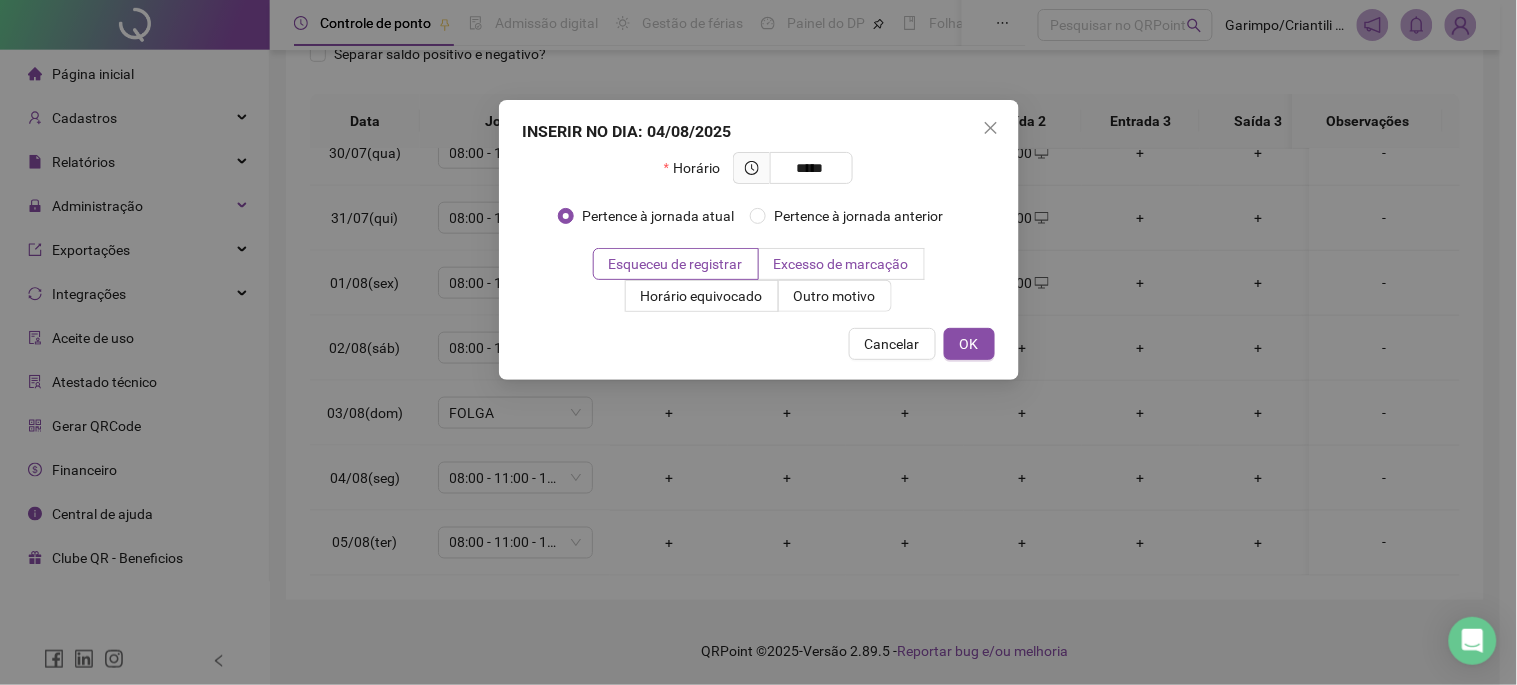 click on "Excesso de marcação" at bounding box center [842, 264] 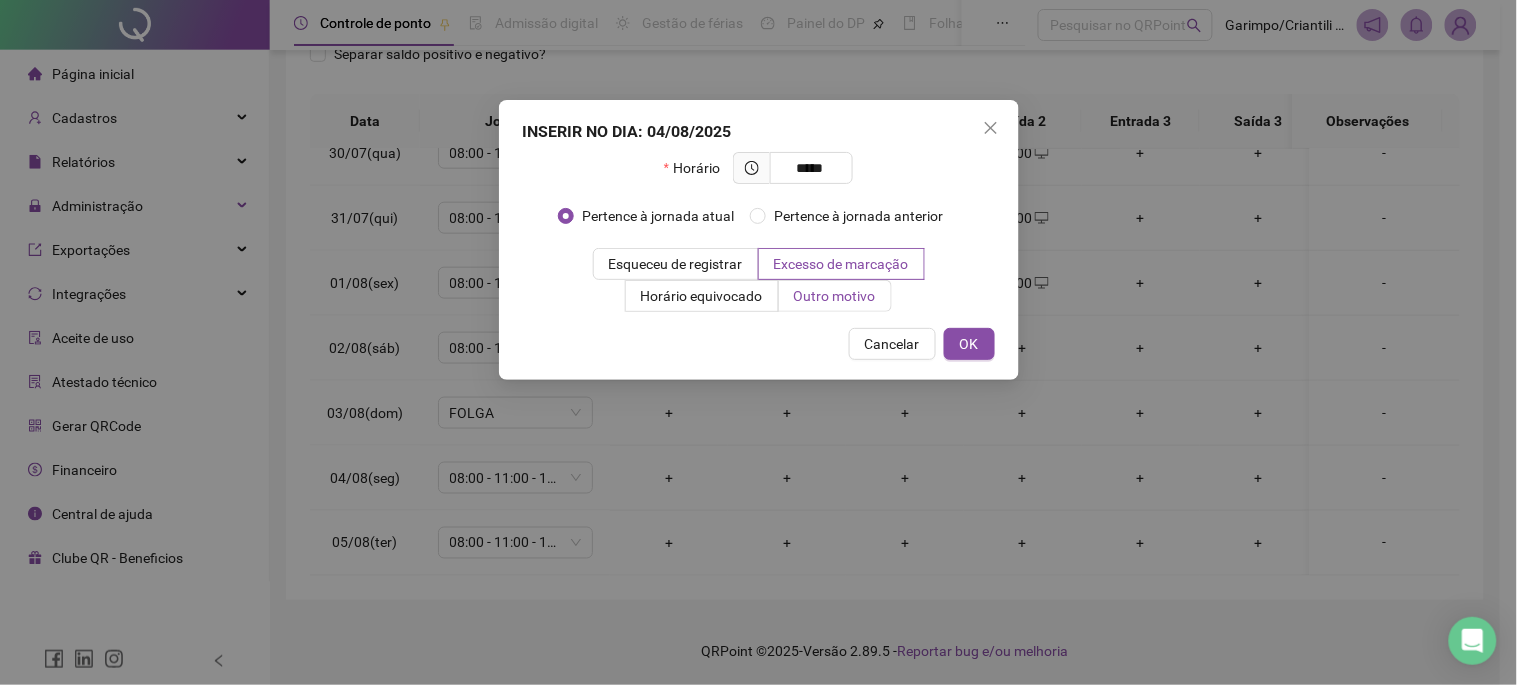 click on "Outro motivo" at bounding box center [835, 296] 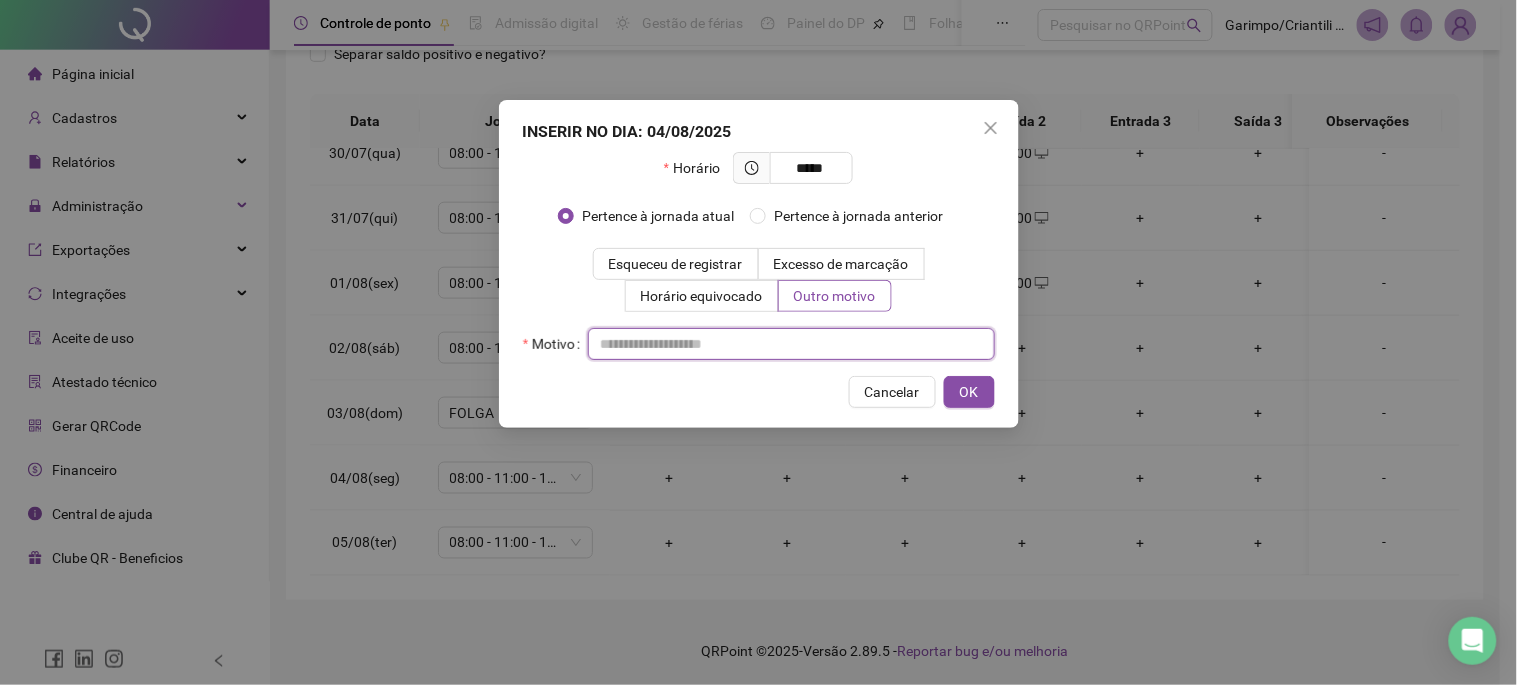 click at bounding box center (791, 344) 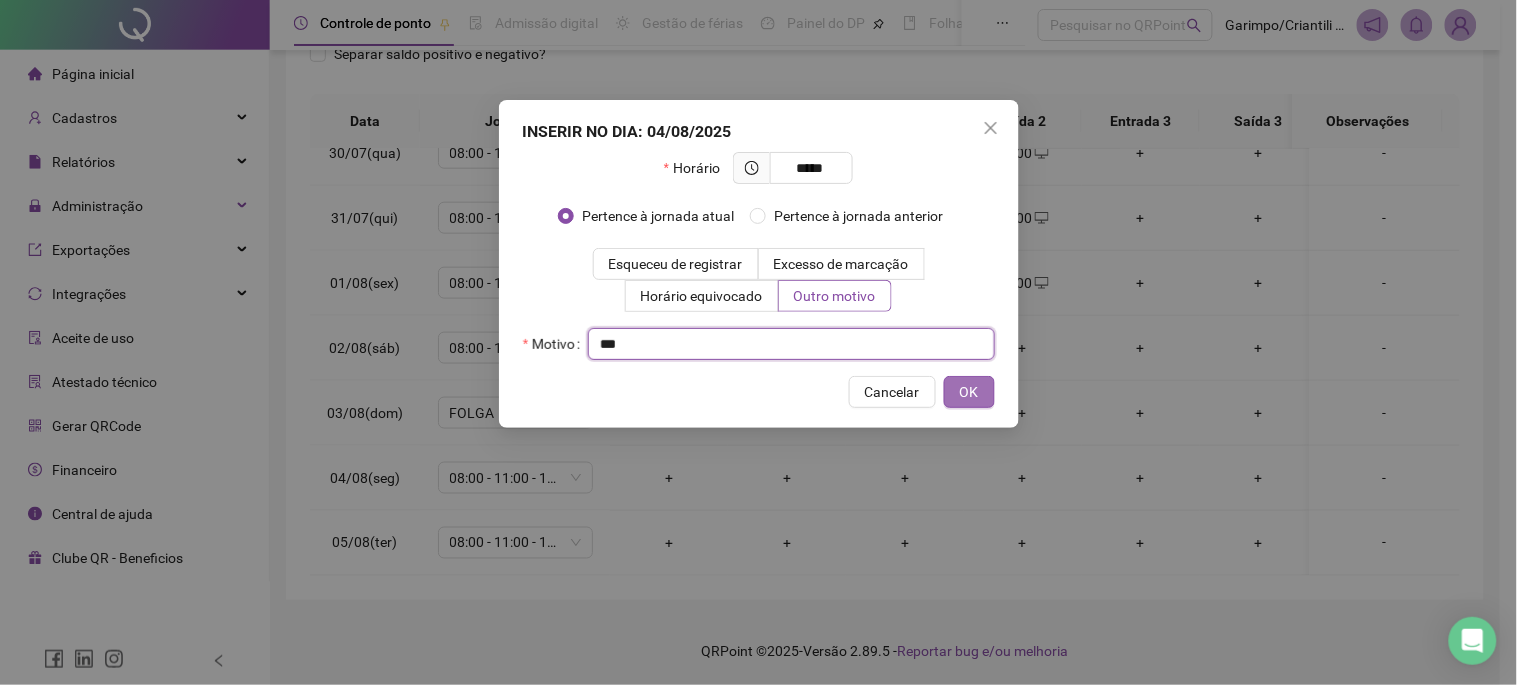 type 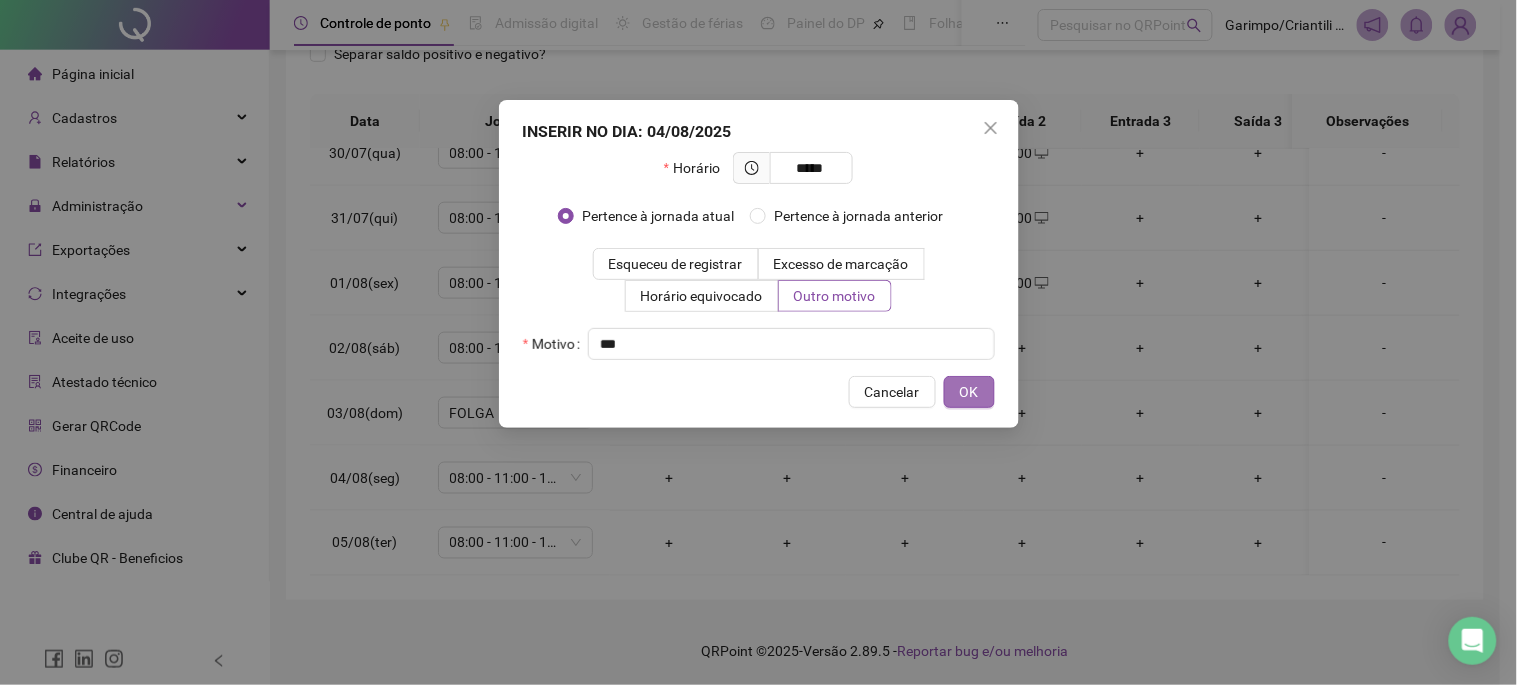 click on "OK" at bounding box center (969, 392) 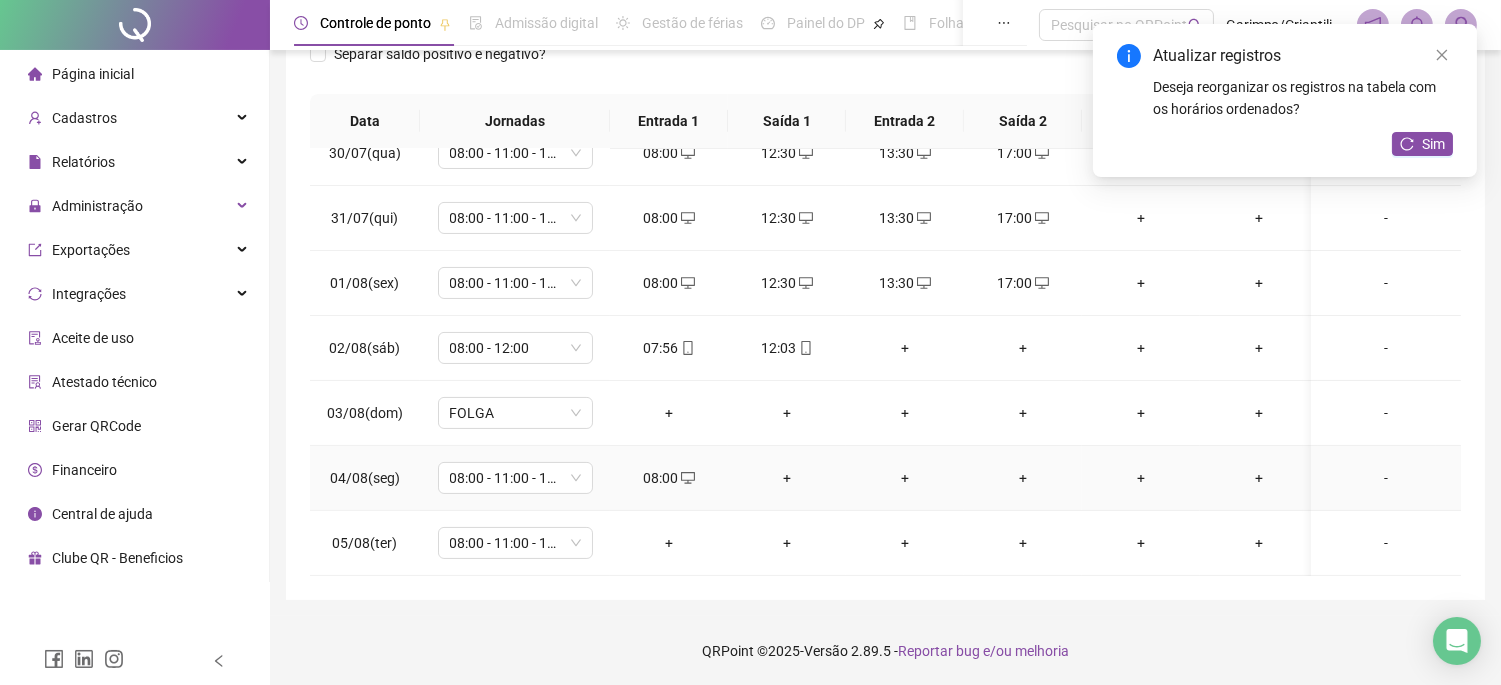 click on "+" at bounding box center (787, 478) 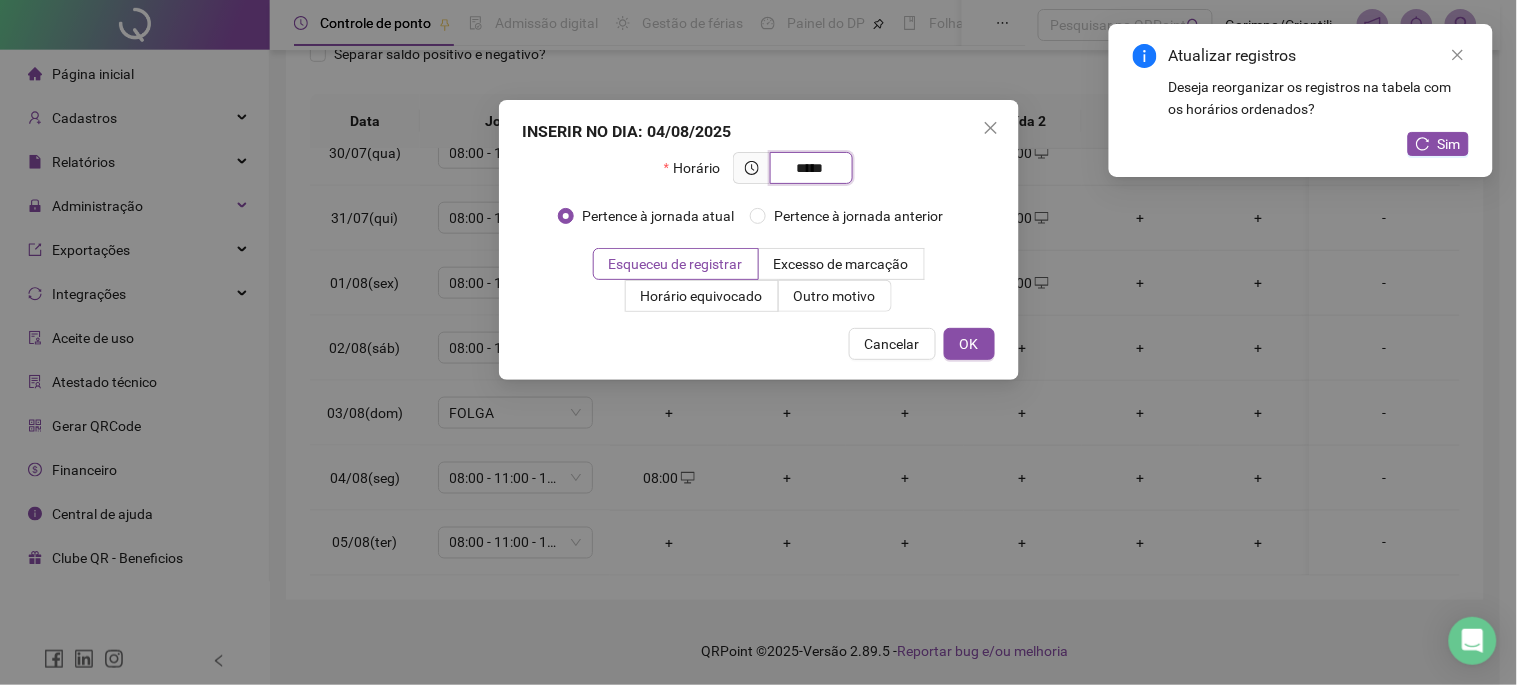type on "*****" 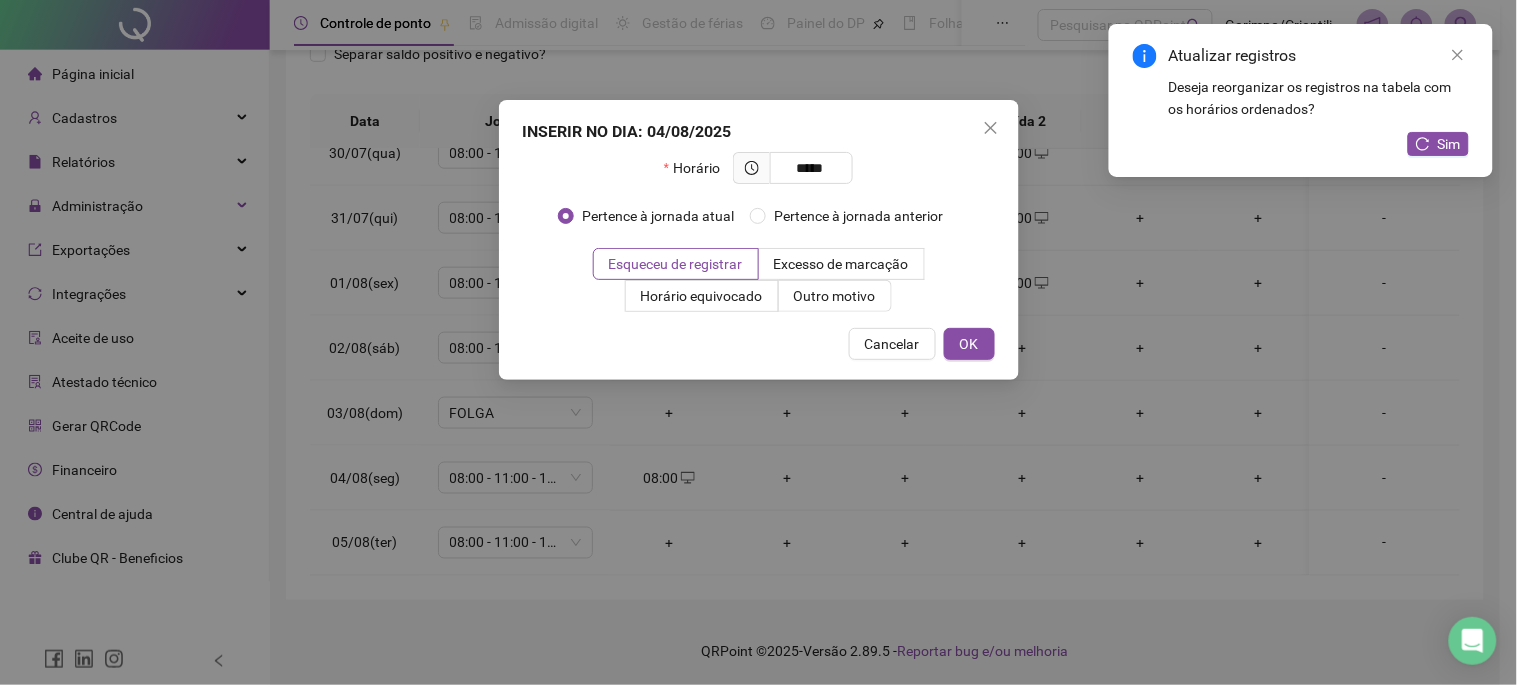 click on "INSERIR NO DIA :   04/08/2025 Horário ***** Pertence à jornada atual Pertence à jornada anterior Esqueceu de registrar Excesso de marcação Horário equivocado Outro motivo Motivo Cancelar OK" at bounding box center [759, 240] 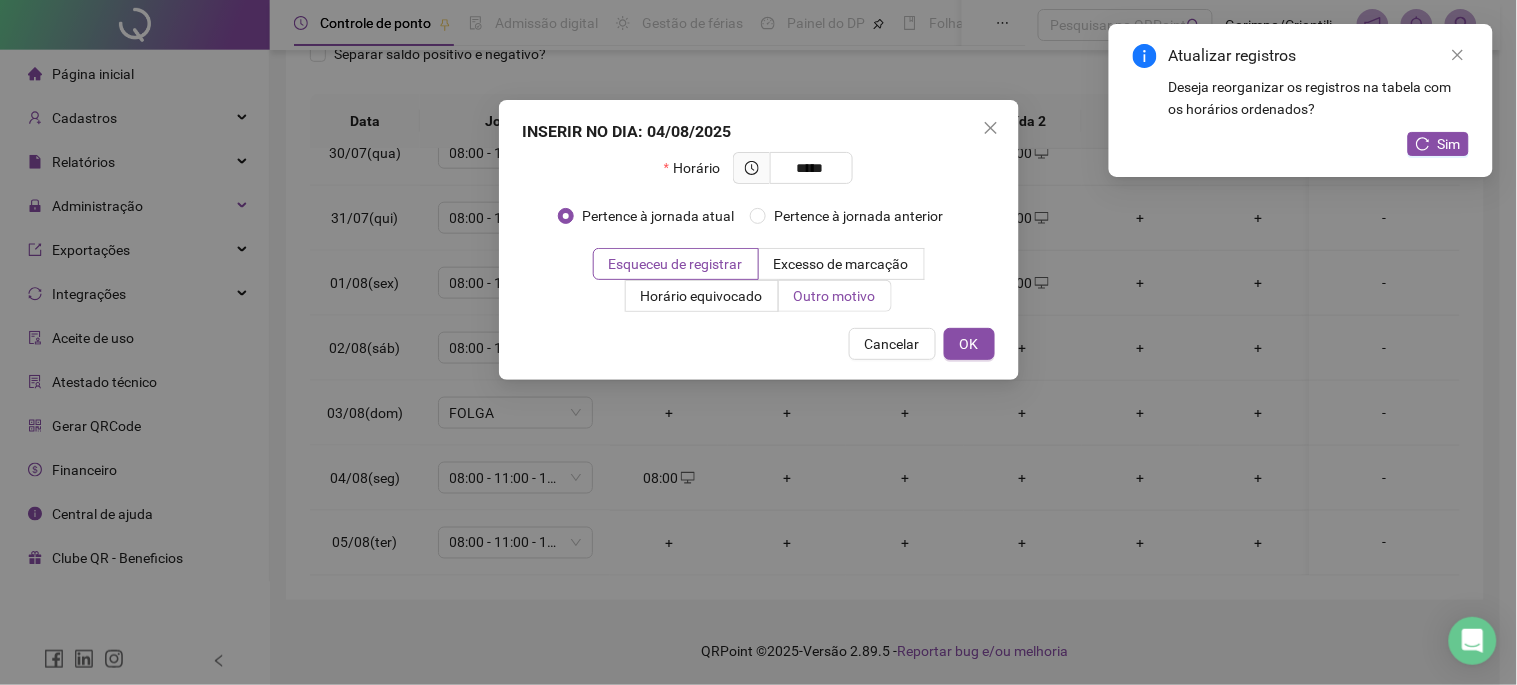 click on "Outro motivo" at bounding box center (835, 296) 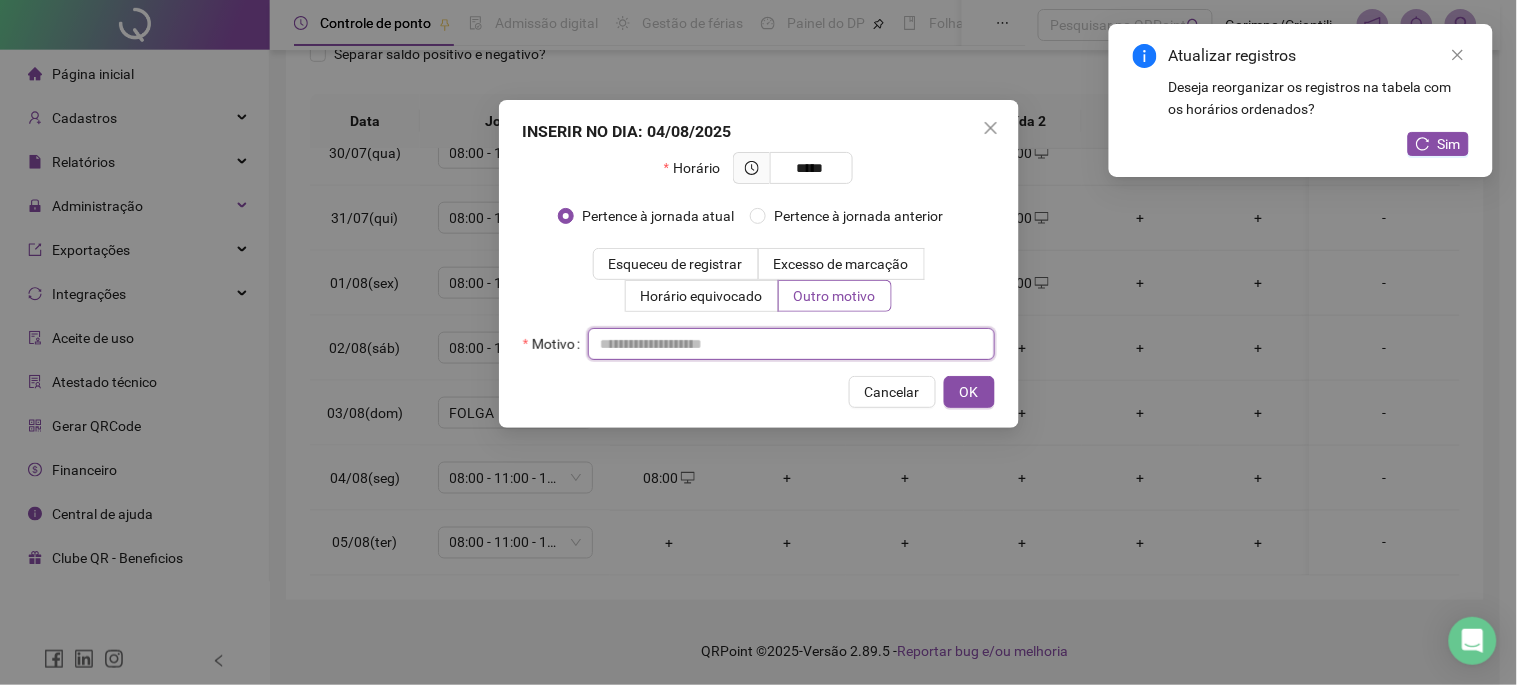 click at bounding box center (791, 344) 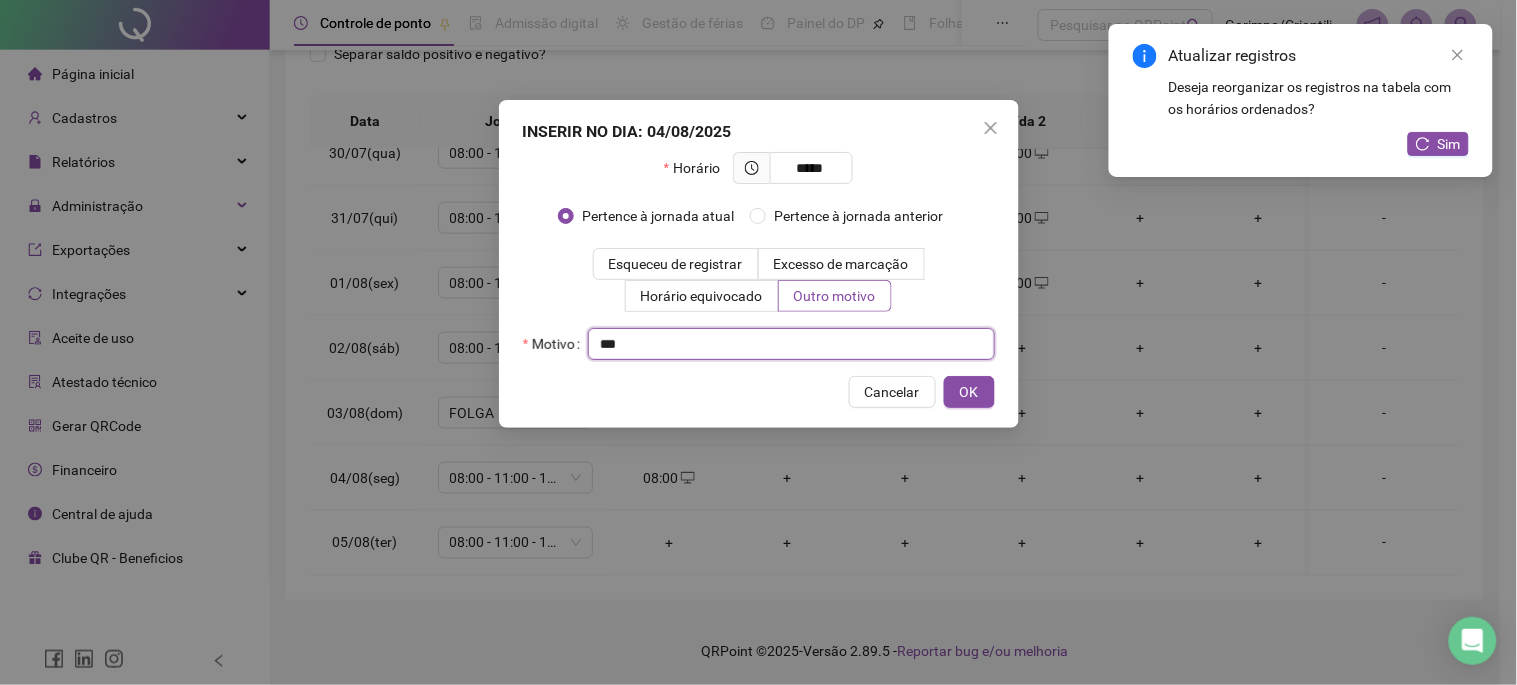 type 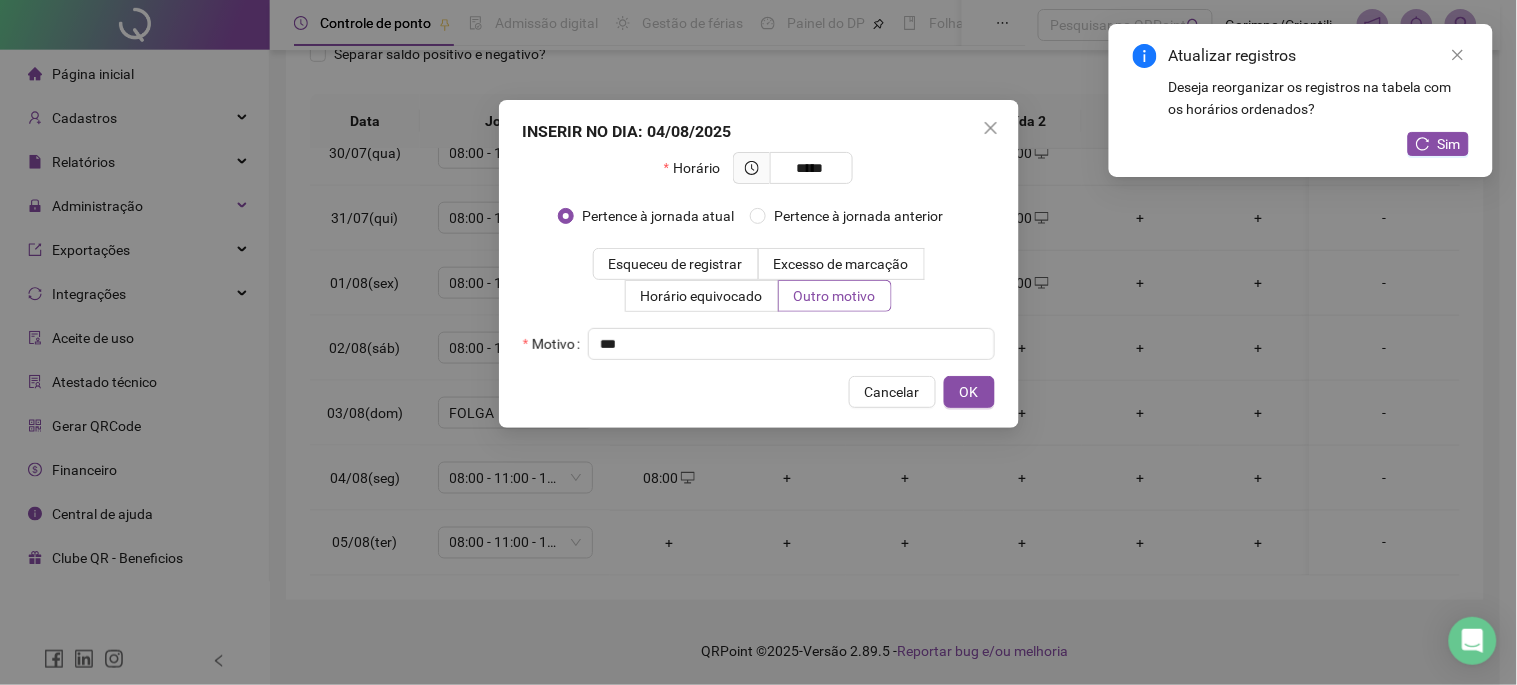click on "Cancelar OK" at bounding box center [759, 392] 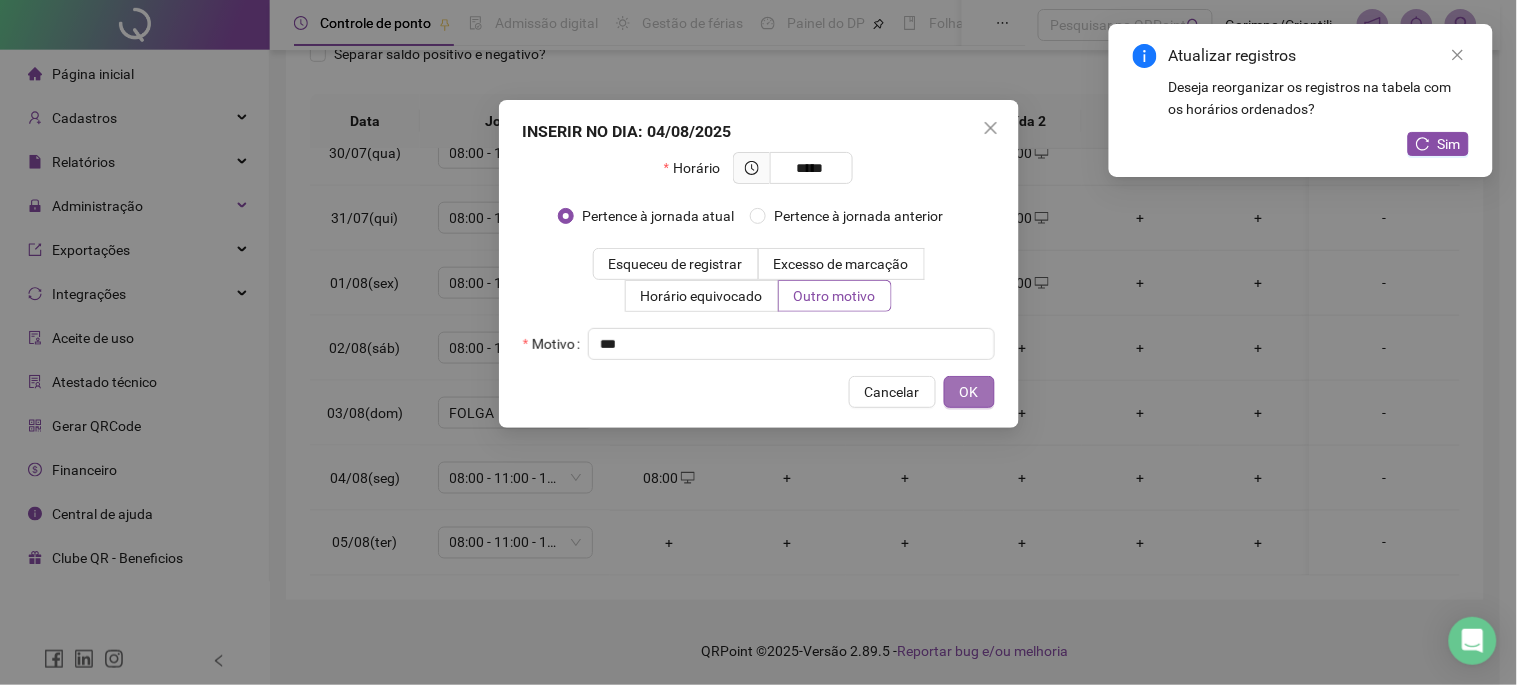click on "OK" at bounding box center (969, 392) 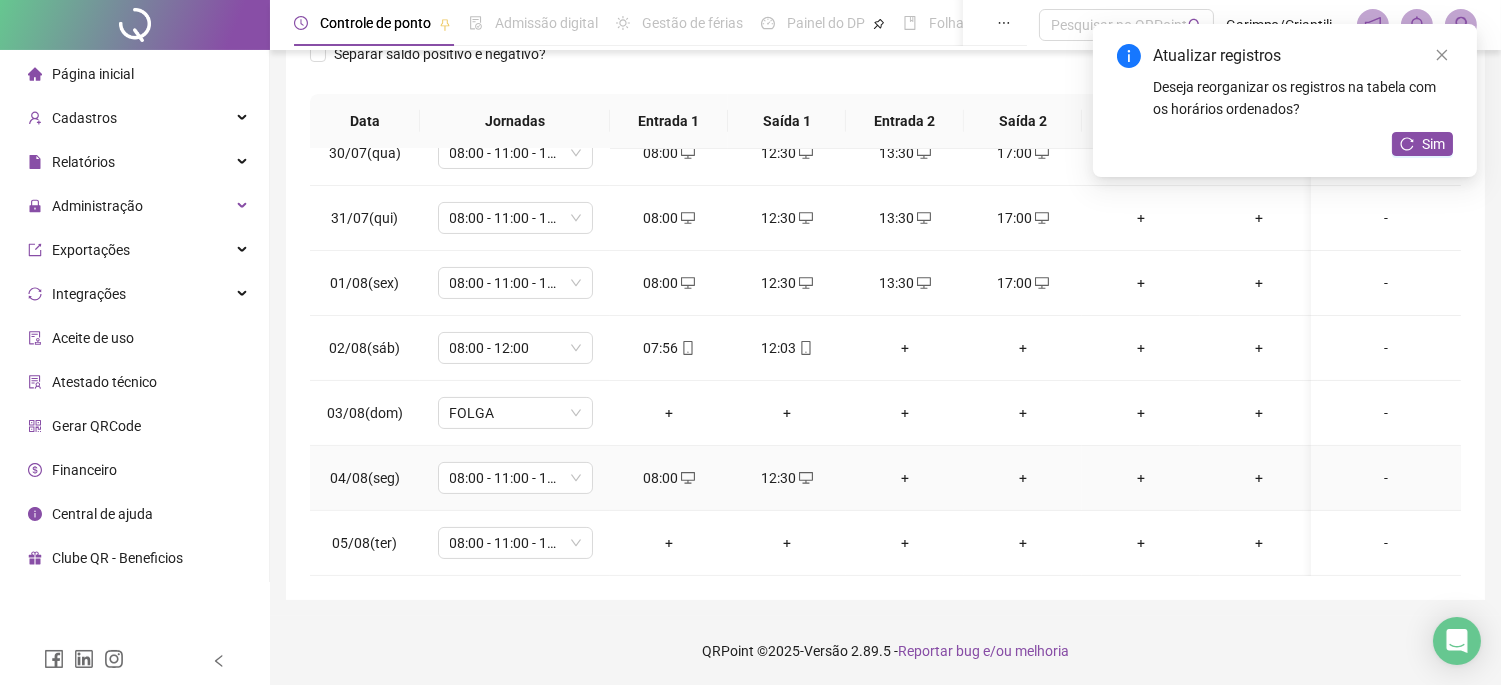 click on "+" at bounding box center [905, 478] 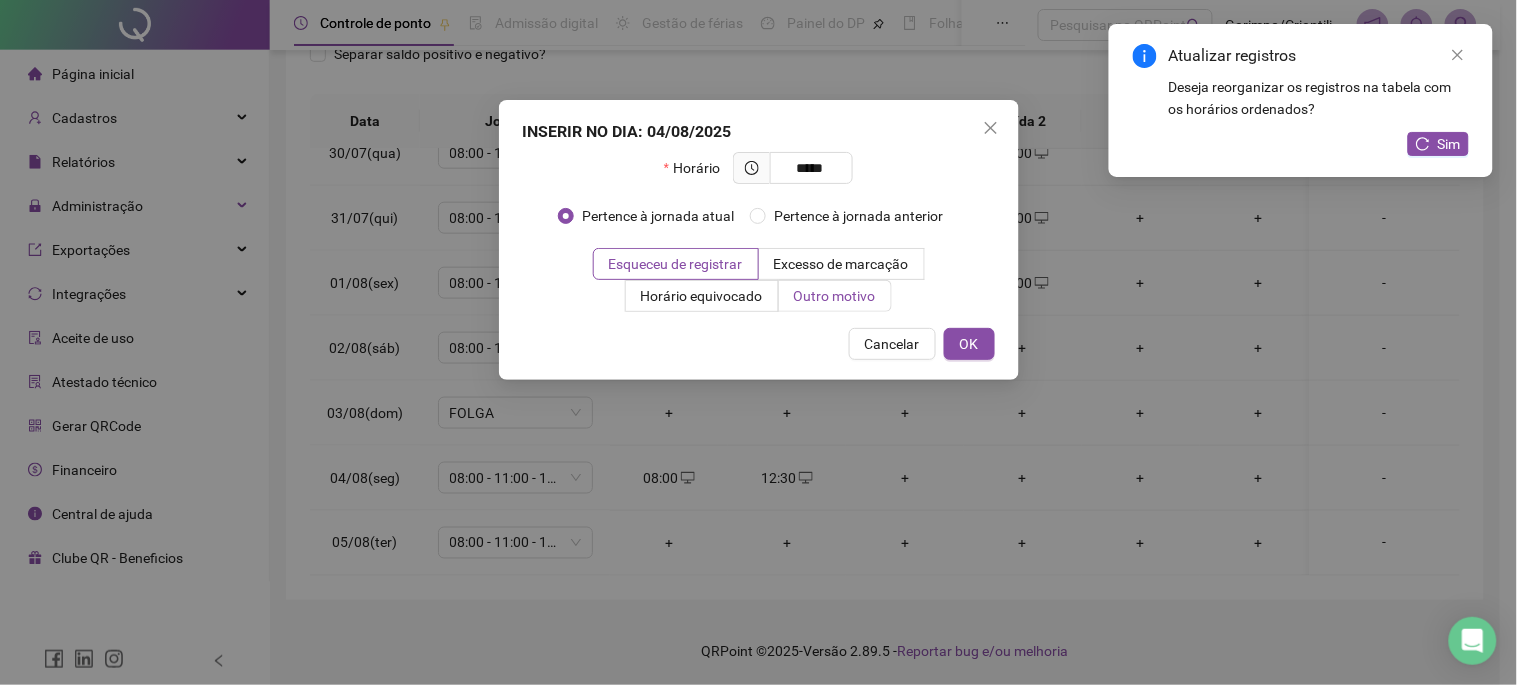 type on "*****" 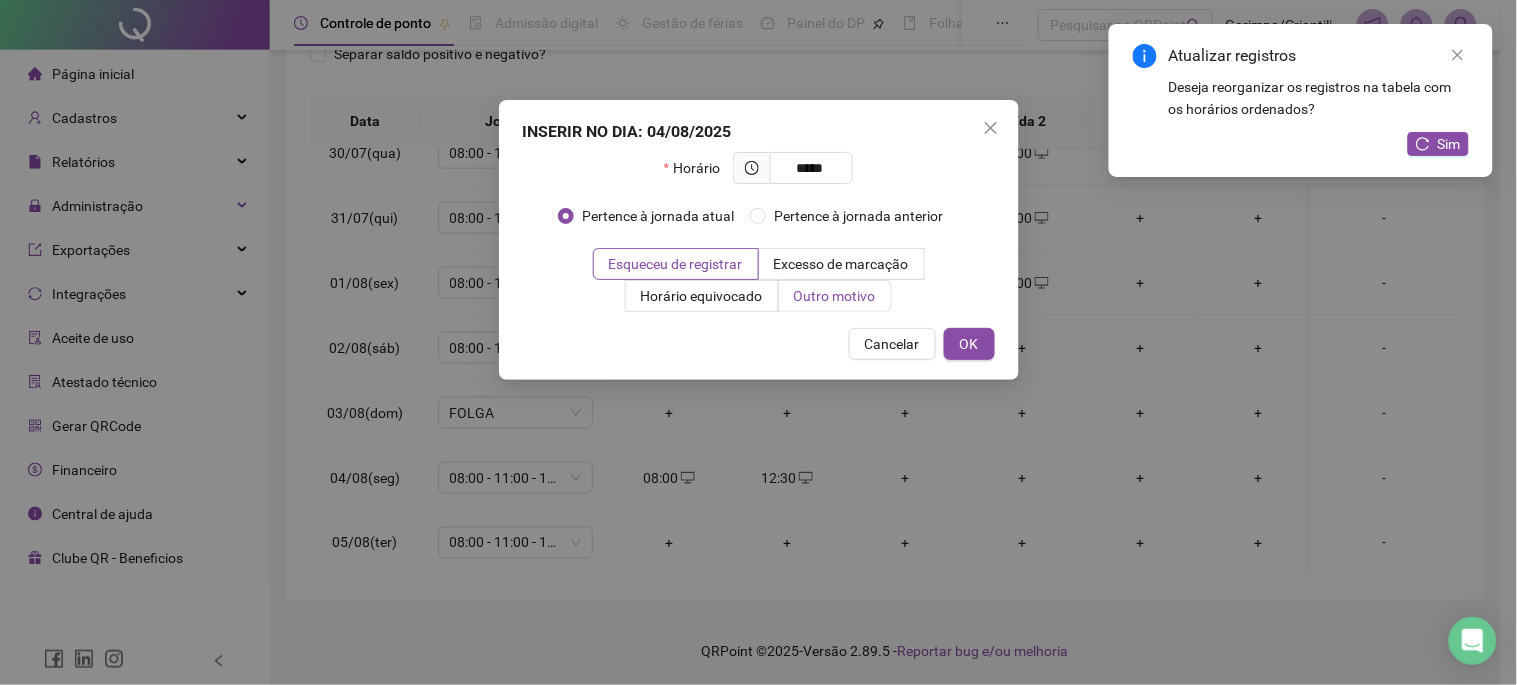 click on "Outro motivo" at bounding box center [835, 296] 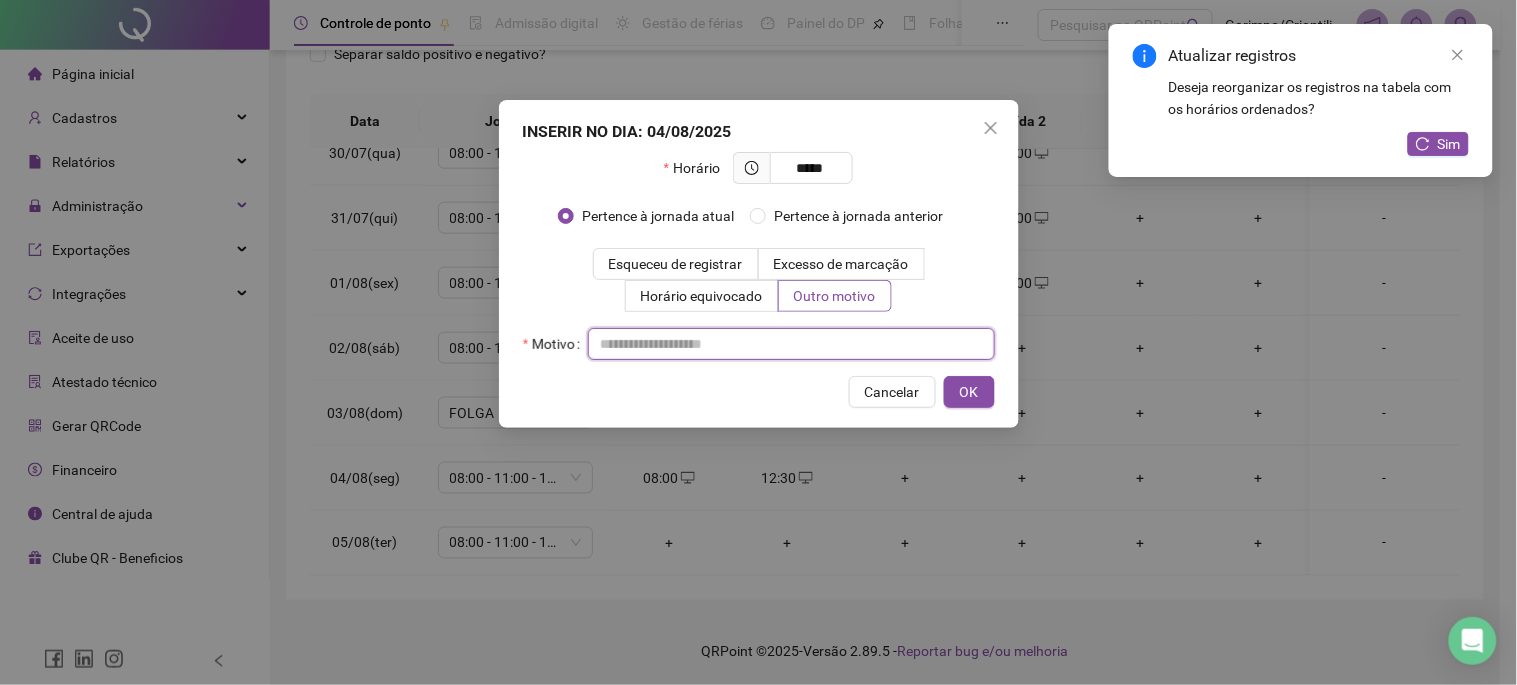 click at bounding box center (791, 344) 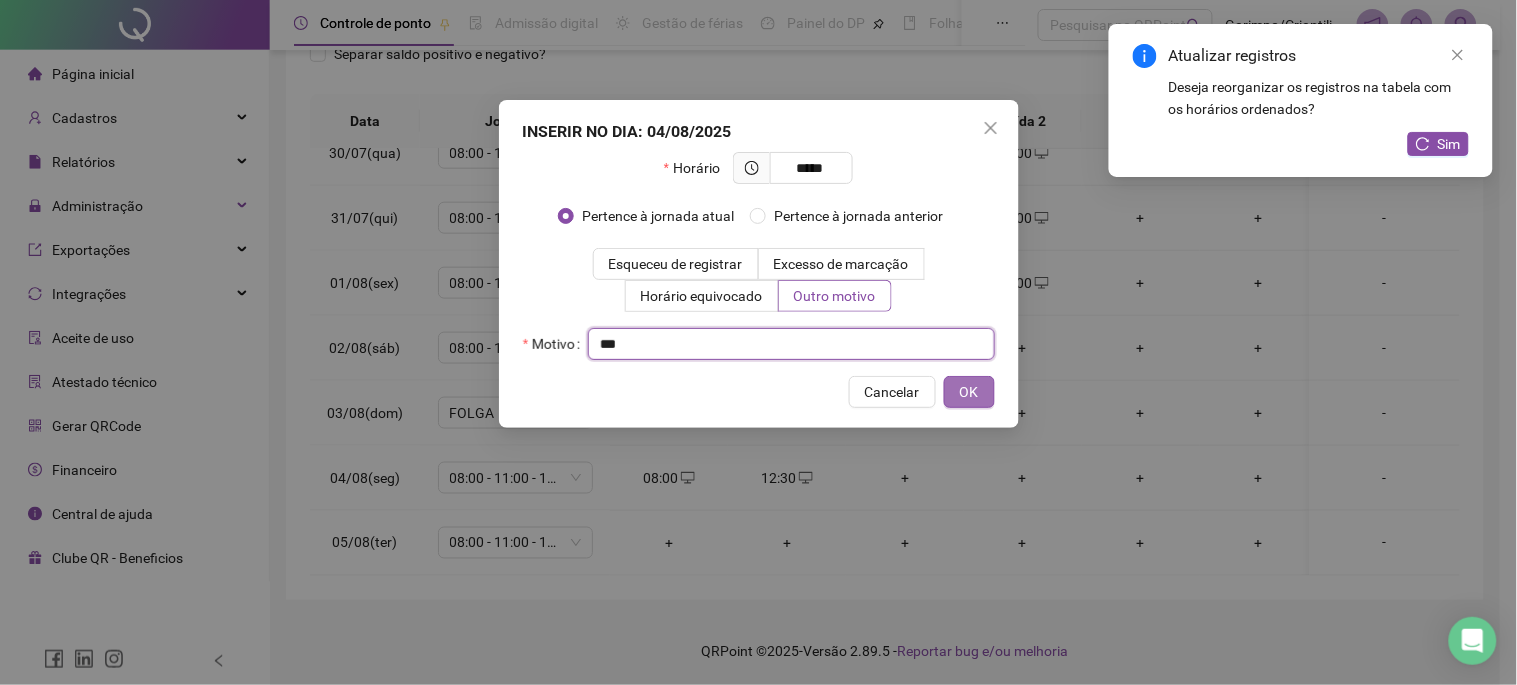 type 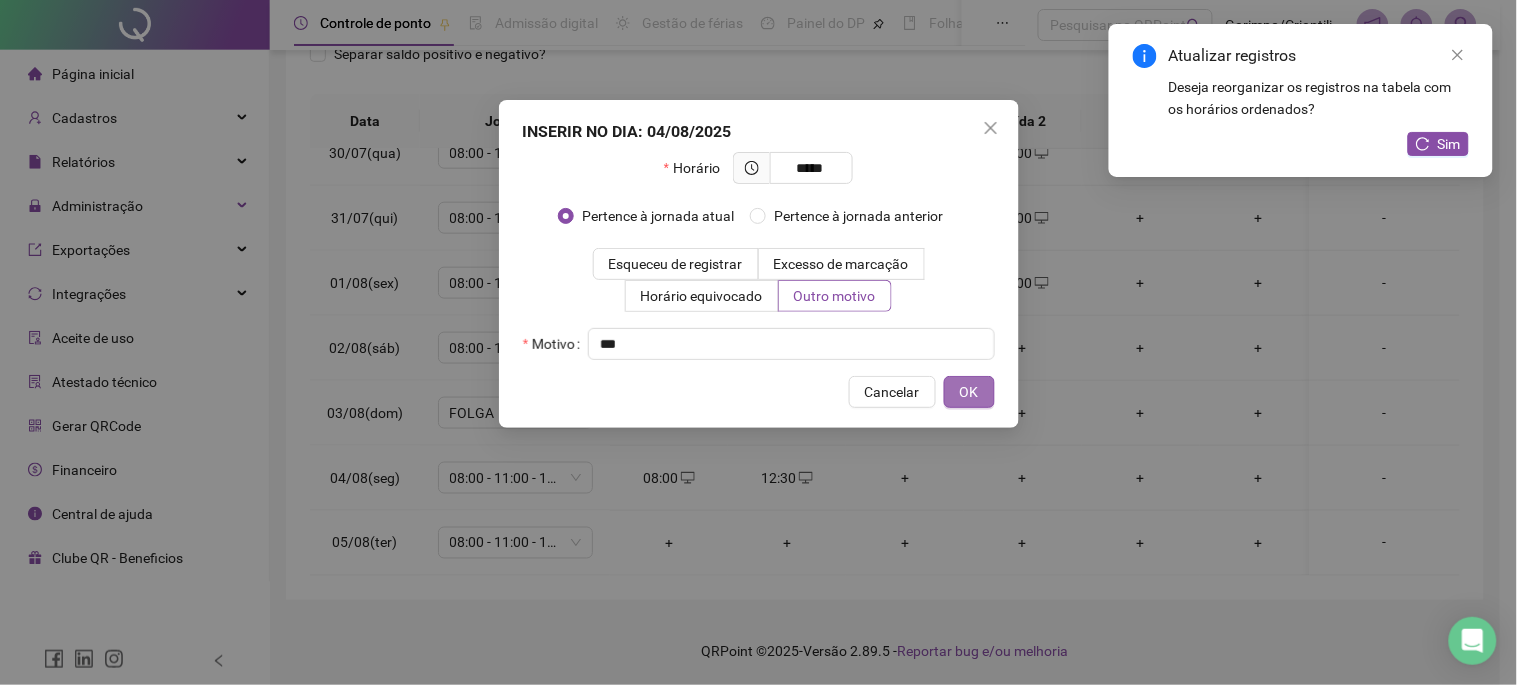 click on "OK" at bounding box center (969, 392) 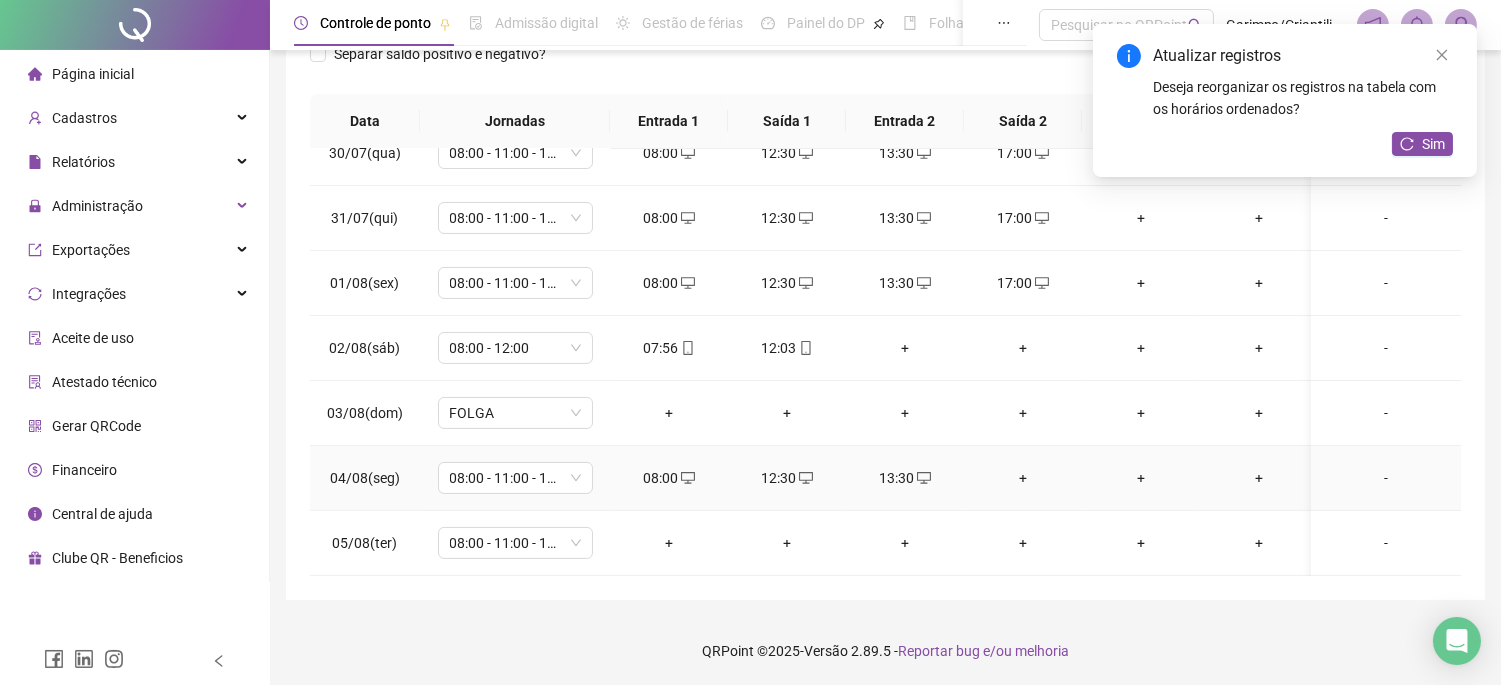 click on "+" at bounding box center [1023, 478] 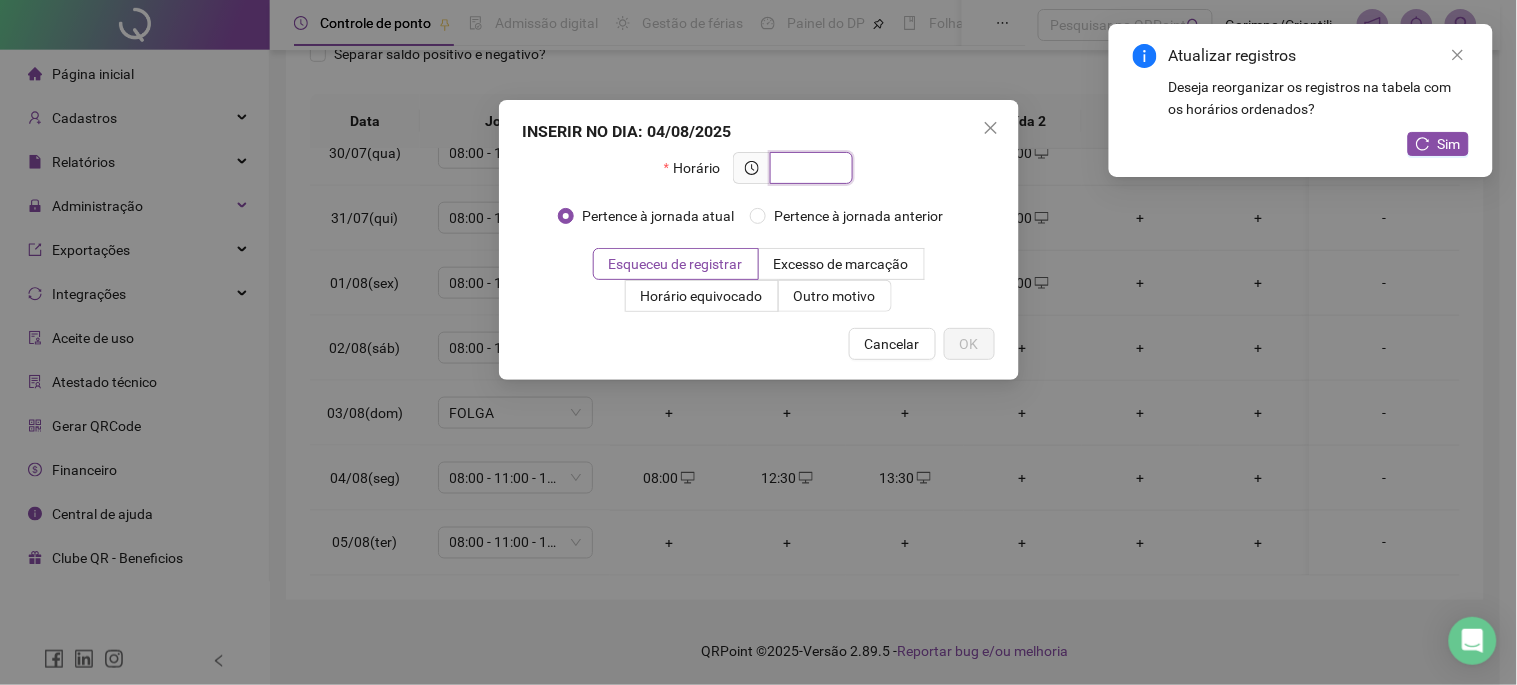 type on "*" 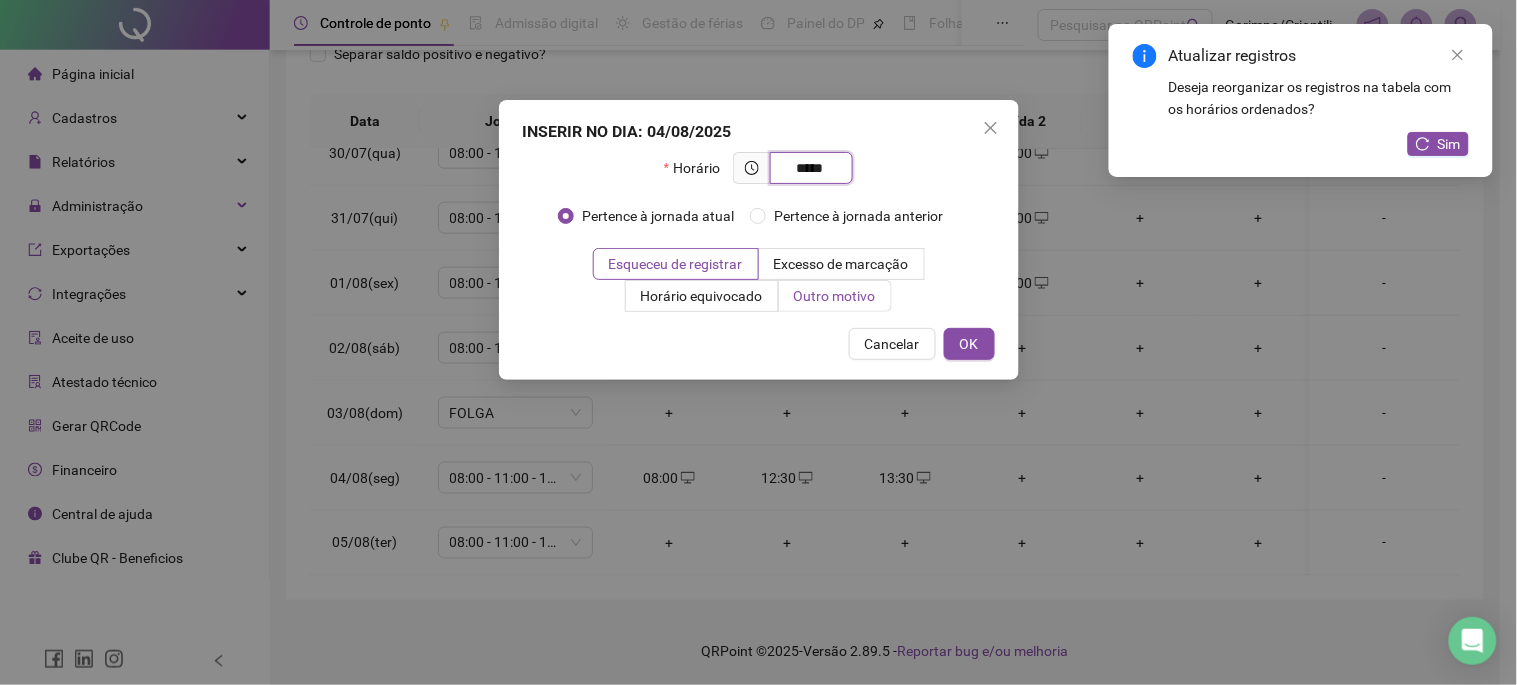 type on "*****" 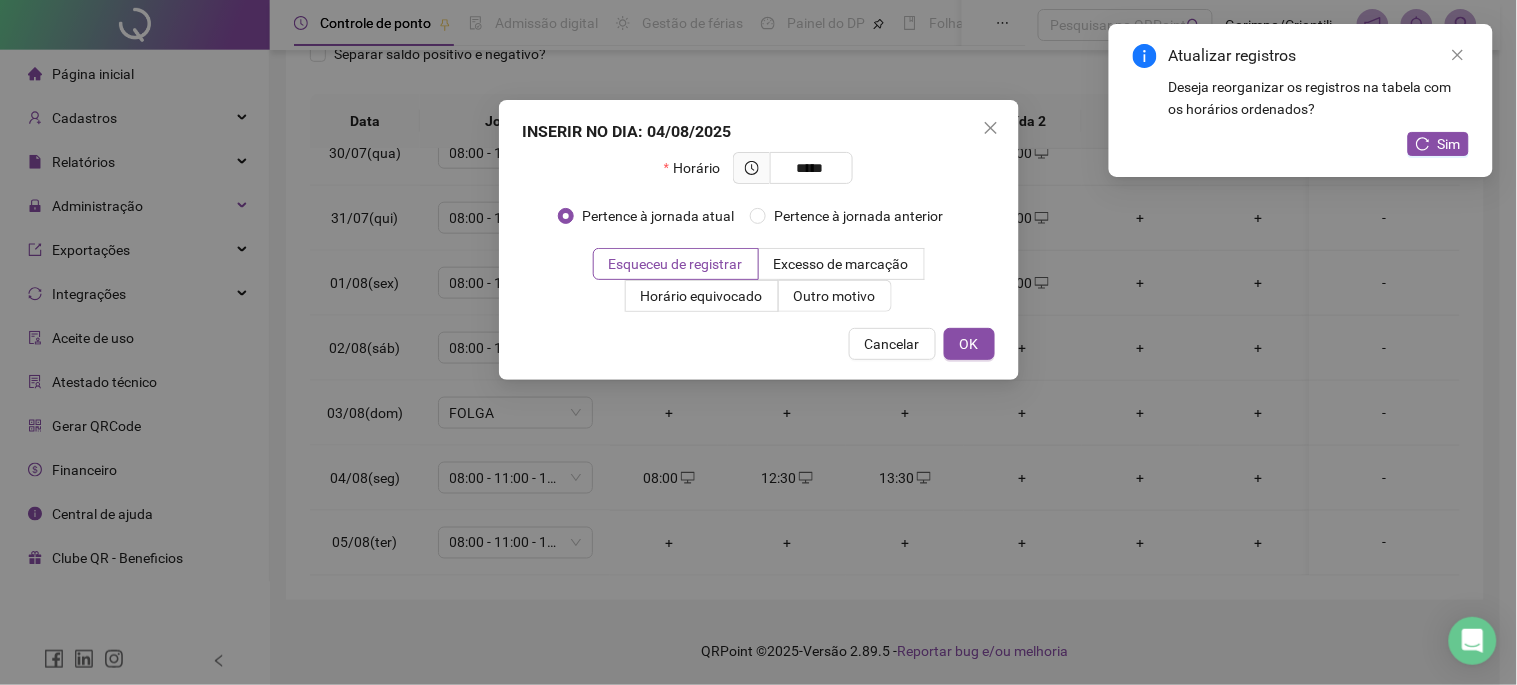 drag, startPoint x: 883, startPoint y: 304, endPoint x: 880, endPoint y: 324, distance: 20.22375 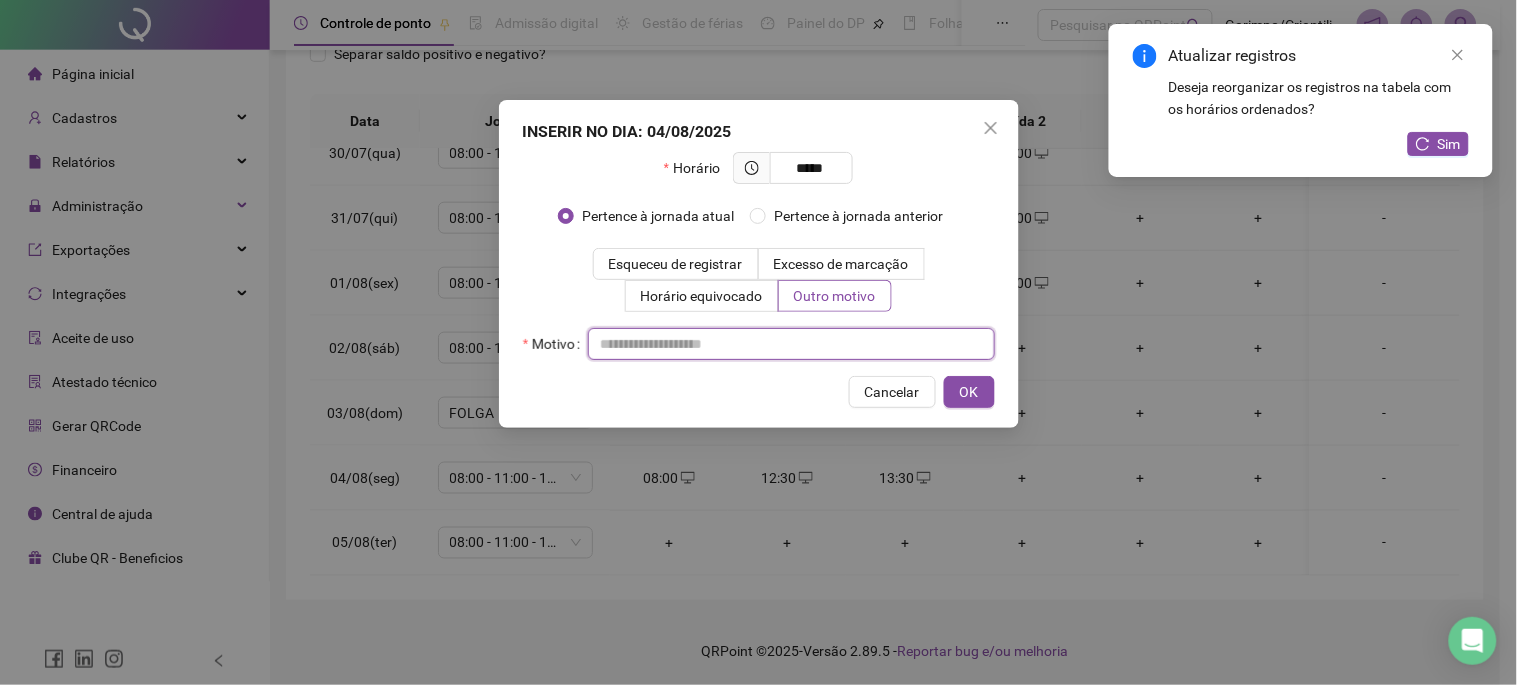 click at bounding box center (791, 344) 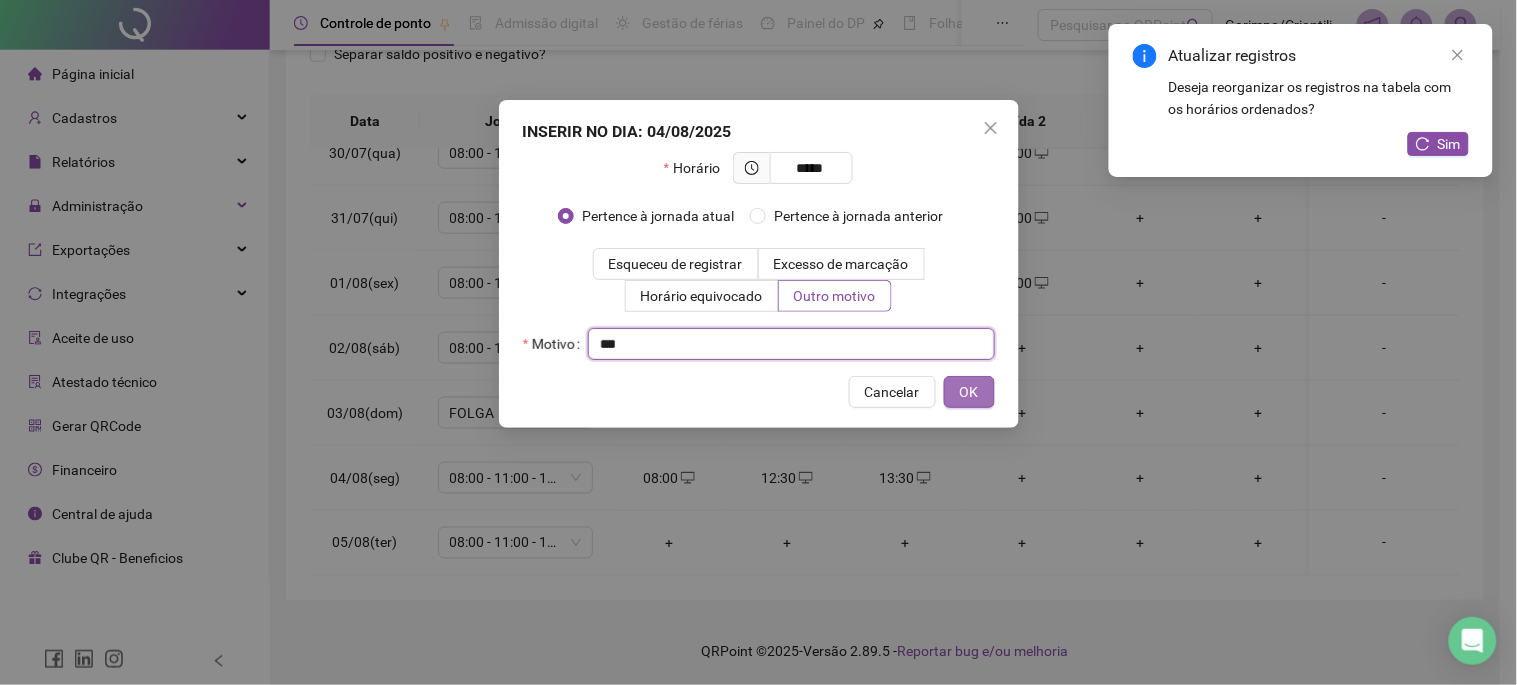 type 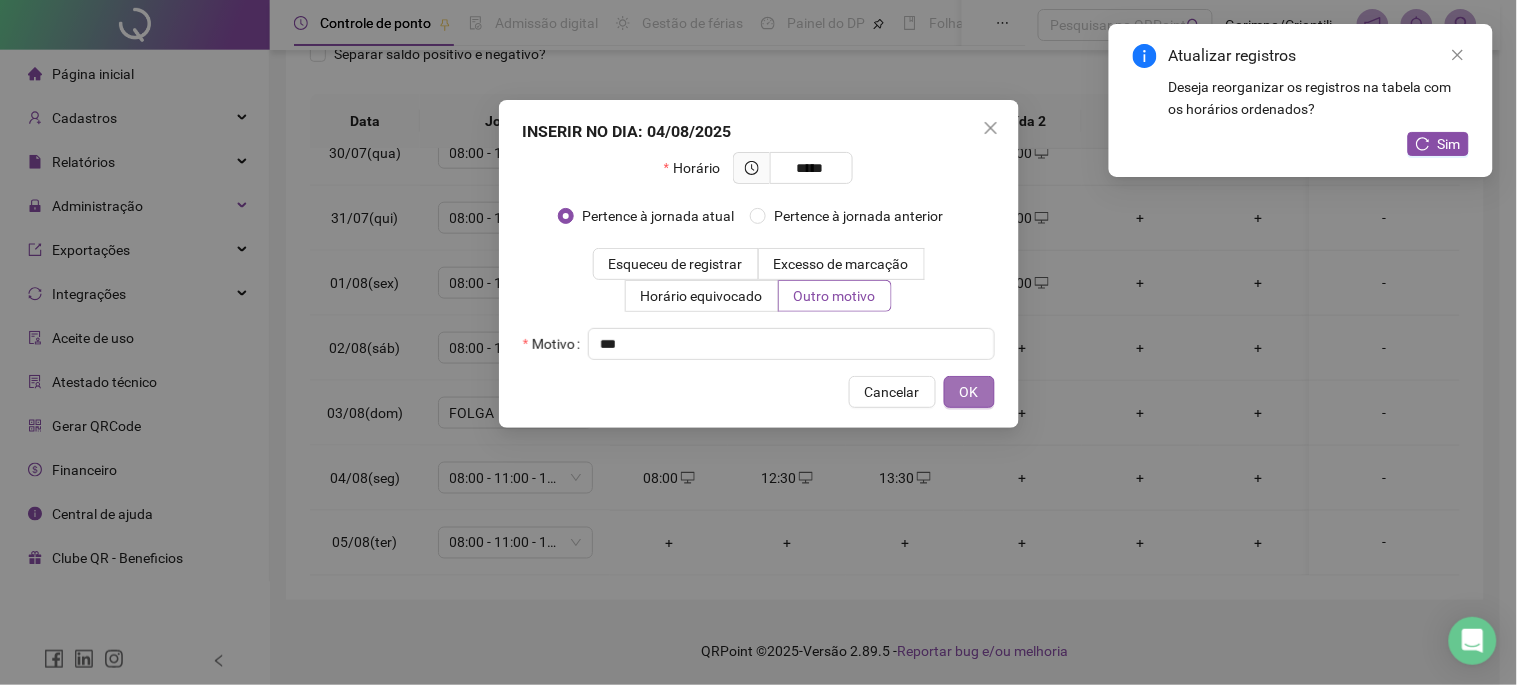 click on "OK" at bounding box center [969, 392] 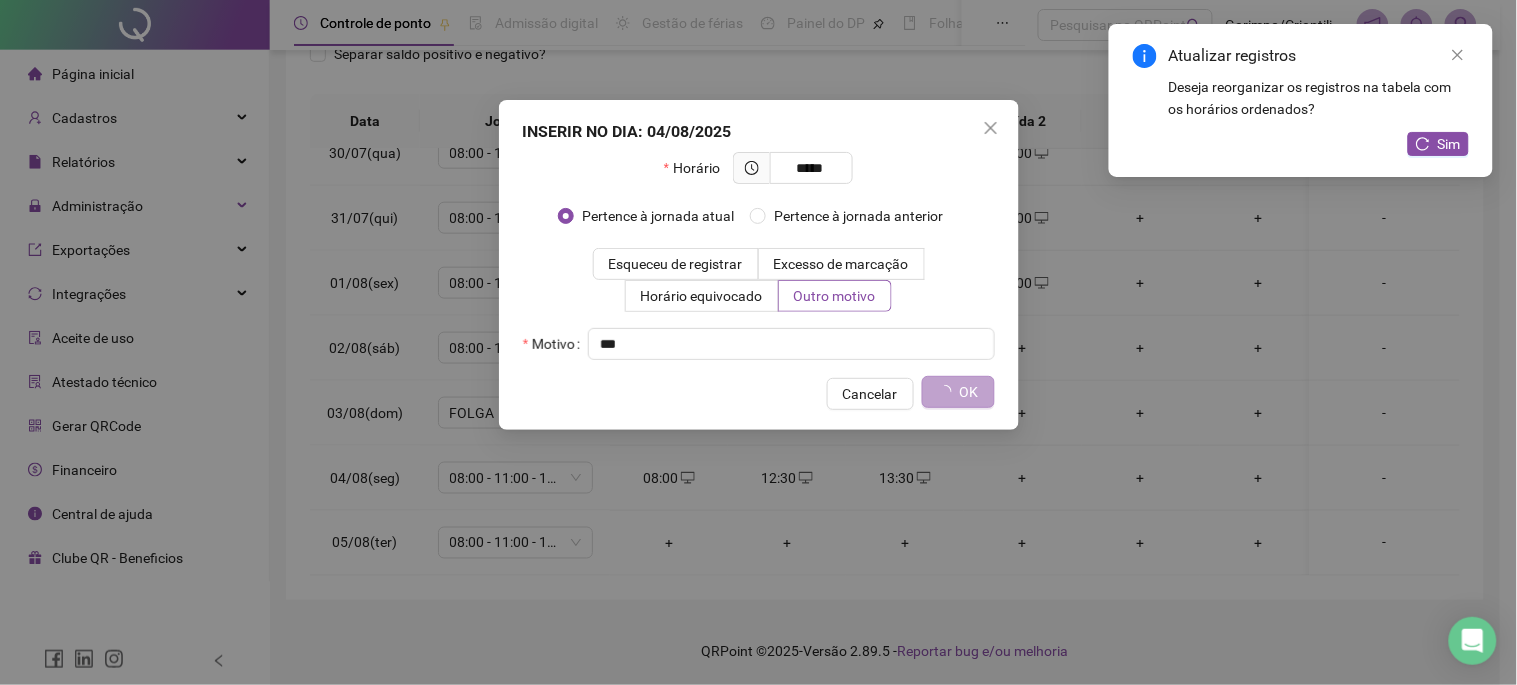 click on "OK" at bounding box center (958, 392) 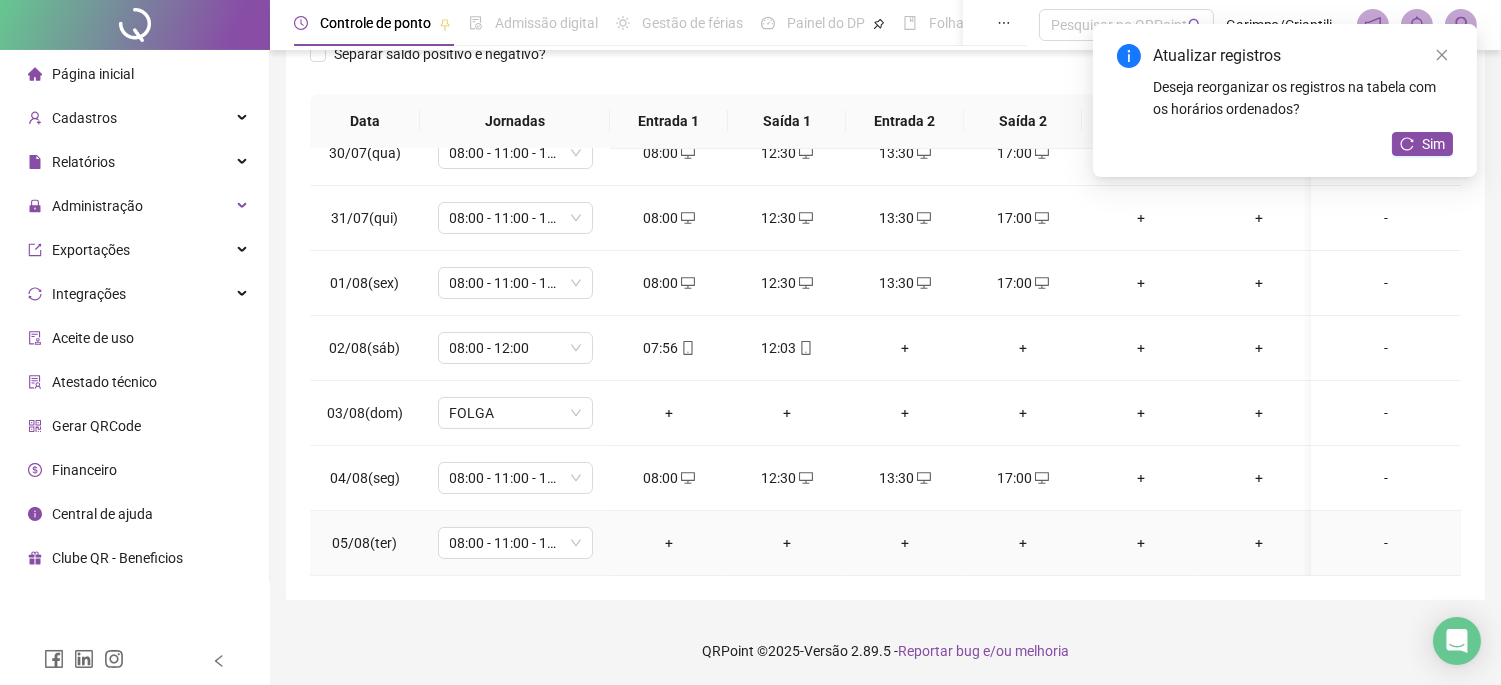 click on "+" at bounding box center (669, 543) 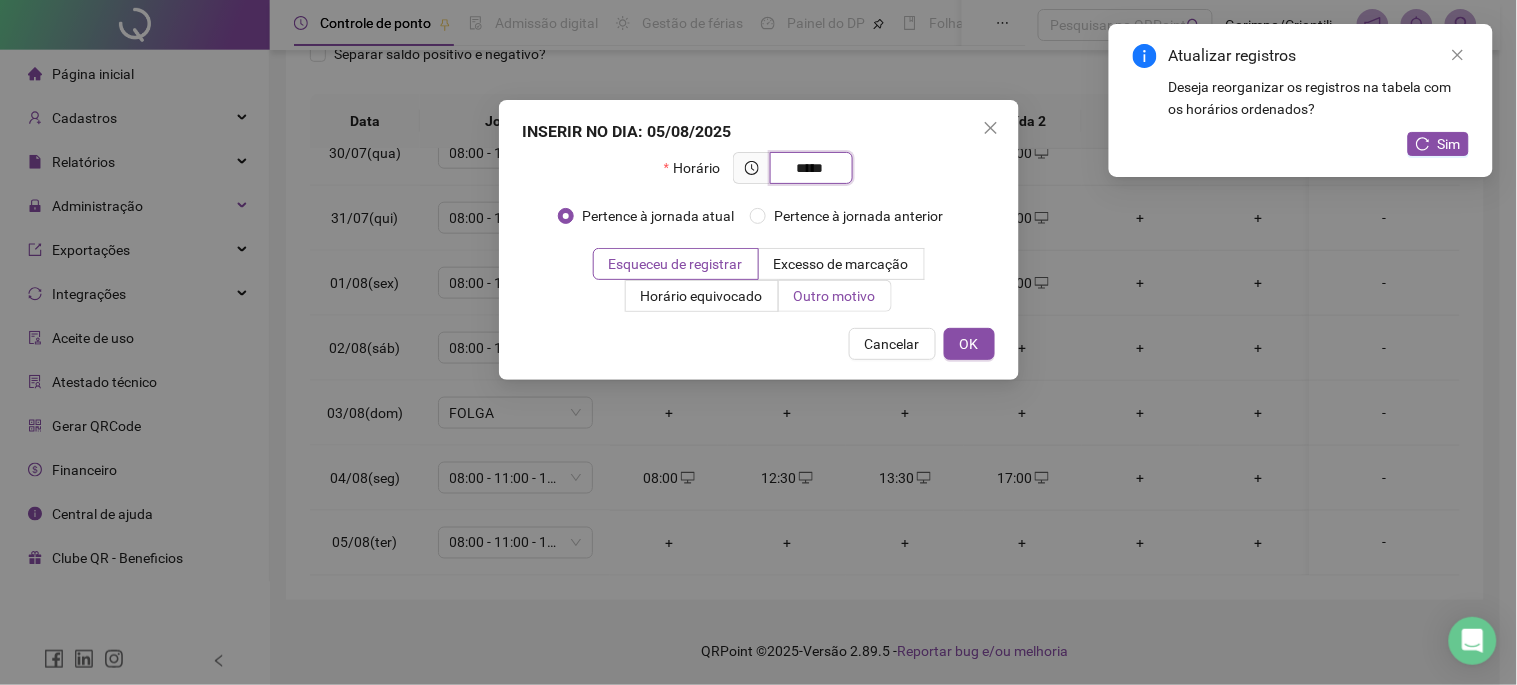 type on "*****" 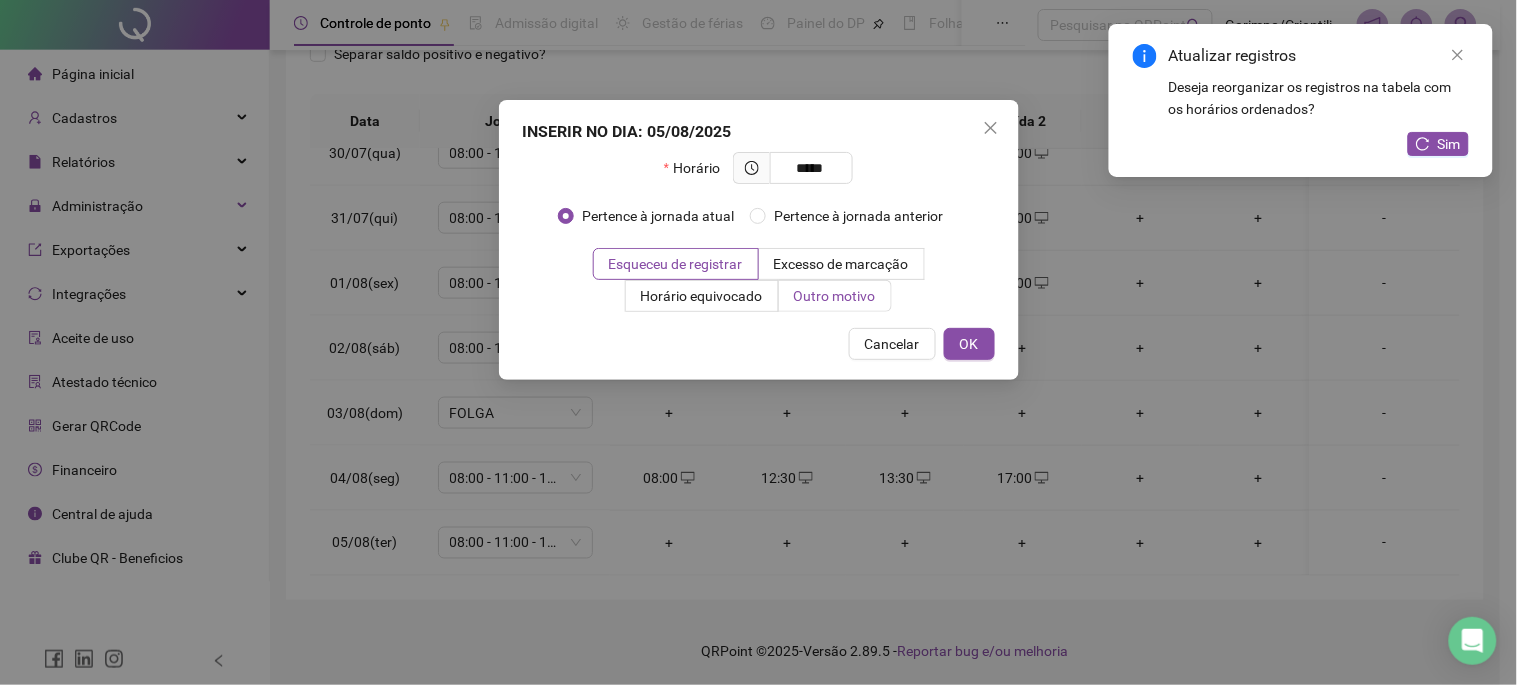 click on "Outro motivo" at bounding box center (835, 296) 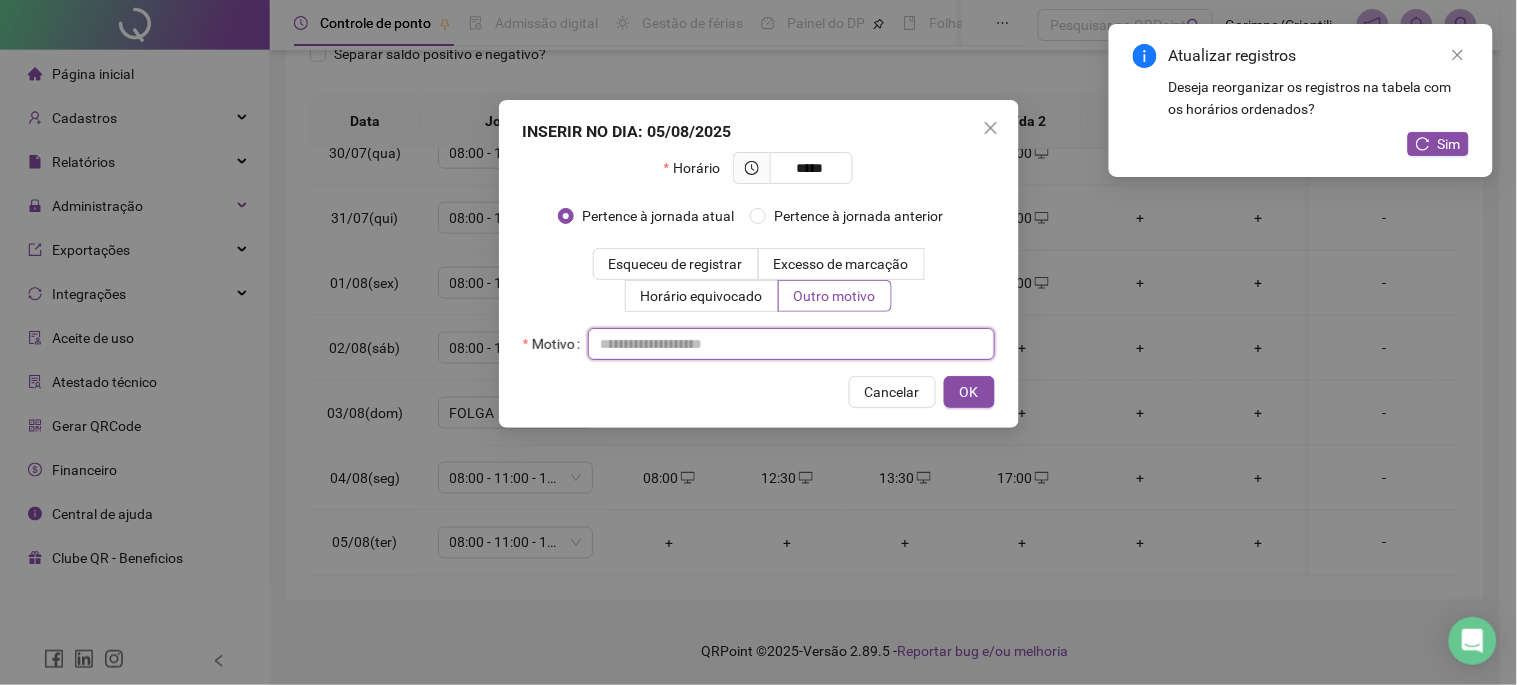 click at bounding box center [791, 344] 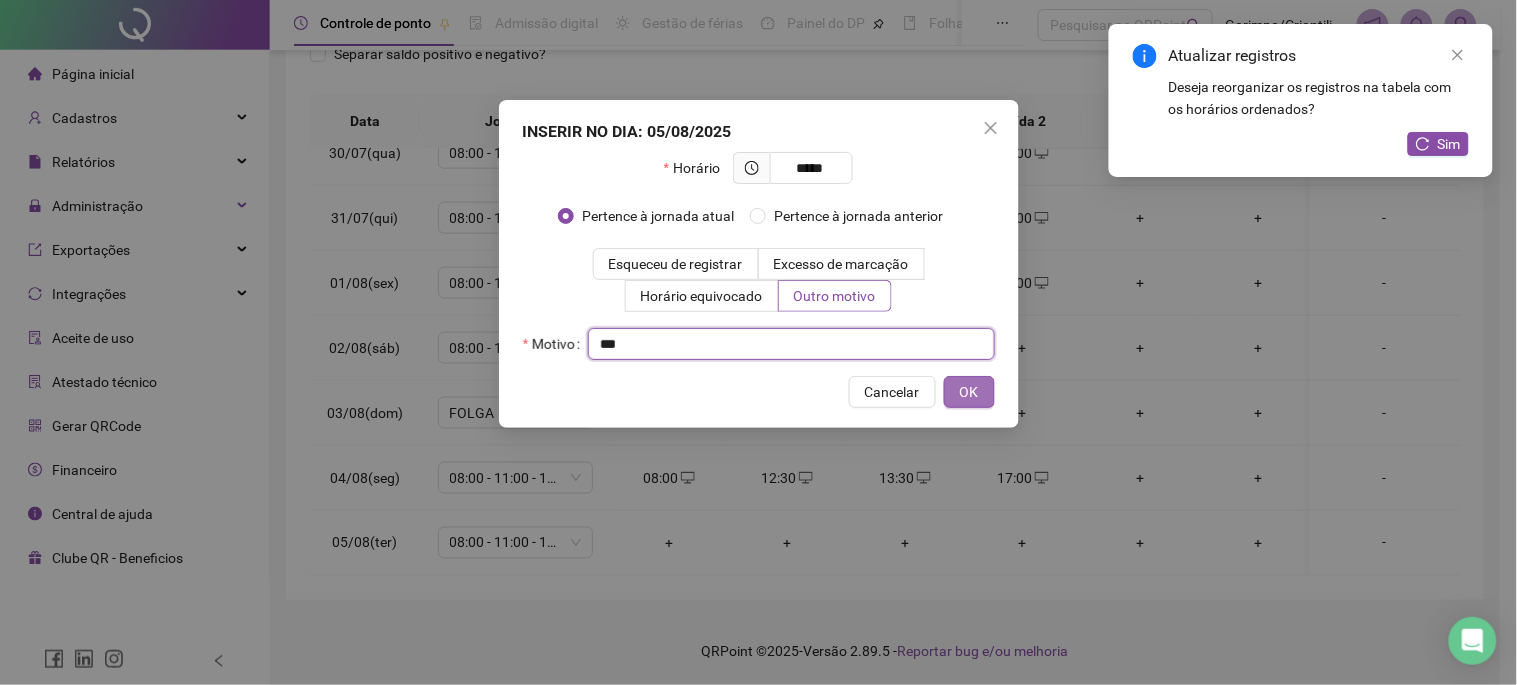 type 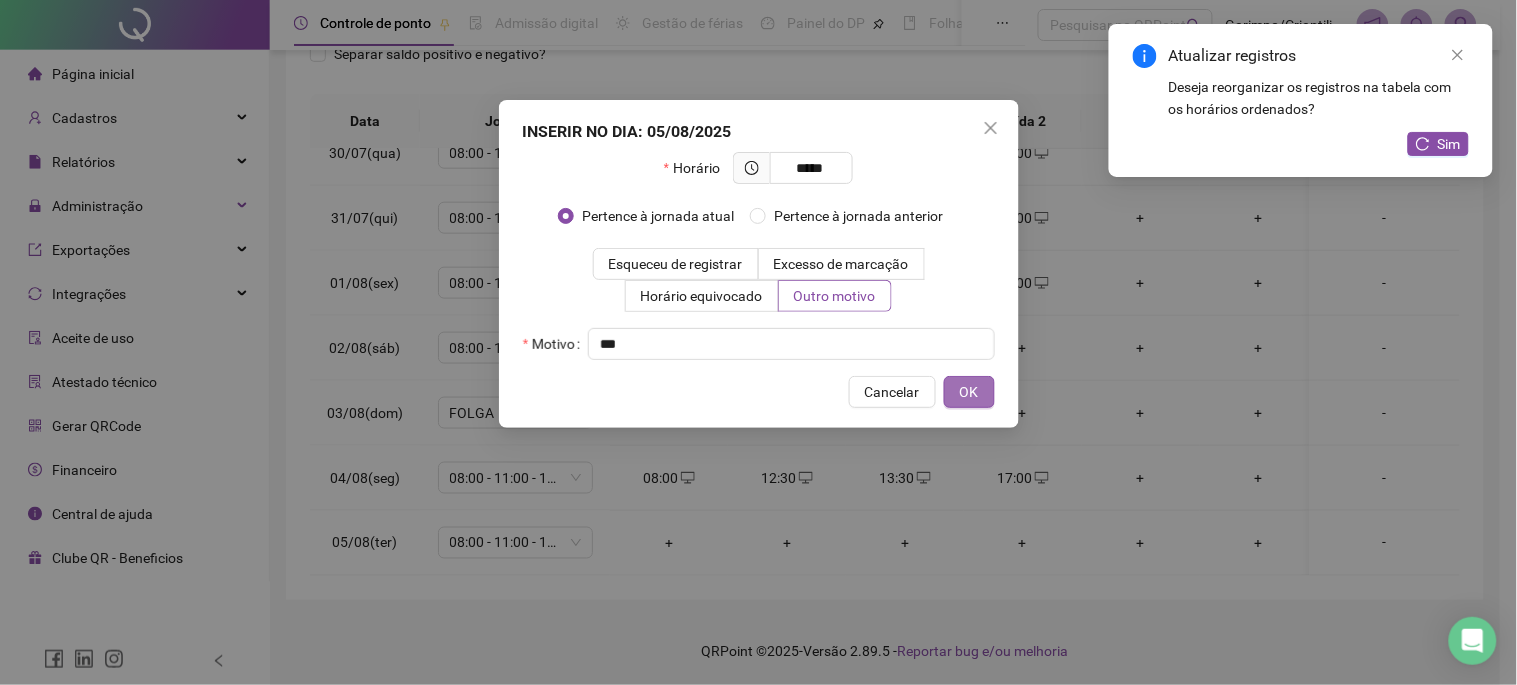 click on "OK" at bounding box center (969, 392) 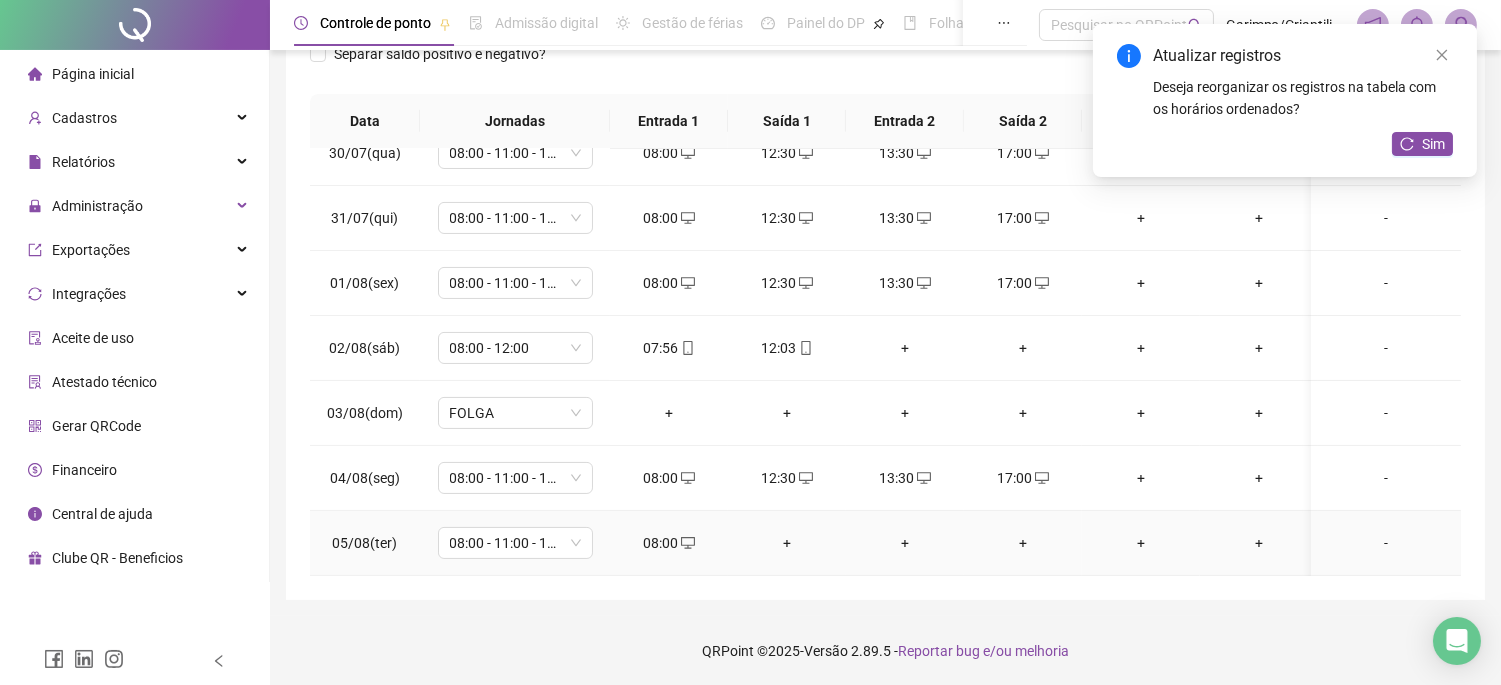 click on "+" at bounding box center [787, 543] 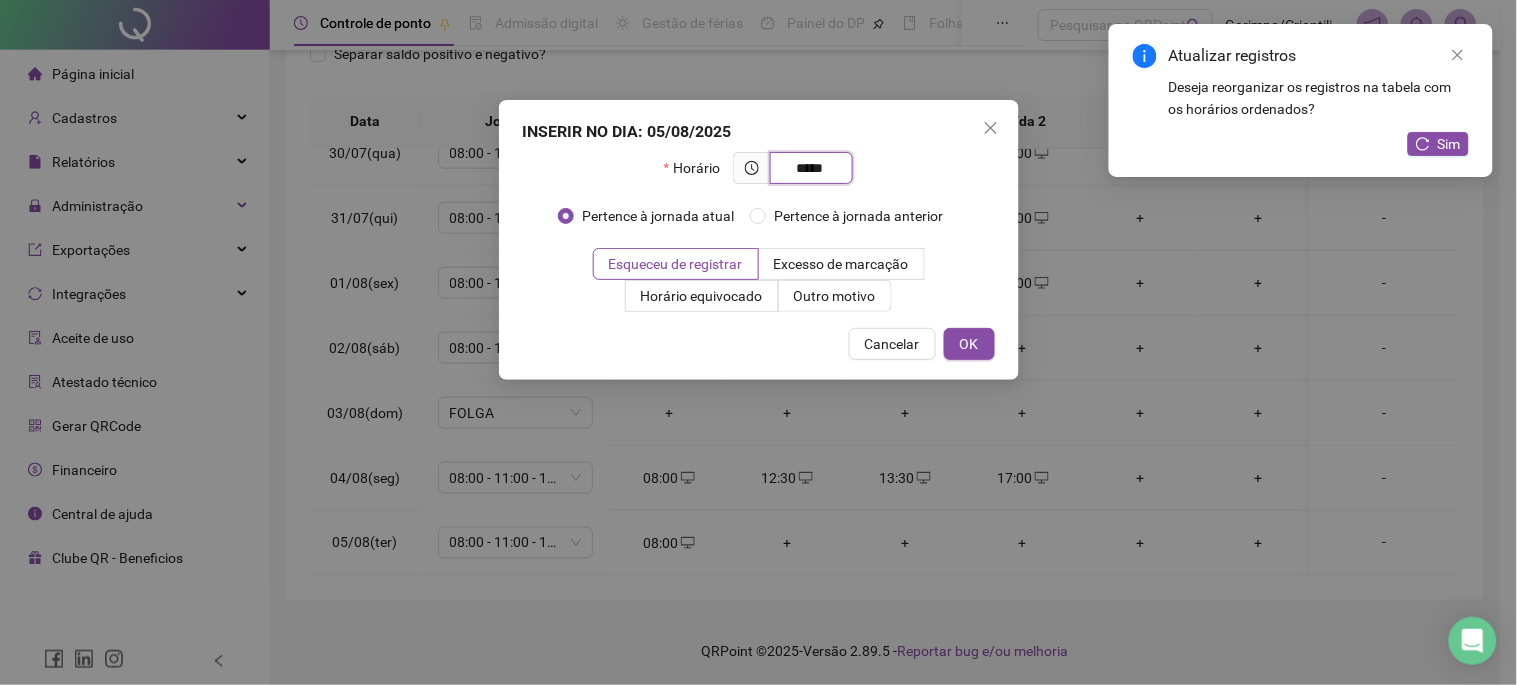 type on "*****" 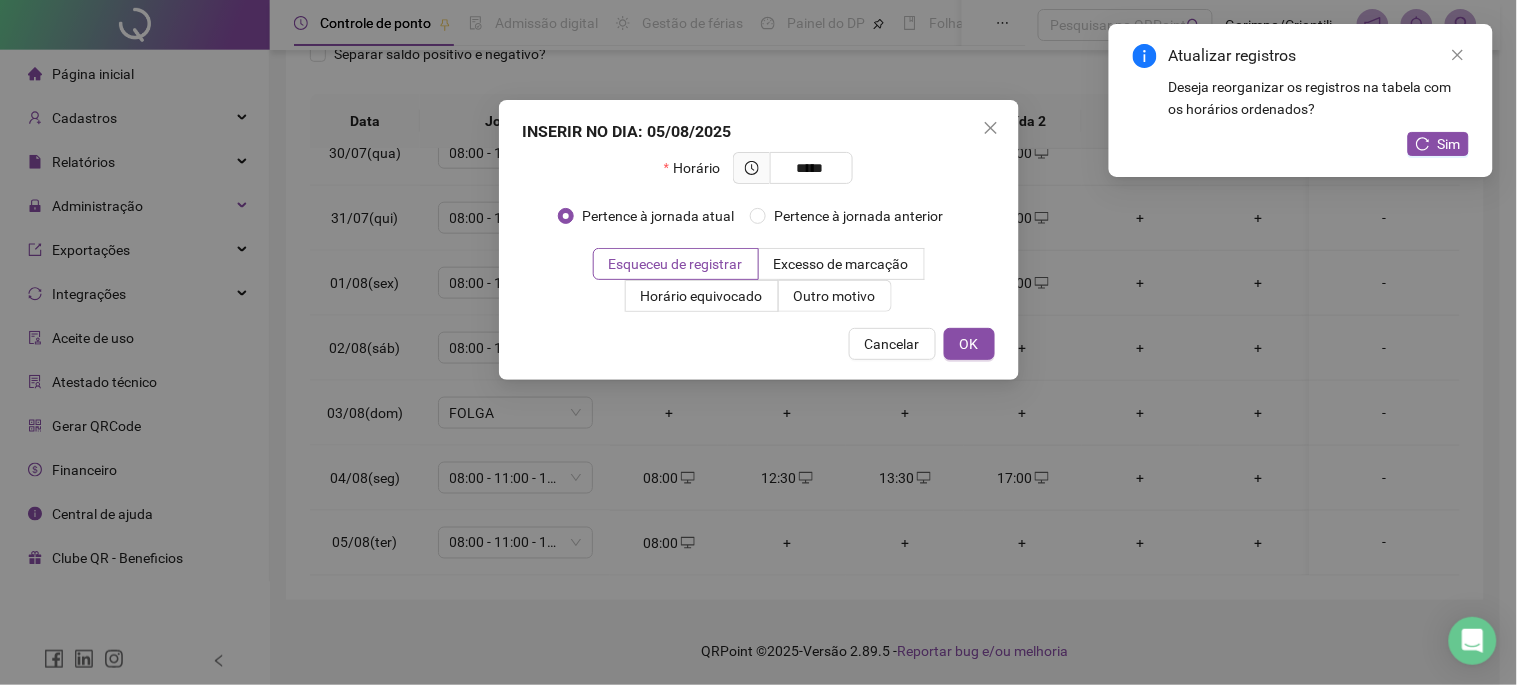 click on "INSERIR NO DIA :   05/08/2025 Horário ***** Pertence à jornada atual Pertence à jornada anterior Esqueceu de registrar Excesso de marcação Horário equivocado Outro motivo Motivo Cancelar OK" at bounding box center [759, 240] 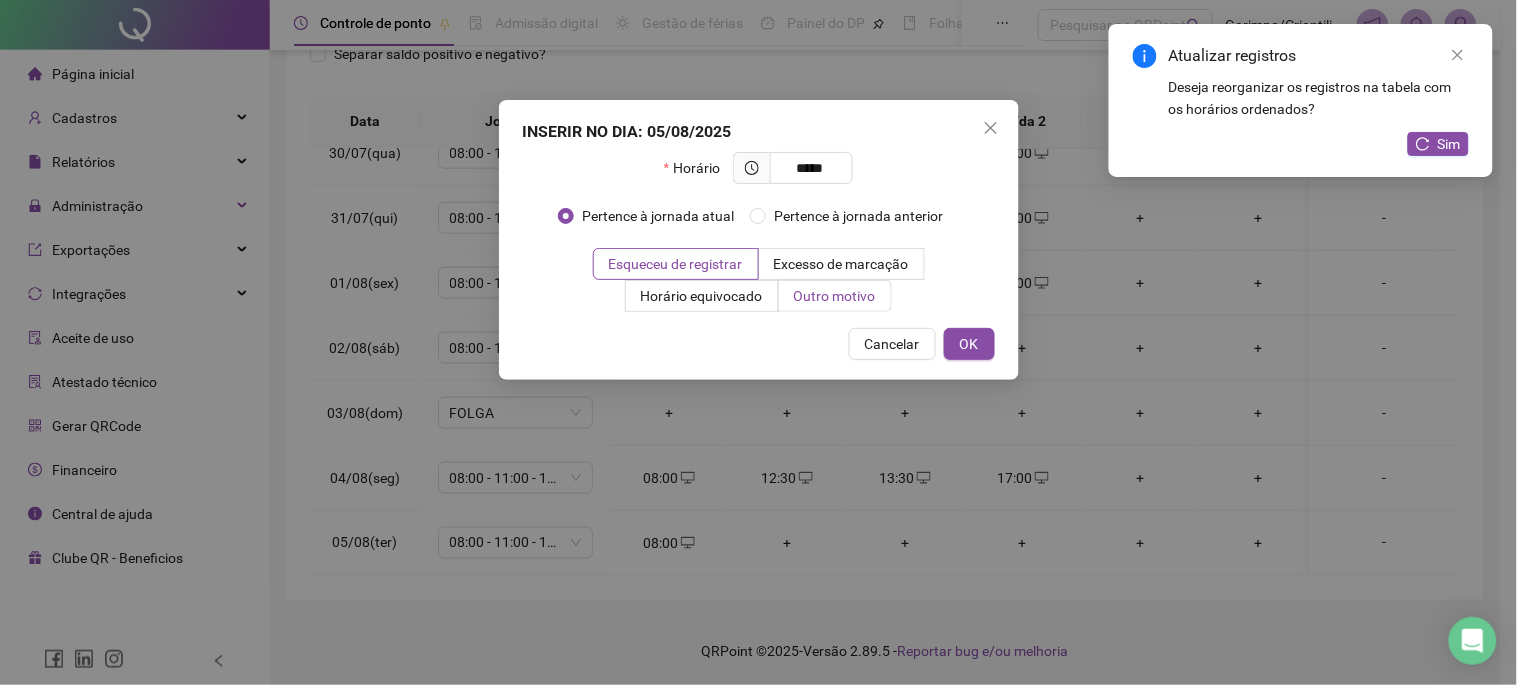 click on "Outro motivo" at bounding box center [835, 296] 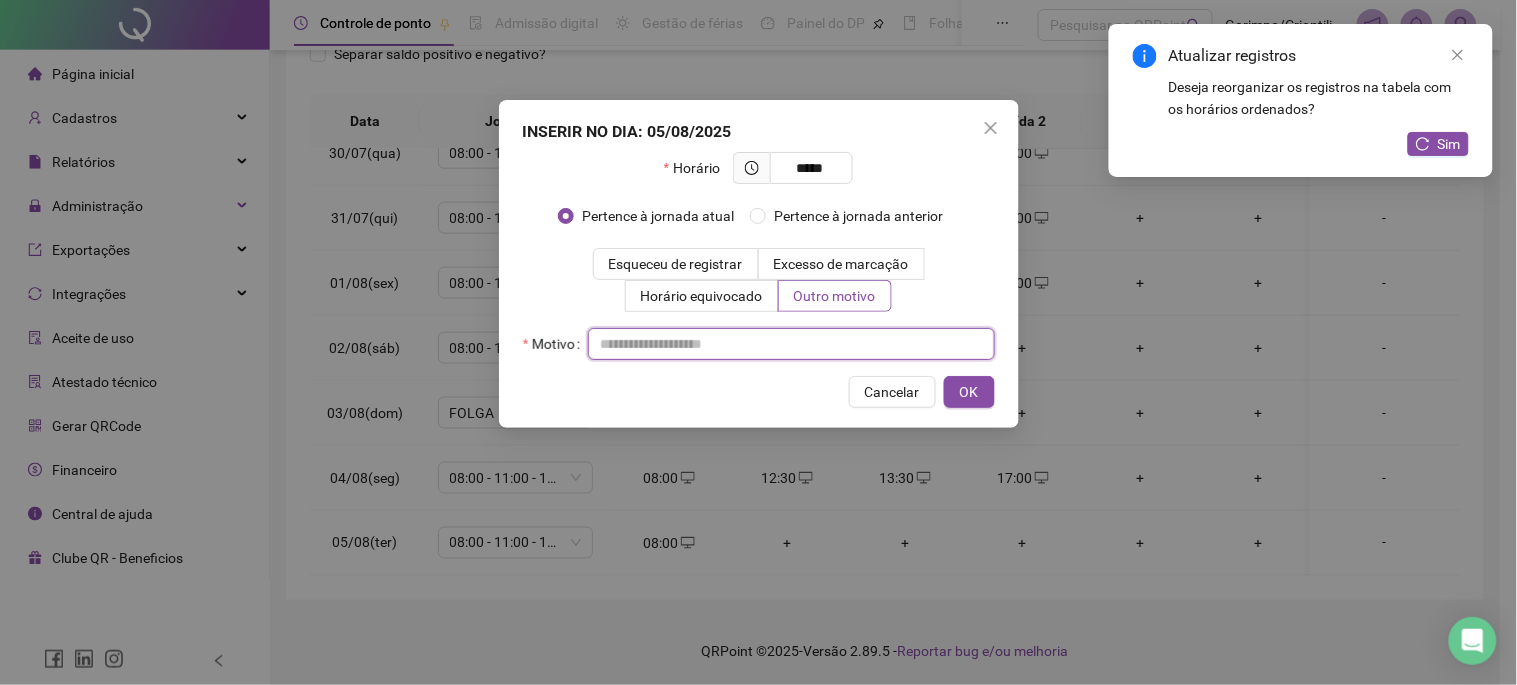 click at bounding box center (791, 344) 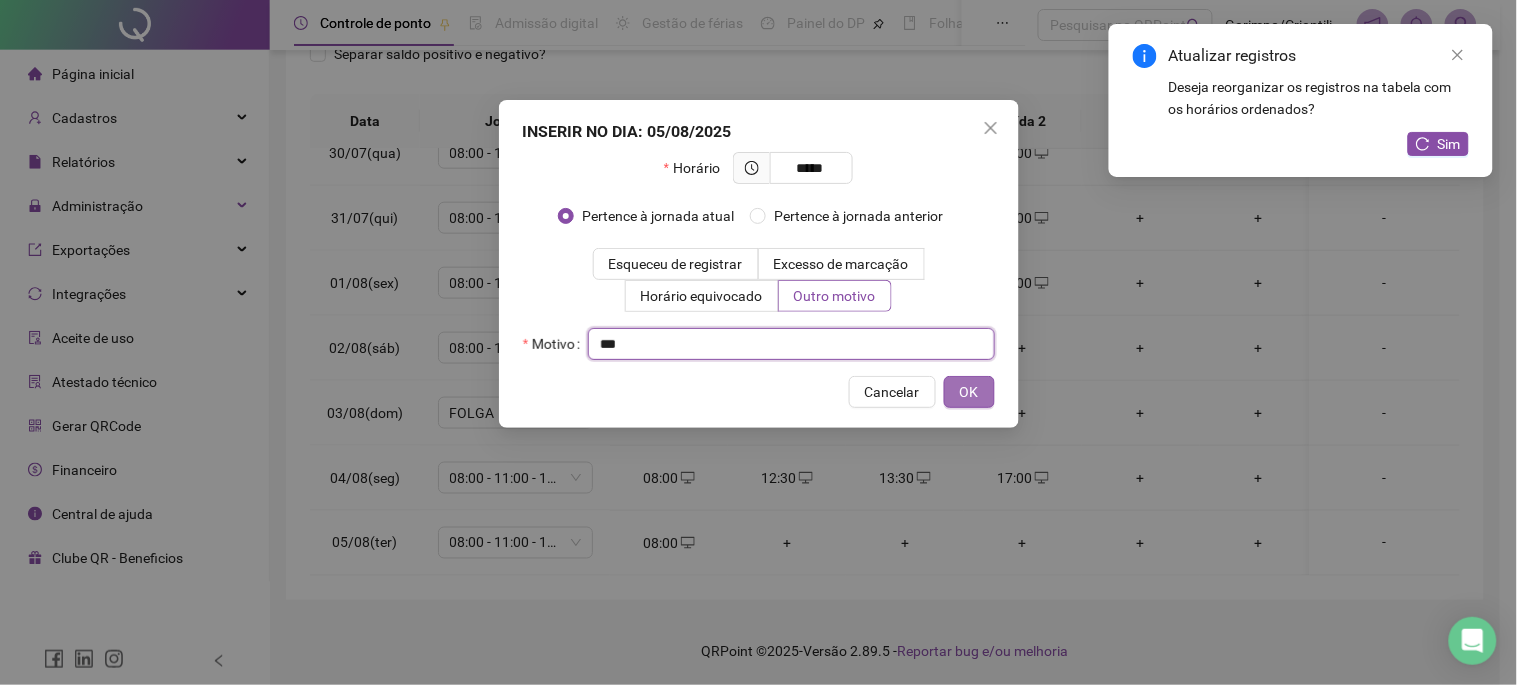 type 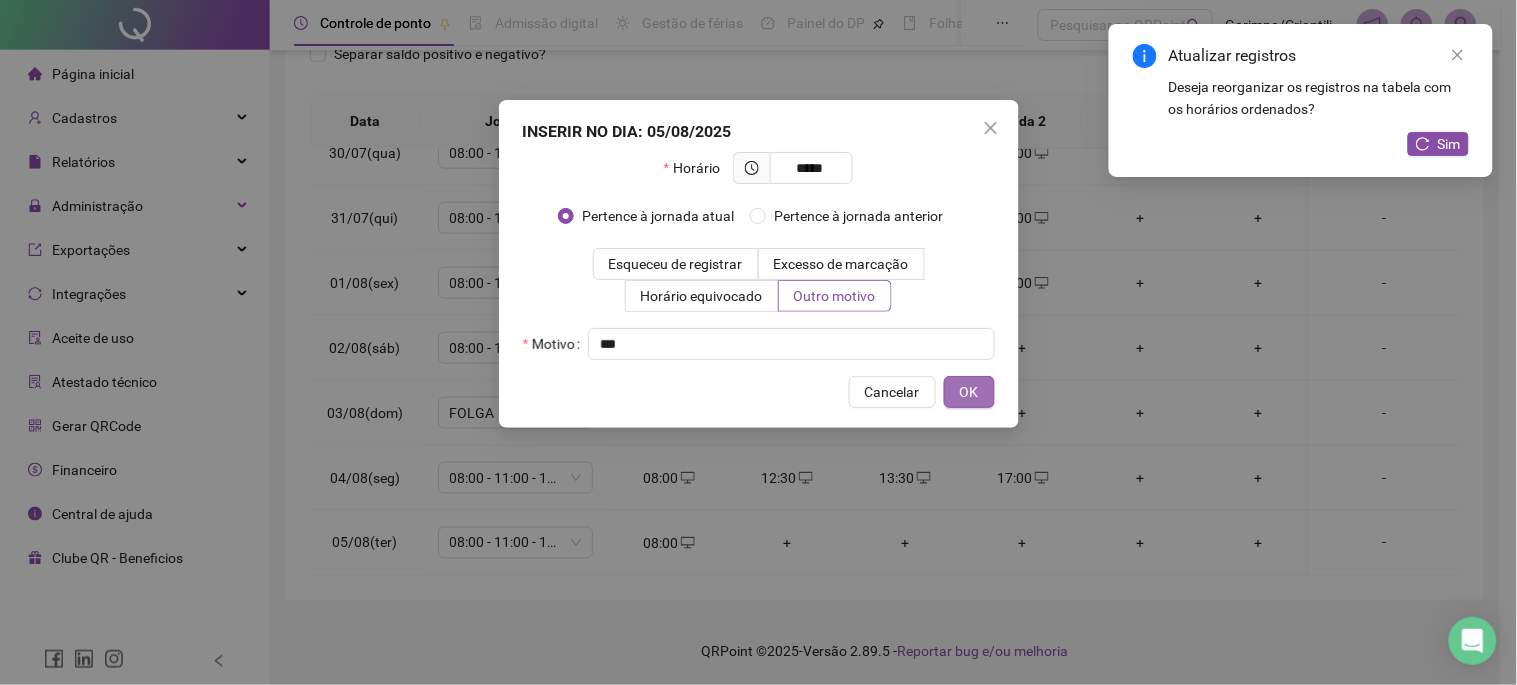 click on "OK" at bounding box center (969, 392) 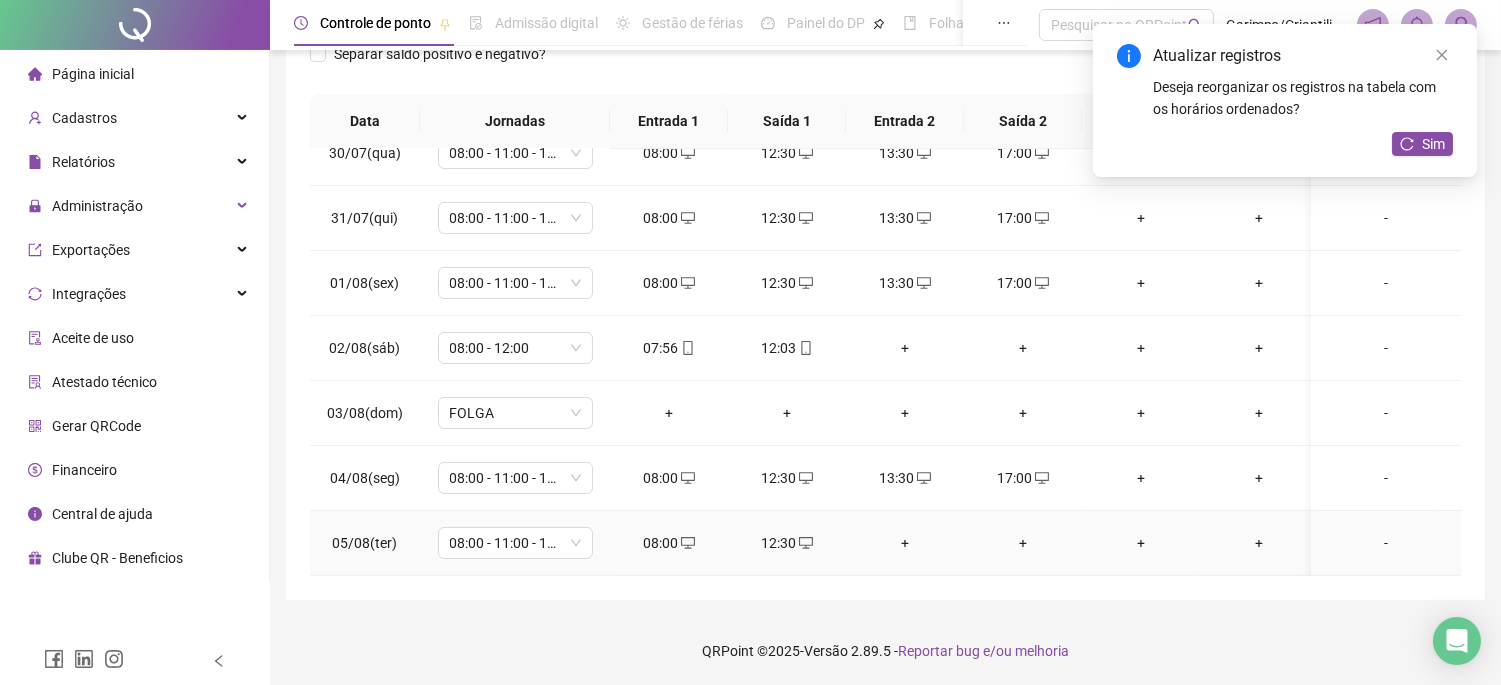 click on "+" at bounding box center (905, 543) 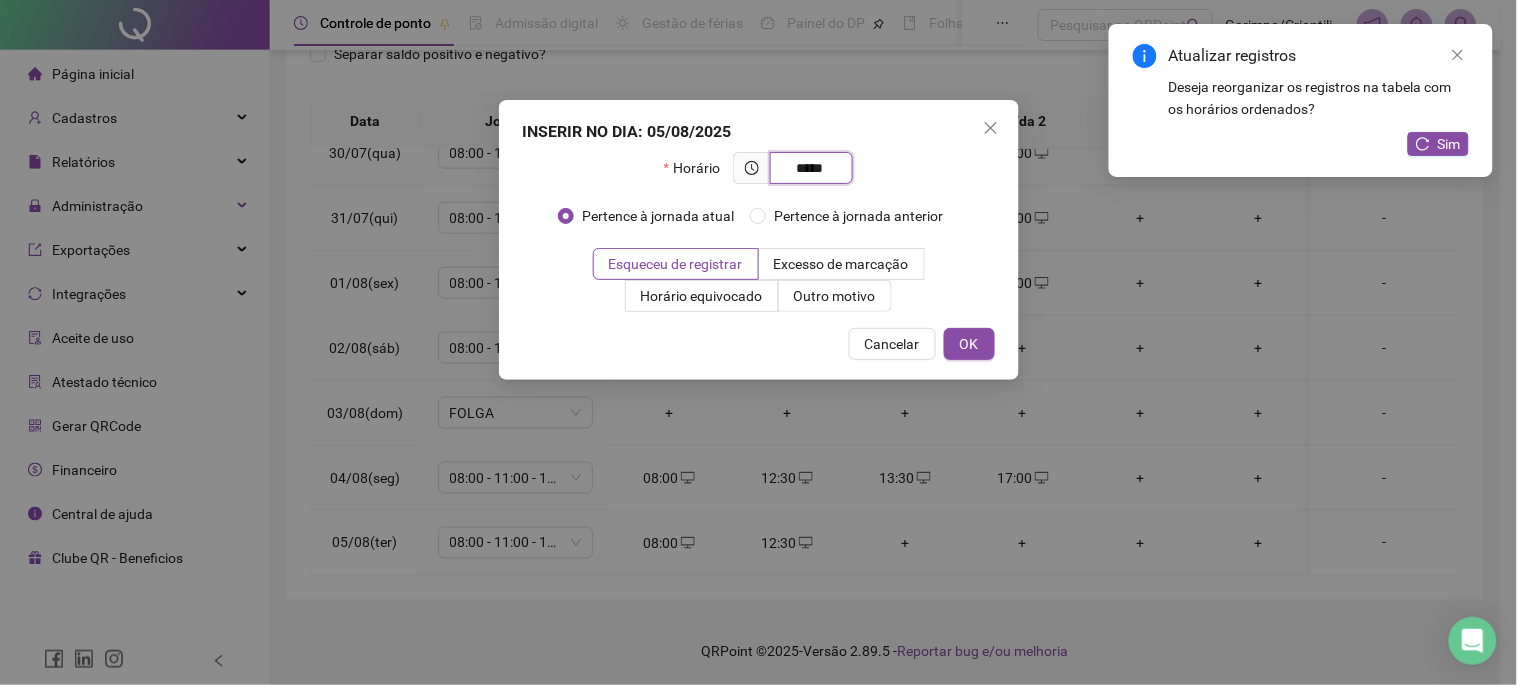 type on "*****" 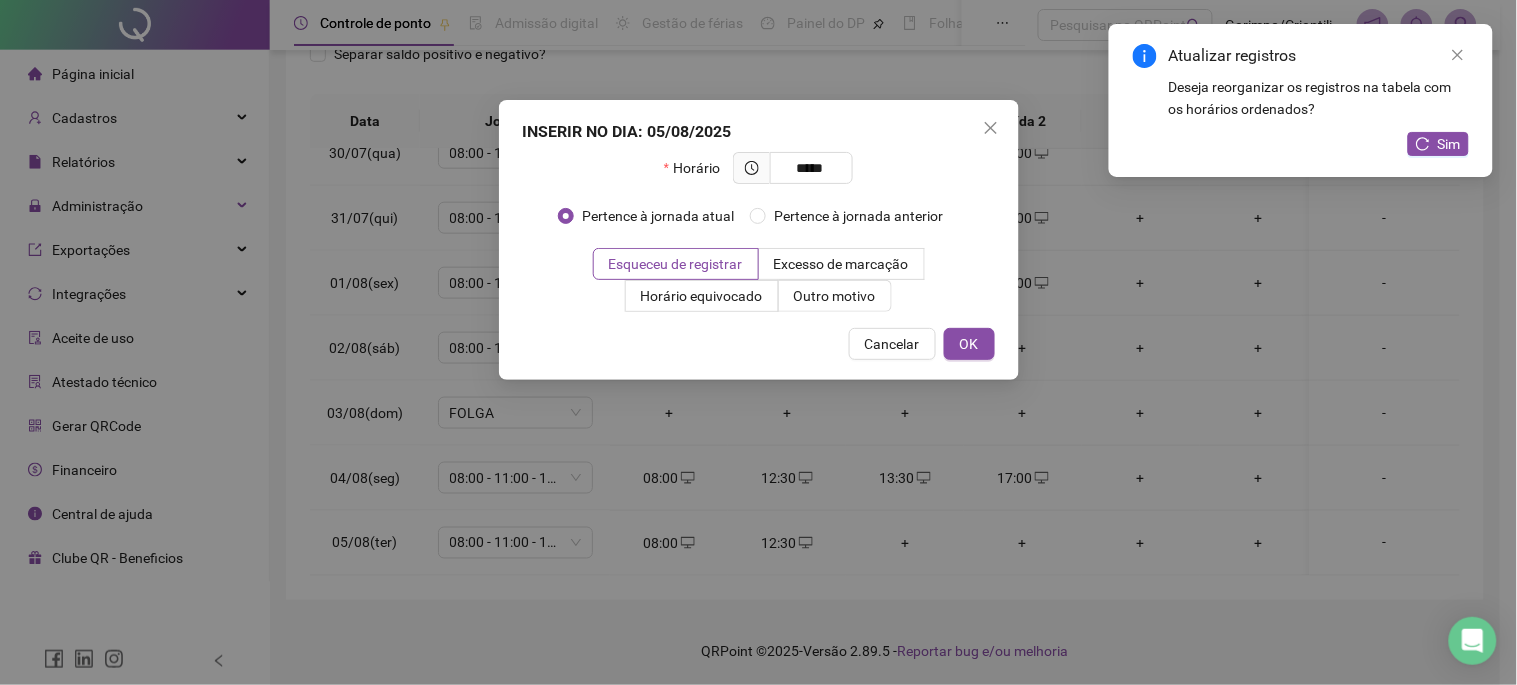 click on "Esqueceu de registrar Excesso de marcação Horário equivocado Outro motivo" at bounding box center (759, 280) 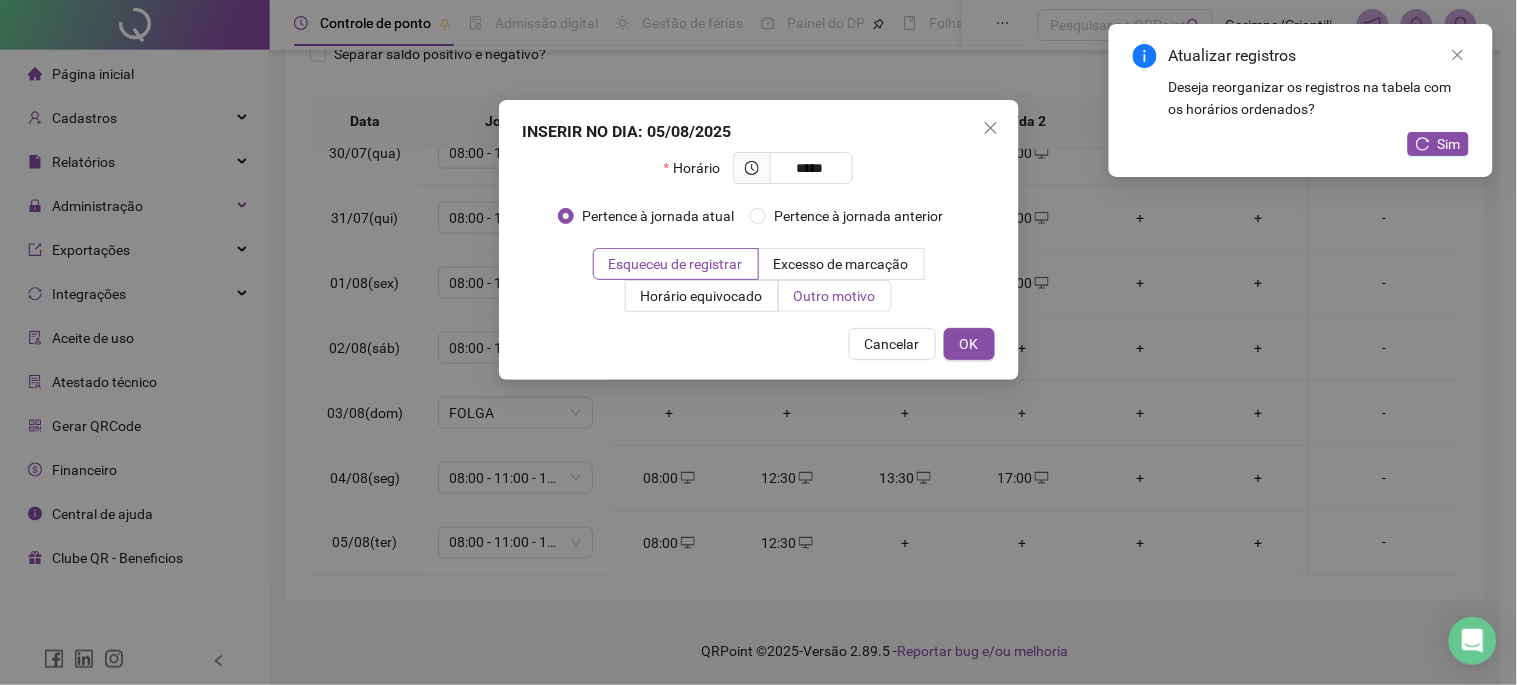 click on "Outro motivo" at bounding box center (835, 296) 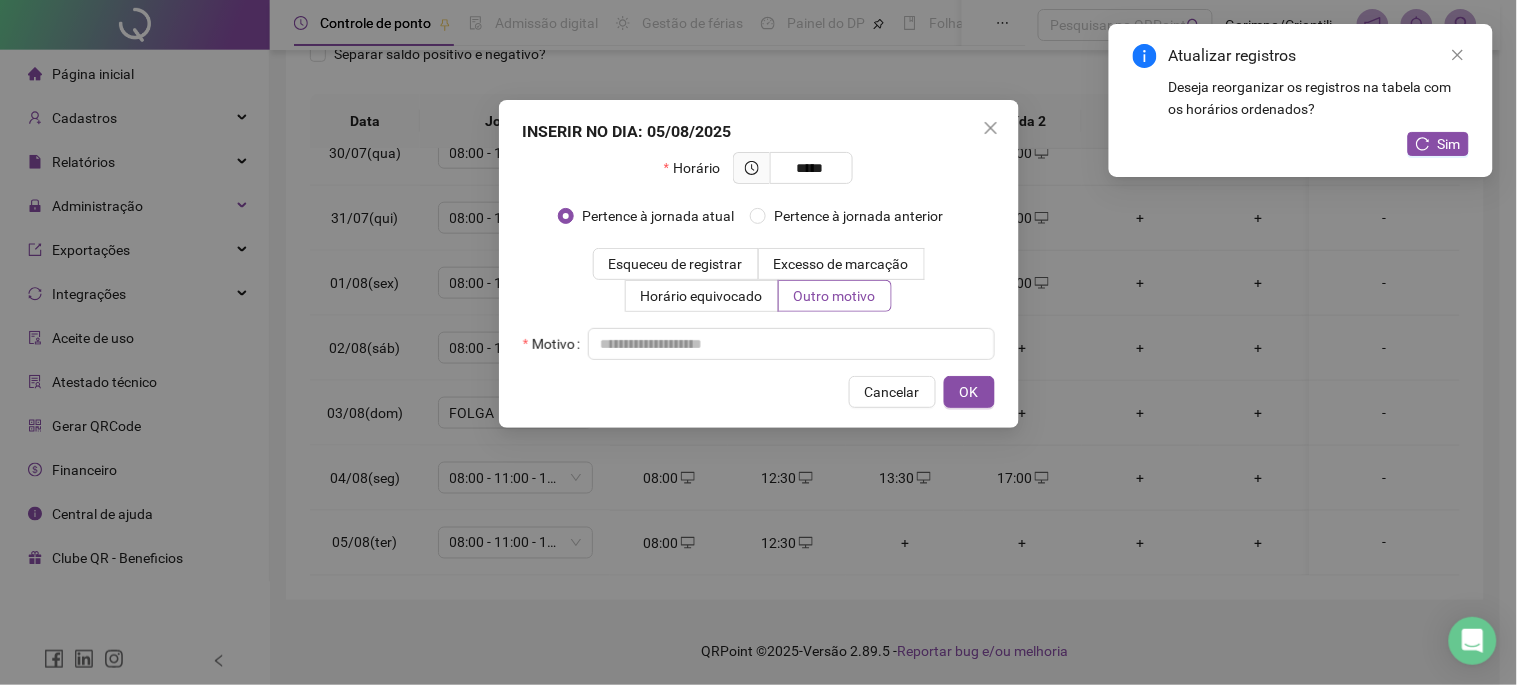 click on "INSERIR NO DIA :   05/08/2025 Horário ***** Pertence à jornada atual Pertence à jornada anterior Esqueceu de registrar Excesso de marcação Horário equivocado Outro motivo Motivo Cancelar OK" at bounding box center (759, 264) 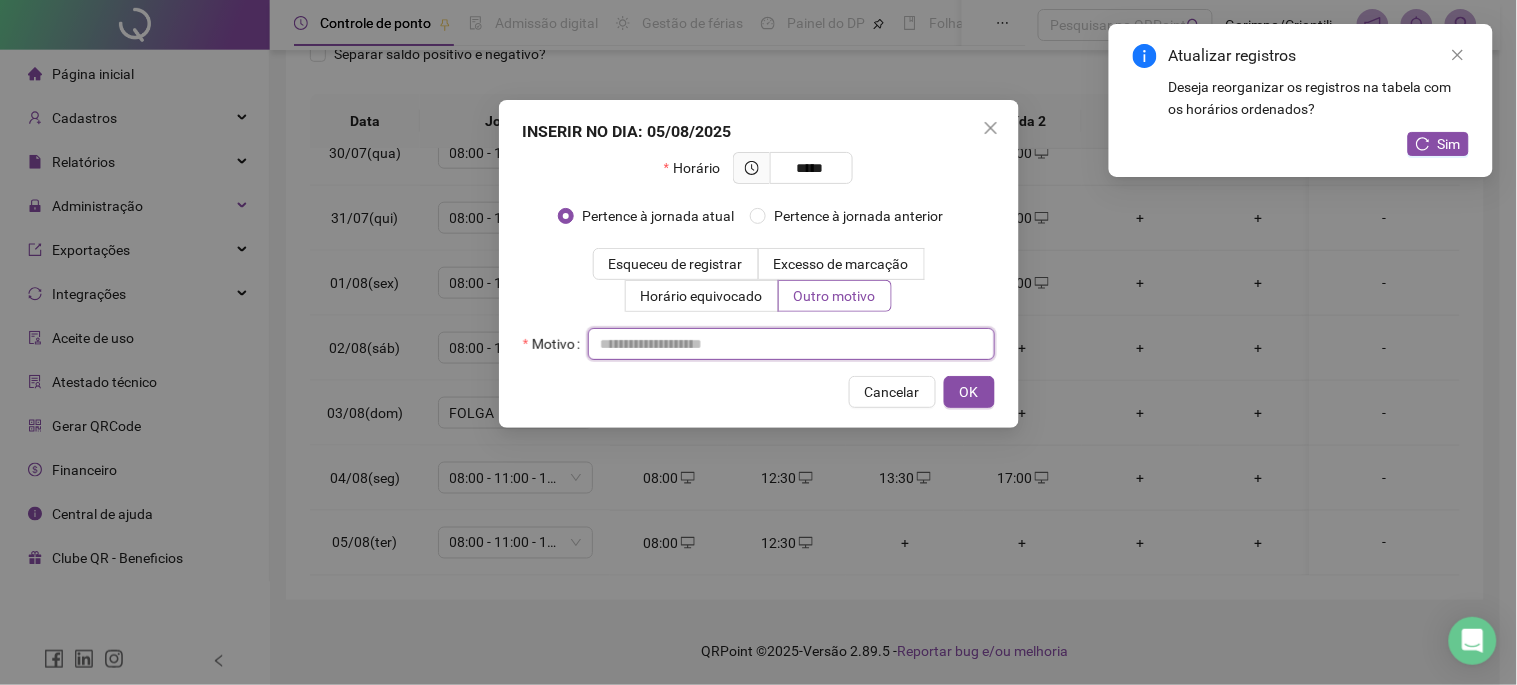 click at bounding box center (791, 344) 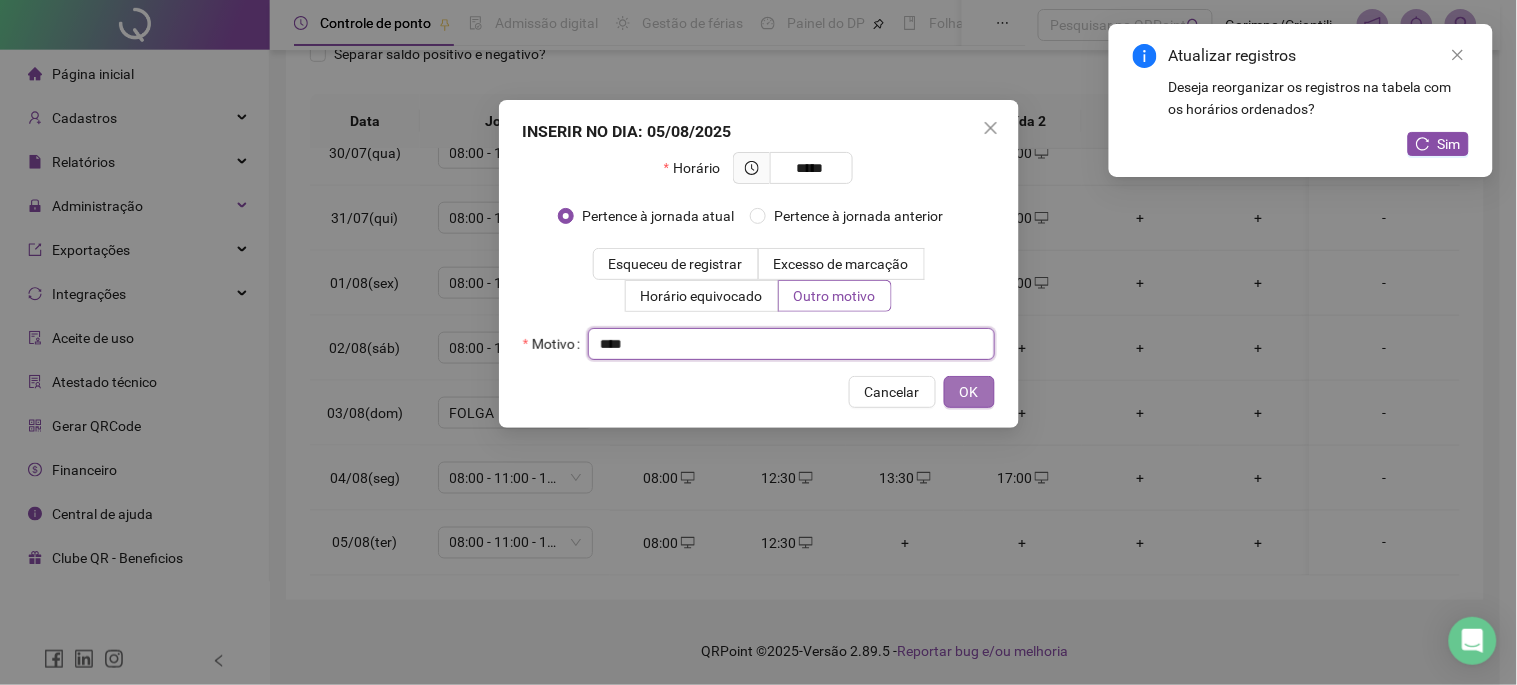 type 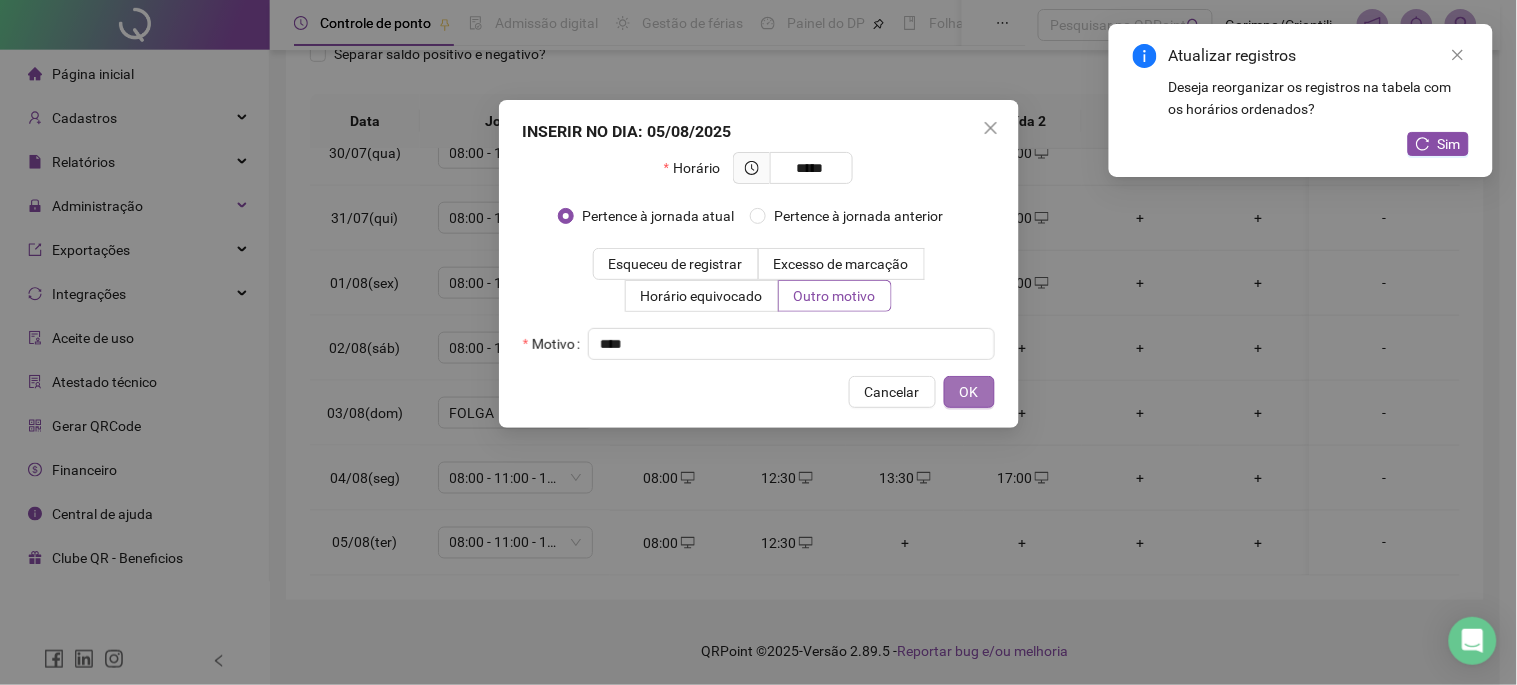click on "OK" at bounding box center [969, 392] 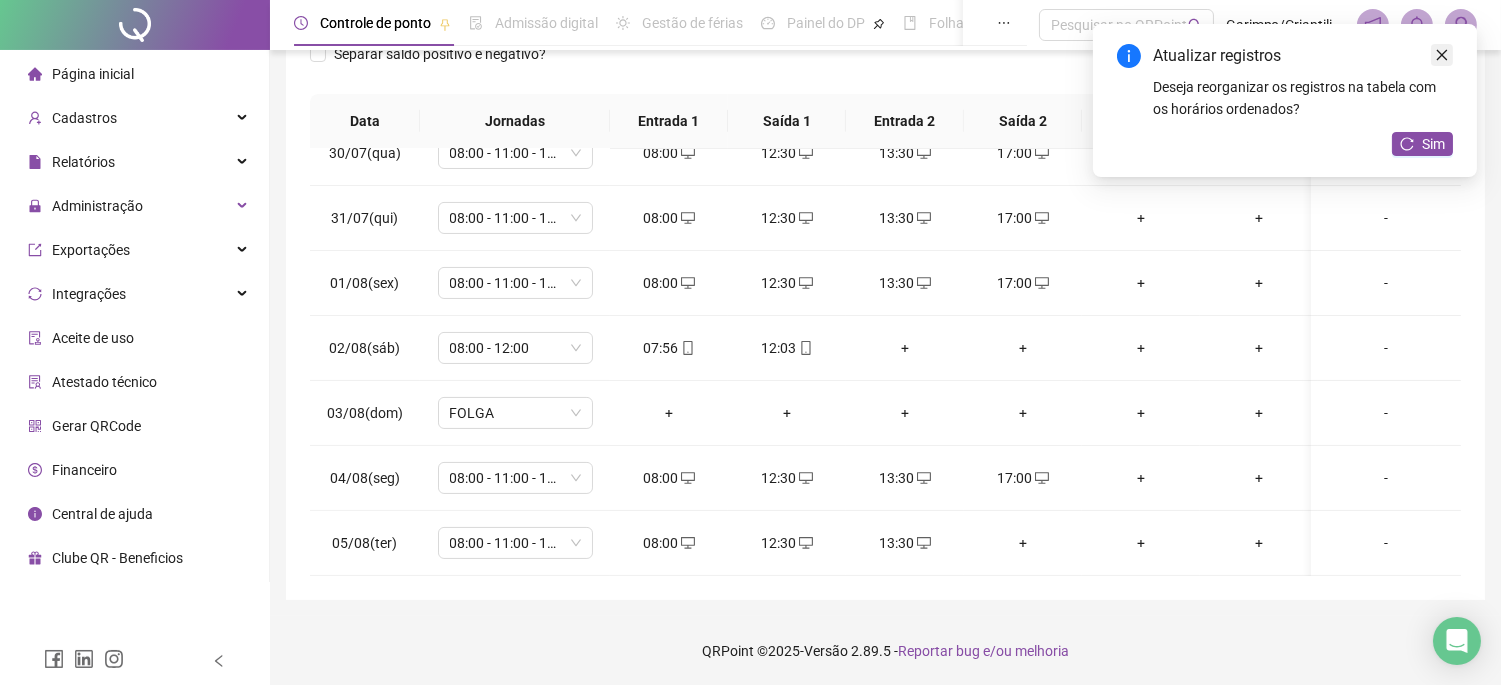 click 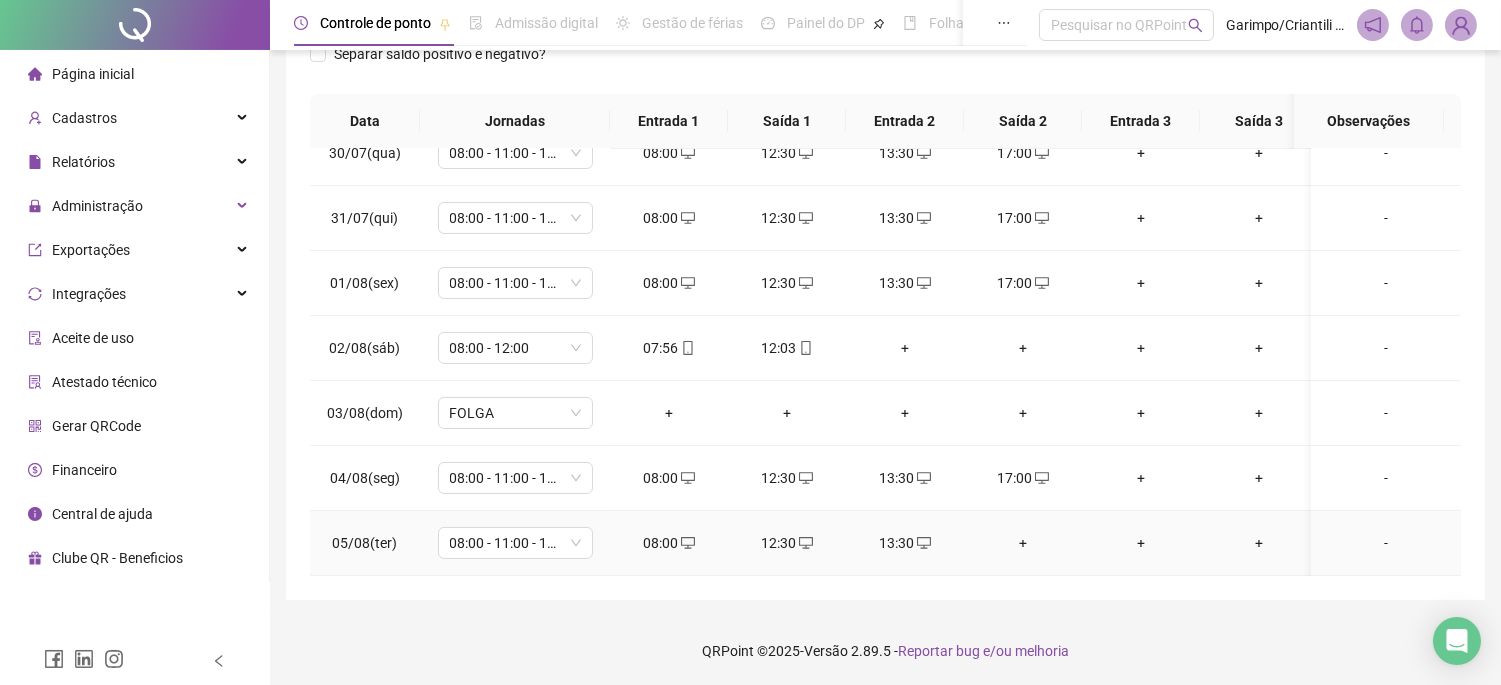 click on "+" at bounding box center (1023, 543) 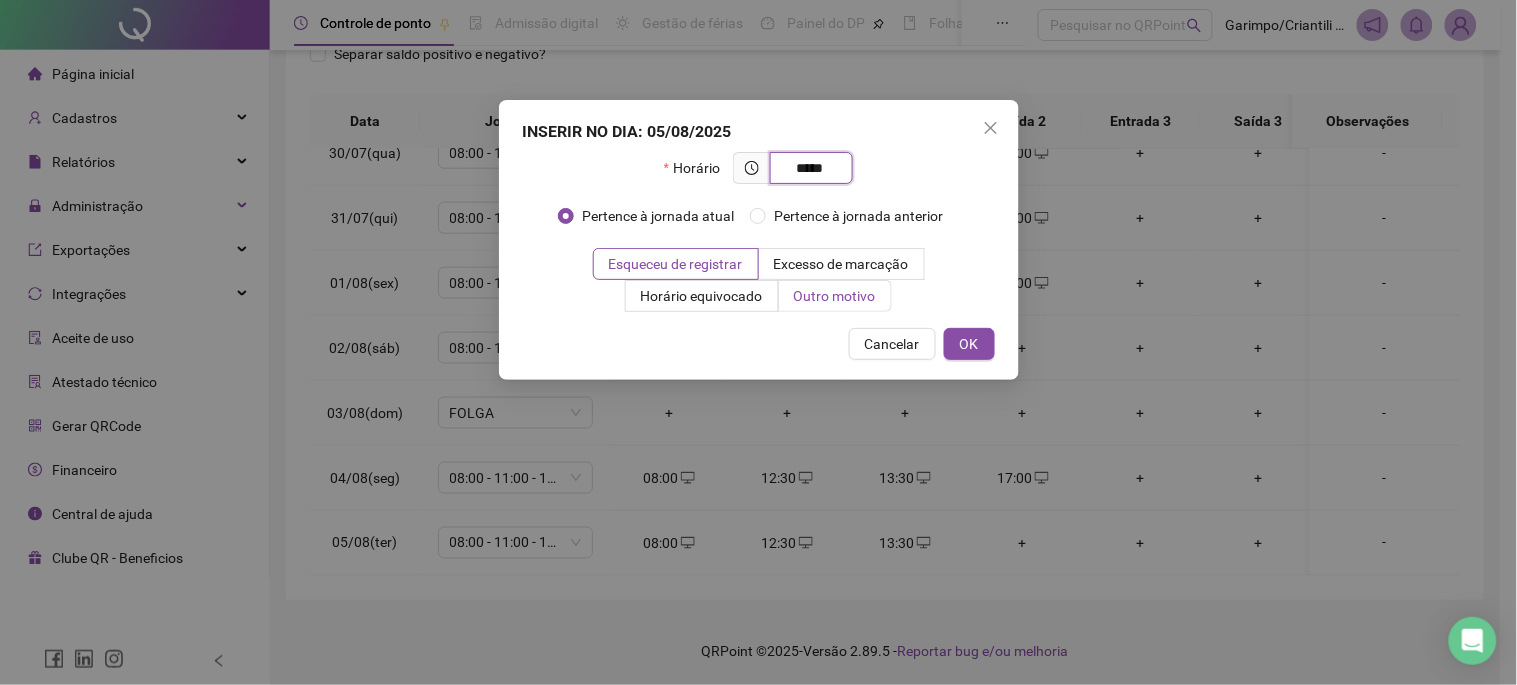 type on "*****" 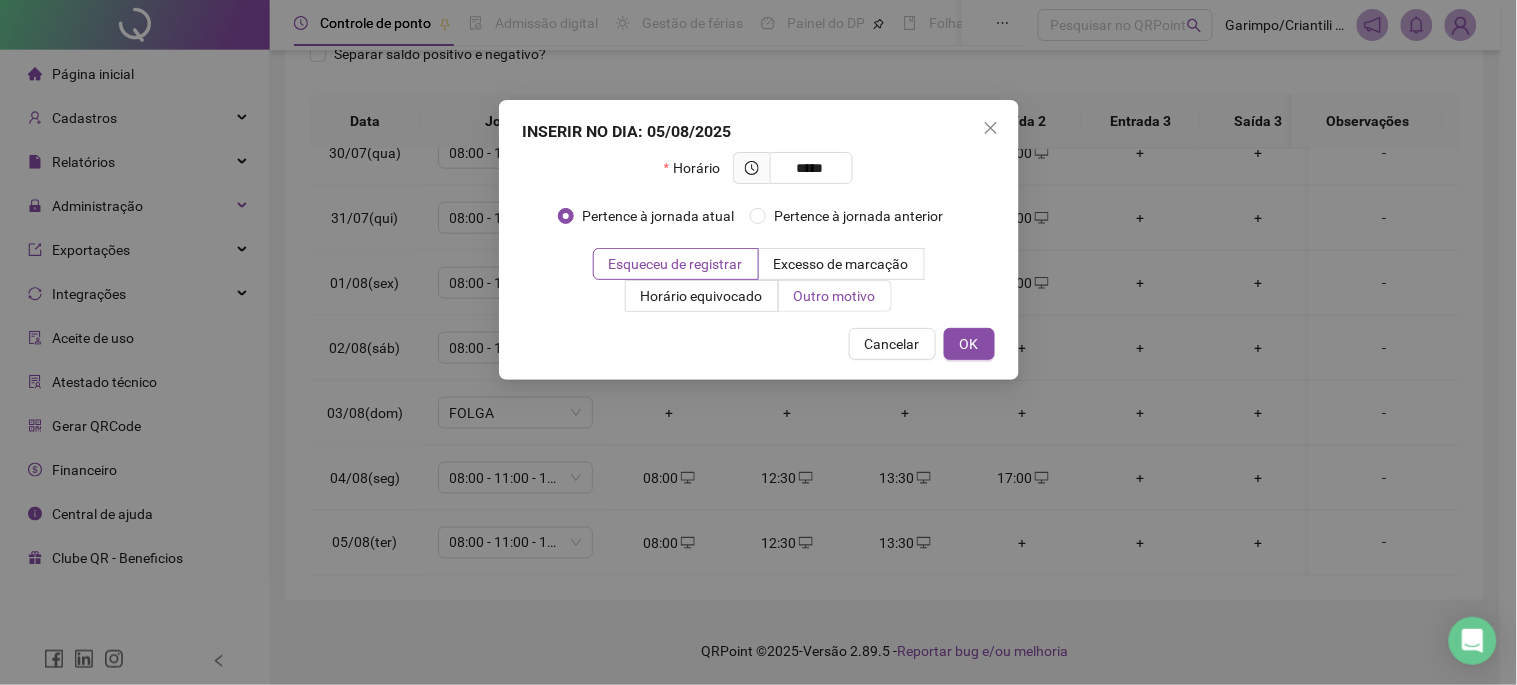 click on "Outro motivo" at bounding box center (835, 296) 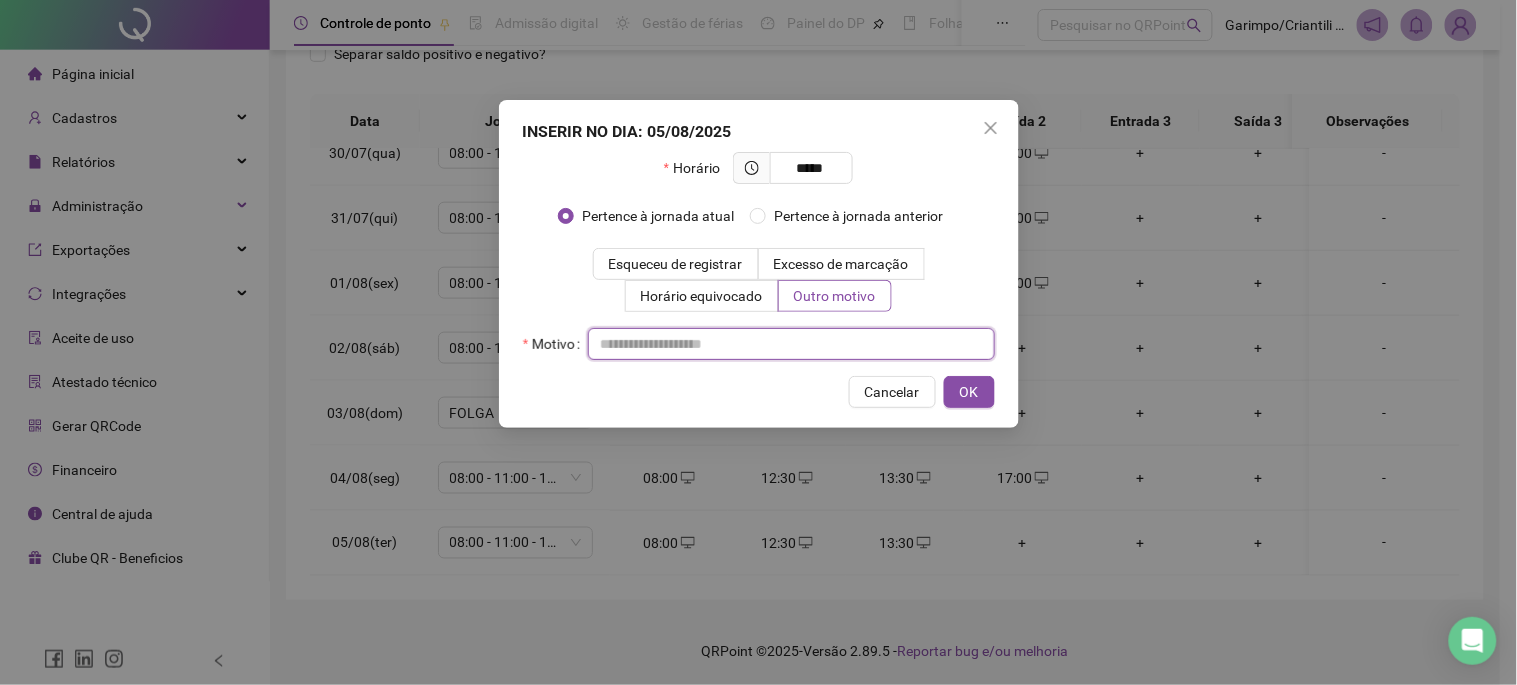 click at bounding box center (791, 344) 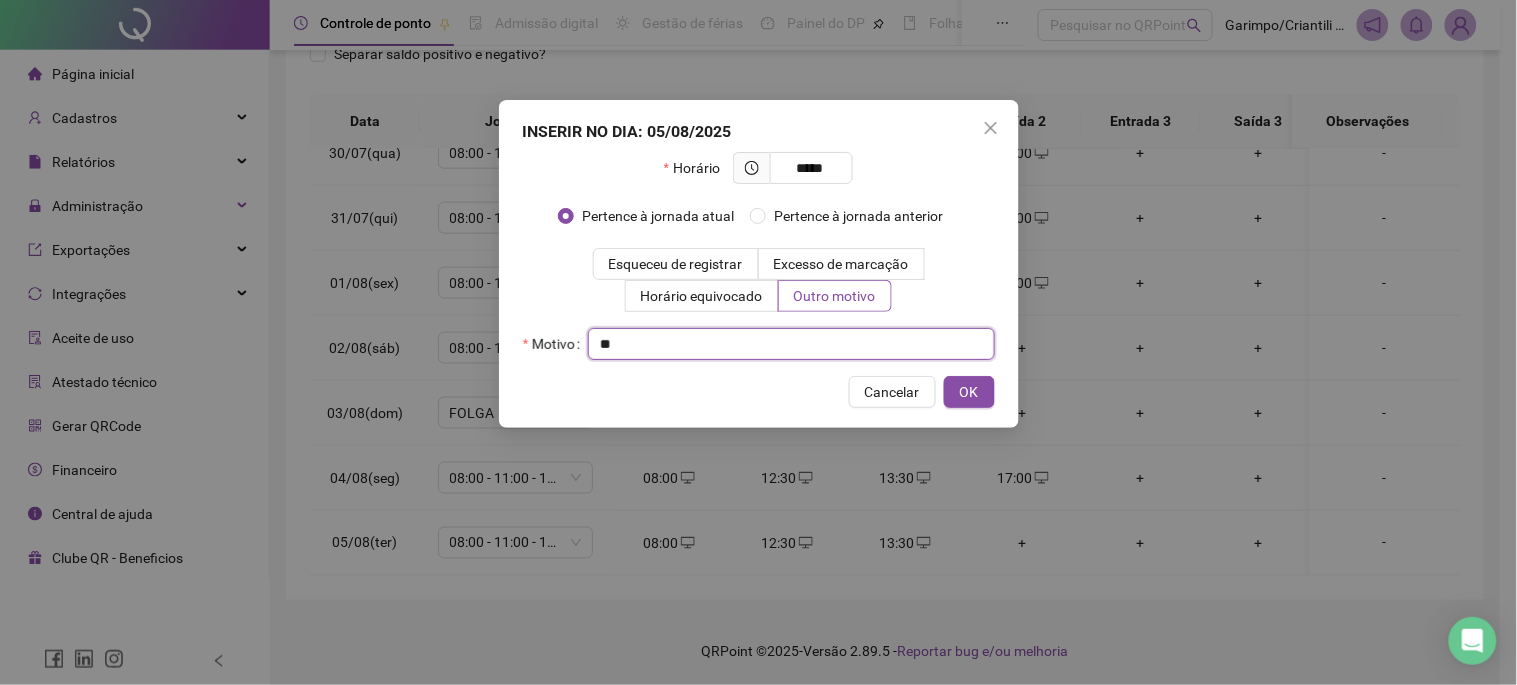type 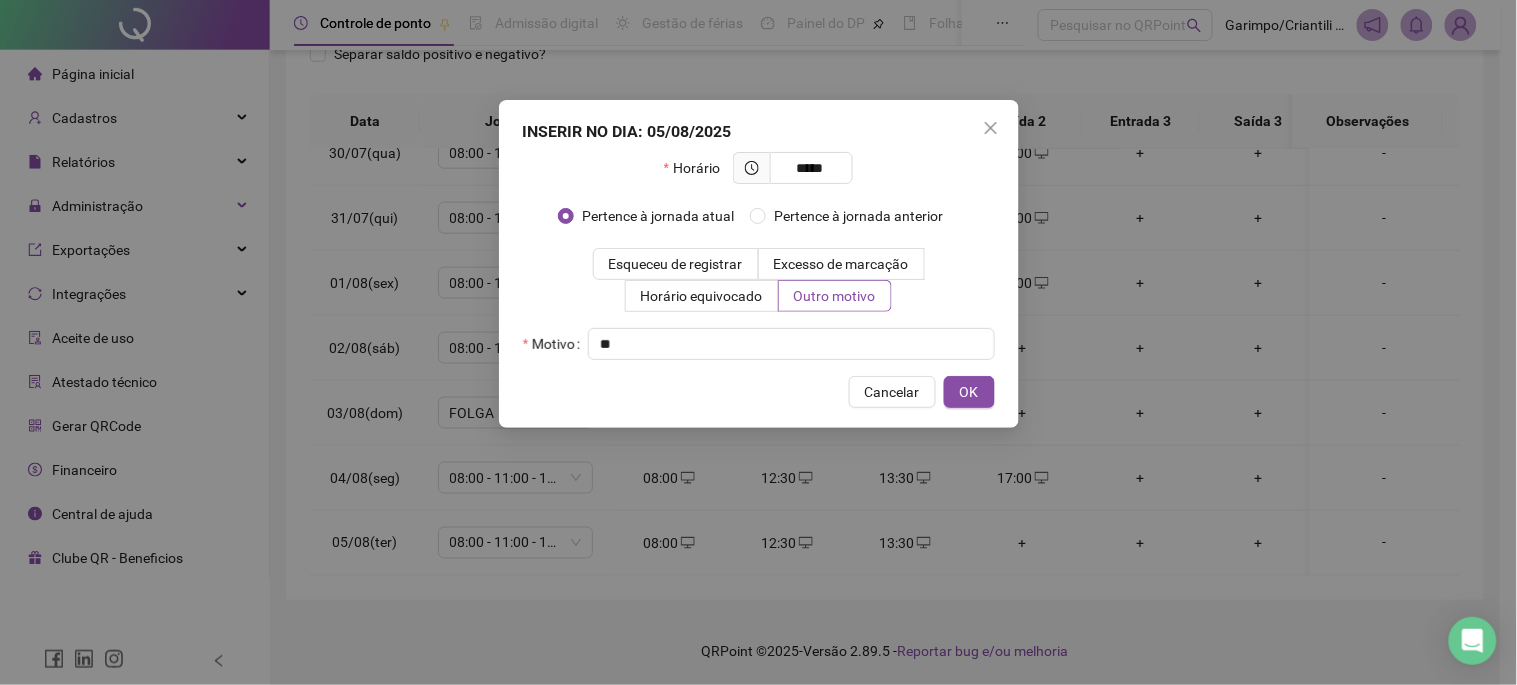 click on "INSERIR NO DIA :   05/08/2025 Horário ***** Pertence à jornada atual Pertence à jornada anterior Esqueceu de registrar Excesso de marcação Horário equivocado Outro motivo Motivo Cancelar OK" at bounding box center [758, 342] 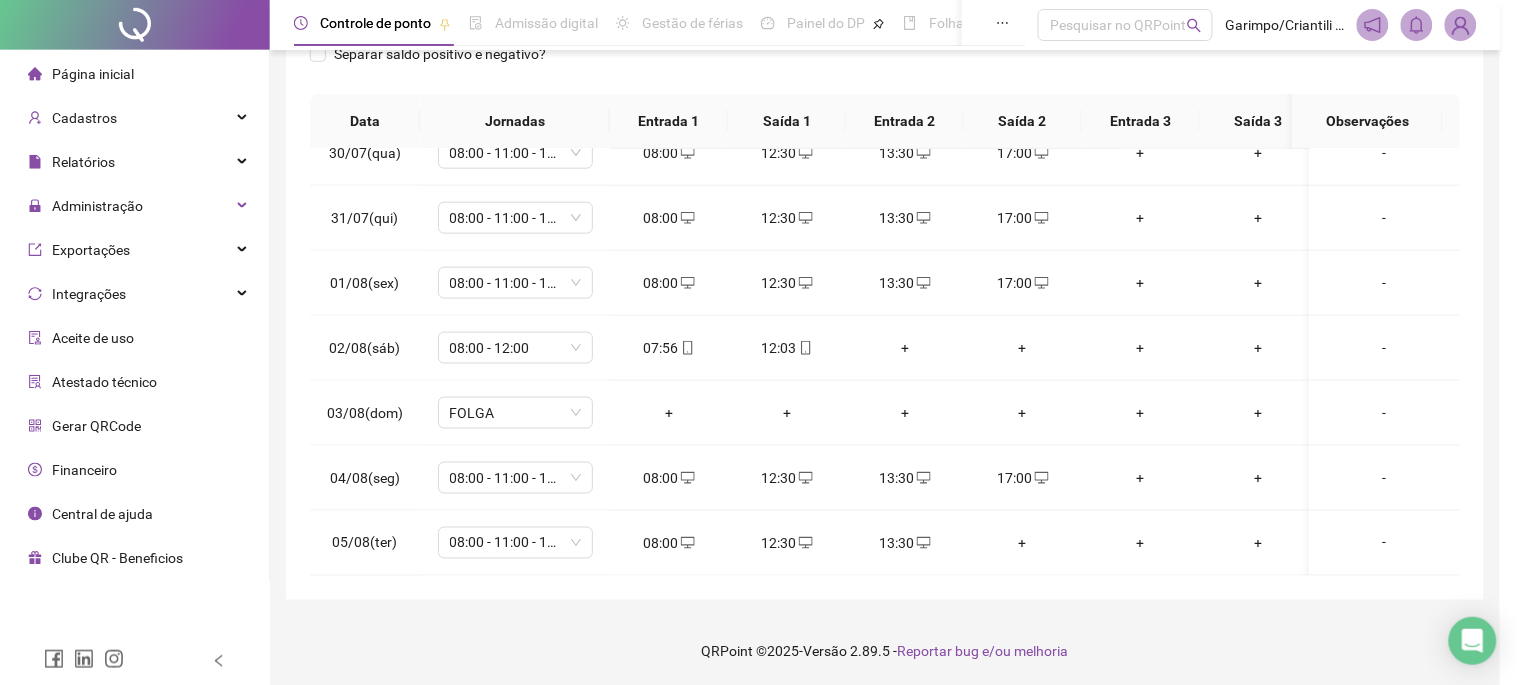 click on "INSERIR NO DIA :   05/08/2025 Horário ***** Pertence à jornada atual Pertence à jornada anterior Esqueceu de registrar Excesso de marcação Horário equivocado Outro motivo Motivo Cancelar OK" at bounding box center (758, 342) 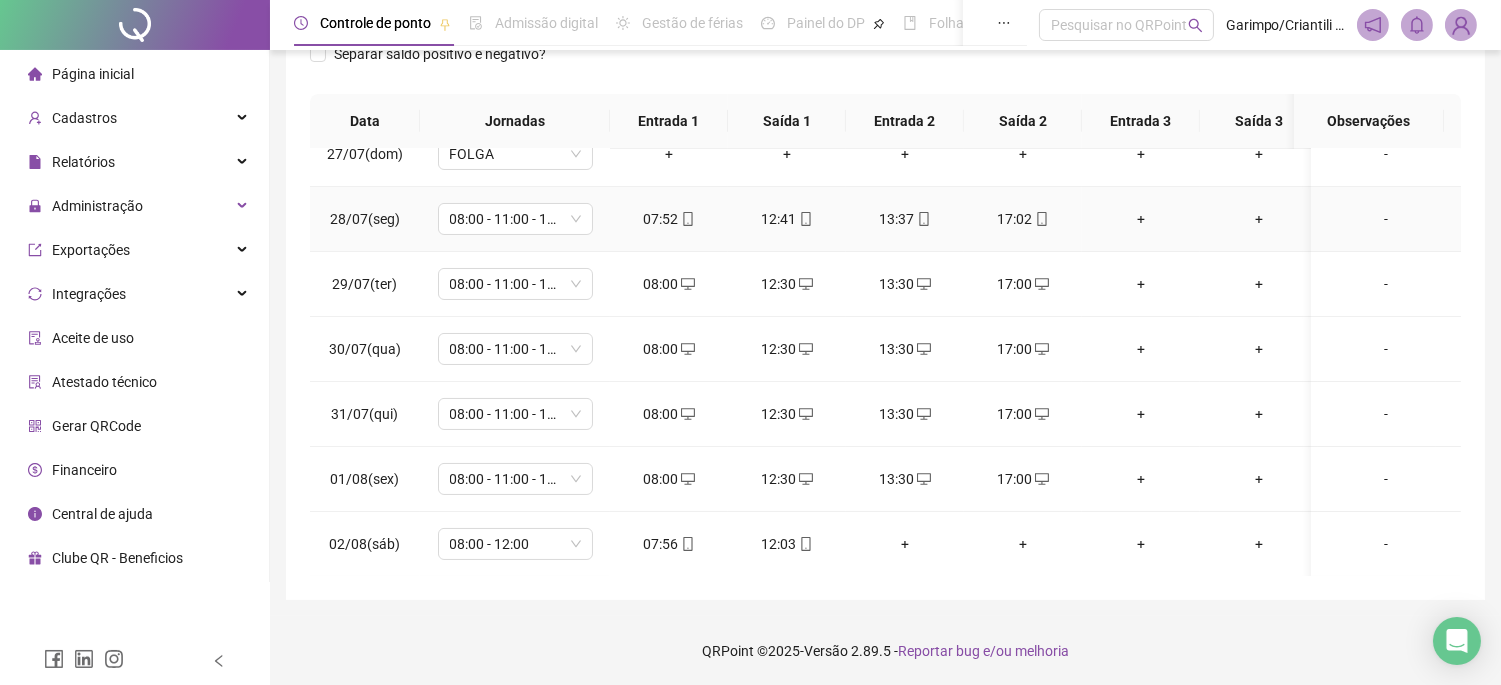 scroll, scrollTop: 408, scrollLeft: 0, axis: vertical 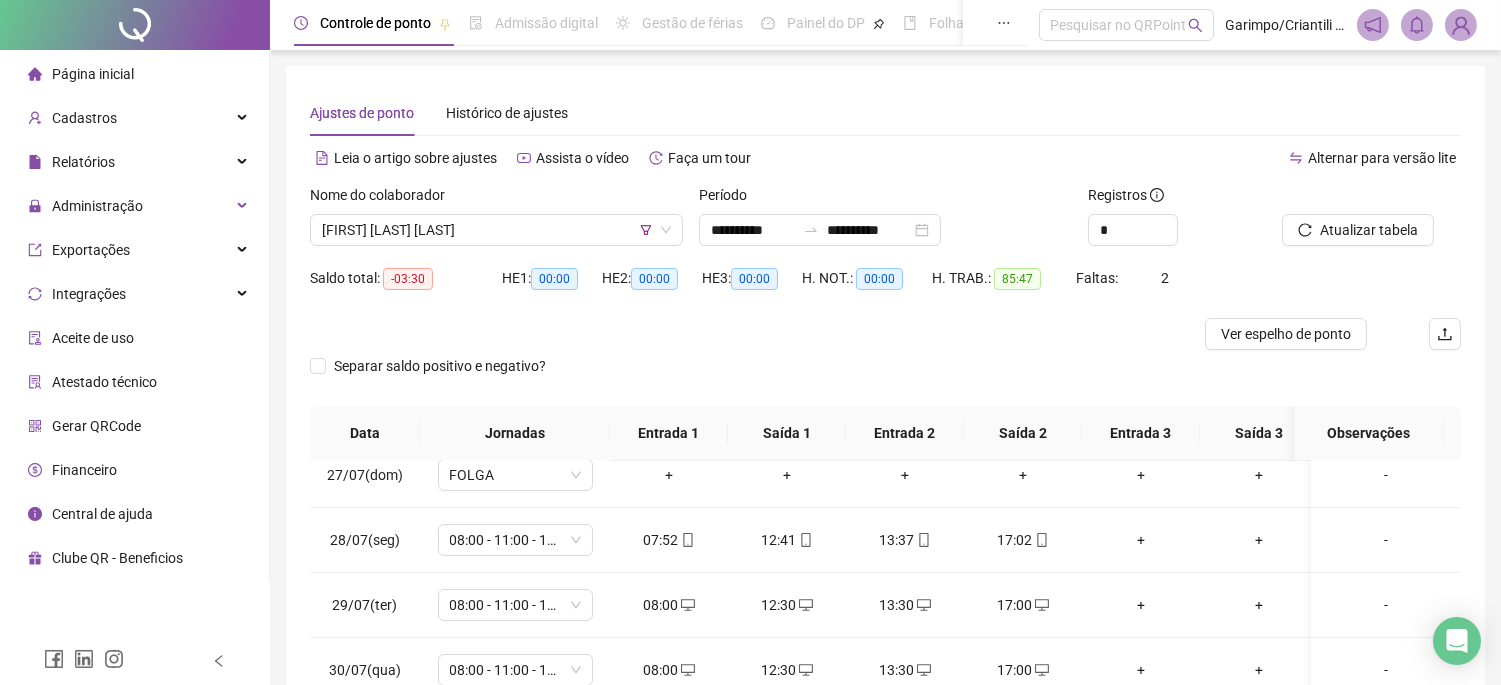 click at bounding box center [1346, 199] 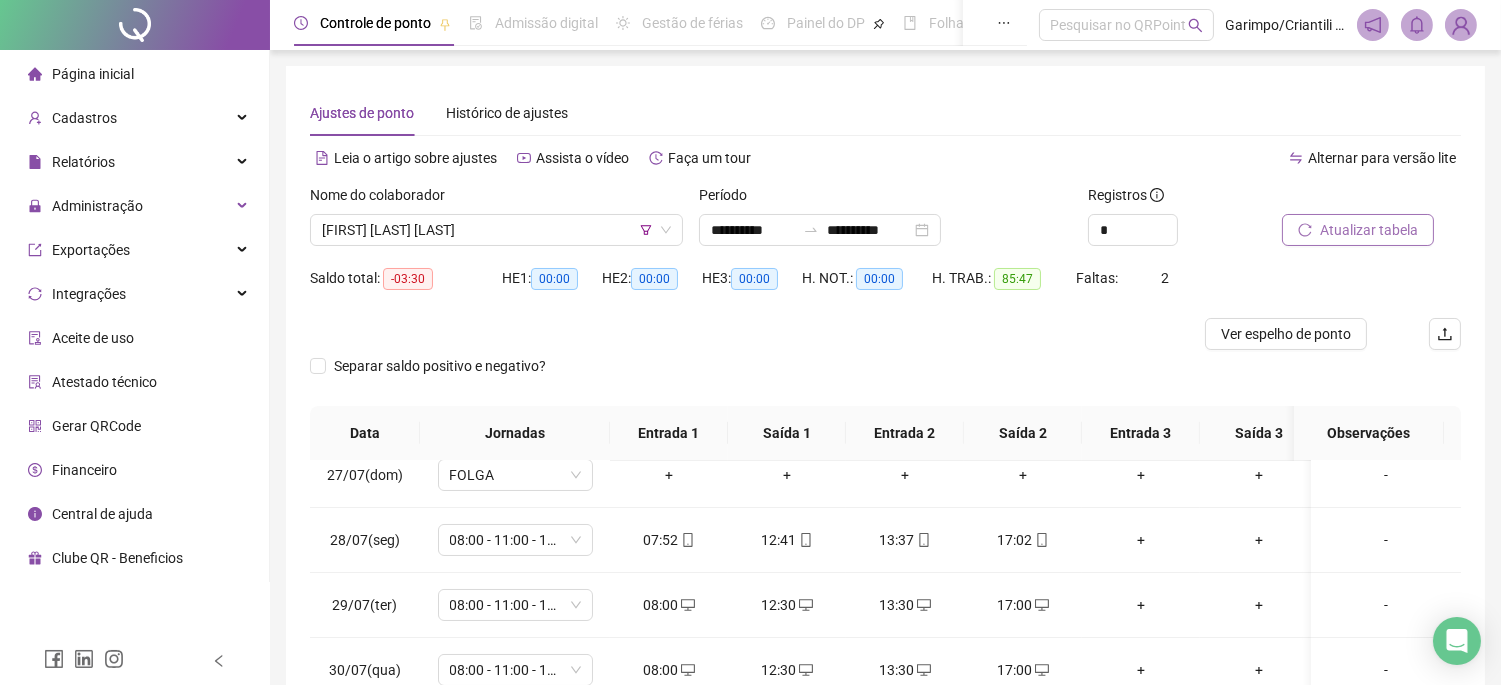 click on "Atualizar tabela" at bounding box center (1369, 230) 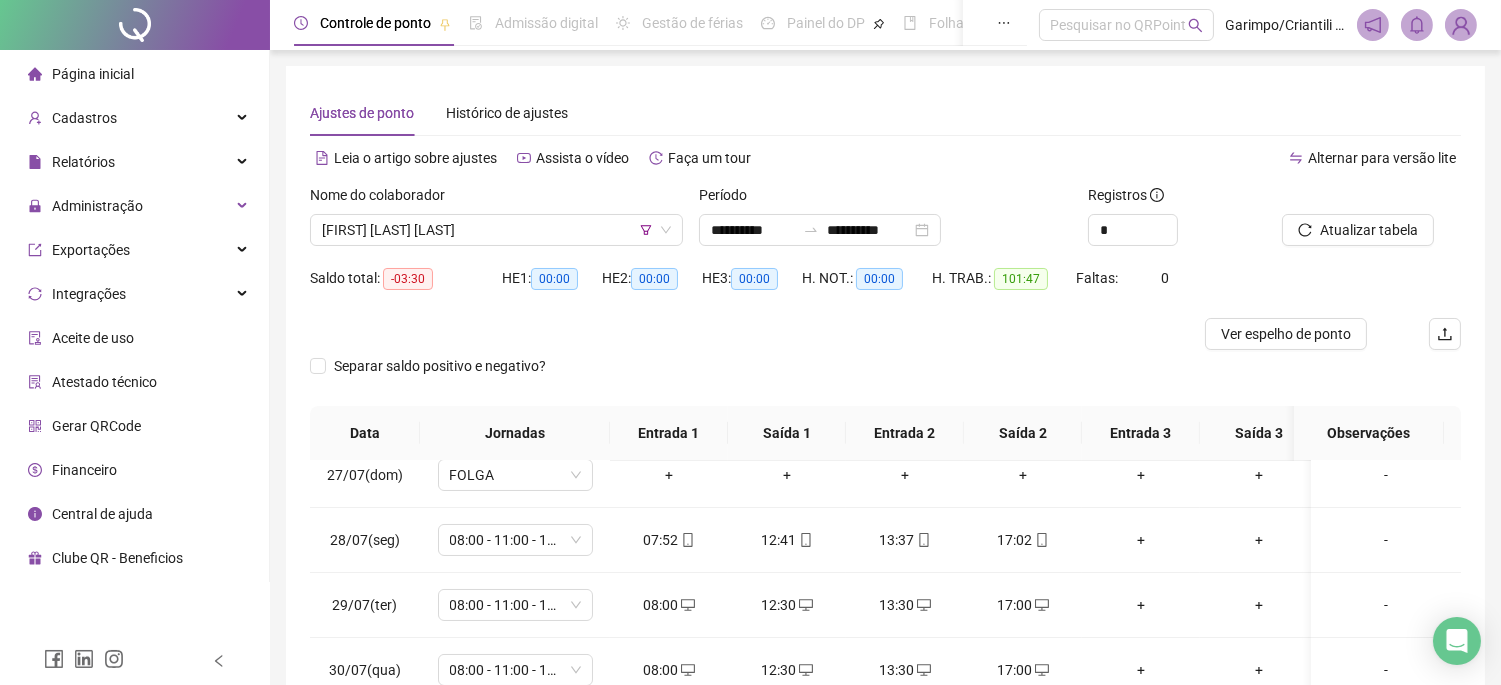 scroll, scrollTop: 631, scrollLeft: 0, axis: vertical 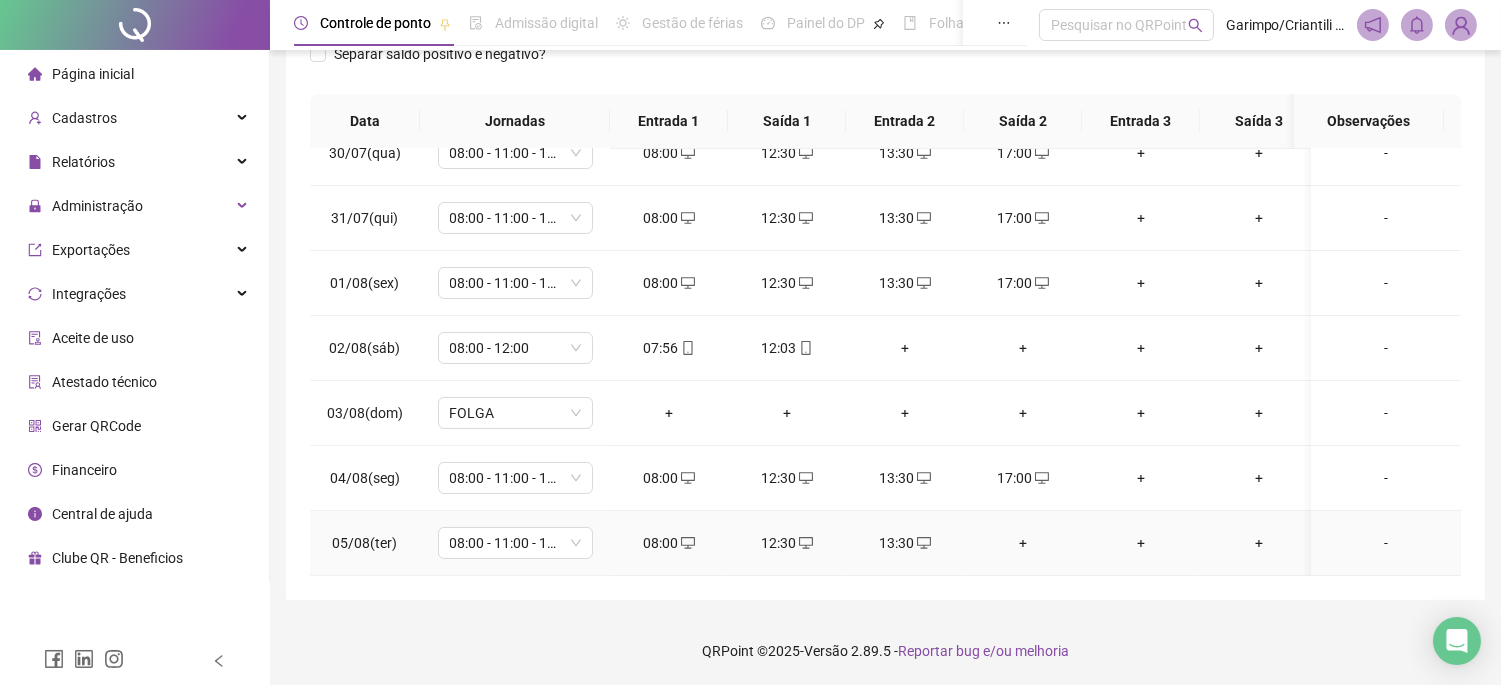 click on "+" at bounding box center [1023, 543] 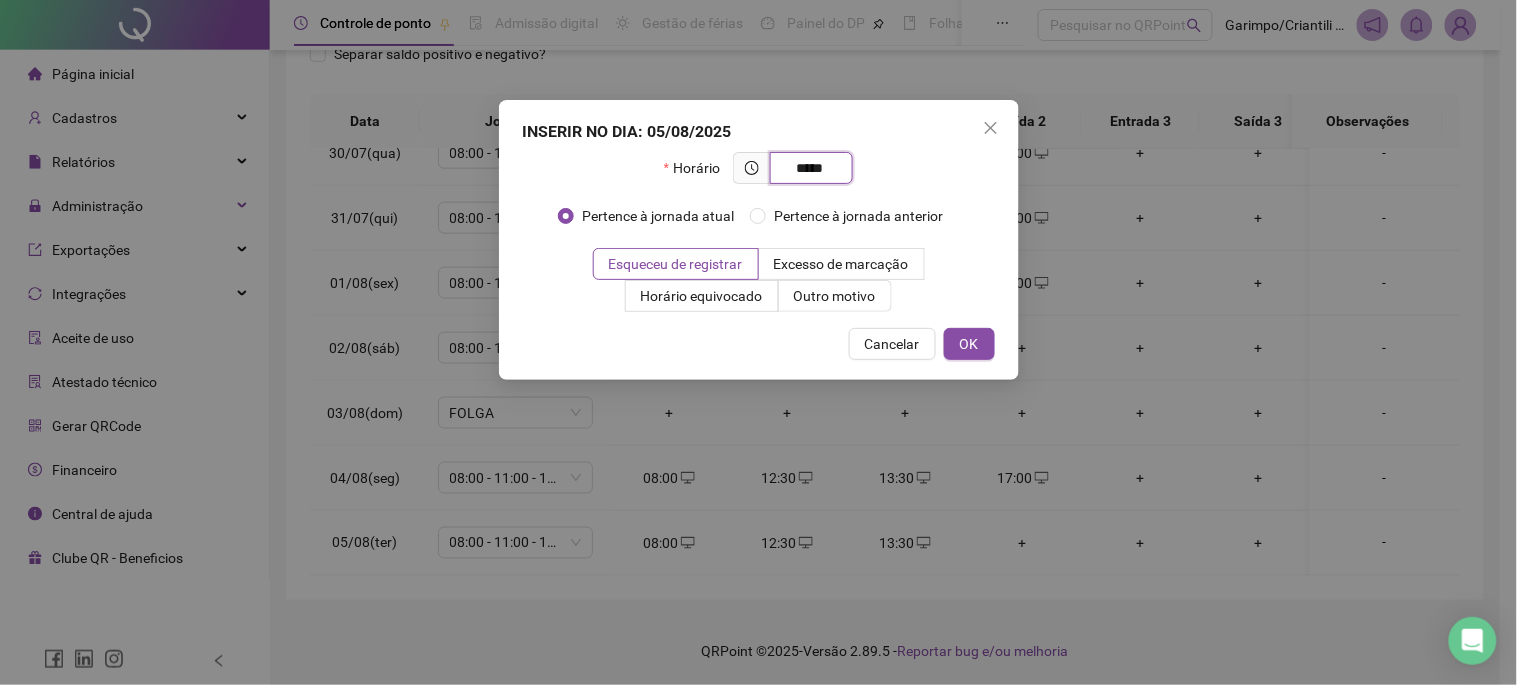 type on "*****" 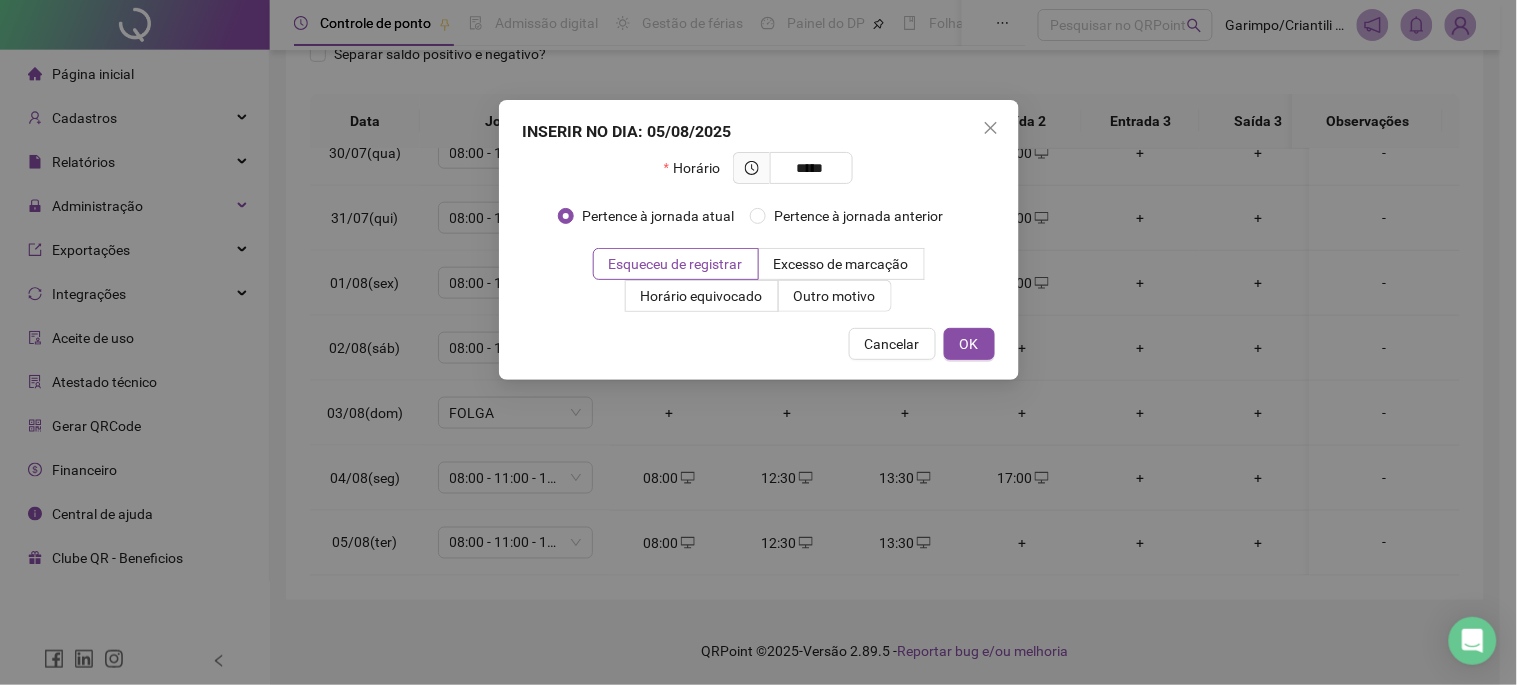 click on "INSERIR NO DIA :   05/08/2025 Horário ***** Pertence à jornada atual Pertence à jornada anterior Esqueceu de registrar Excesso de marcação Horário equivocado Outro motivo Motivo Cancelar OK" at bounding box center (759, 240) 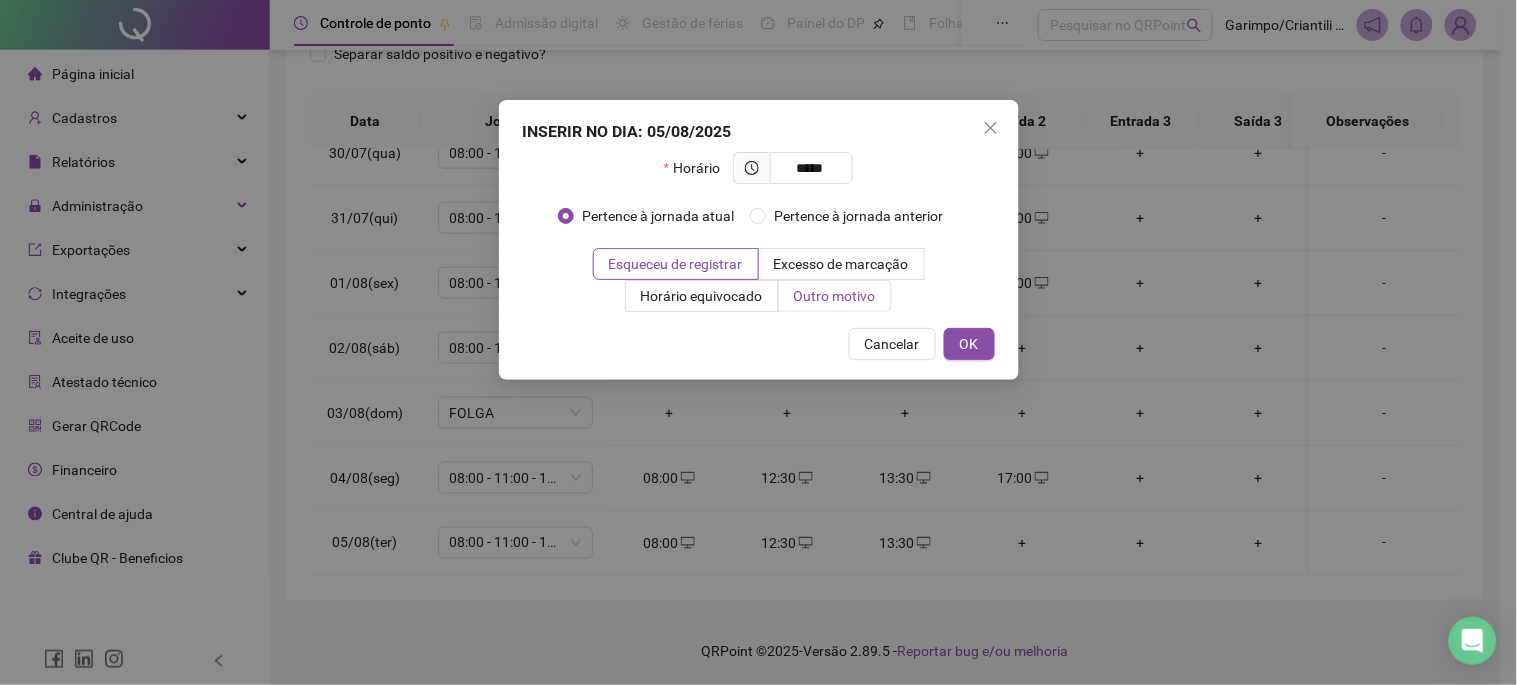 click on "Outro motivo" at bounding box center [835, 296] 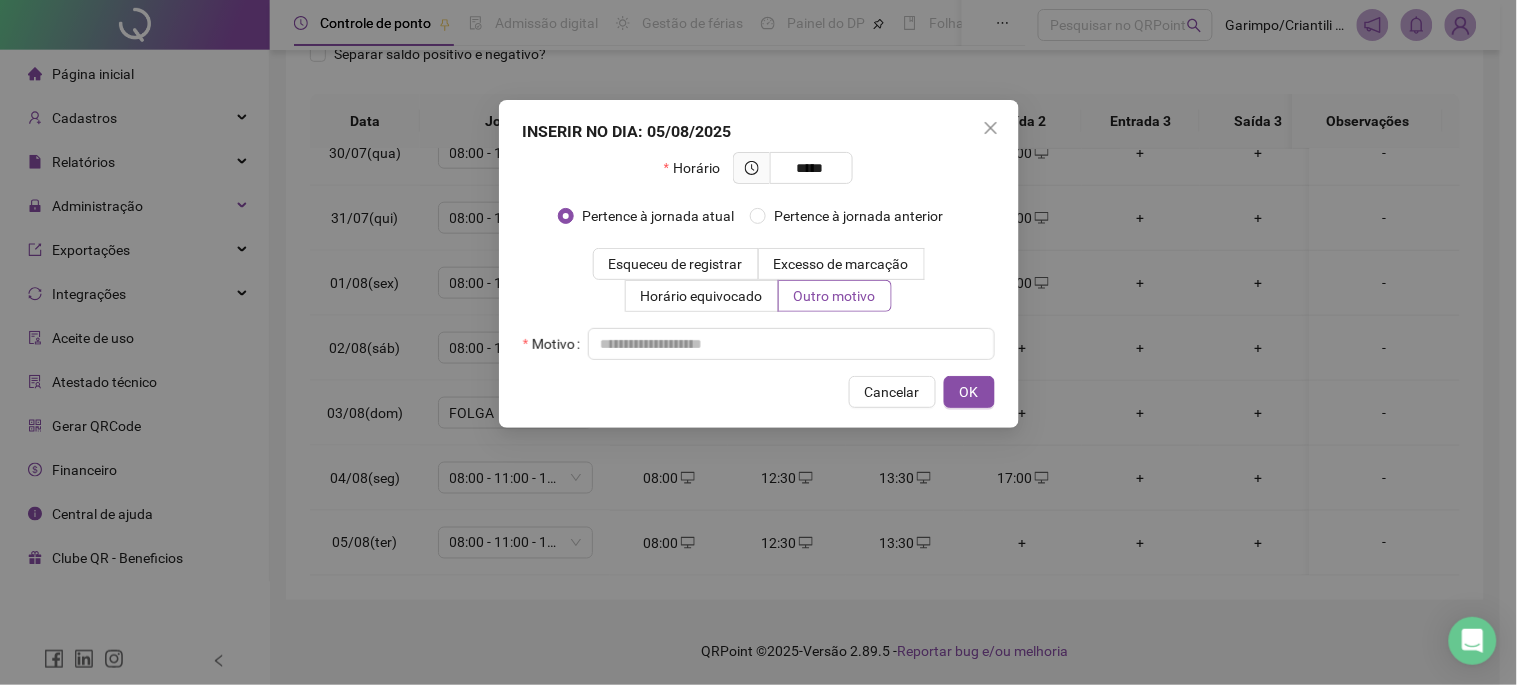 click on "Motivo" at bounding box center [759, 344] 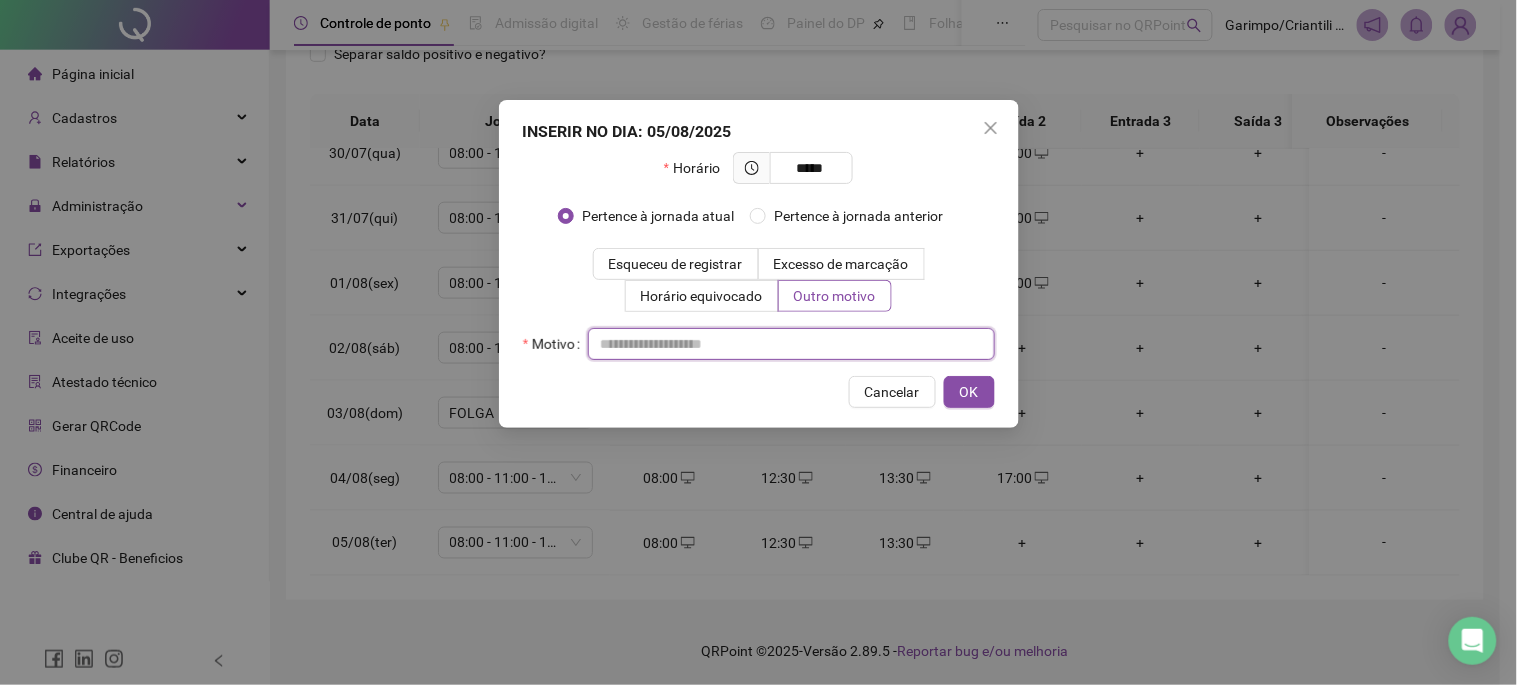 click at bounding box center [791, 344] 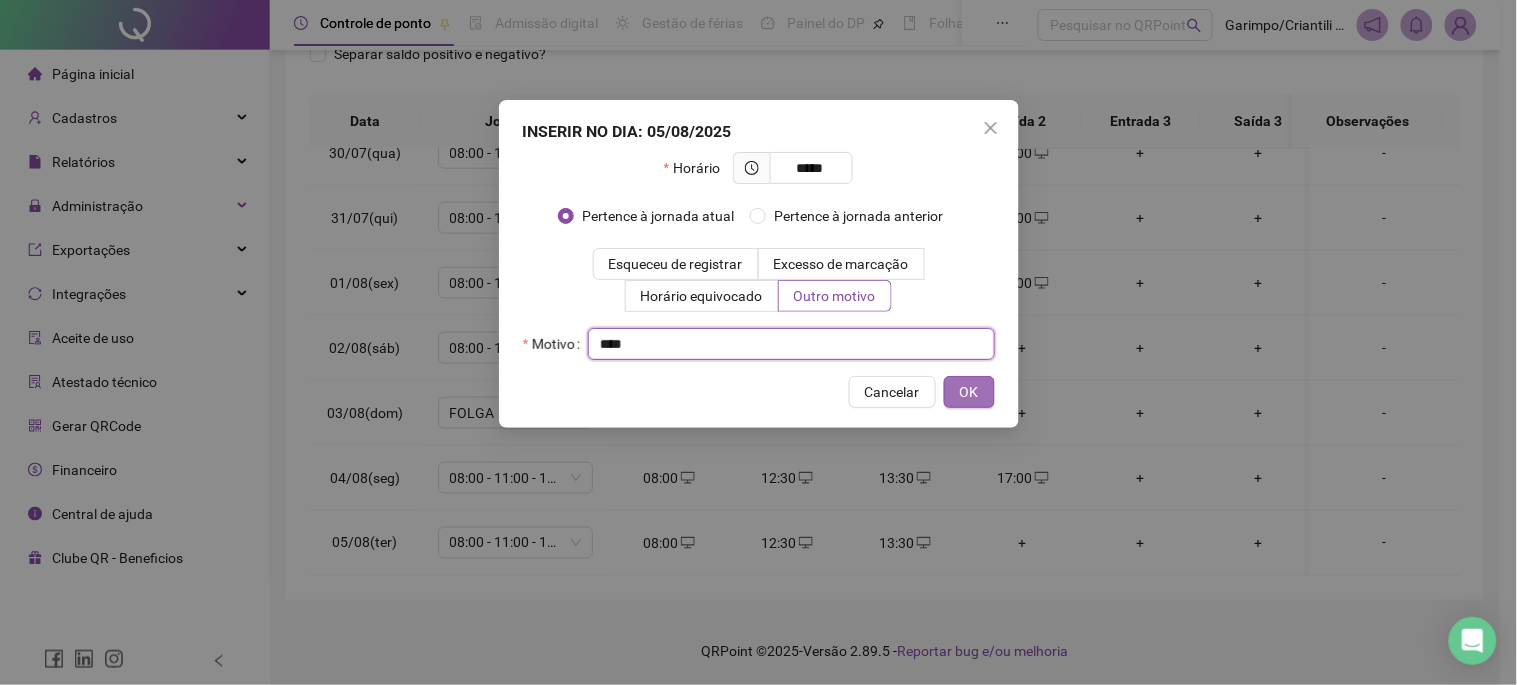 type 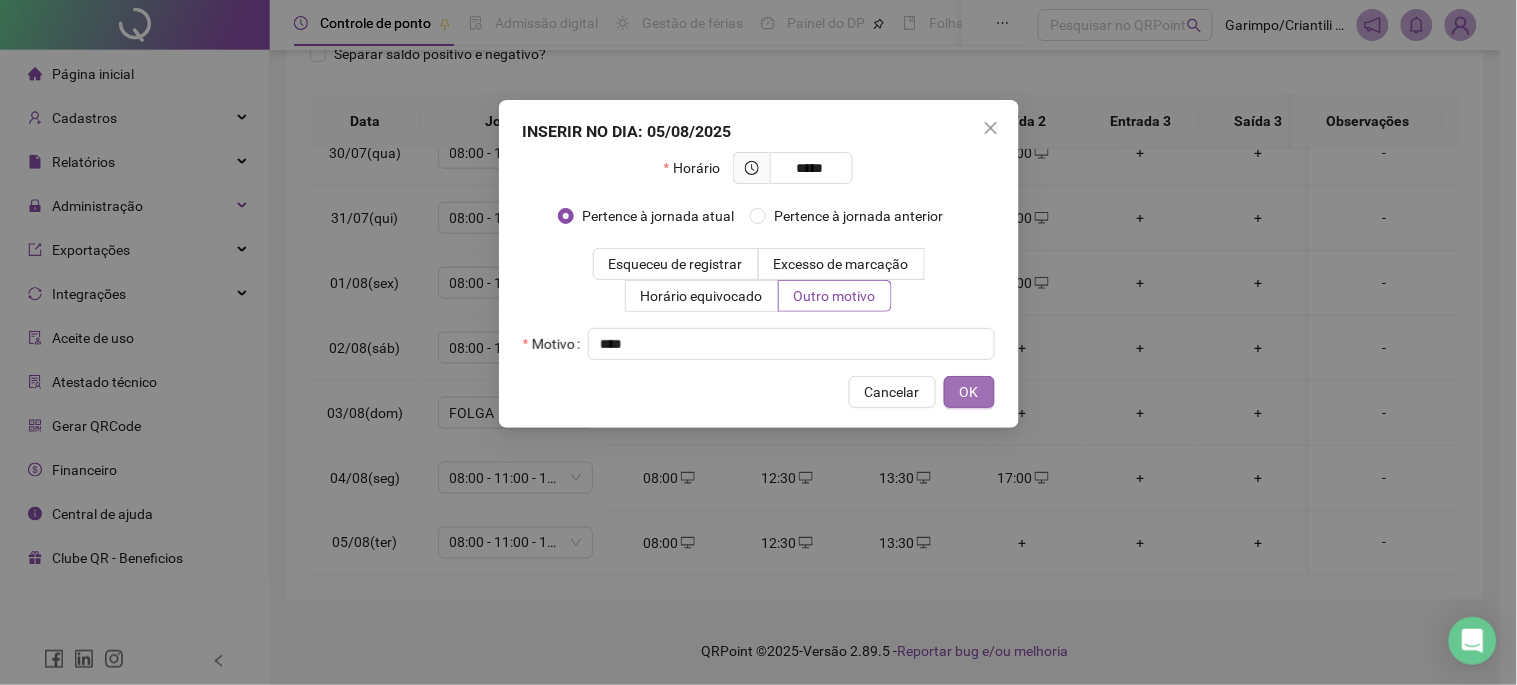 click on "OK" at bounding box center [969, 392] 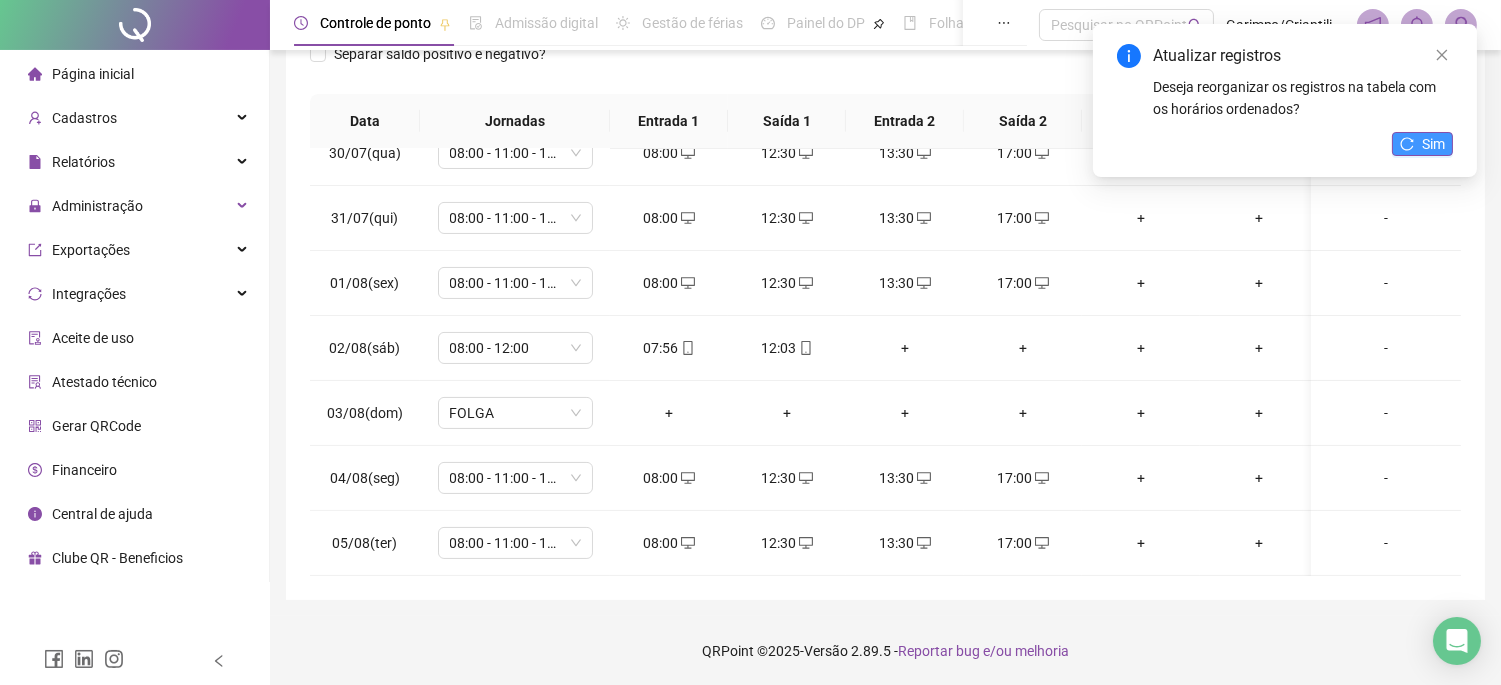 drag, startPoint x: 1443, startPoint y: 147, endPoint x: 1427, endPoint y: 150, distance: 16.27882 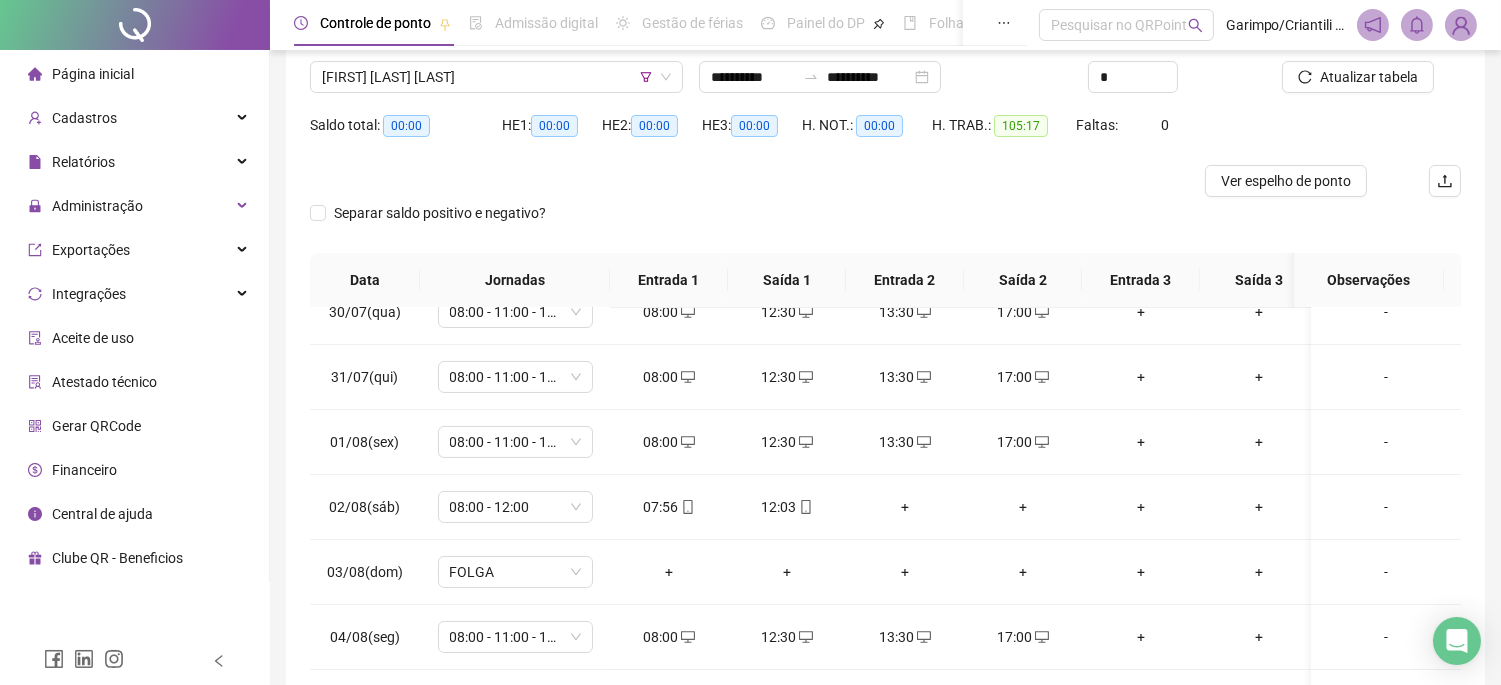 scroll, scrollTop: 0, scrollLeft: 0, axis: both 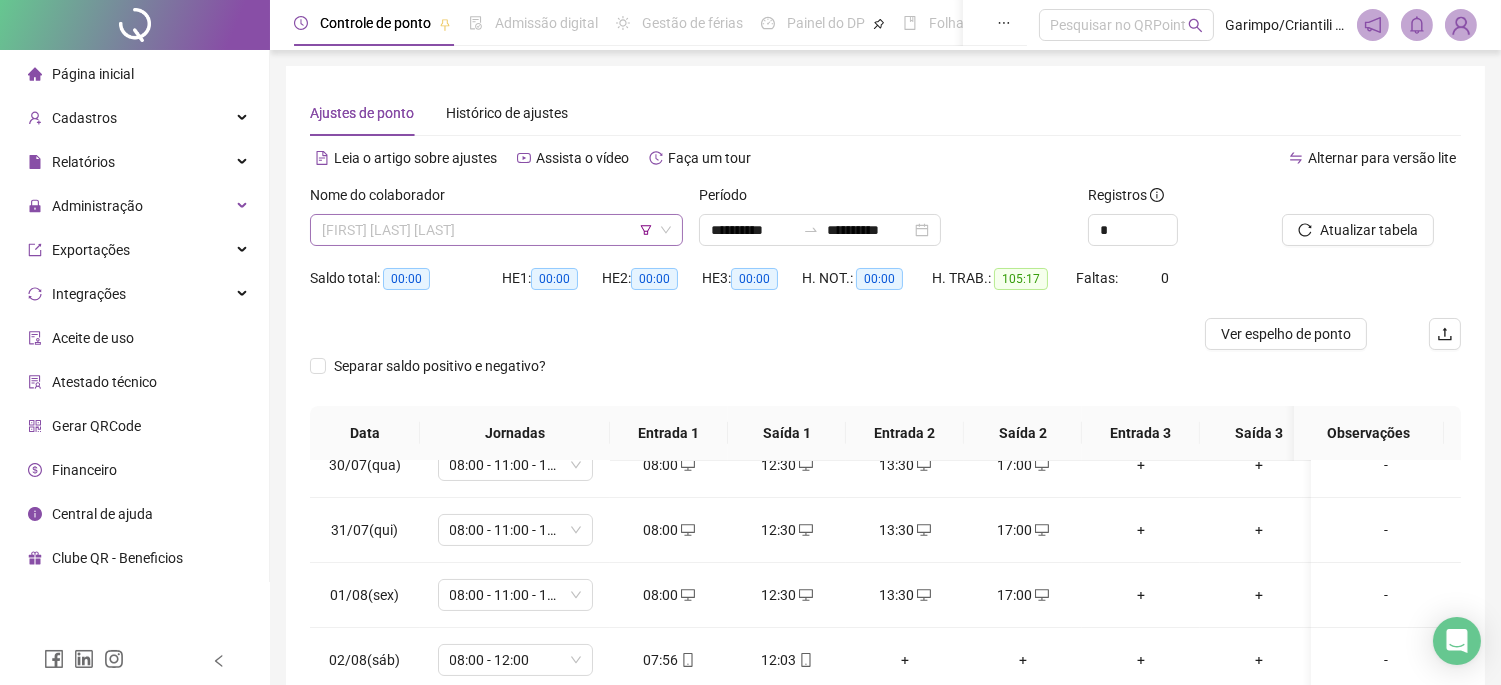 click on "[FIRST] [LAST] [LAST]" at bounding box center (496, 230) 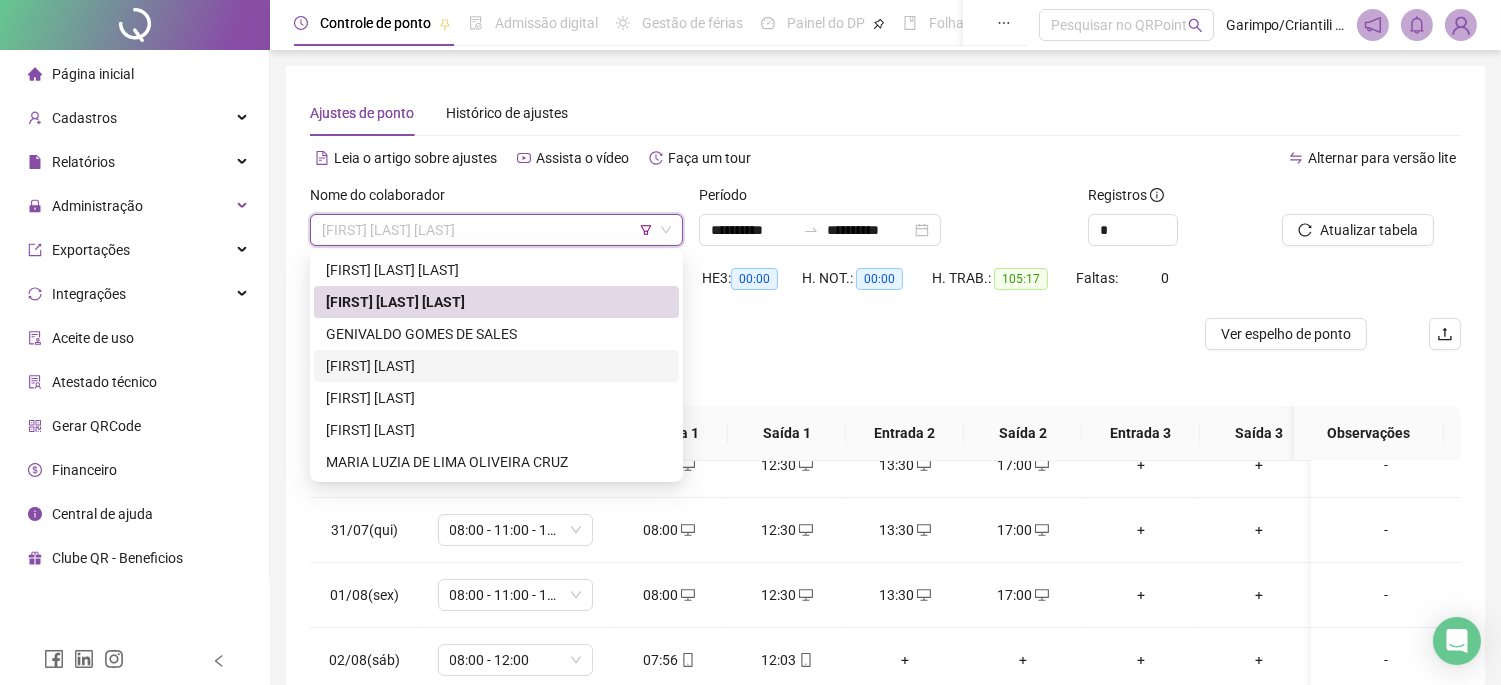 scroll, scrollTop: 111, scrollLeft: 0, axis: vertical 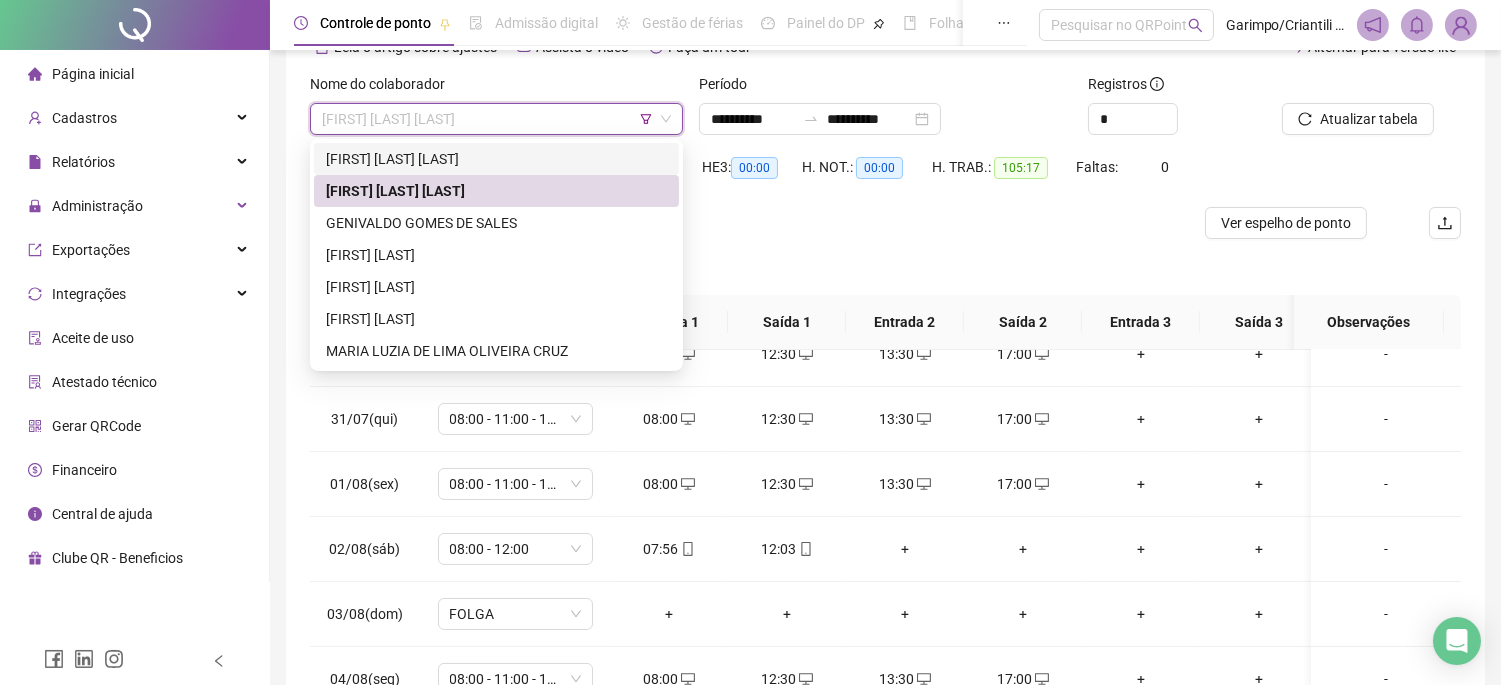 click on "[FIRST] [LAST] [LAST]" at bounding box center (496, 159) 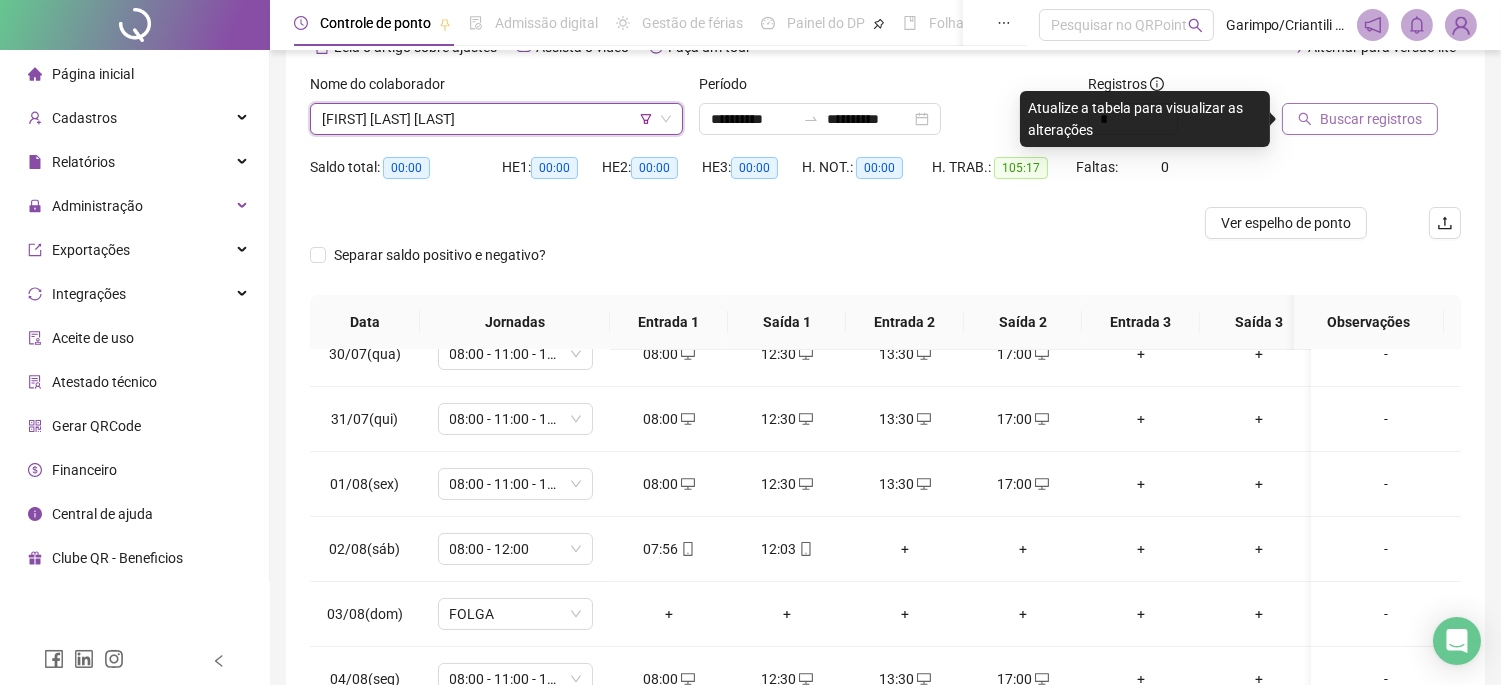 click on "Buscar registros" at bounding box center (1371, 119) 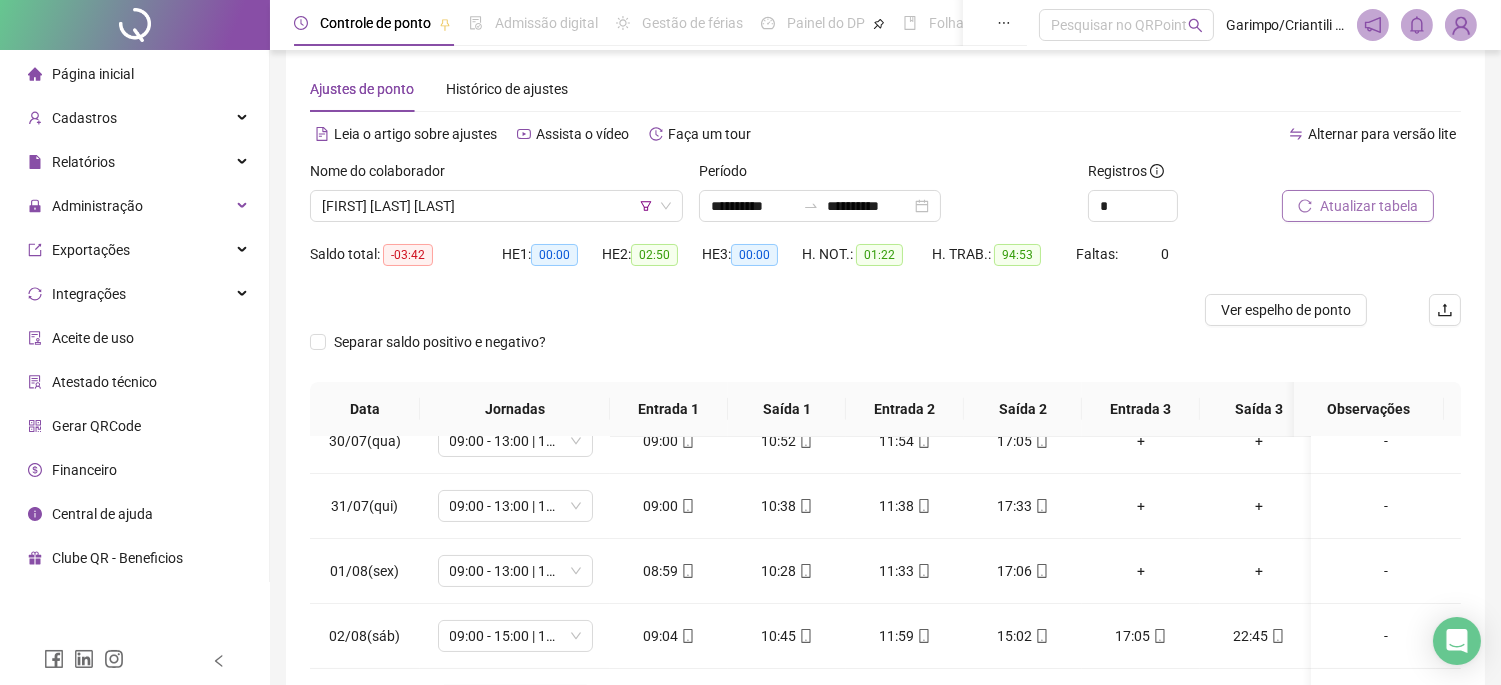 scroll, scrollTop: 0, scrollLeft: 0, axis: both 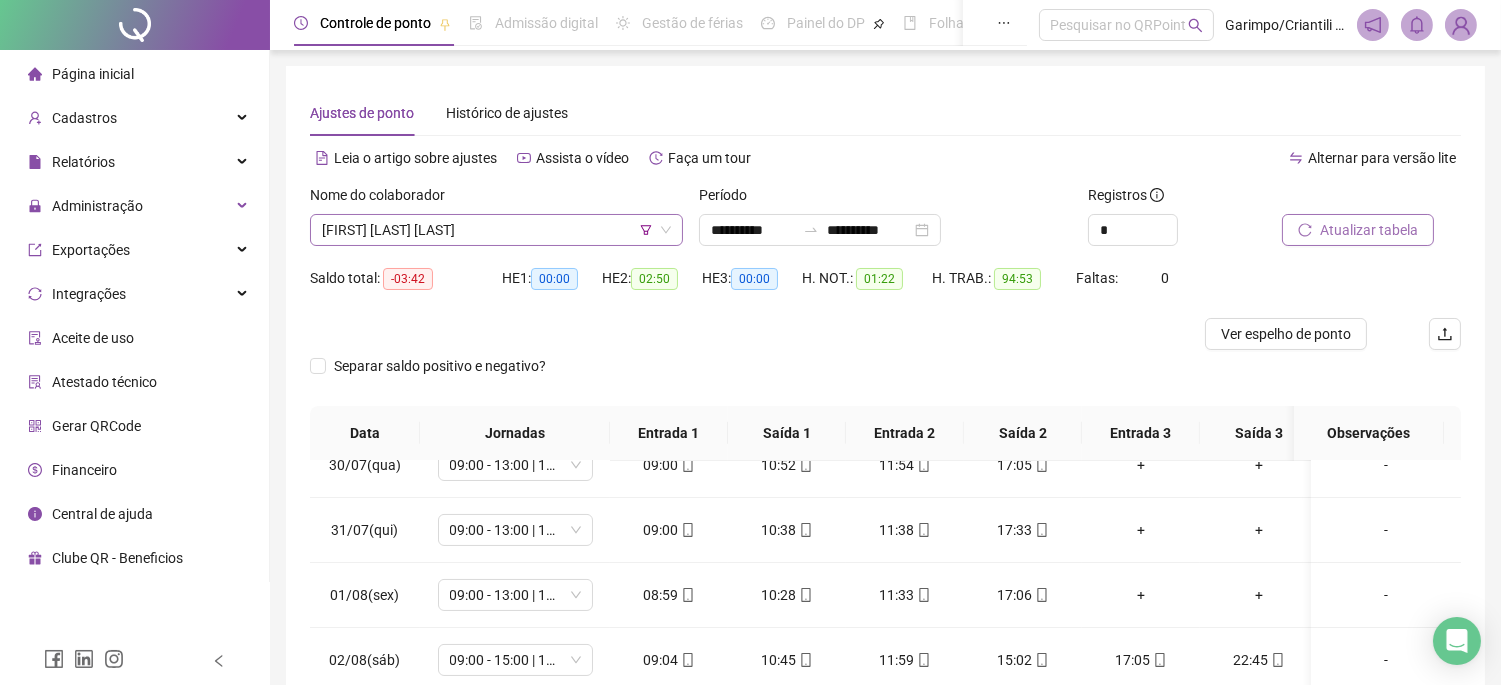 click 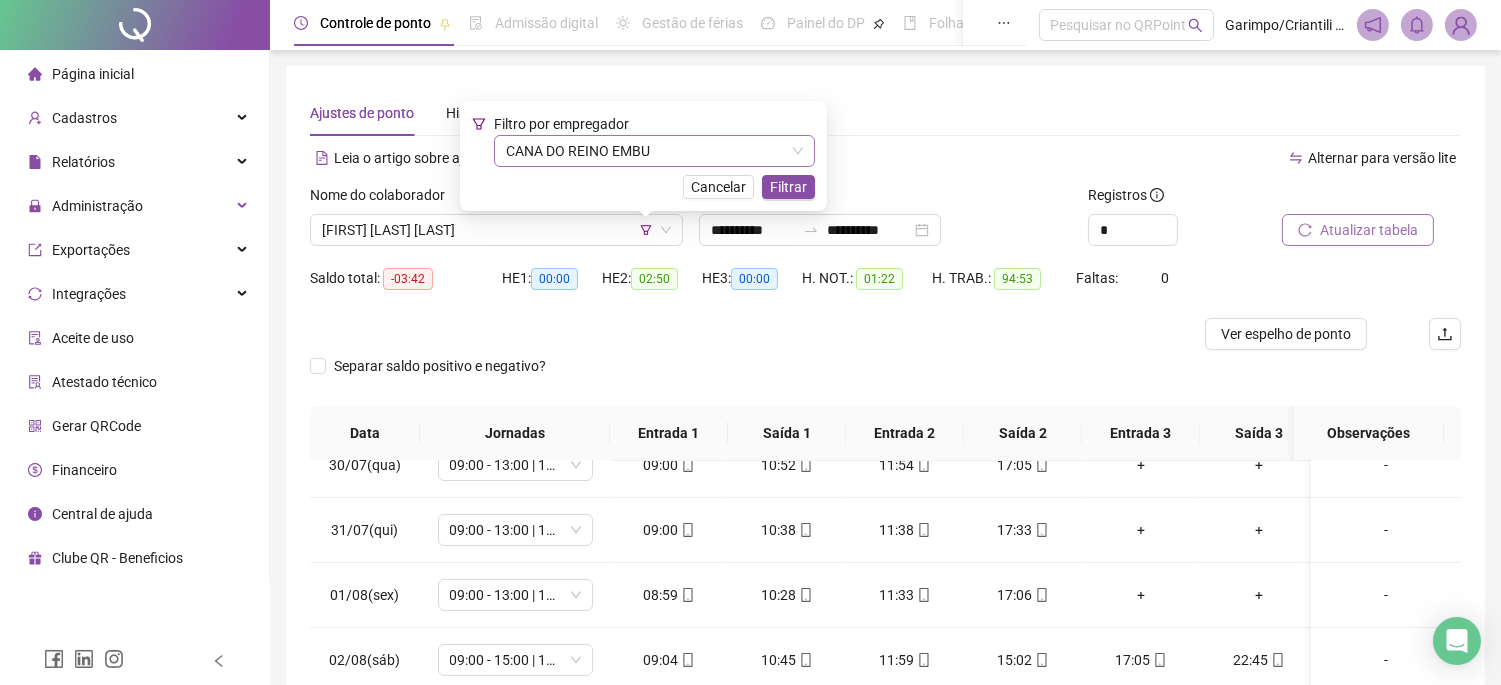 click on "CANA DO REINO EMBU" at bounding box center [654, 151] 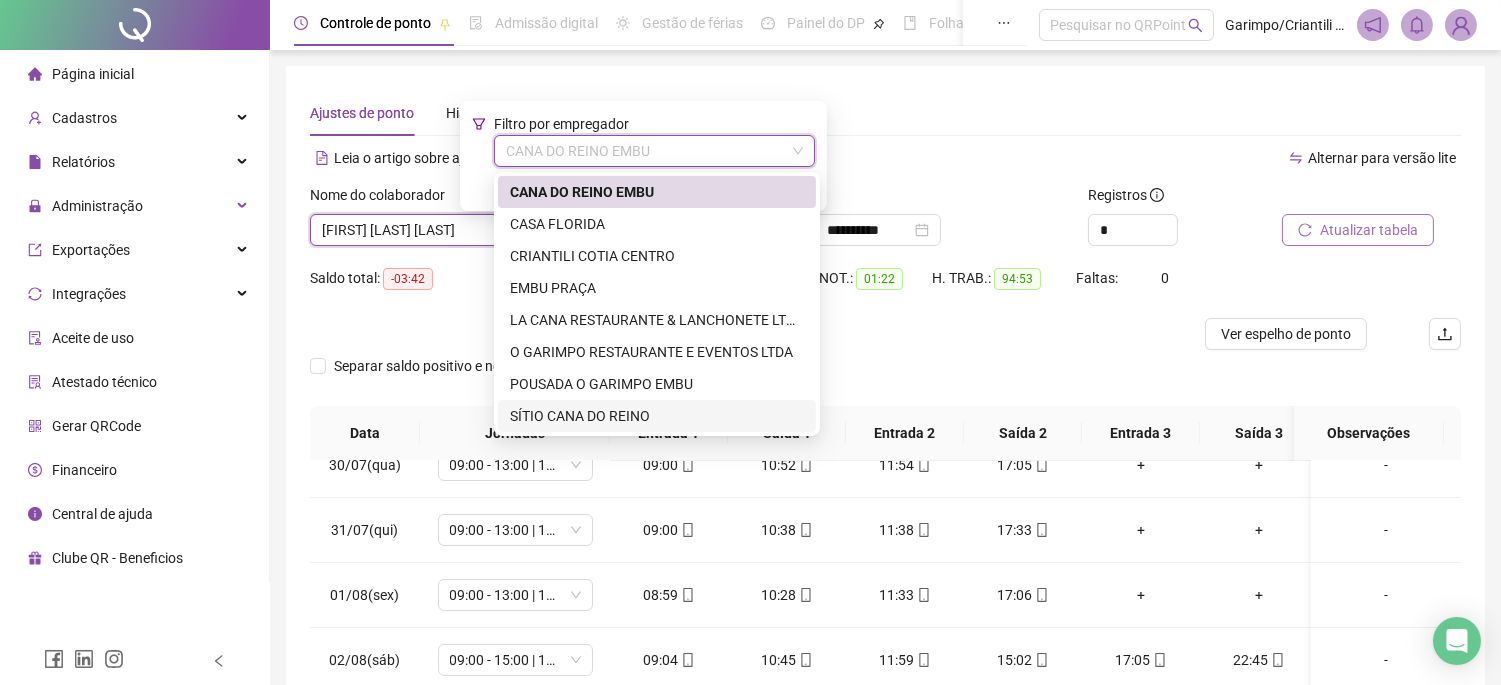 click on "SÍTIO CANA DO REINO" at bounding box center (657, 416) 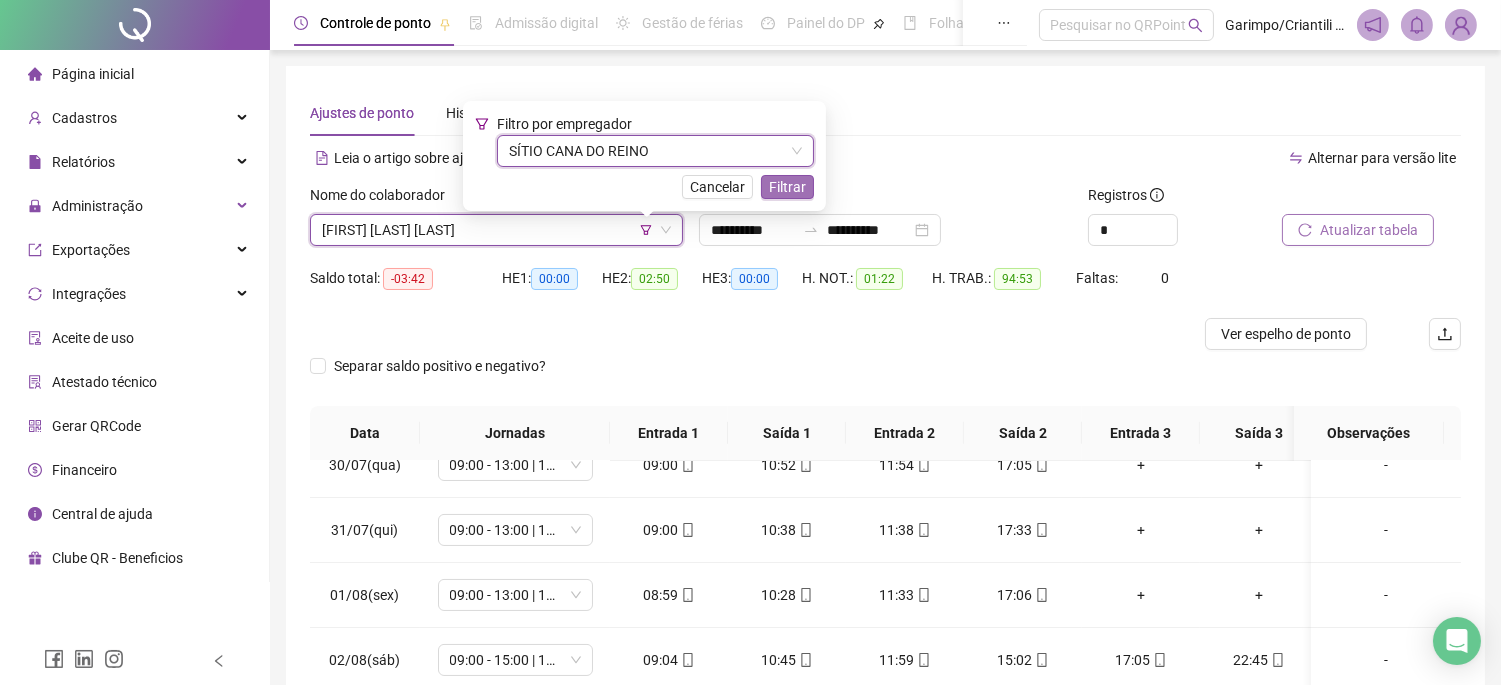 click on "Filtrar" at bounding box center (787, 187) 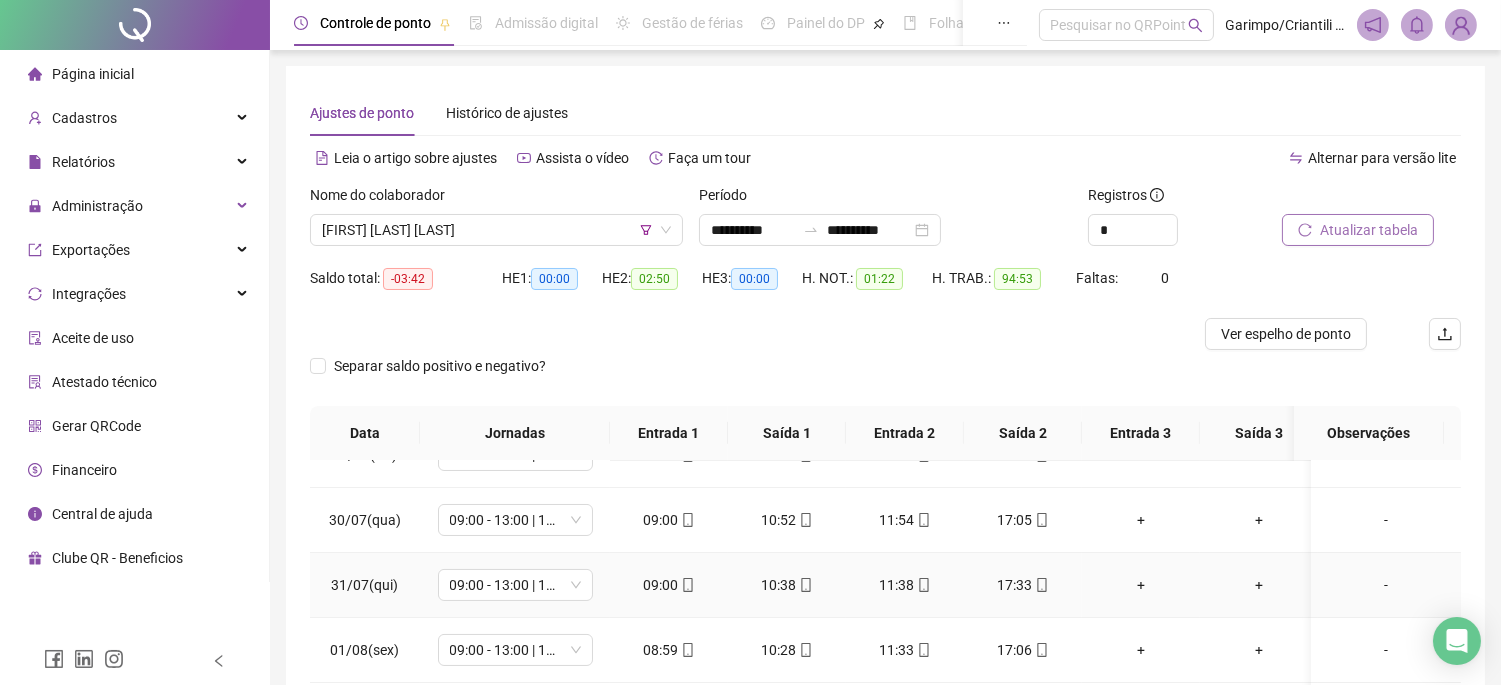 scroll, scrollTop: 520, scrollLeft: 0, axis: vertical 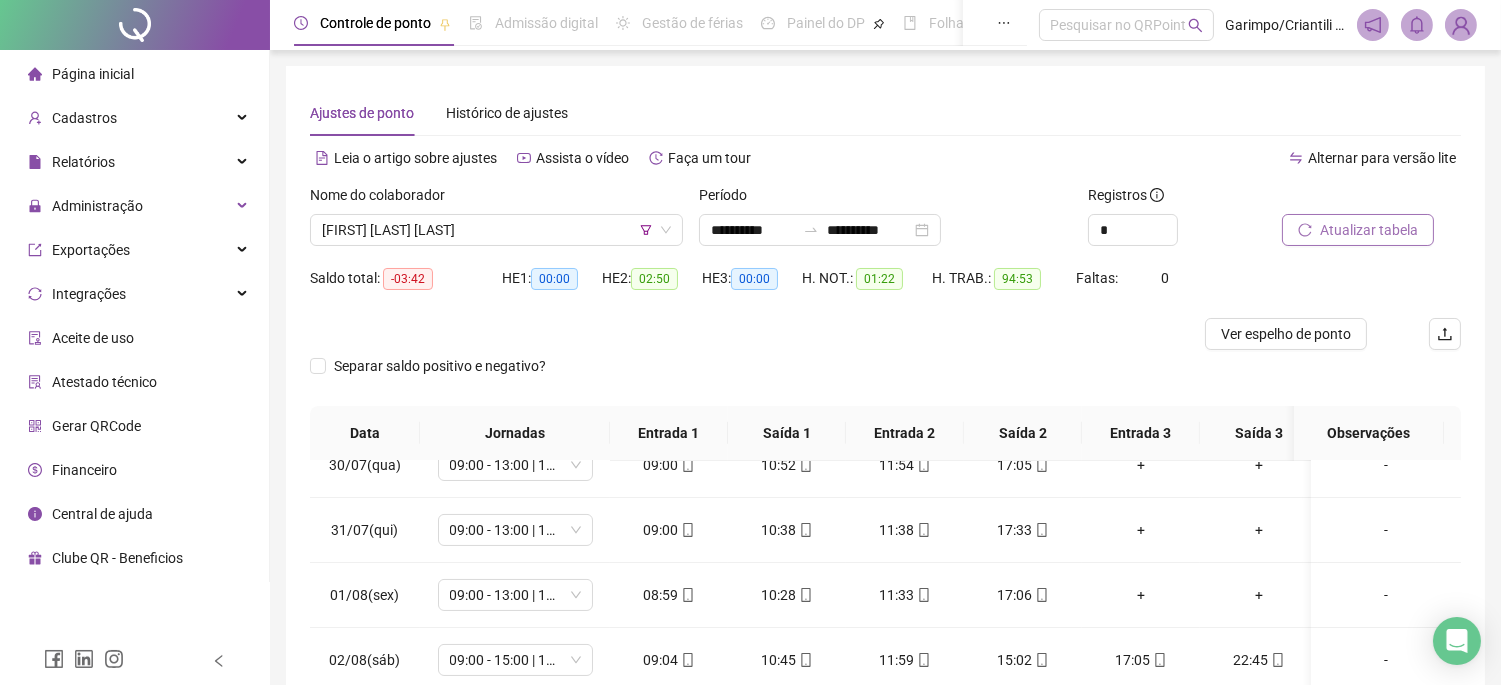 click on "Nome do colaborador [FIRST] [LAST]" at bounding box center (496, 223) 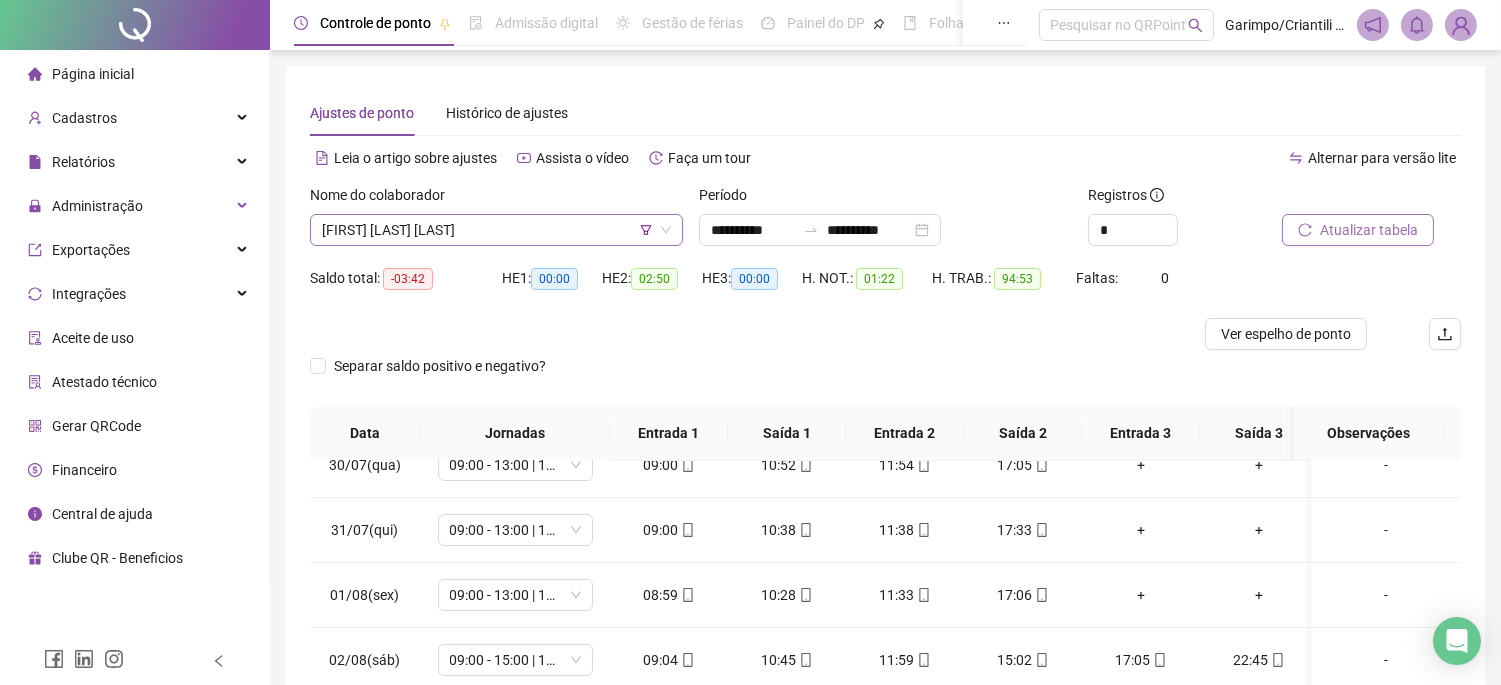 click on "[FIRST] [LAST] [LAST]" at bounding box center [496, 230] 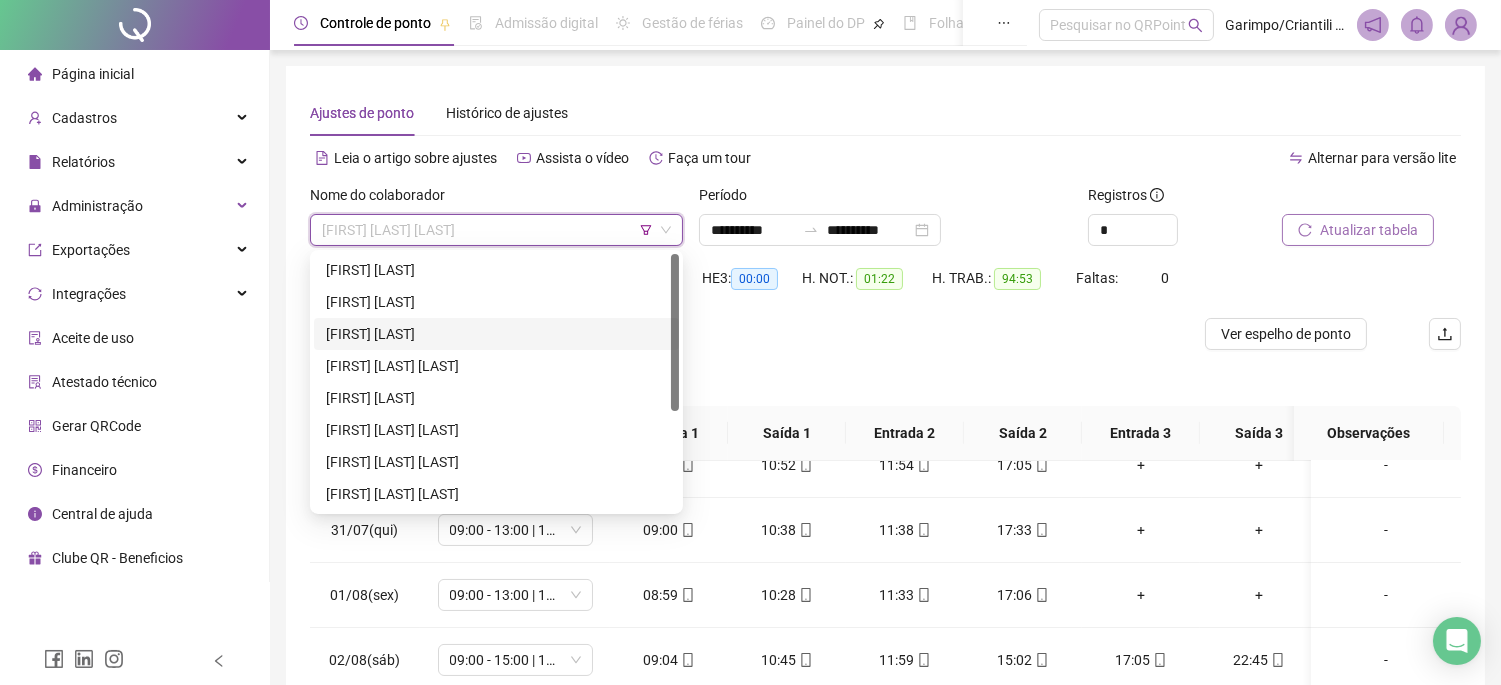 scroll, scrollTop: 111, scrollLeft: 0, axis: vertical 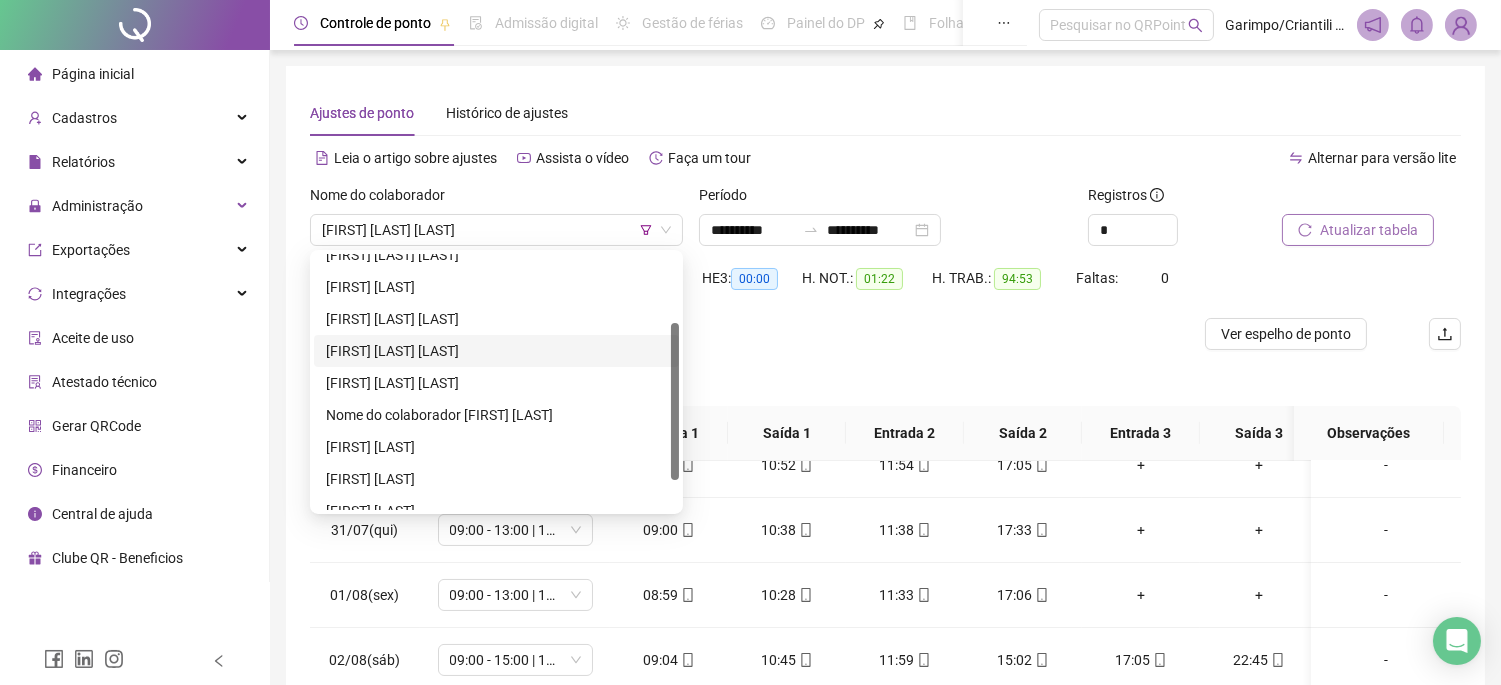 click at bounding box center (741, 334) 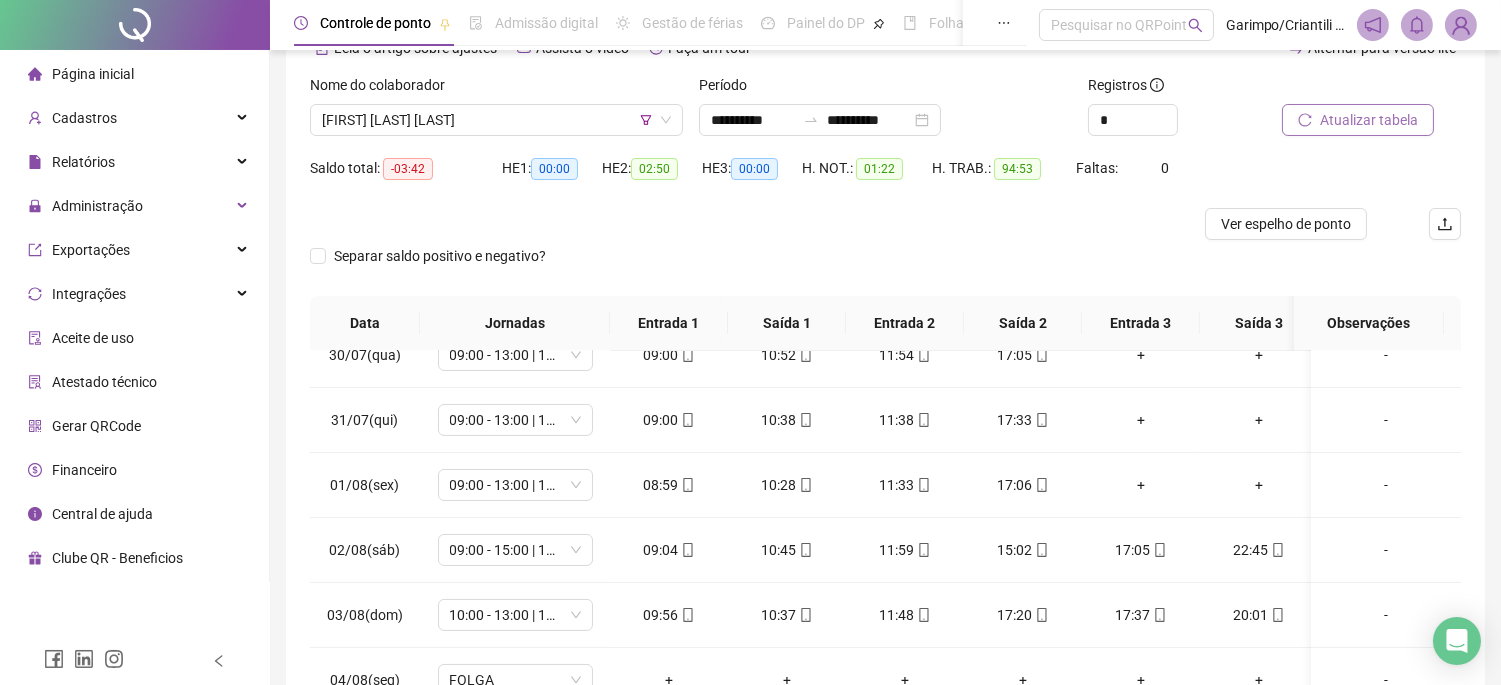 scroll, scrollTop: 312, scrollLeft: 0, axis: vertical 